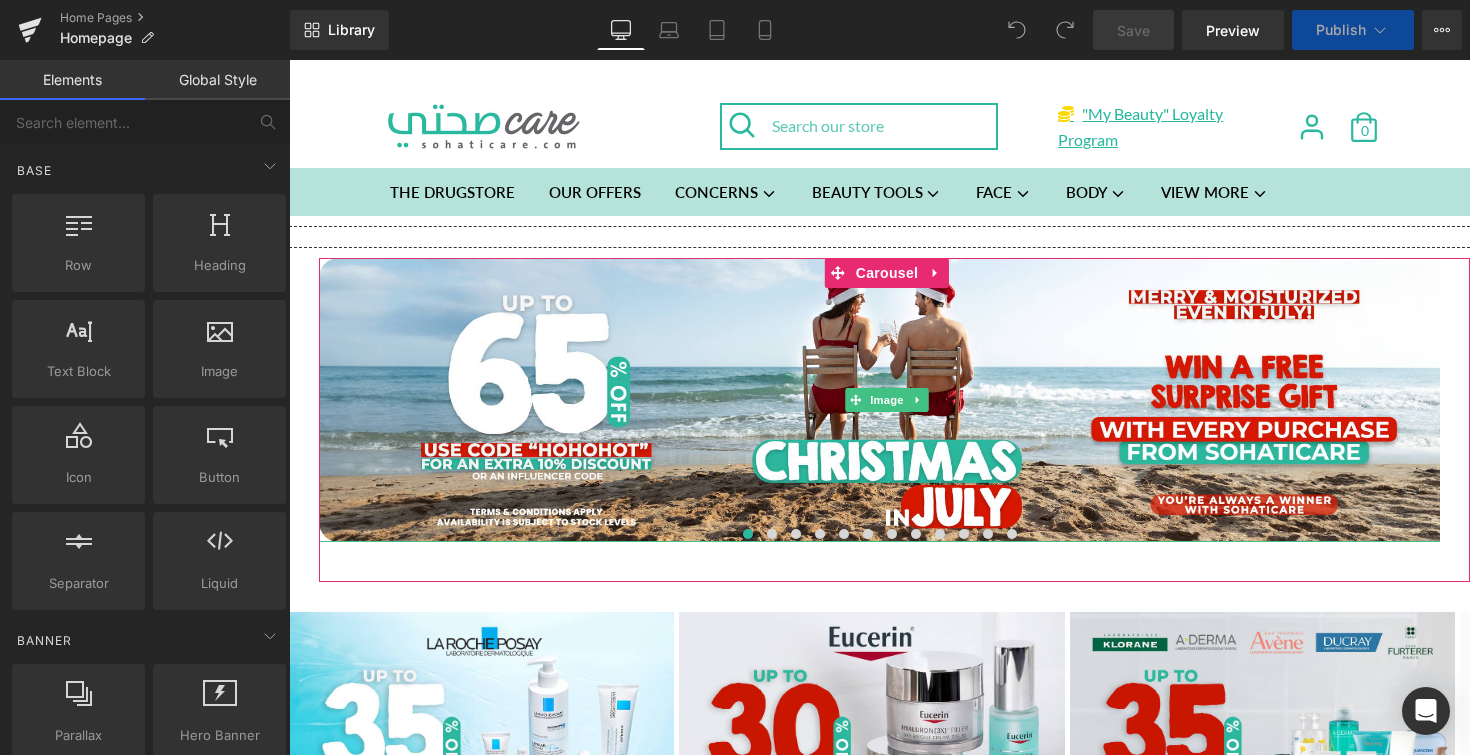 scroll, scrollTop: 0, scrollLeft: 0, axis: both 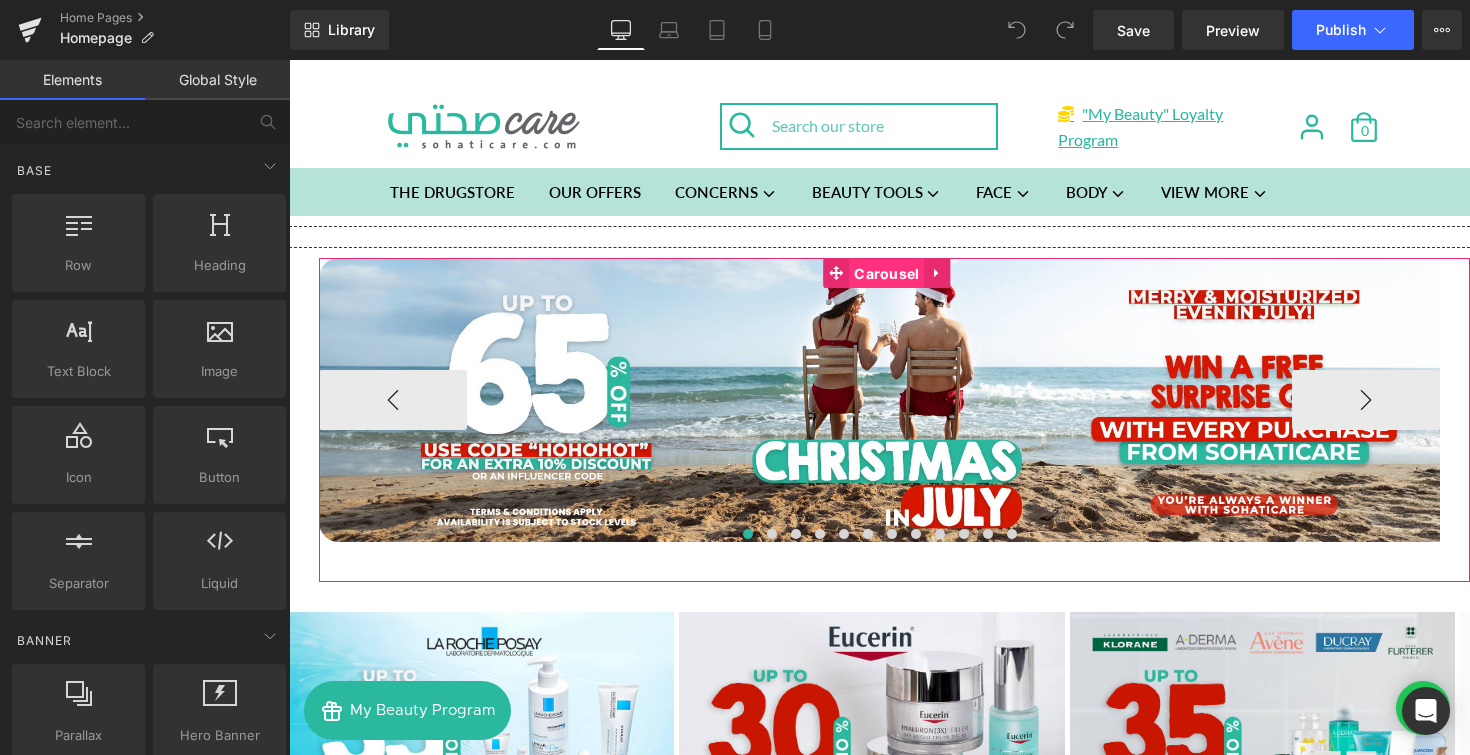 click on "Carousel" at bounding box center (886, 274) 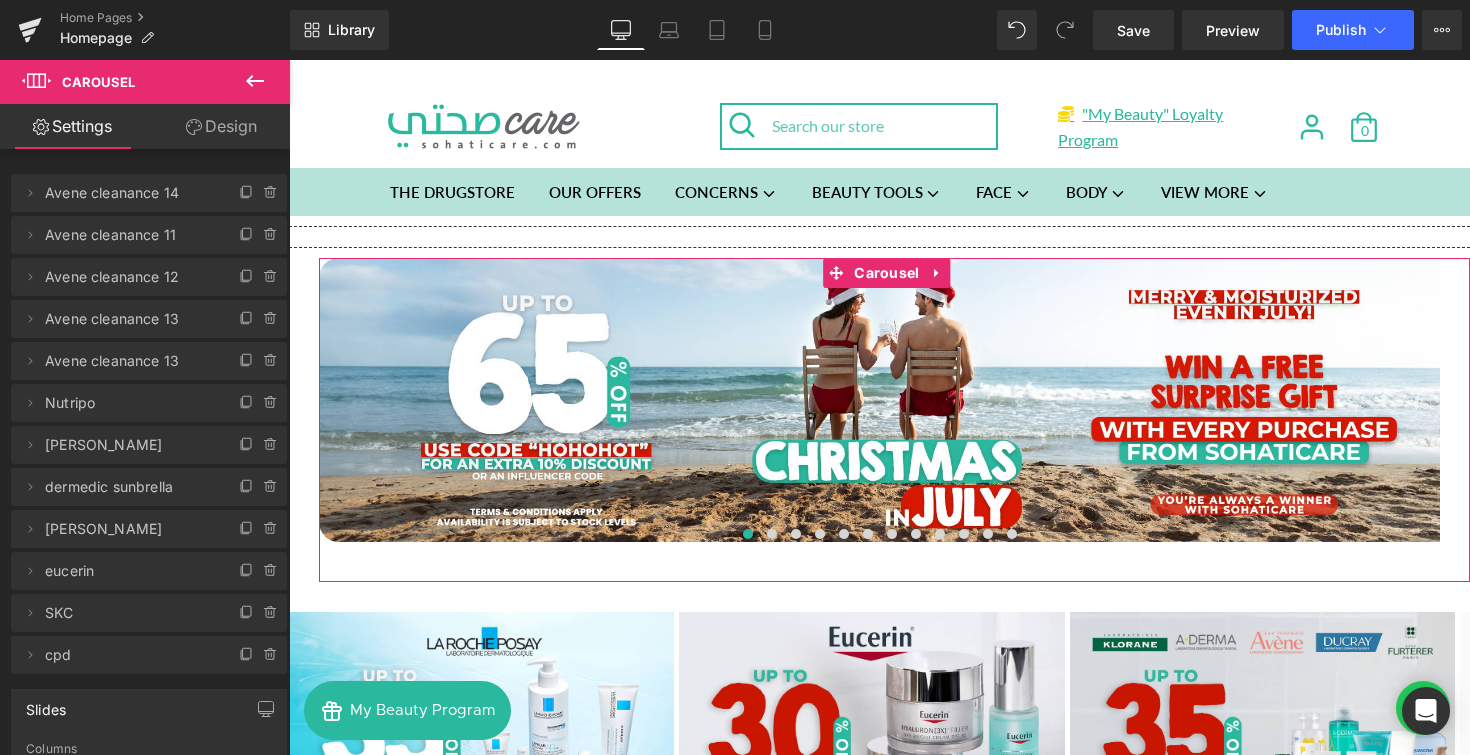 click on "Design" at bounding box center [221, 126] 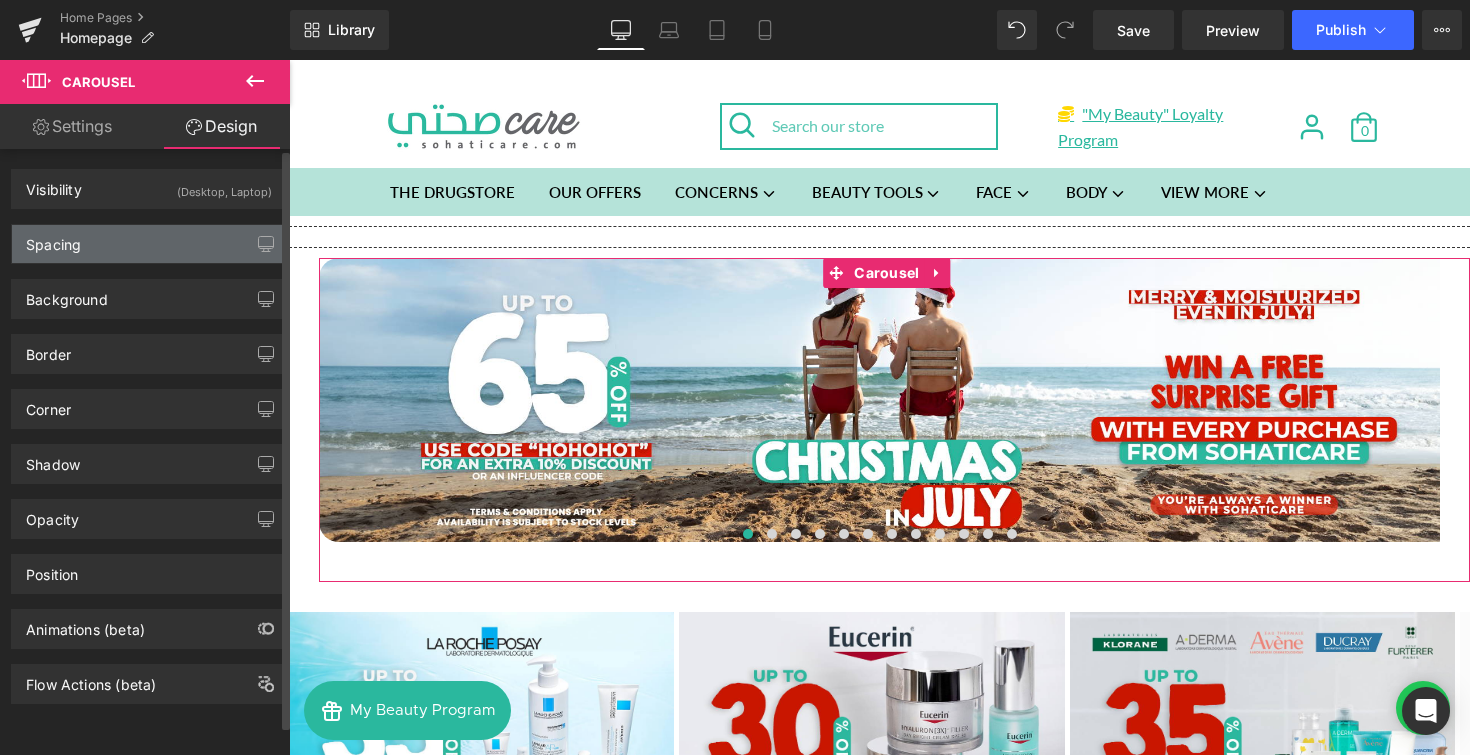 click on "Spacing" at bounding box center [149, 244] 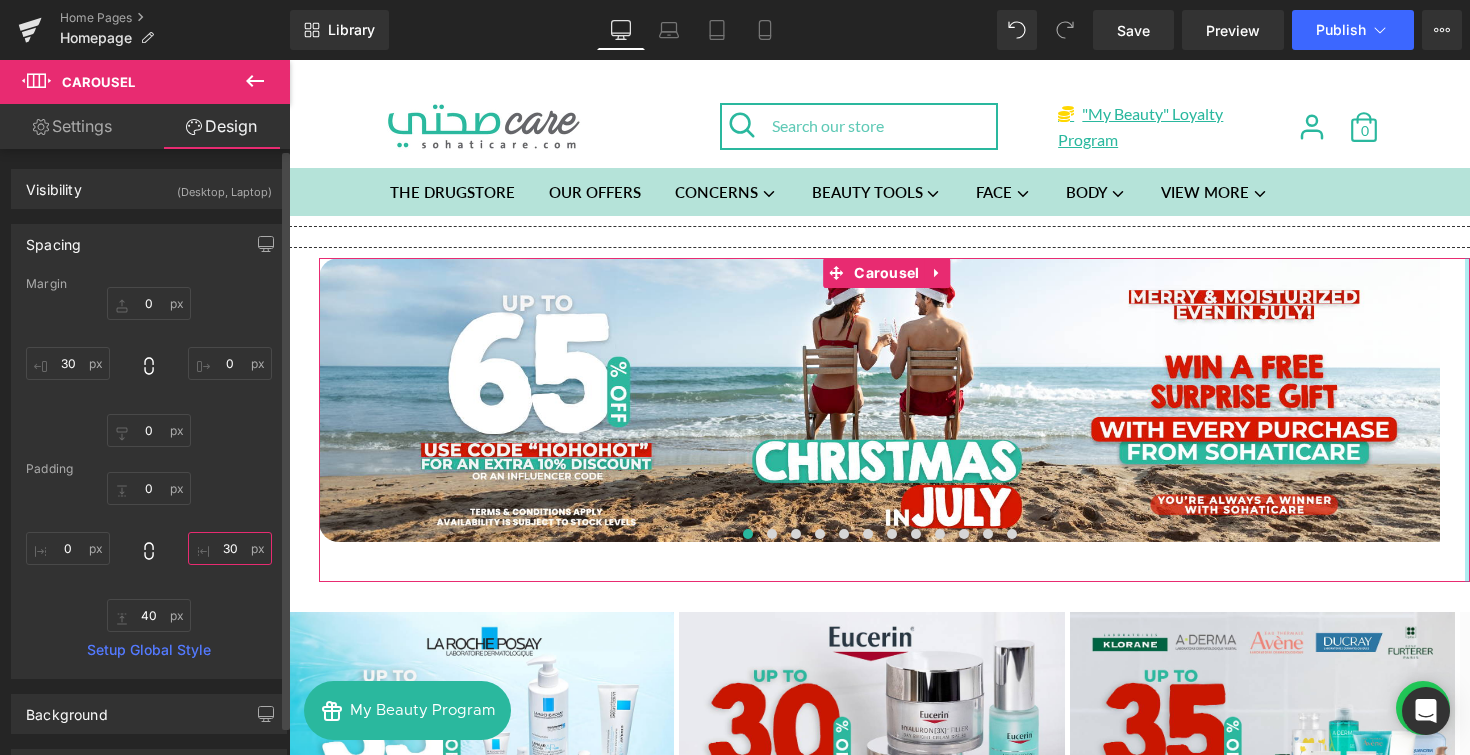 click at bounding box center [230, 548] 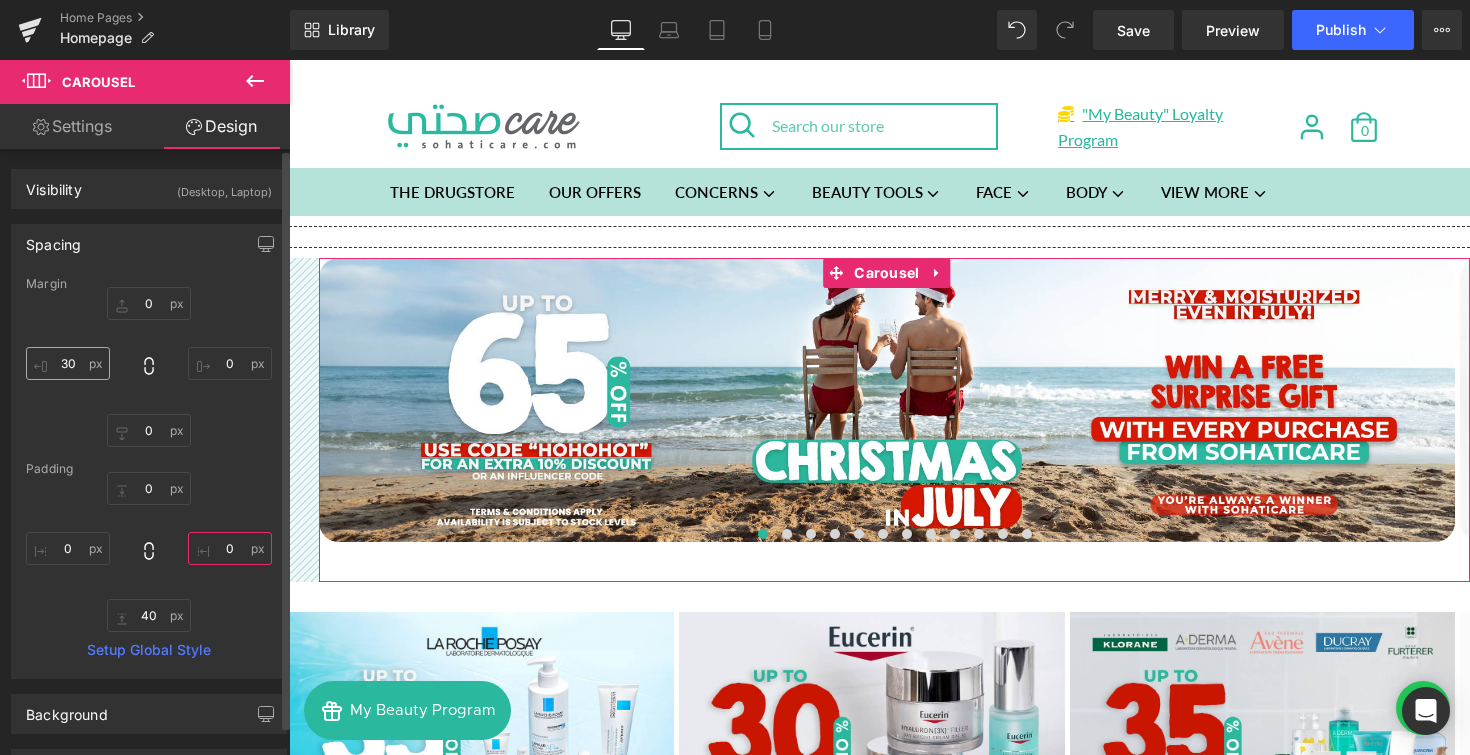 type on "0" 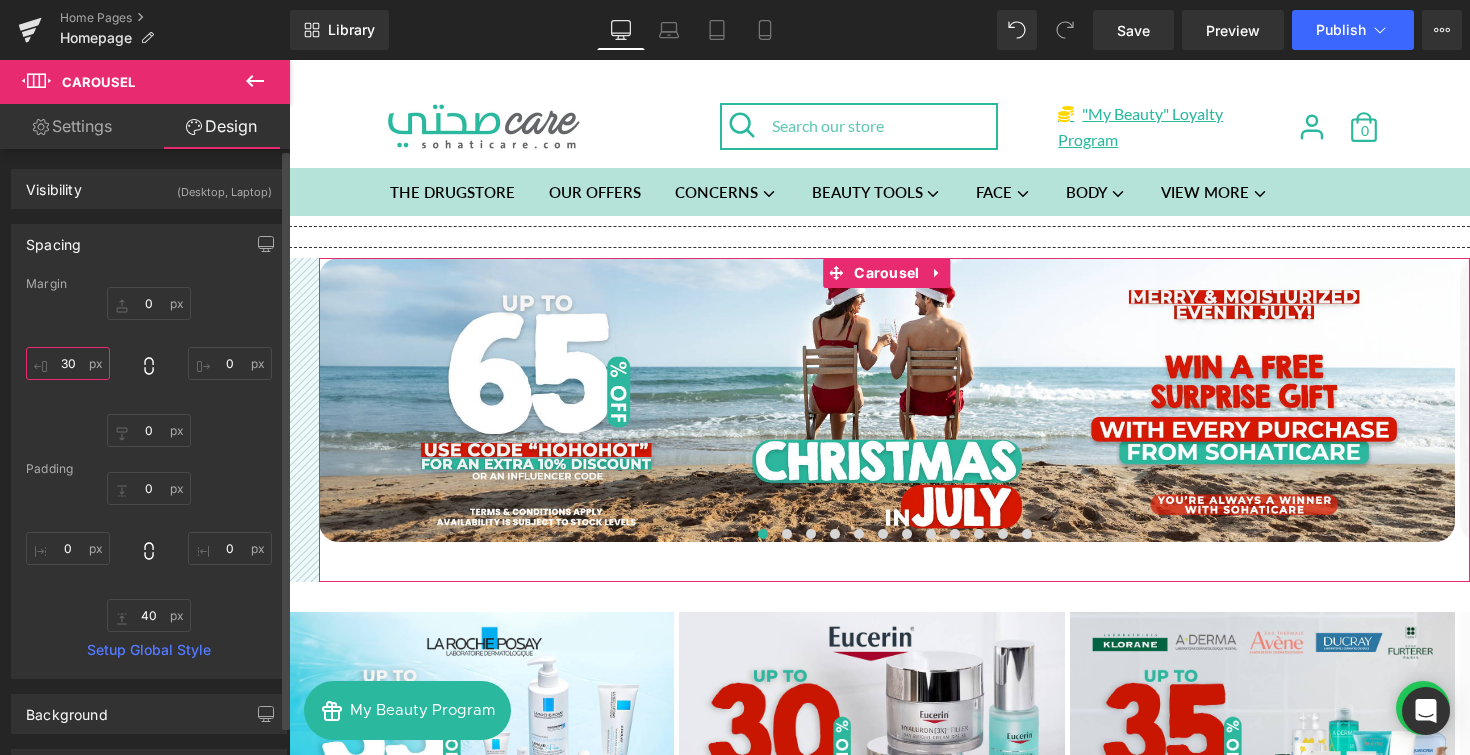 click at bounding box center [68, 363] 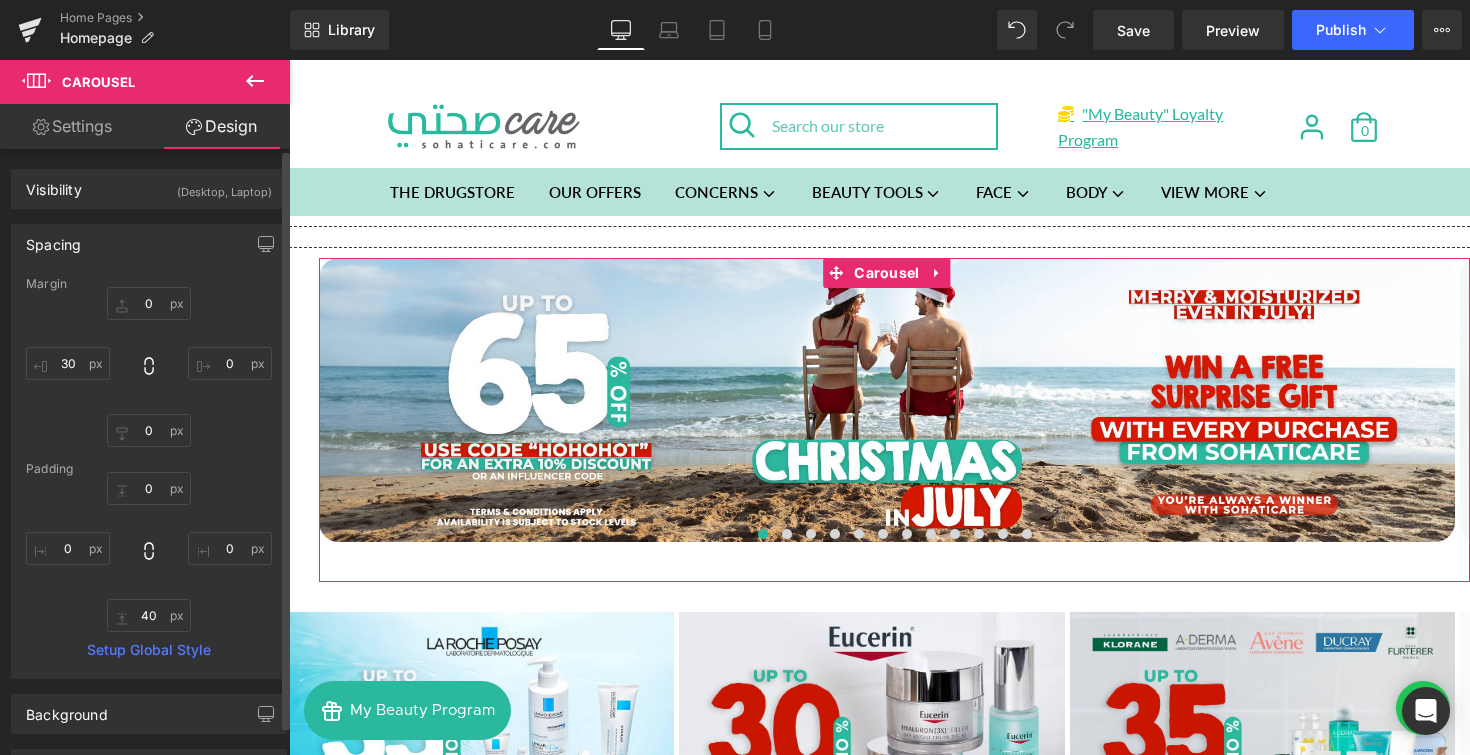 click at bounding box center [149, 367] 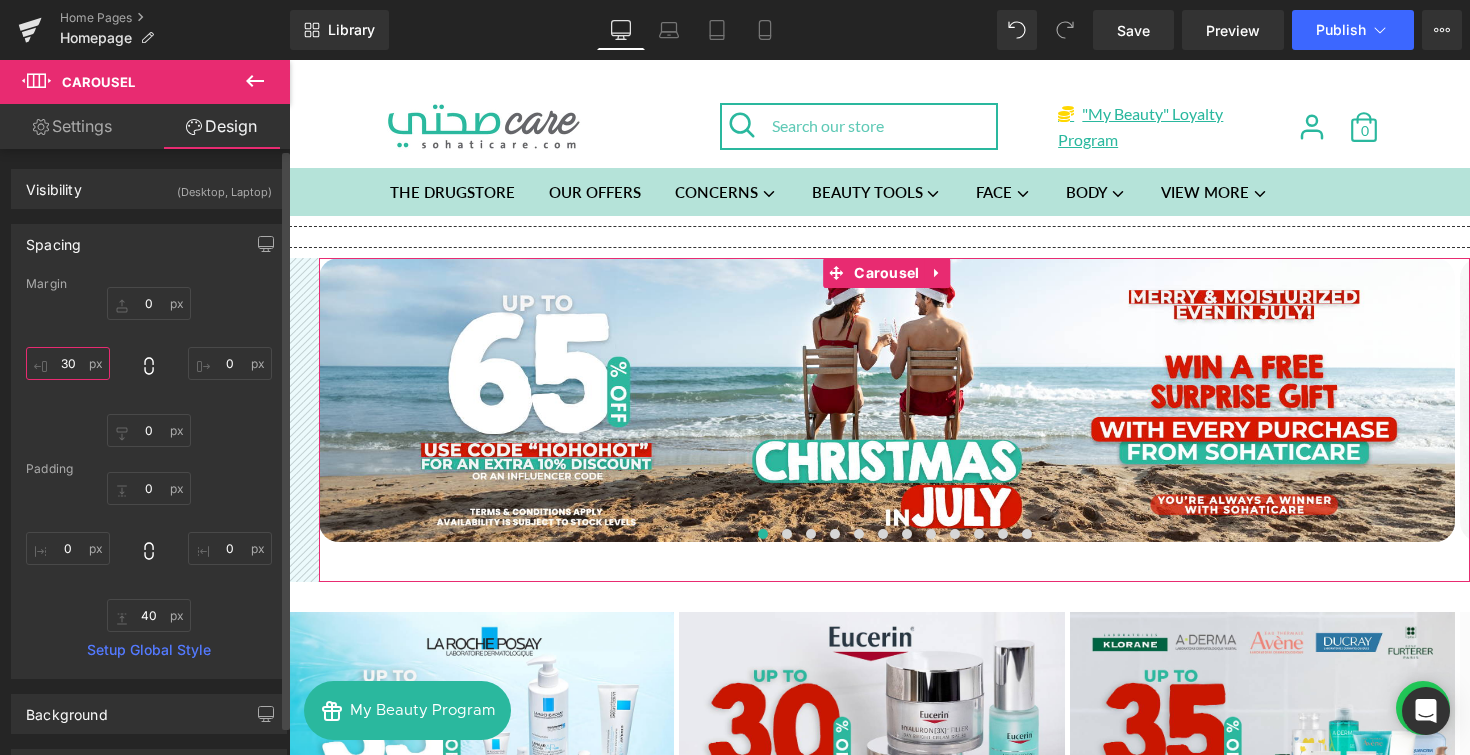 click at bounding box center [68, 363] 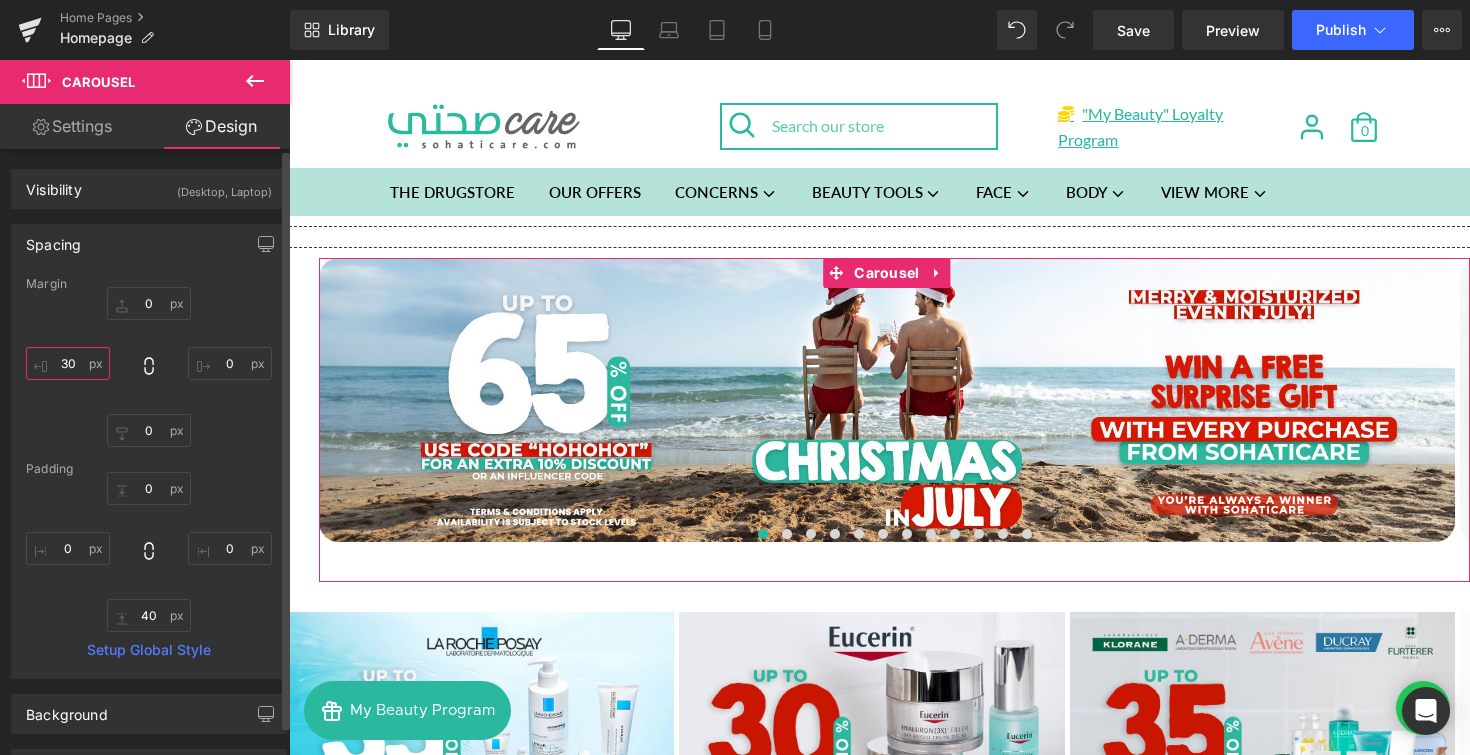 click at bounding box center (68, 363) 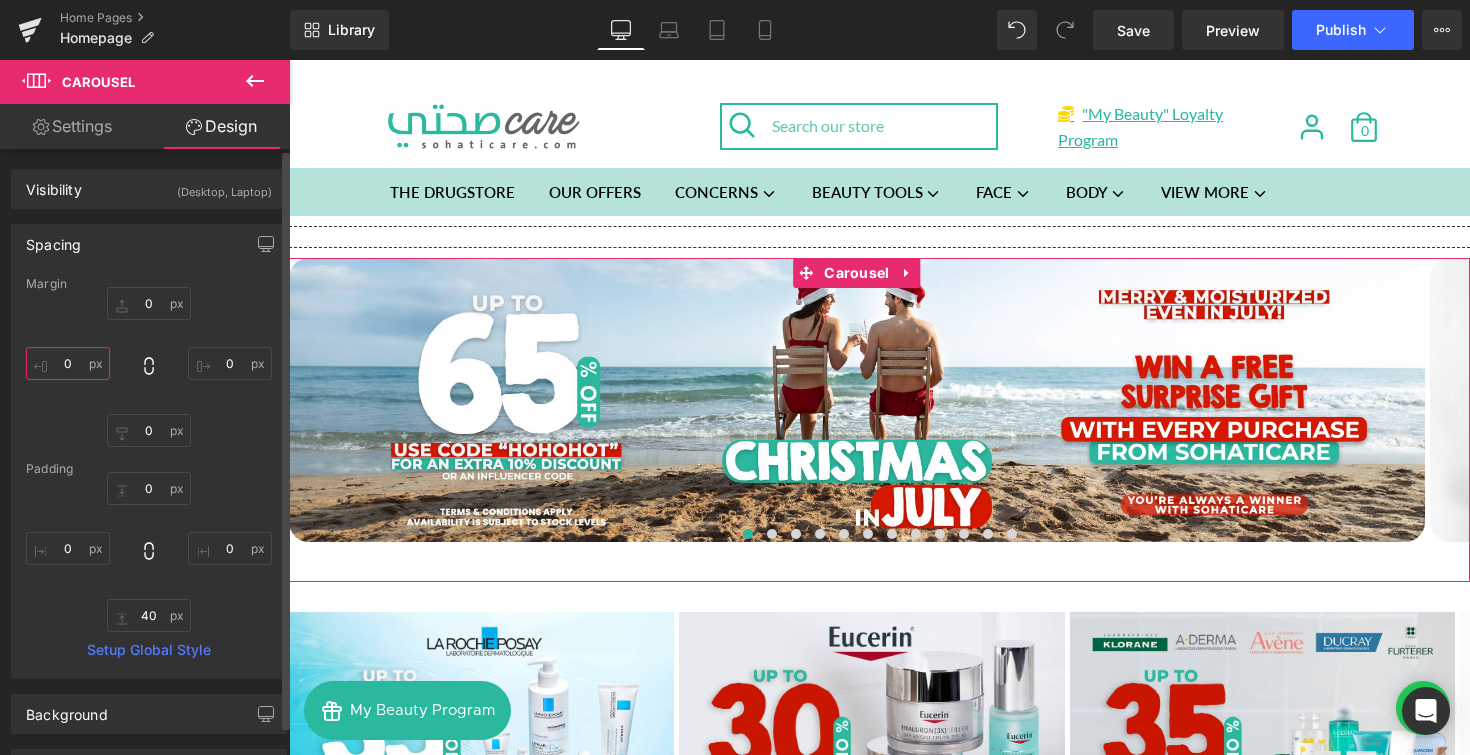 type on "0" 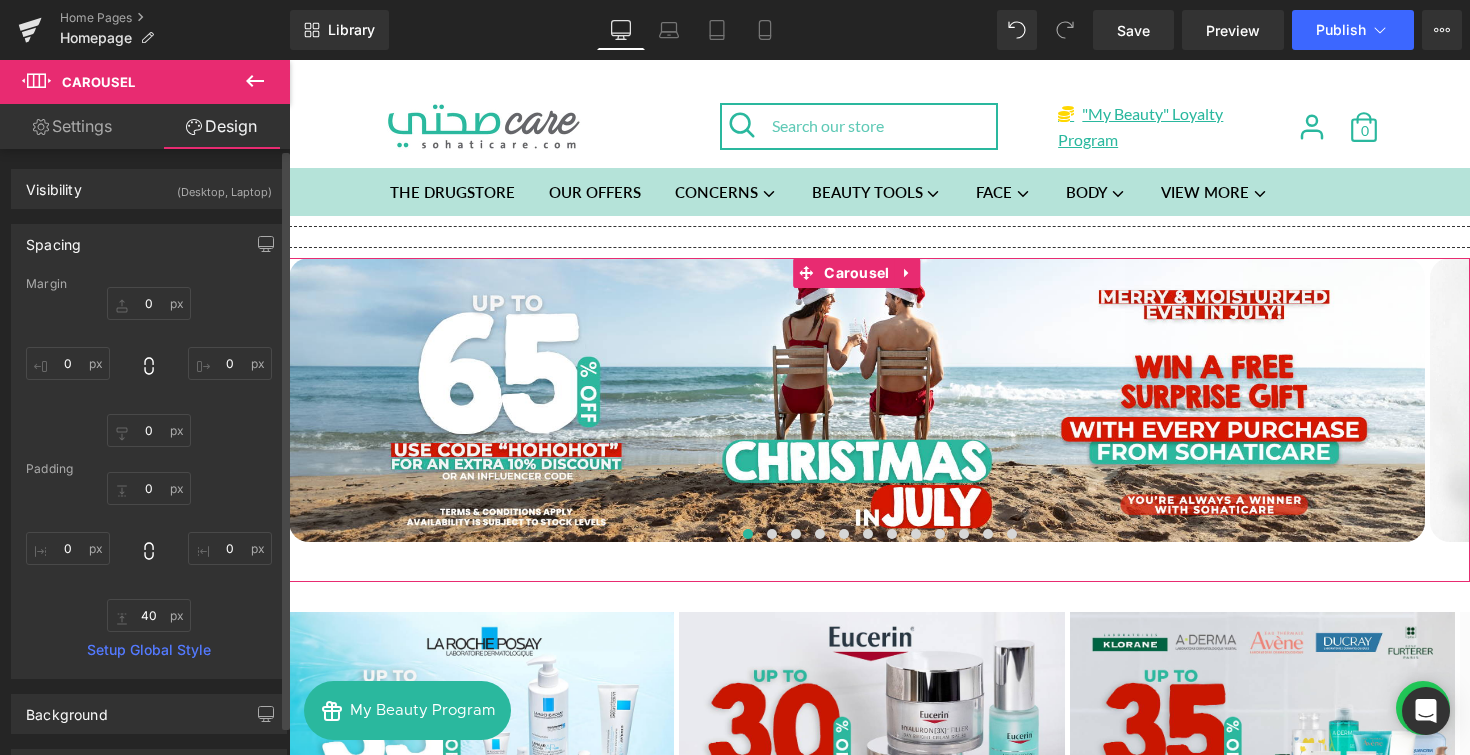 click on "0" at bounding box center (149, 367) 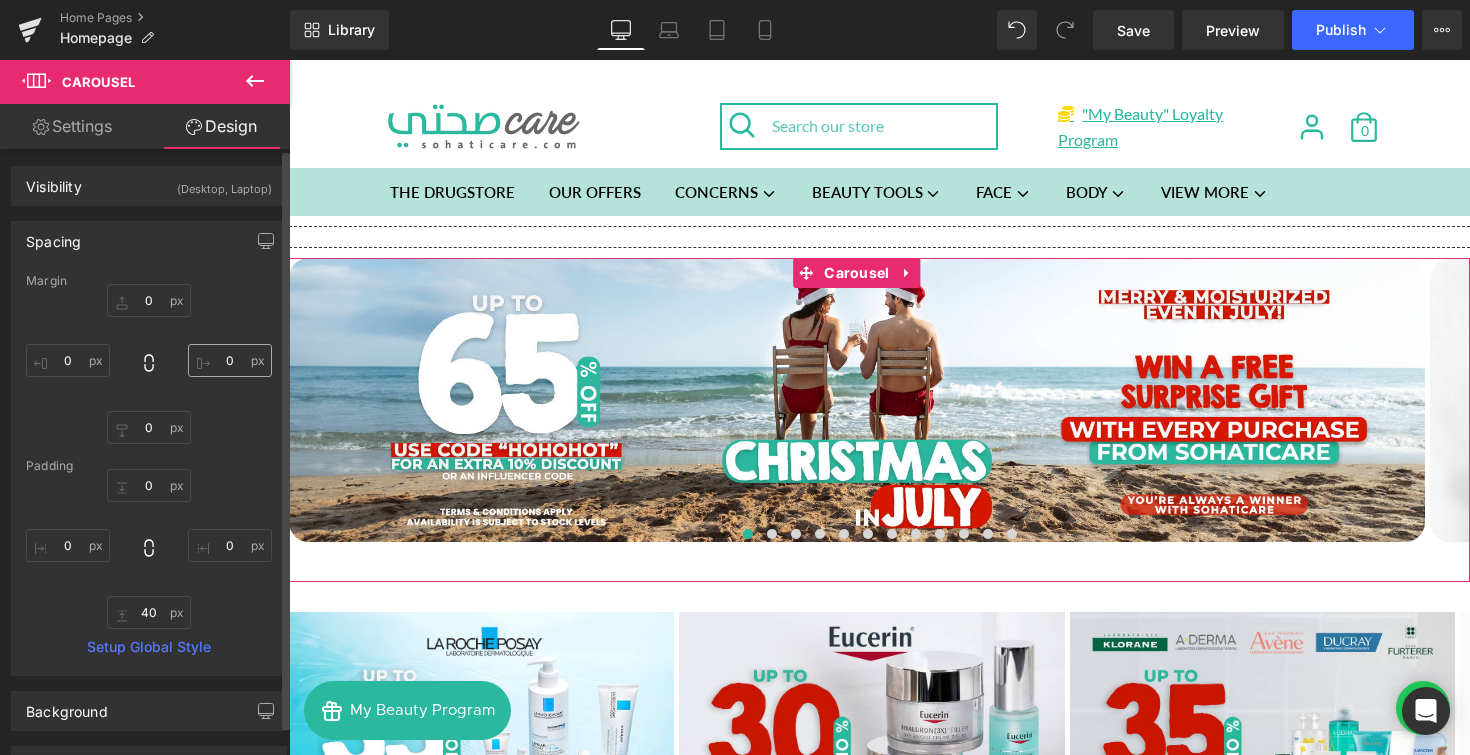 scroll, scrollTop: 4, scrollLeft: 0, axis: vertical 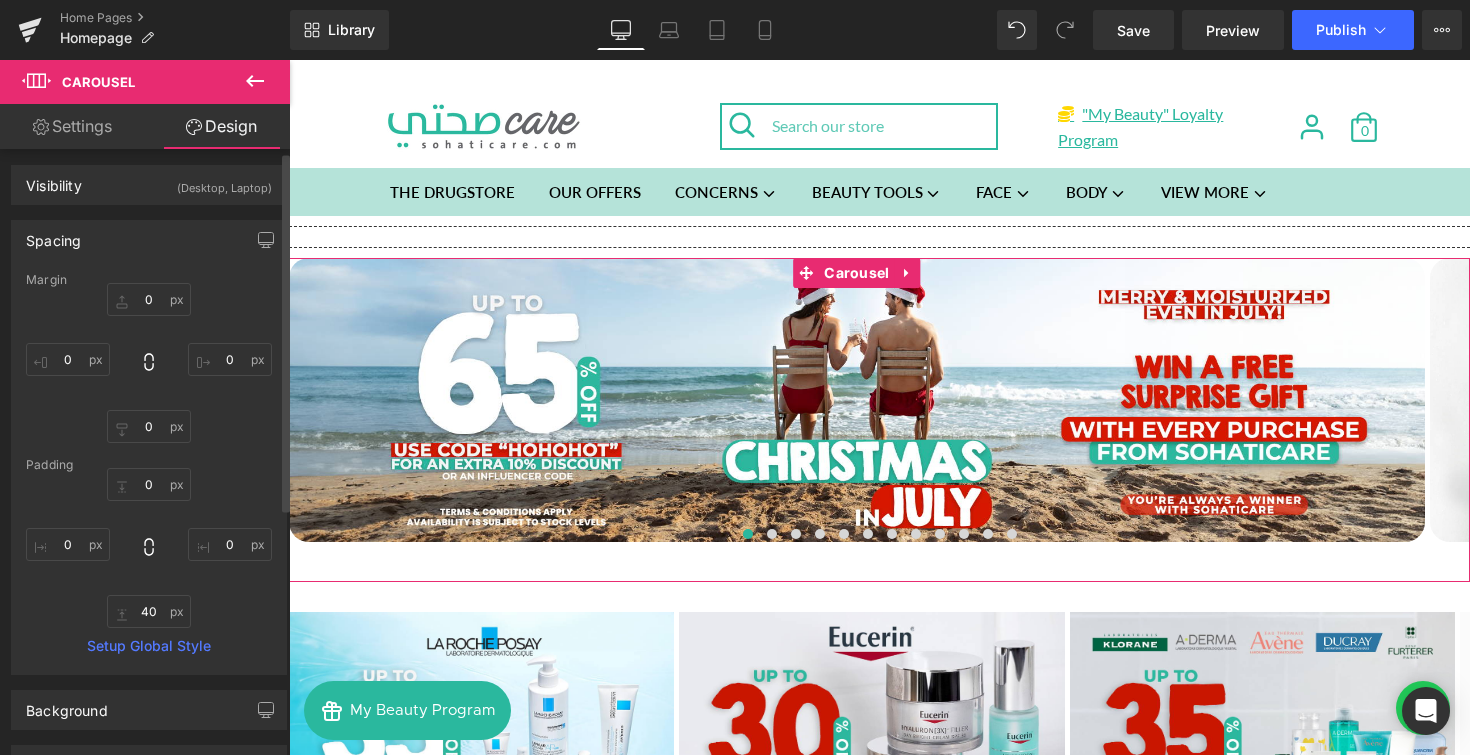 click on "Spacing" at bounding box center [149, 240] 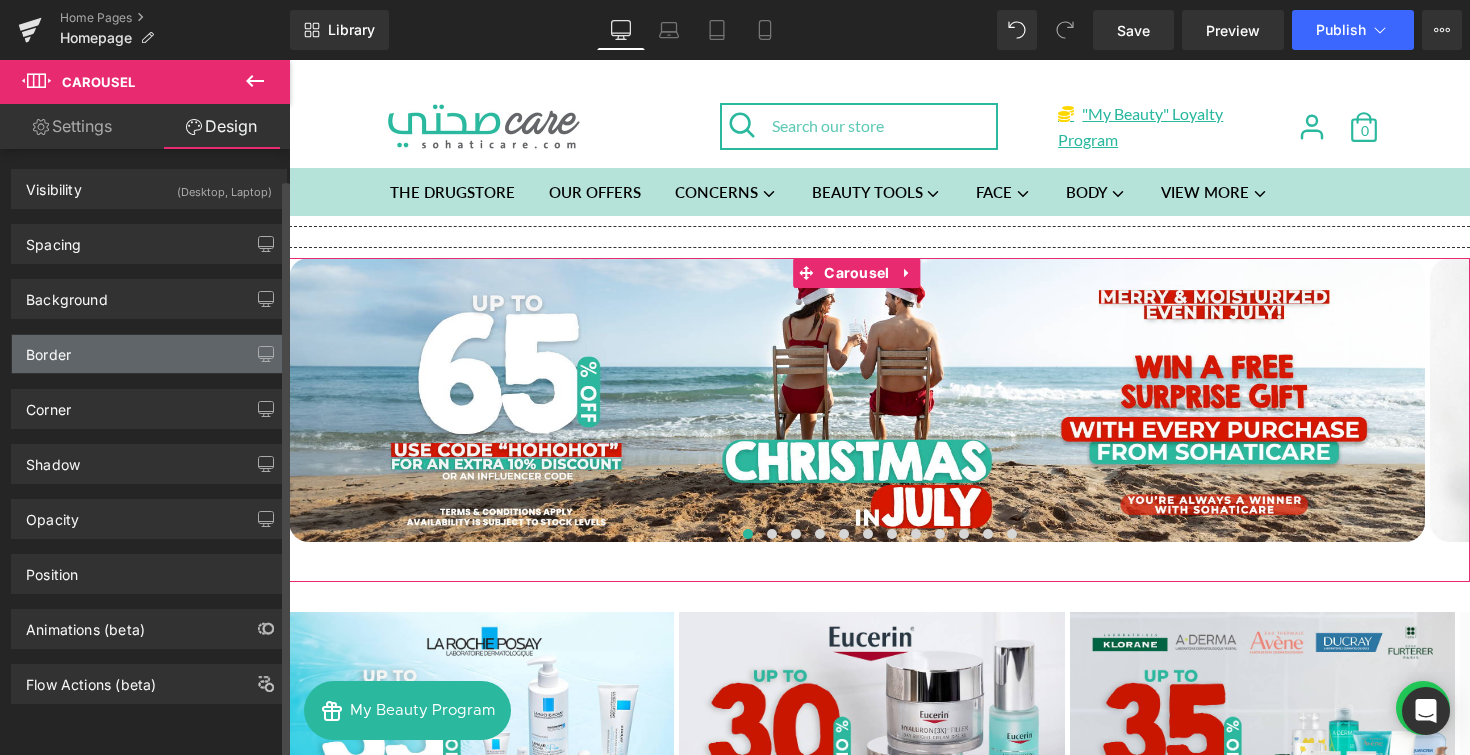 click on "Border" at bounding box center [149, 354] 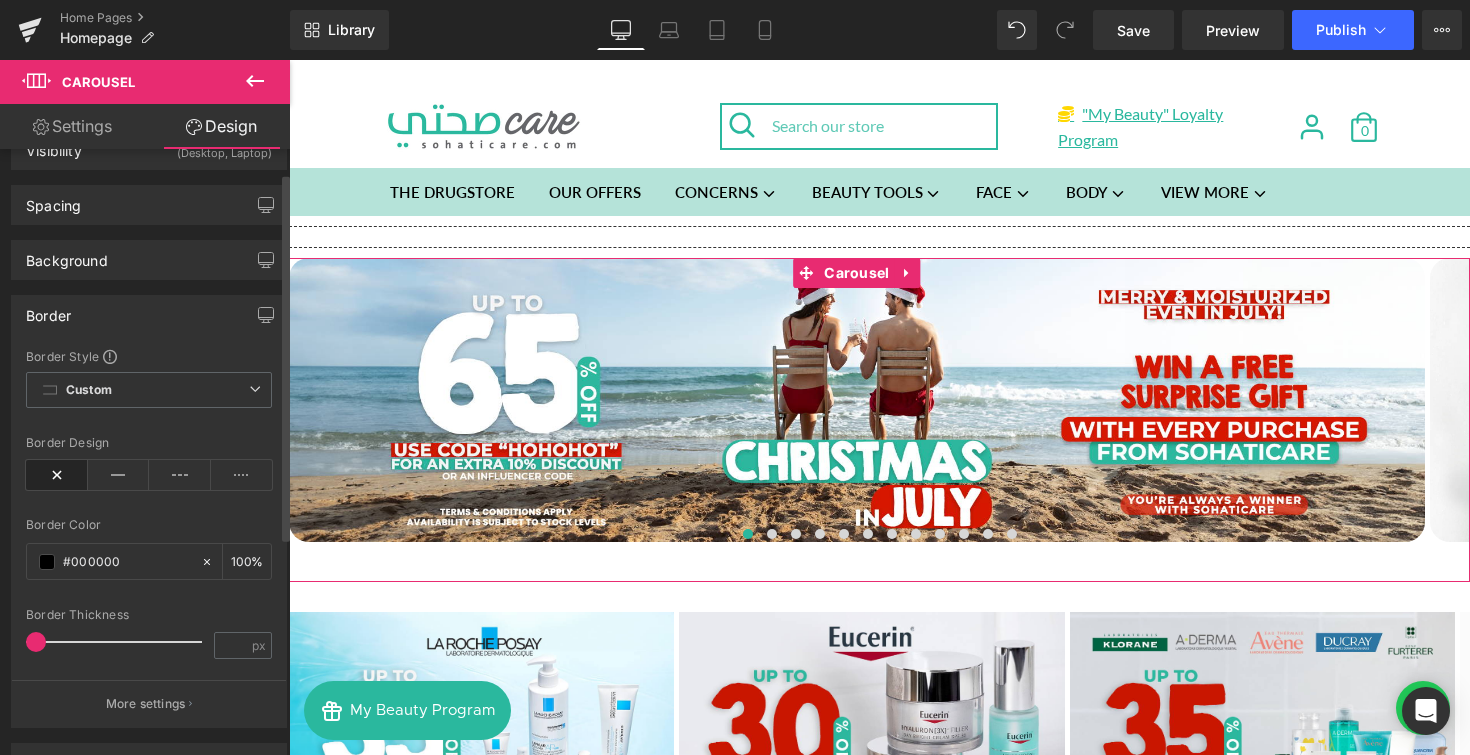 click on "Border" at bounding box center (149, 315) 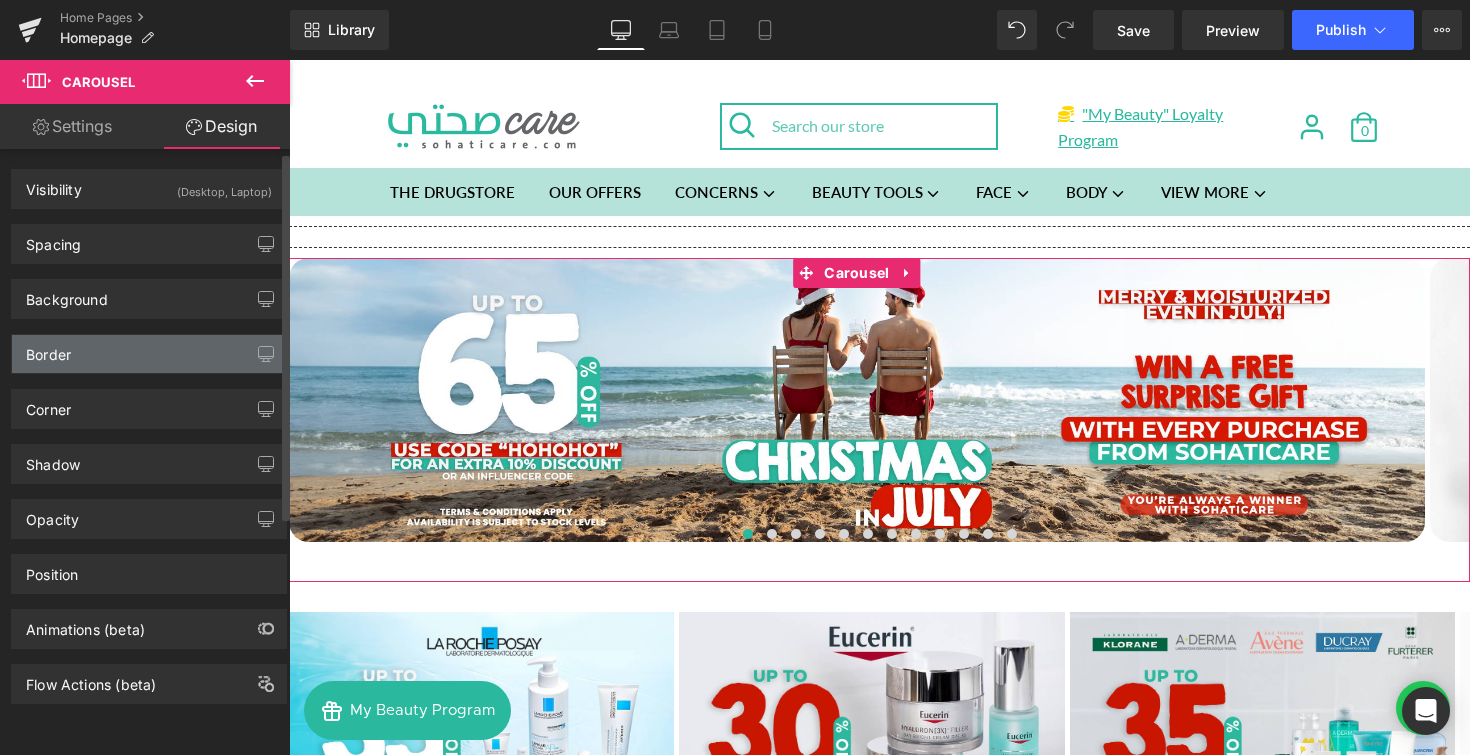 scroll, scrollTop: 5, scrollLeft: 0, axis: vertical 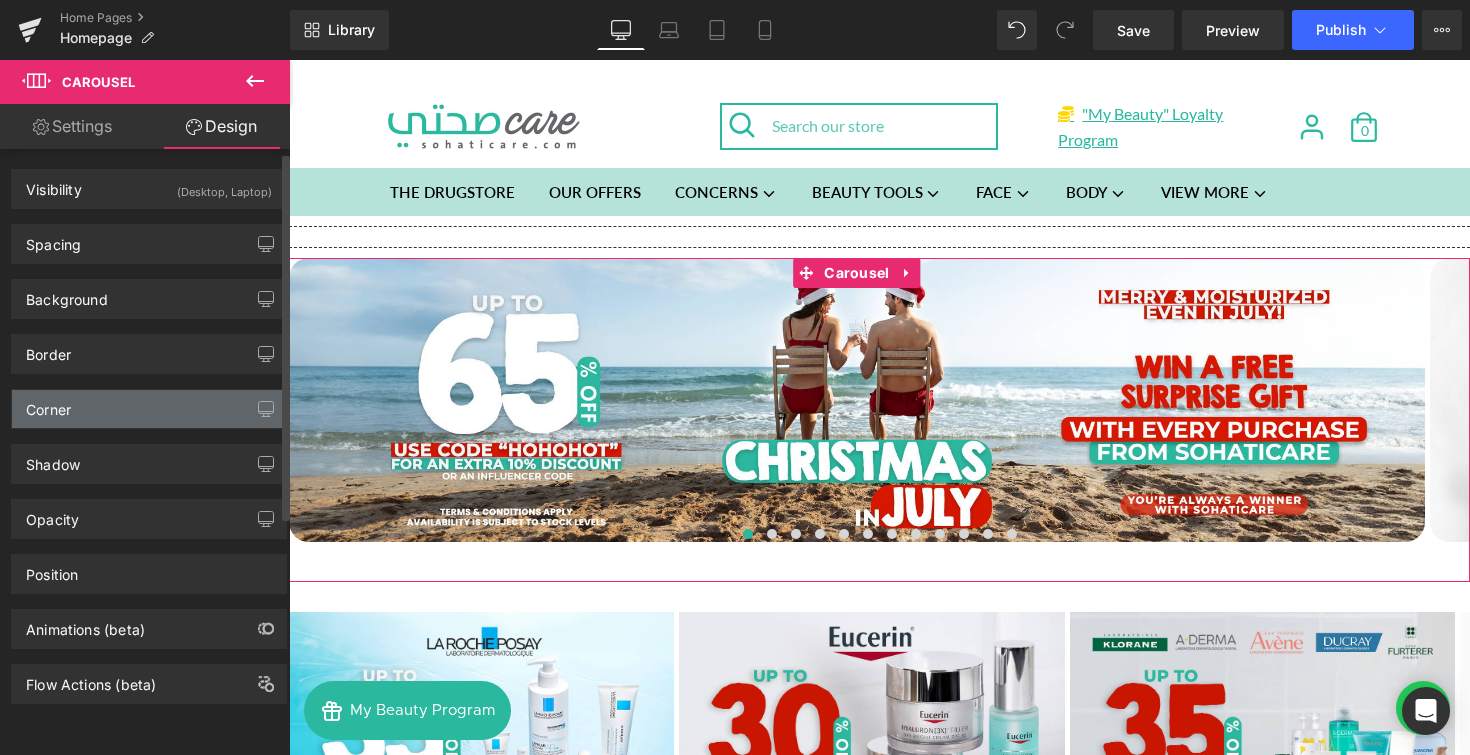 click on "Corner" at bounding box center [149, 409] 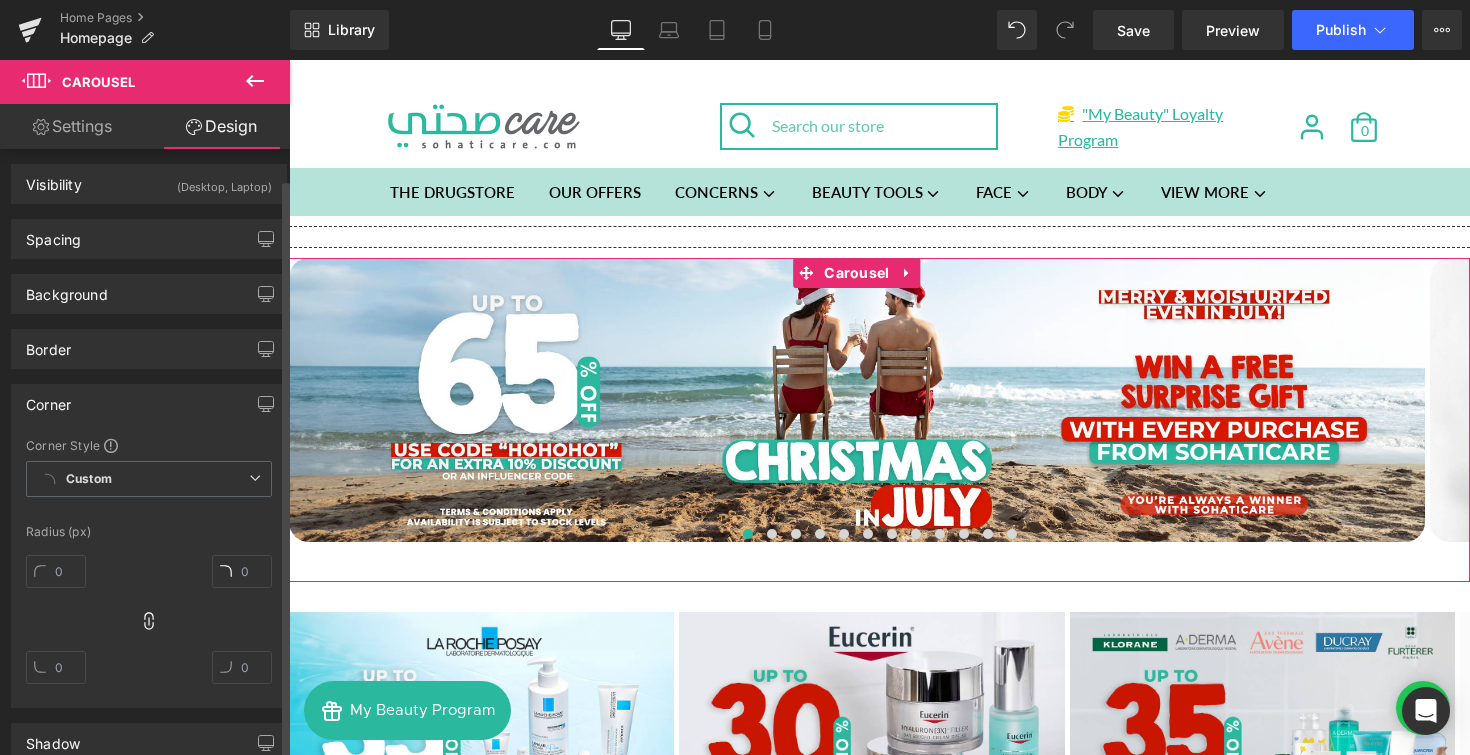 scroll, scrollTop: 39, scrollLeft: 0, axis: vertical 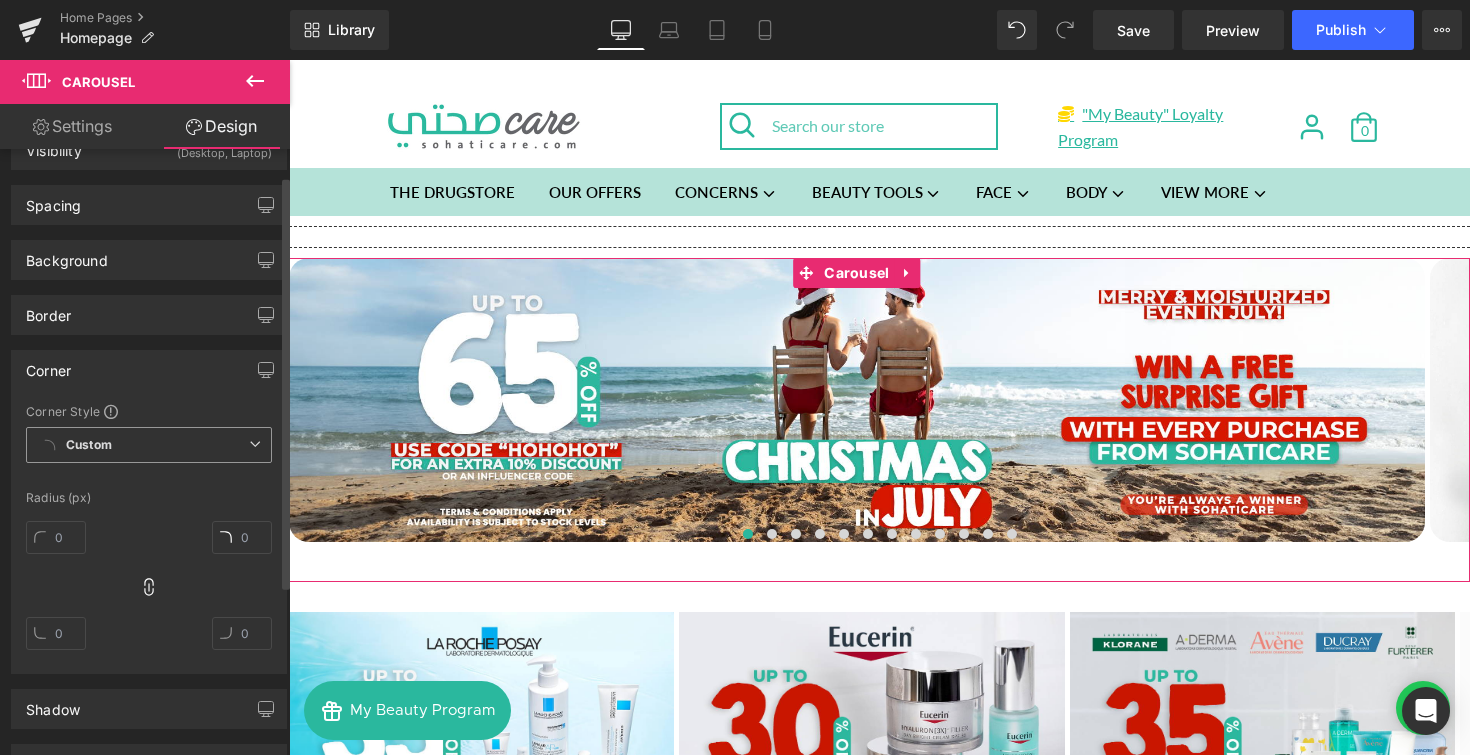 click on "Custom
Setup Global Style" at bounding box center (149, 445) 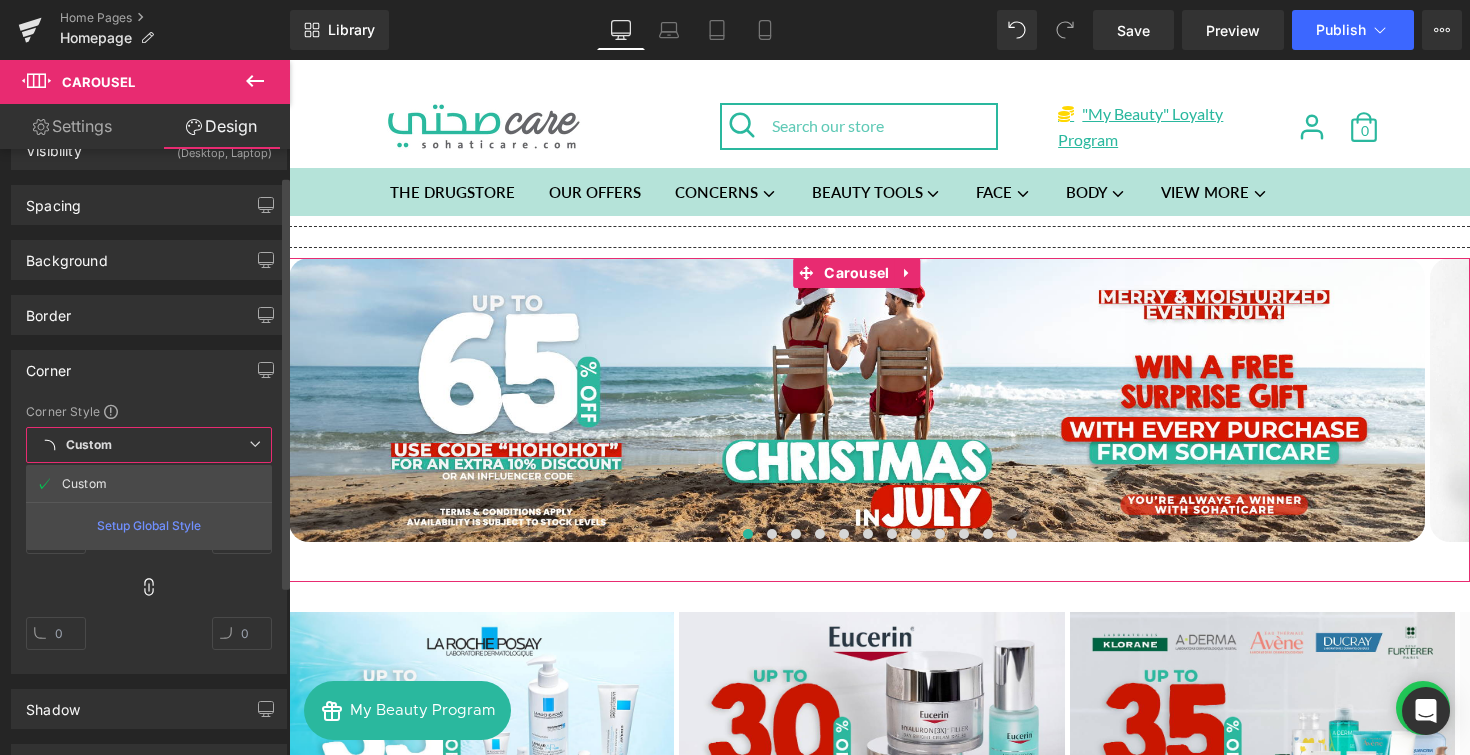 click on "Custom
Setup Global Style" at bounding box center [149, 445] 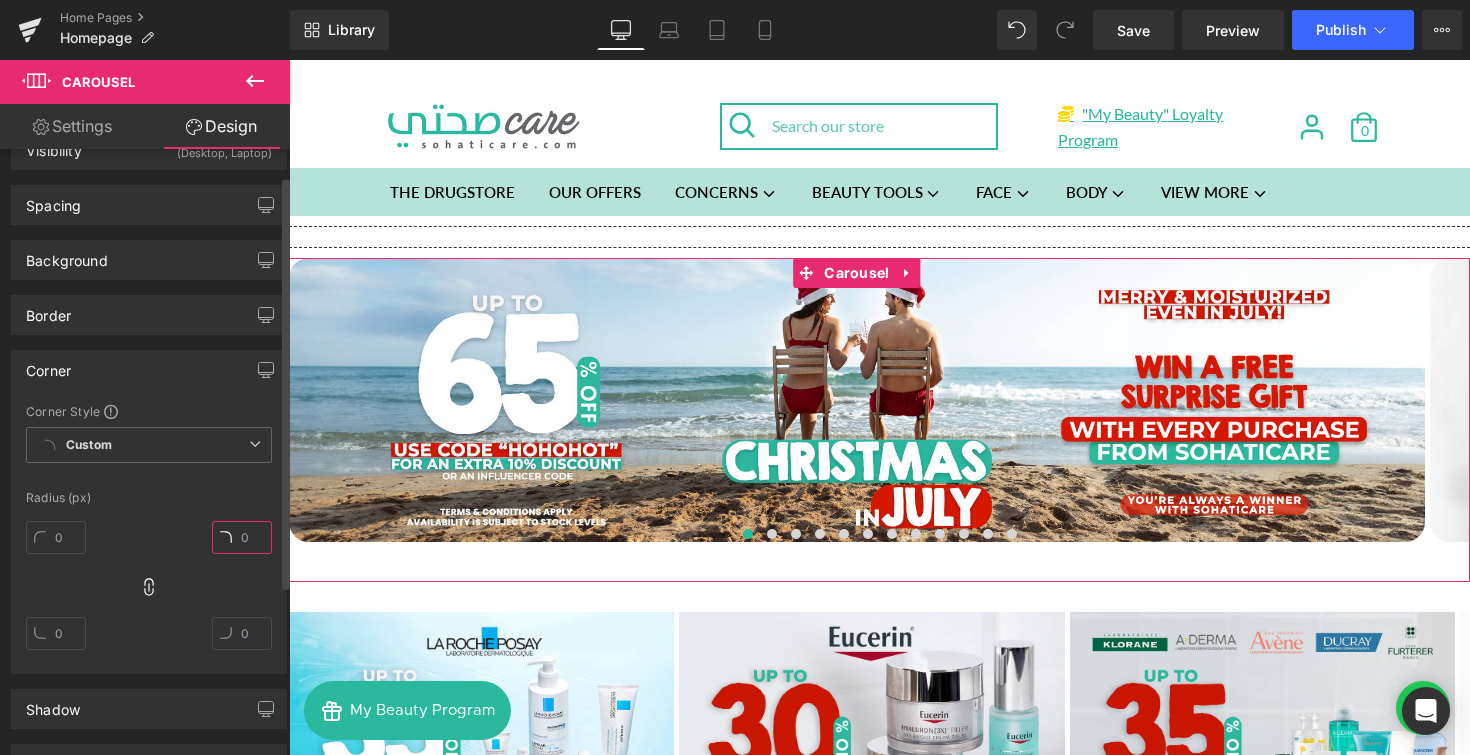 click at bounding box center (242, 537) 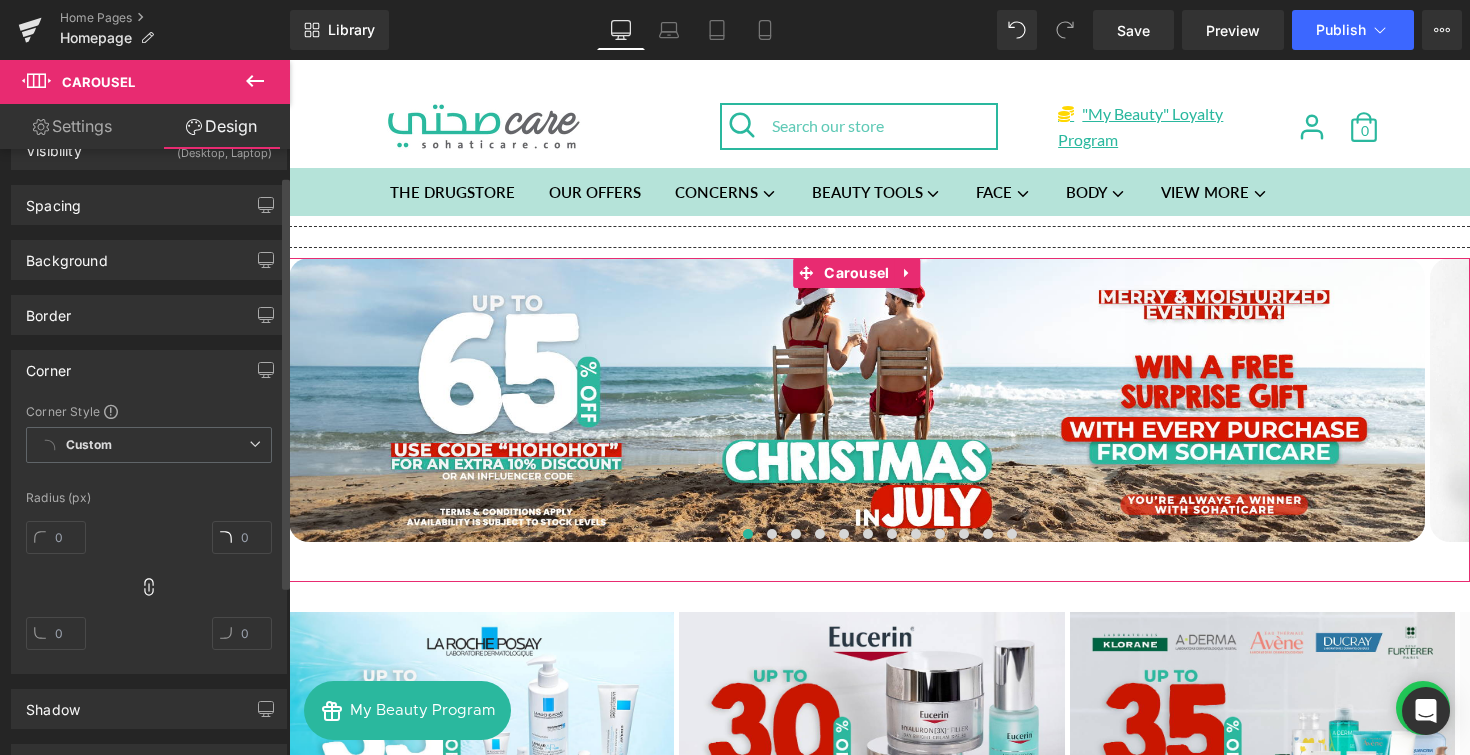 click at bounding box center [149, 479] 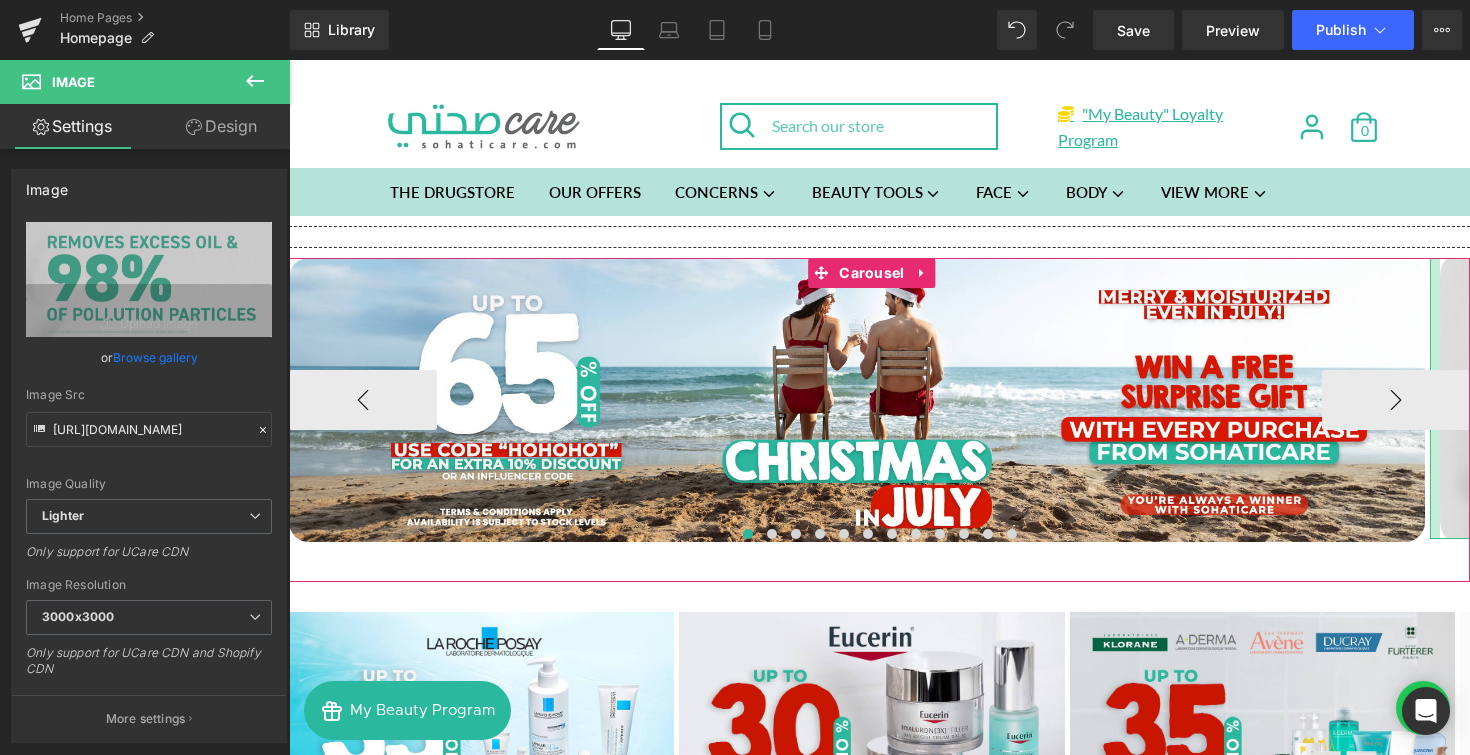 drag, startPoint x: 1431, startPoint y: 334, endPoint x: 1441, endPoint y: 333, distance: 10.049875 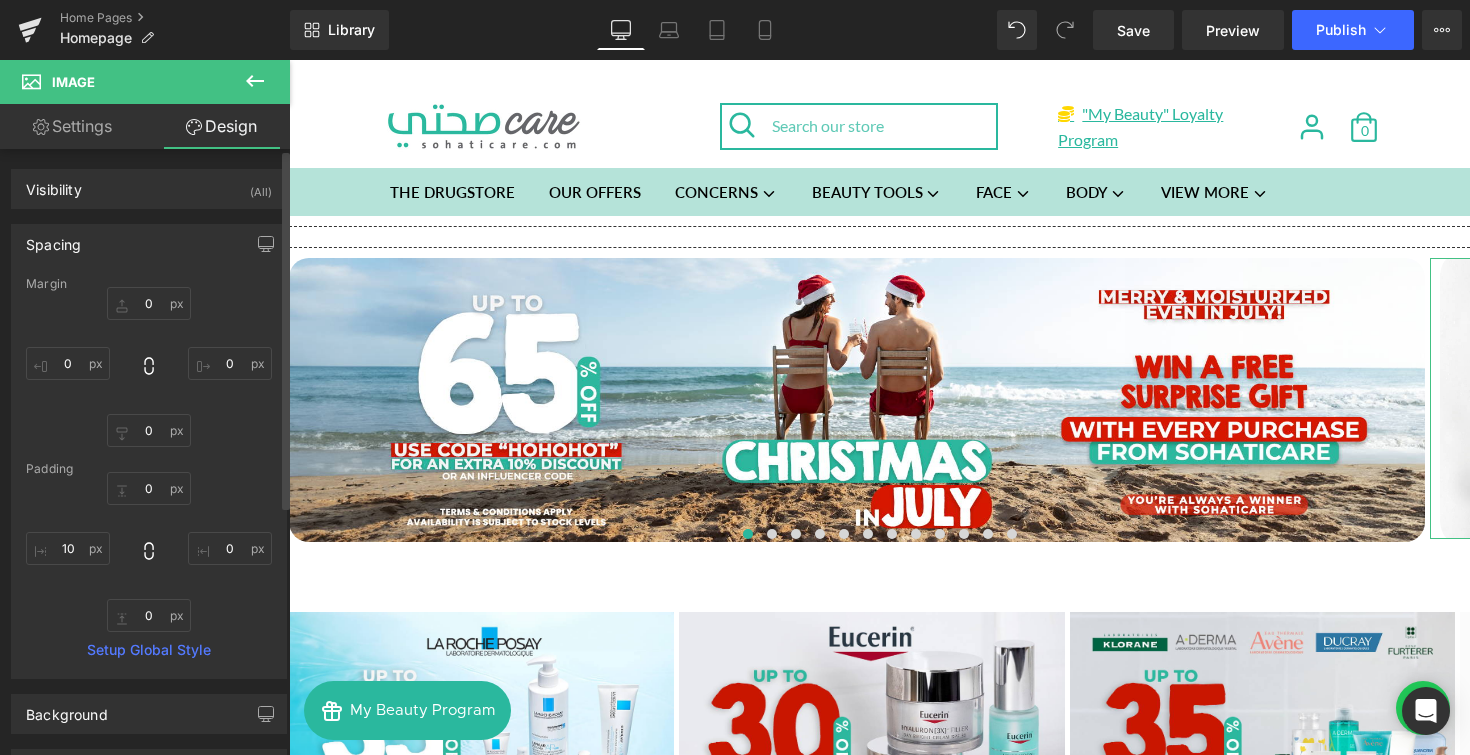 click on "Spacing" at bounding box center (149, 244) 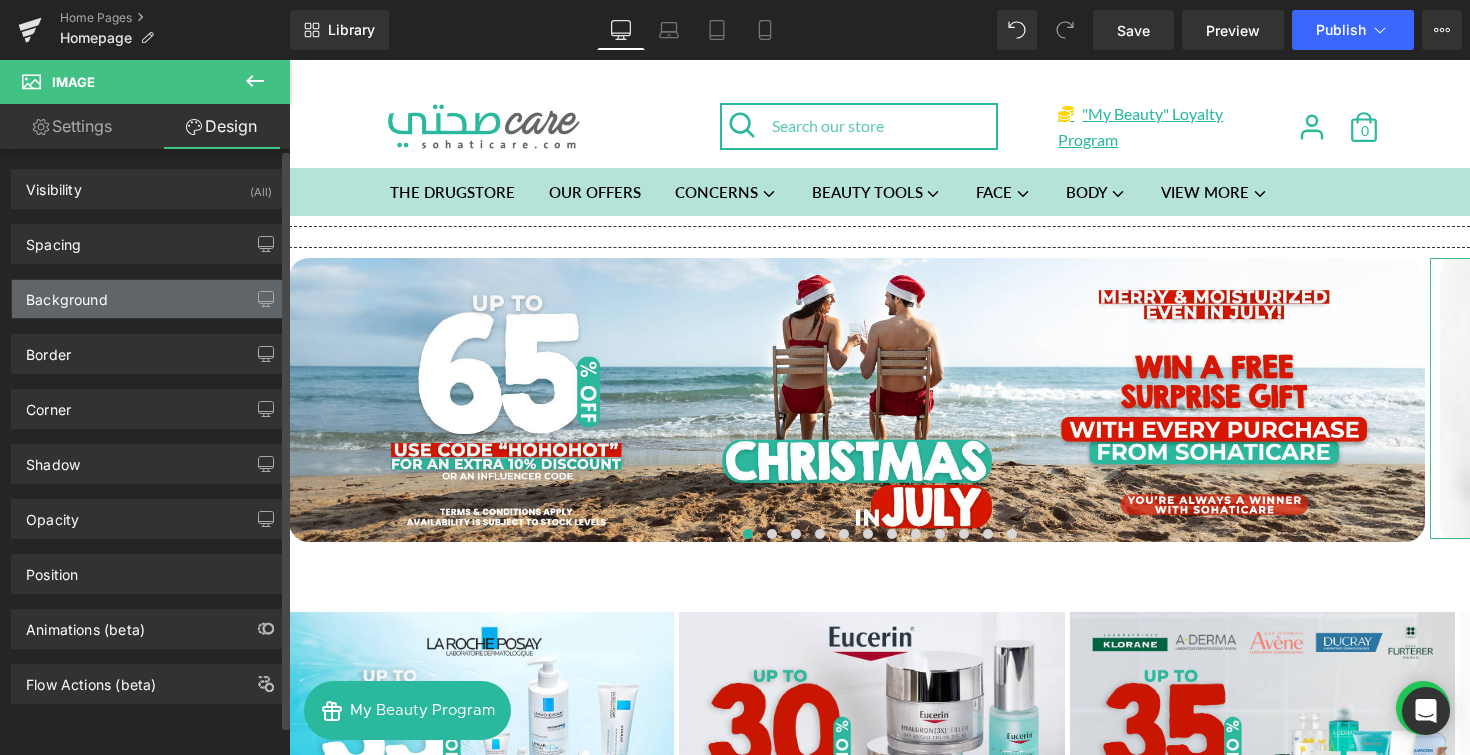 click on "Background" at bounding box center [149, 299] 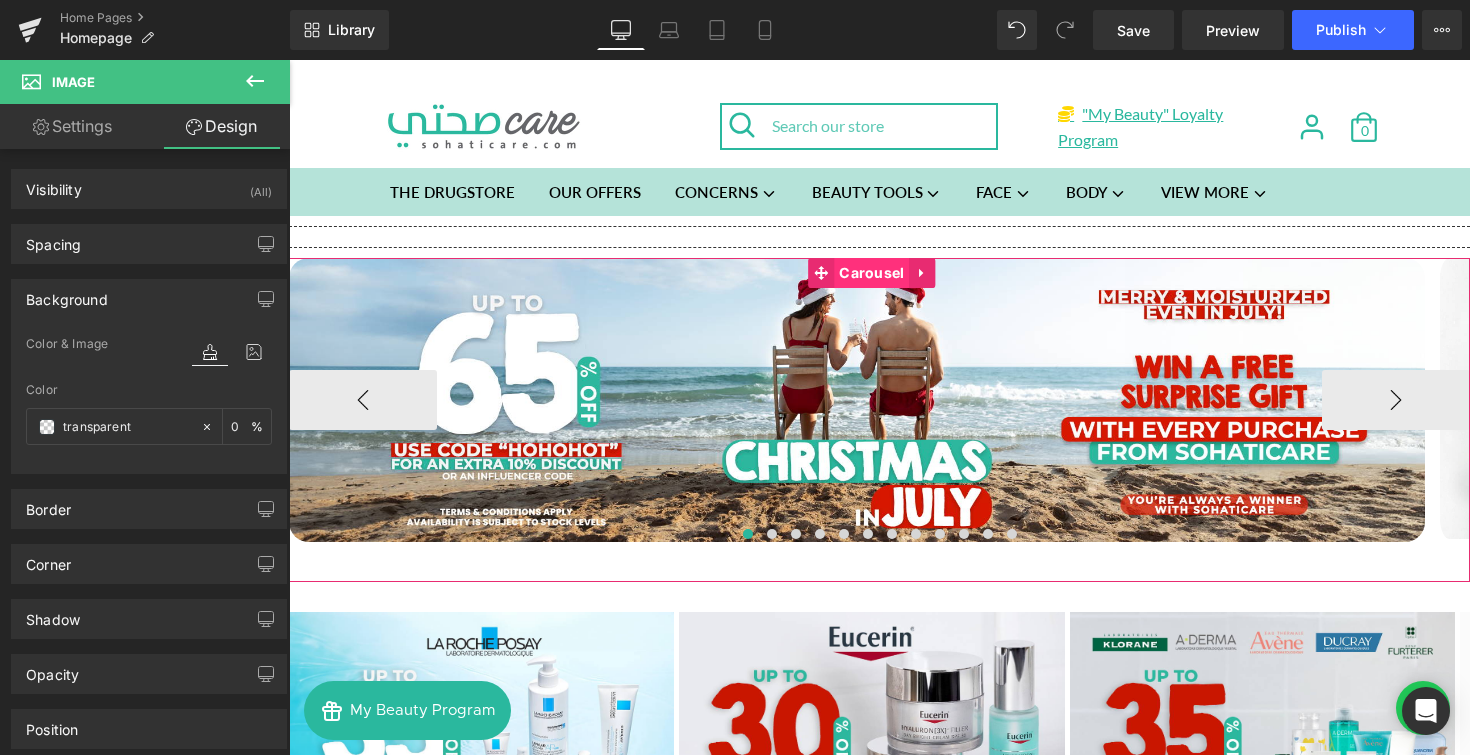click on "Carousel" at bounding box center [871, 273] 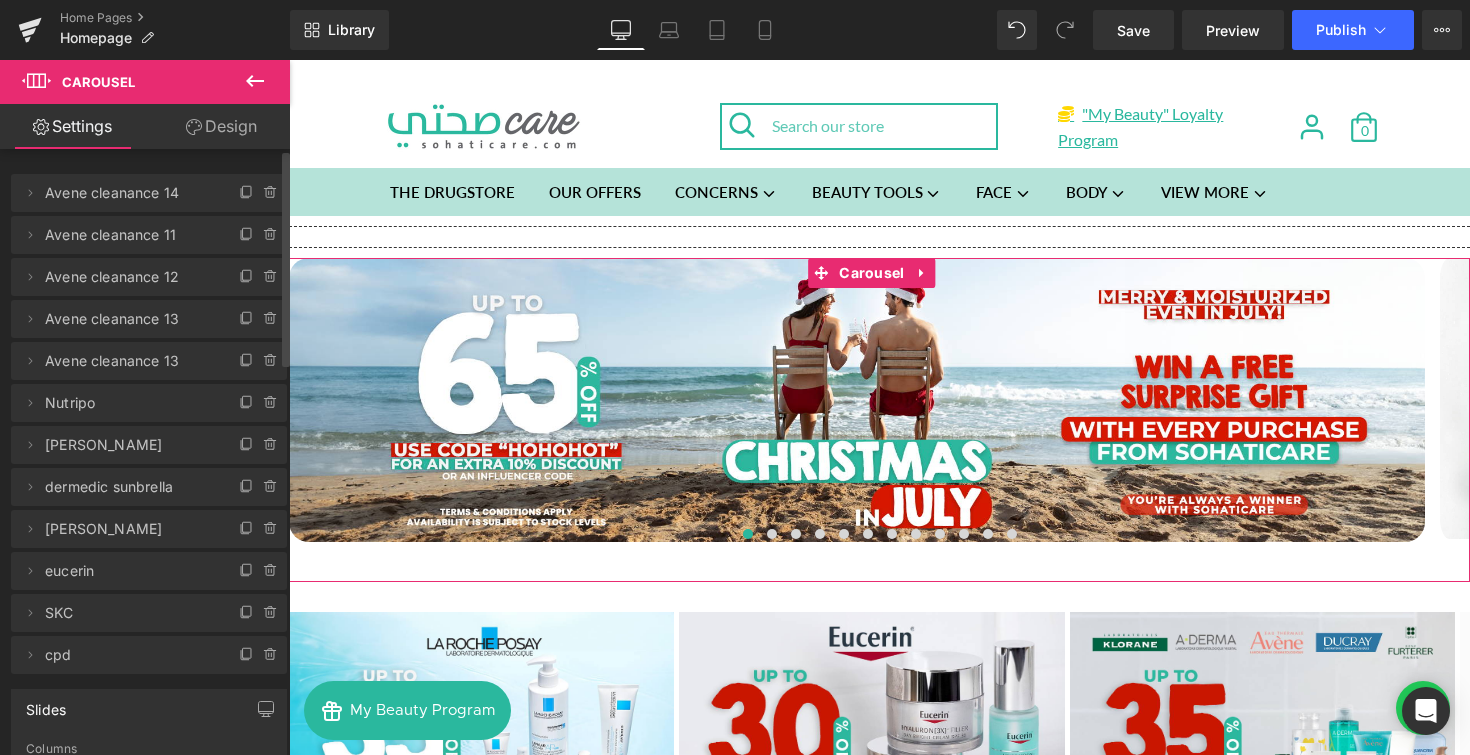 click on "Delete Cancel             Avene cleanance 14       Avene cleanance 14 Name Avene cleanance 14       Delete Cancel             Avene cleanance 11       Avene cleanance 11 Name Avene cleanance 11       Delete Cancel             Avene cleanance 12       Avene cleanance 12 Name Avene cleanance 12       Delete Cancel             Avene cleanance 13       Avene cleanance 13 Name Avene cleanance 13       Delete Cancel             Avene cleanance 13       Avene cleanance 13 Name Avene cleanance 13       Delete Cancel             Nutripo       Nutripo Name Nutripo       Delete Cancel             Tommee Tippee       Tommee Tippee Name Tommee Tippee       Delete Cancel             dermedic sunbrella        dermedic sunbrella Name dermedic sunbrella       Delete Cancel             soskin       soskin Name soskin       Delete Cancel             eucerin       eucerin Name eucerin       Delete Cancel             SKC       SKC Name SKC       Delete Cancel             cpd       cpd Name cpd       Slides 1 Columns 1 1 Columns 1" at bounding box center [149, 969] 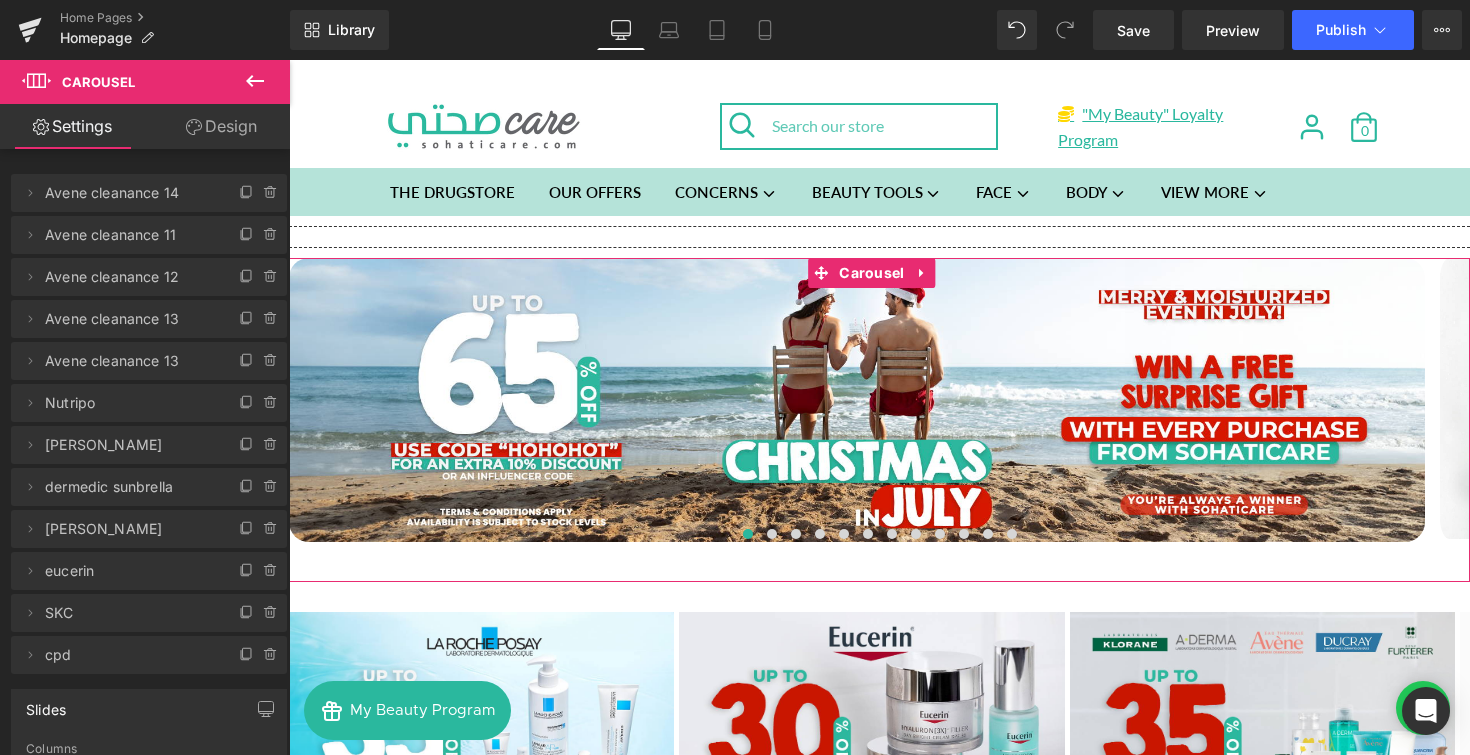 click on "Design" at bounding box center [221, 126] 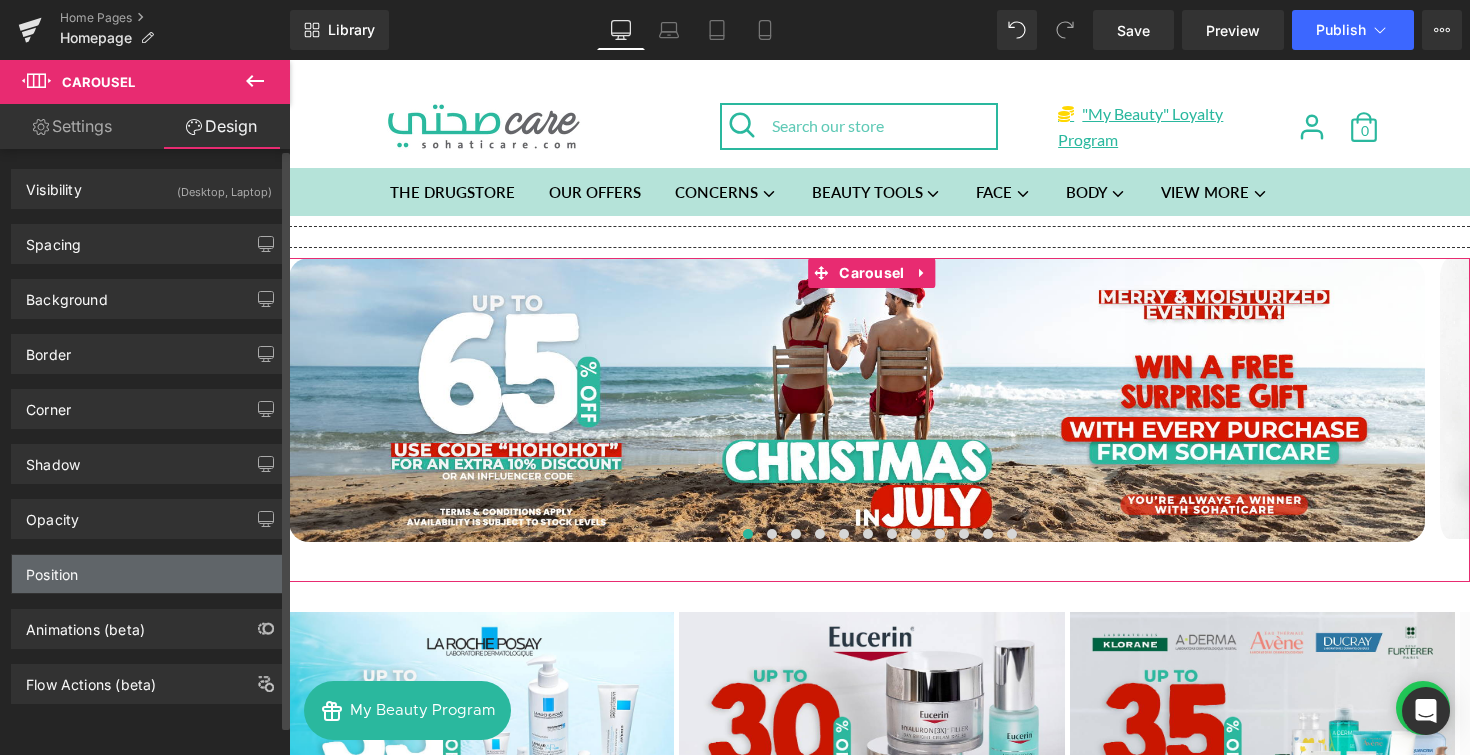 click on "Position" at bounding box center [149, 574] 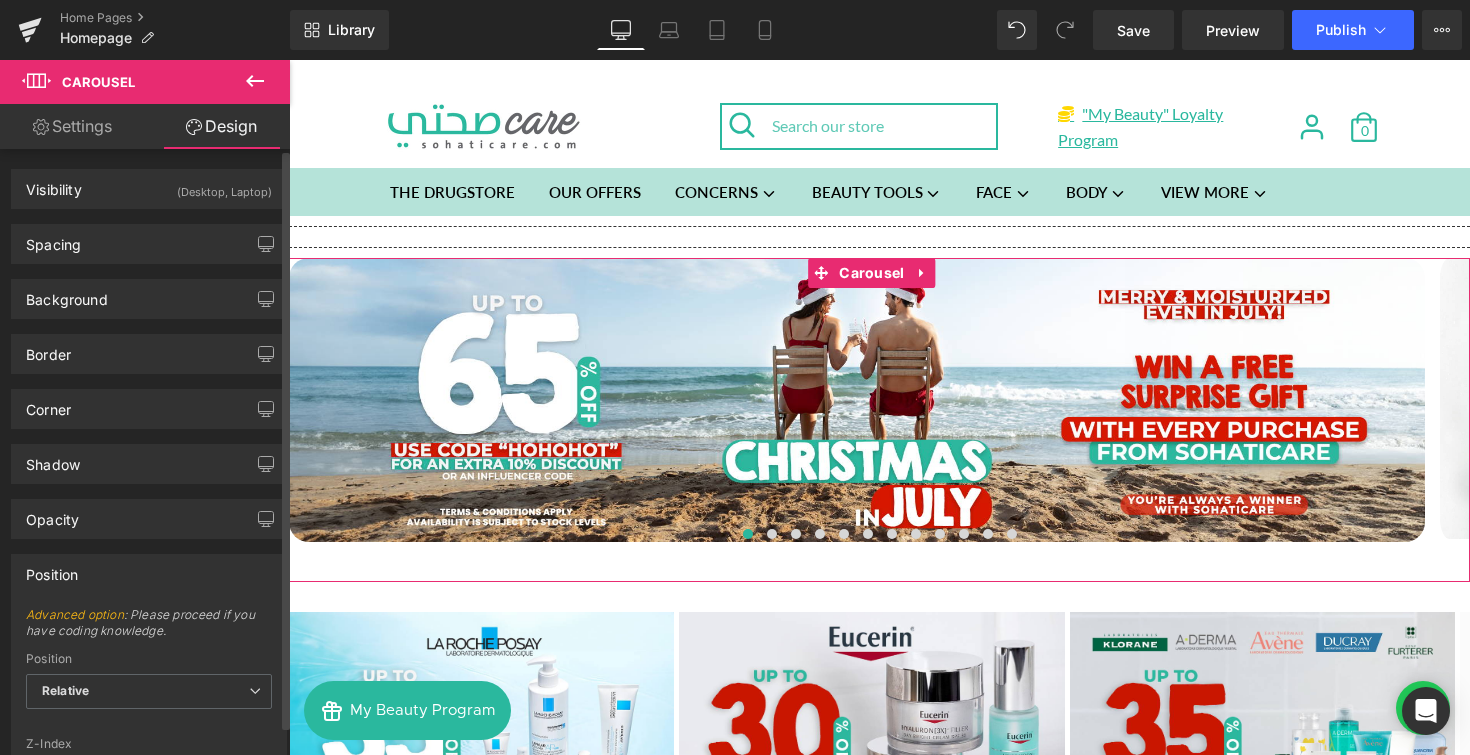 click on "Position" at bounding box center (149, 574) 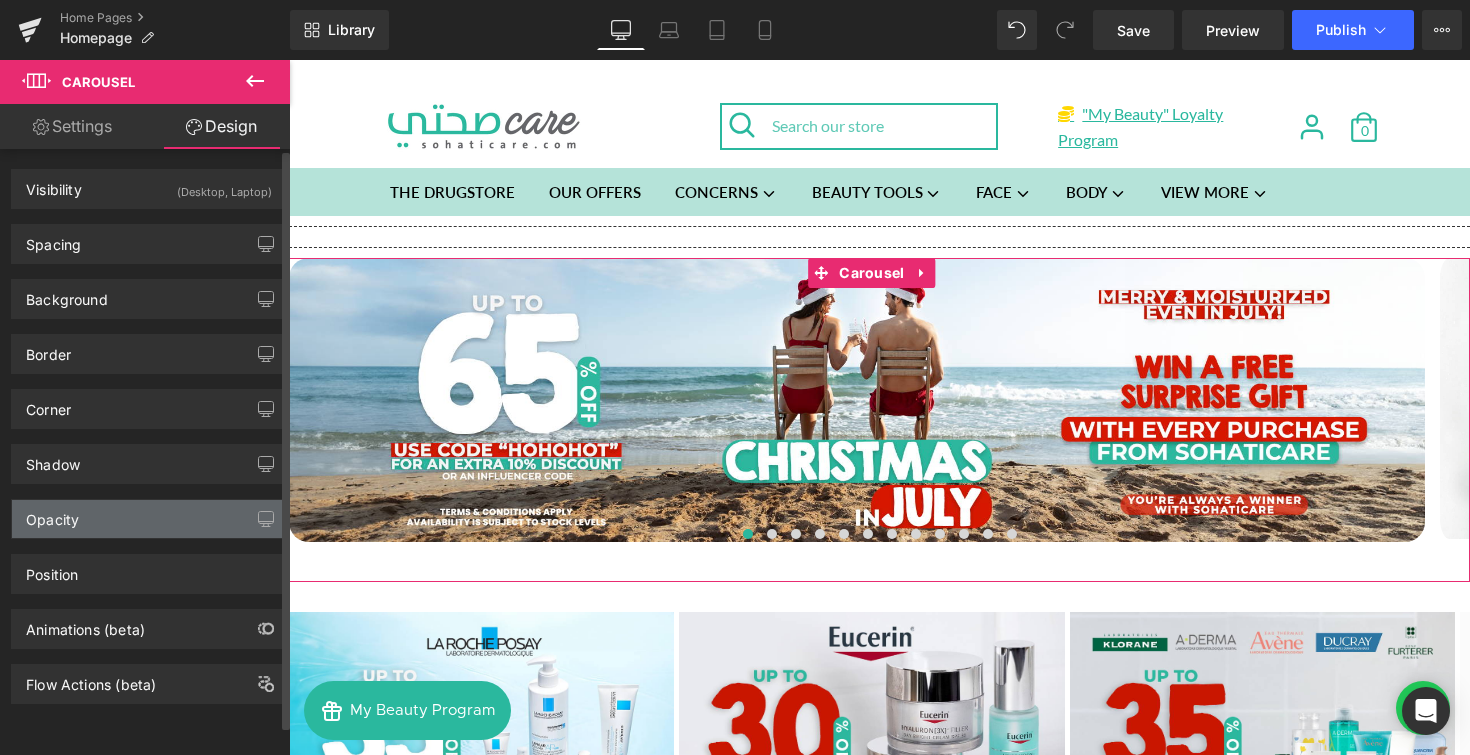 click on "Opacity" at bounding box center [149, 519] 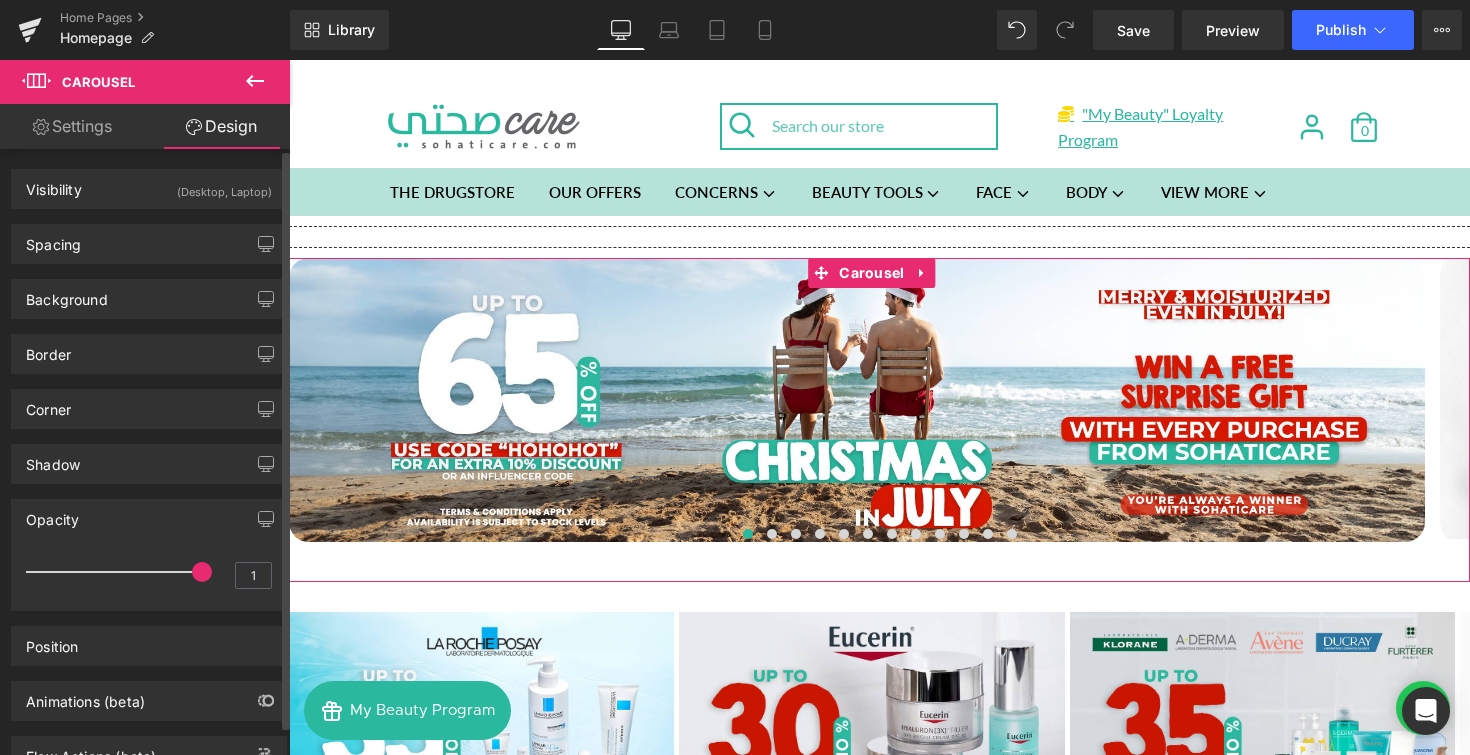 click on "Opacity" at bounding box center (149, 519) 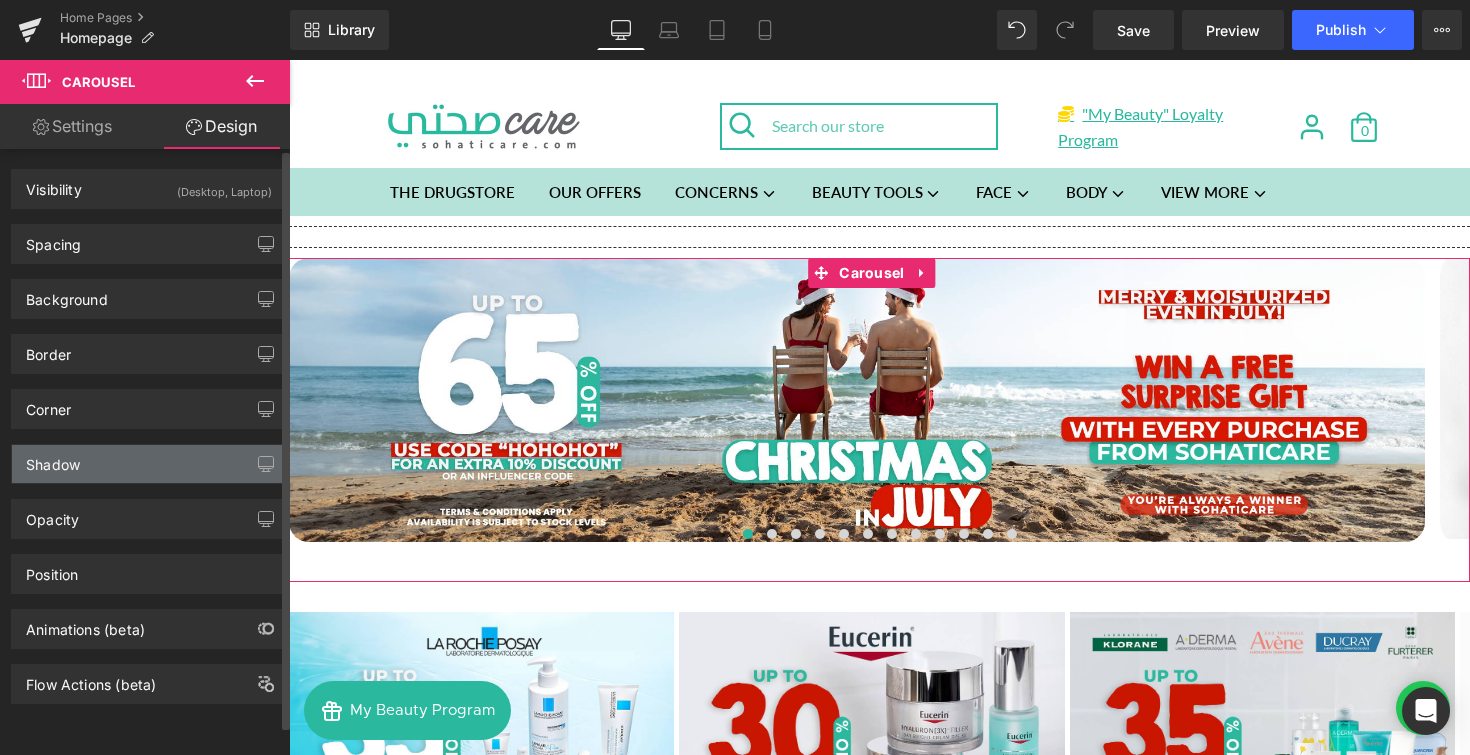 click on "Shadow" at bounding box center [149, 464] 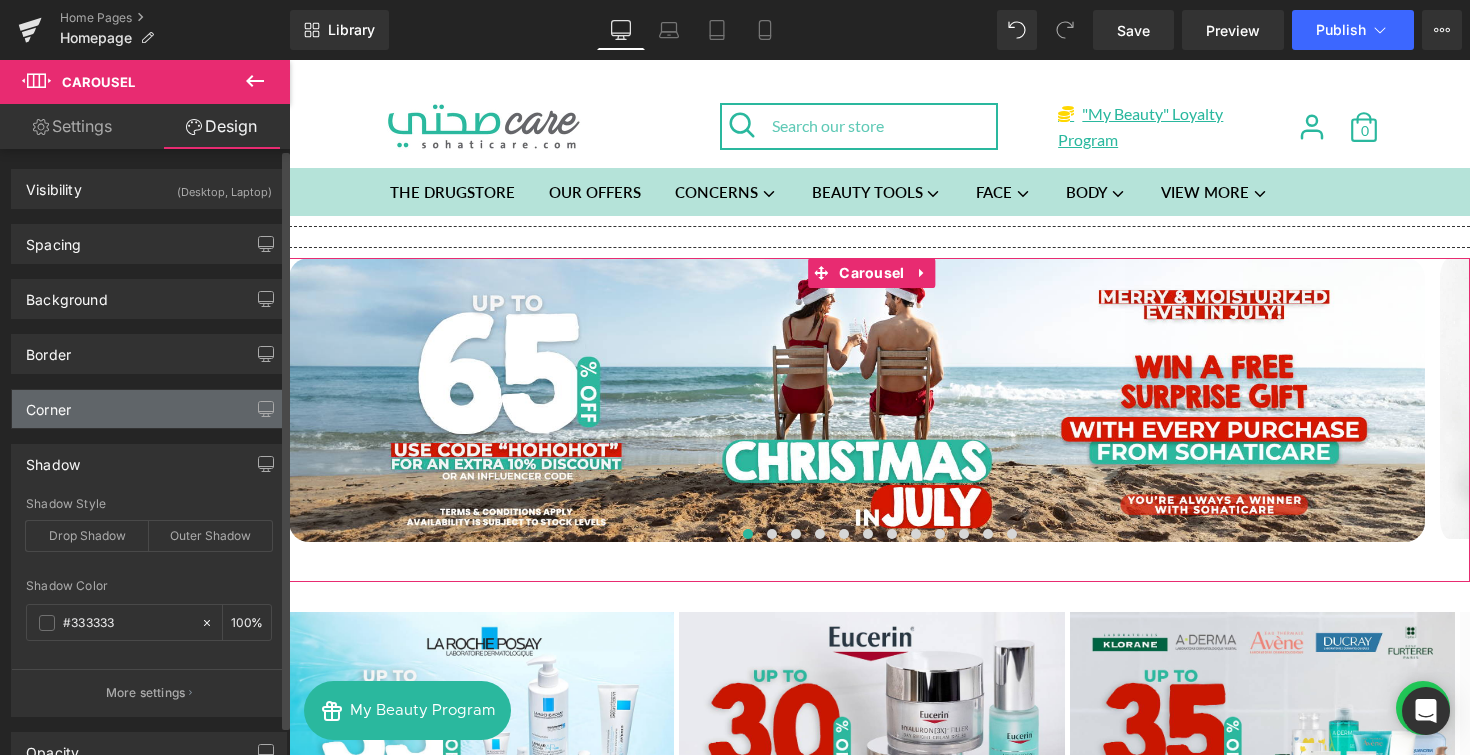 click on "Corner" at bounding box center [149, 409] 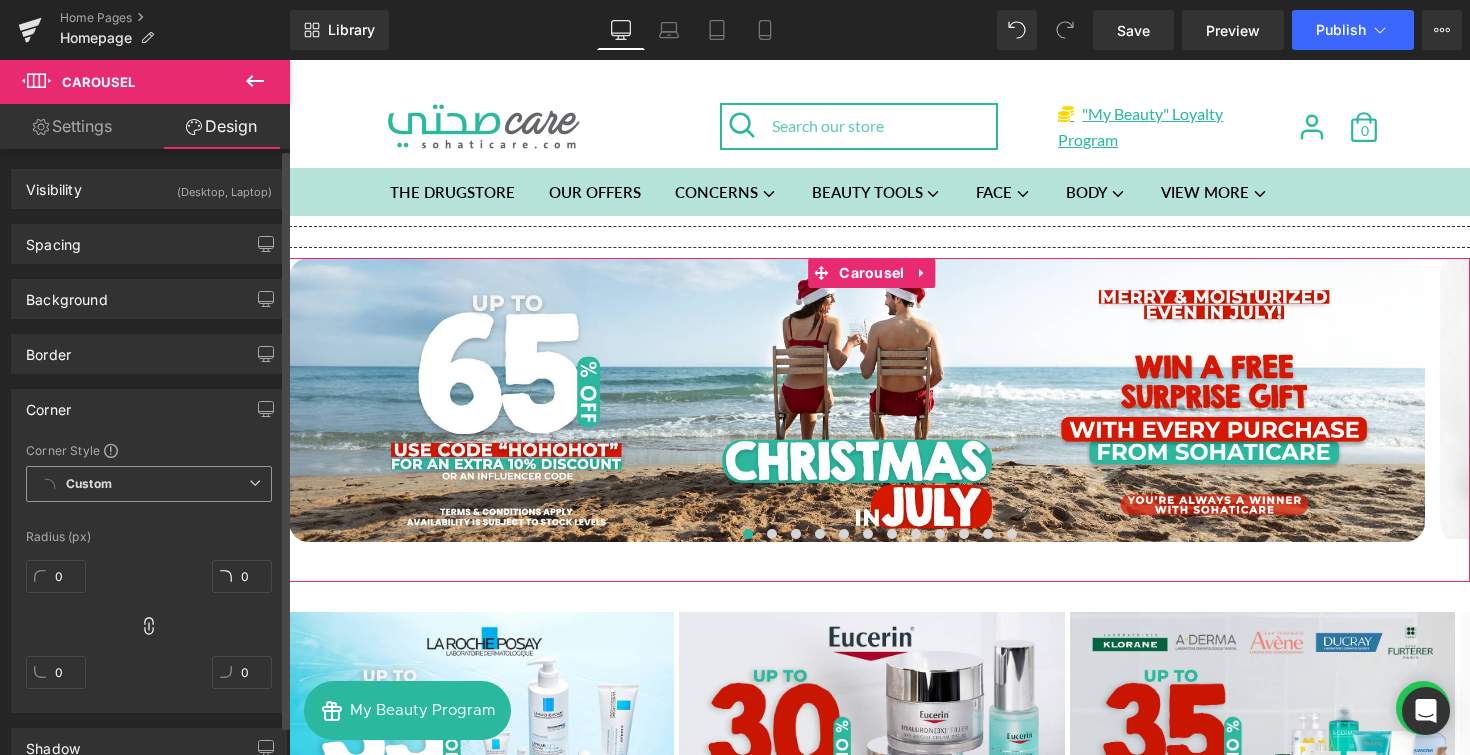 click on "Custom
Setup Global Style" at bounding box center (149, 484) 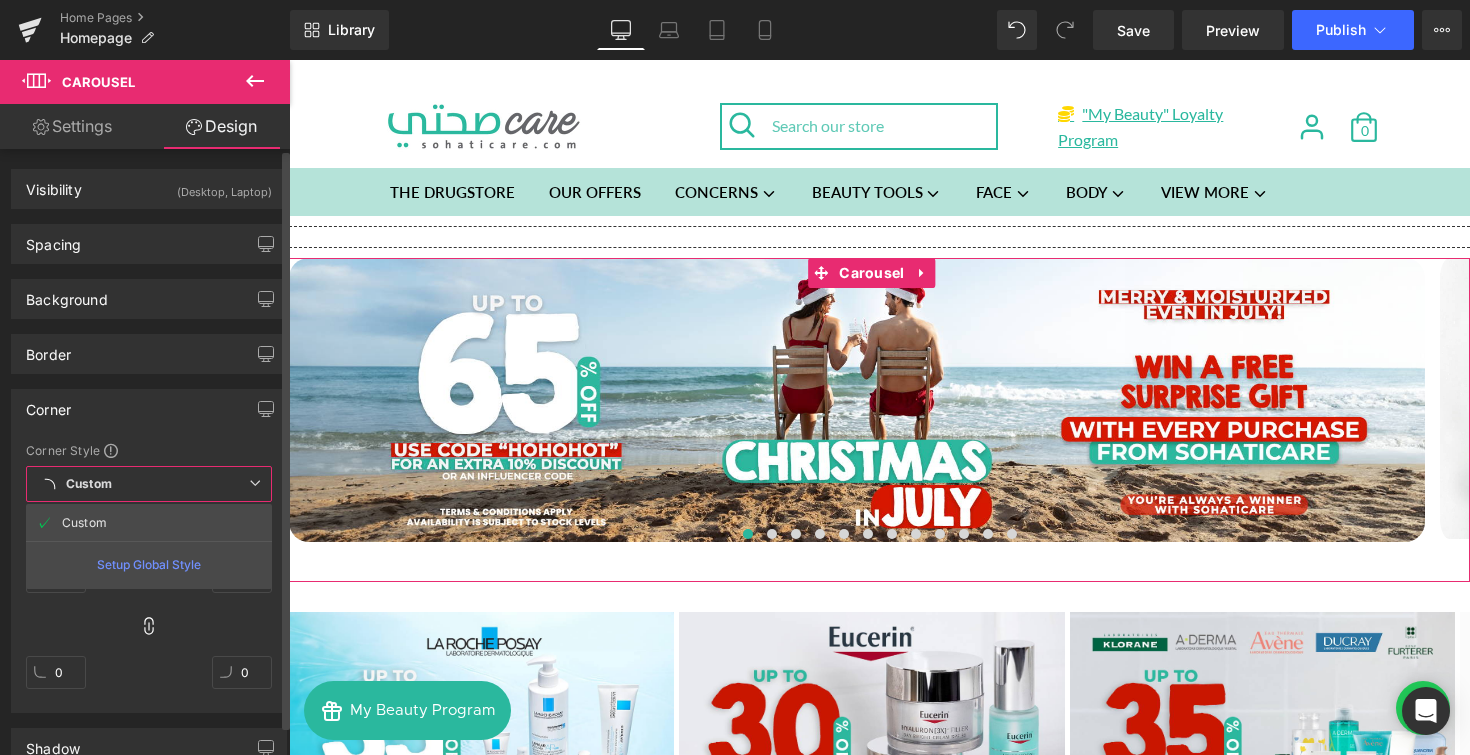 click on "Custom
Setup Global Style" at bounding box center [149, 484] 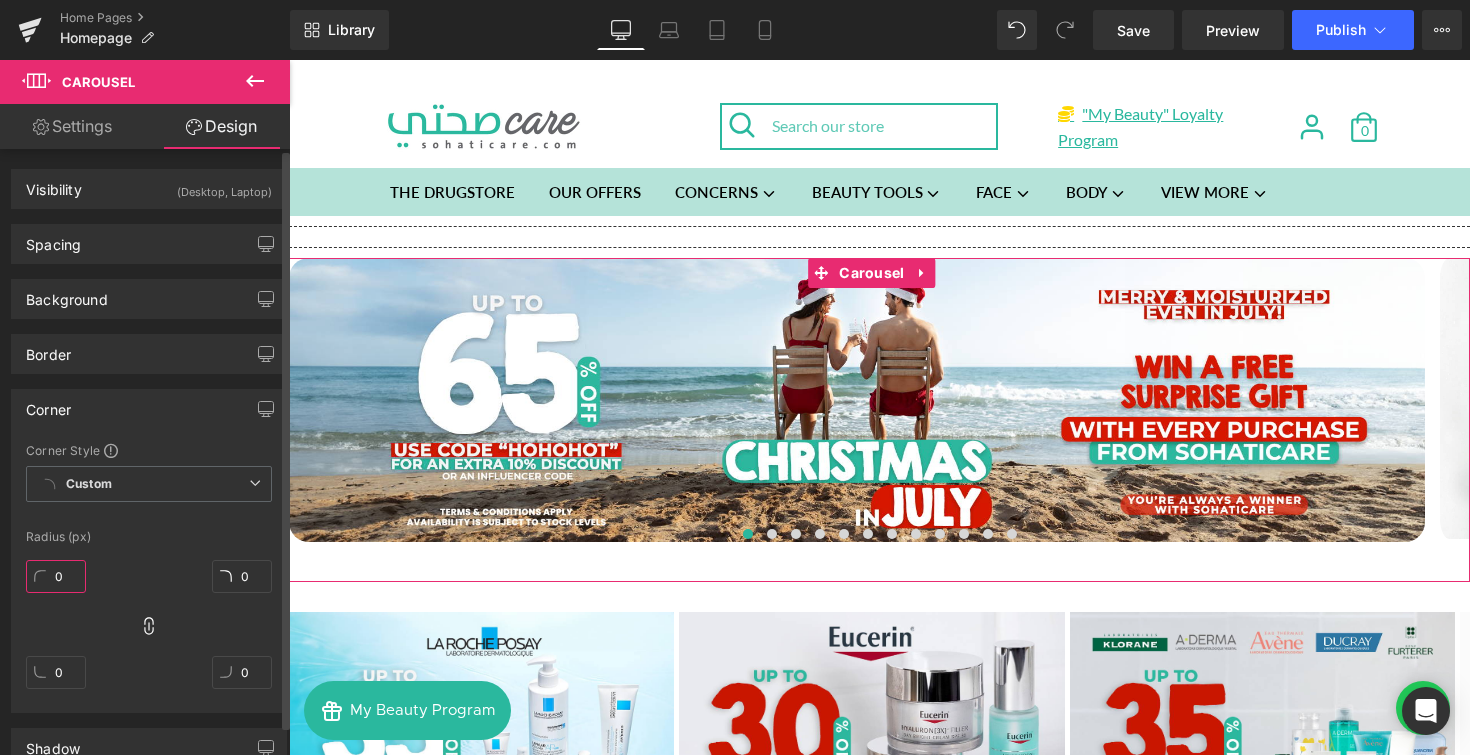 click on "0" at bounding box center (56, 576) 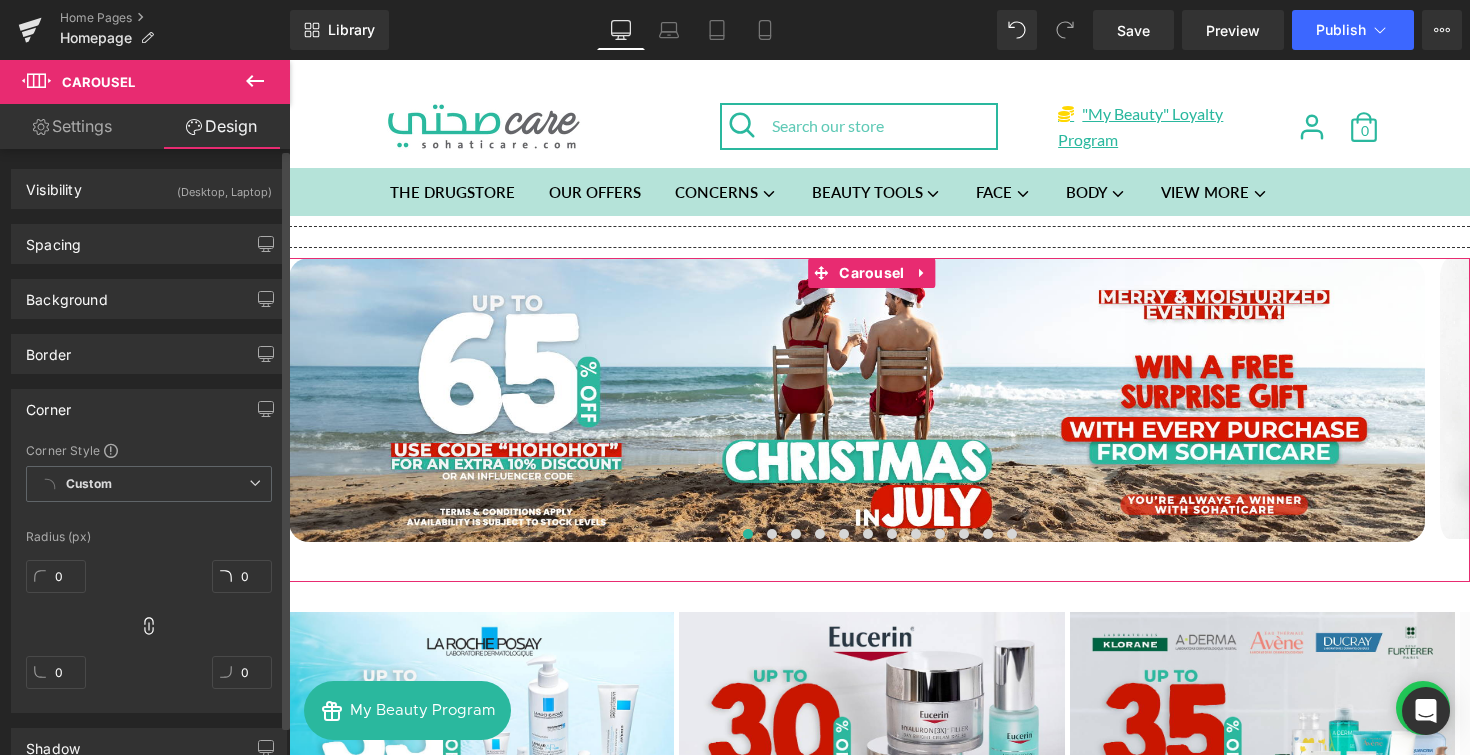 click on "Corner Style Custom
Custom
Setup Global Style
Custom
Setup Global Style
Radius (px)
0
0
0
0" at bounding box center (149, 577) 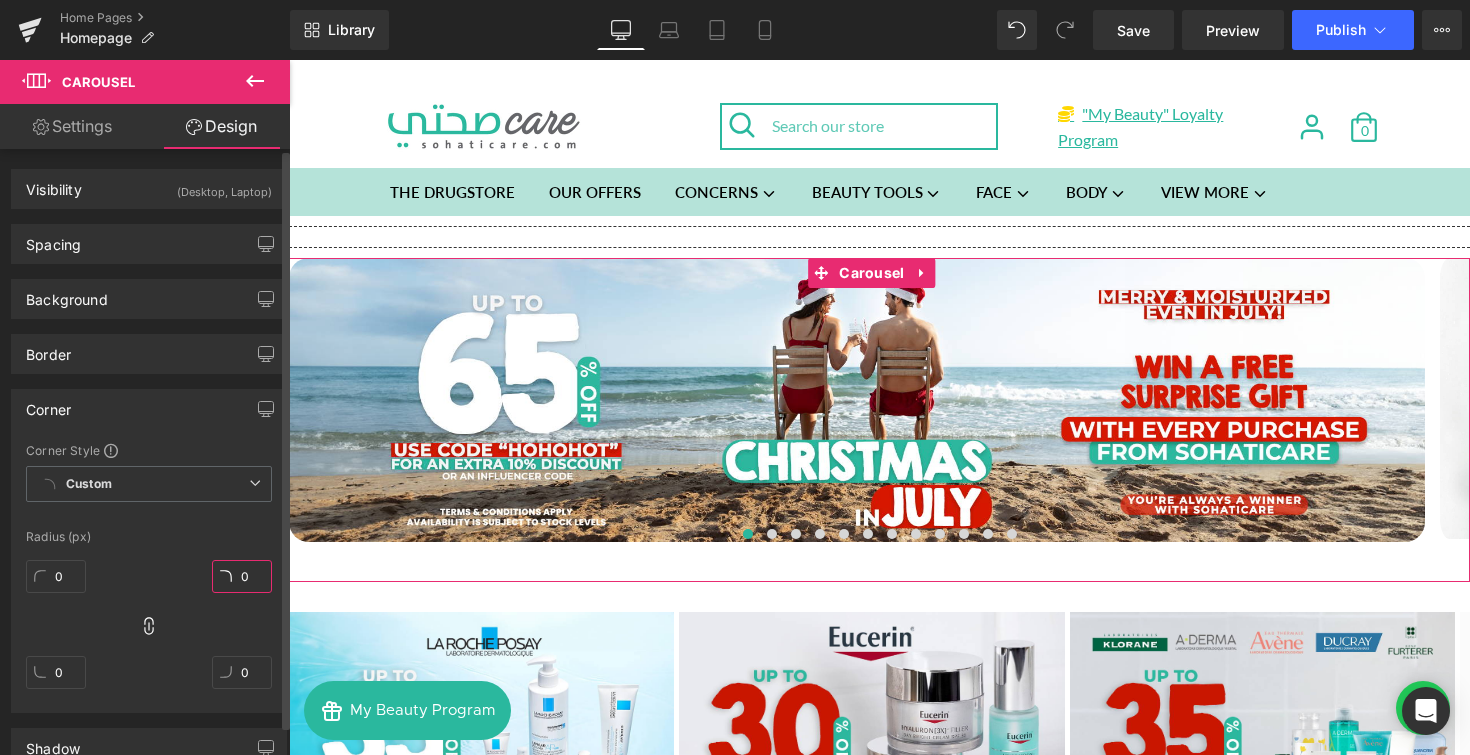 click on "0" at bounding box center [242, 576] 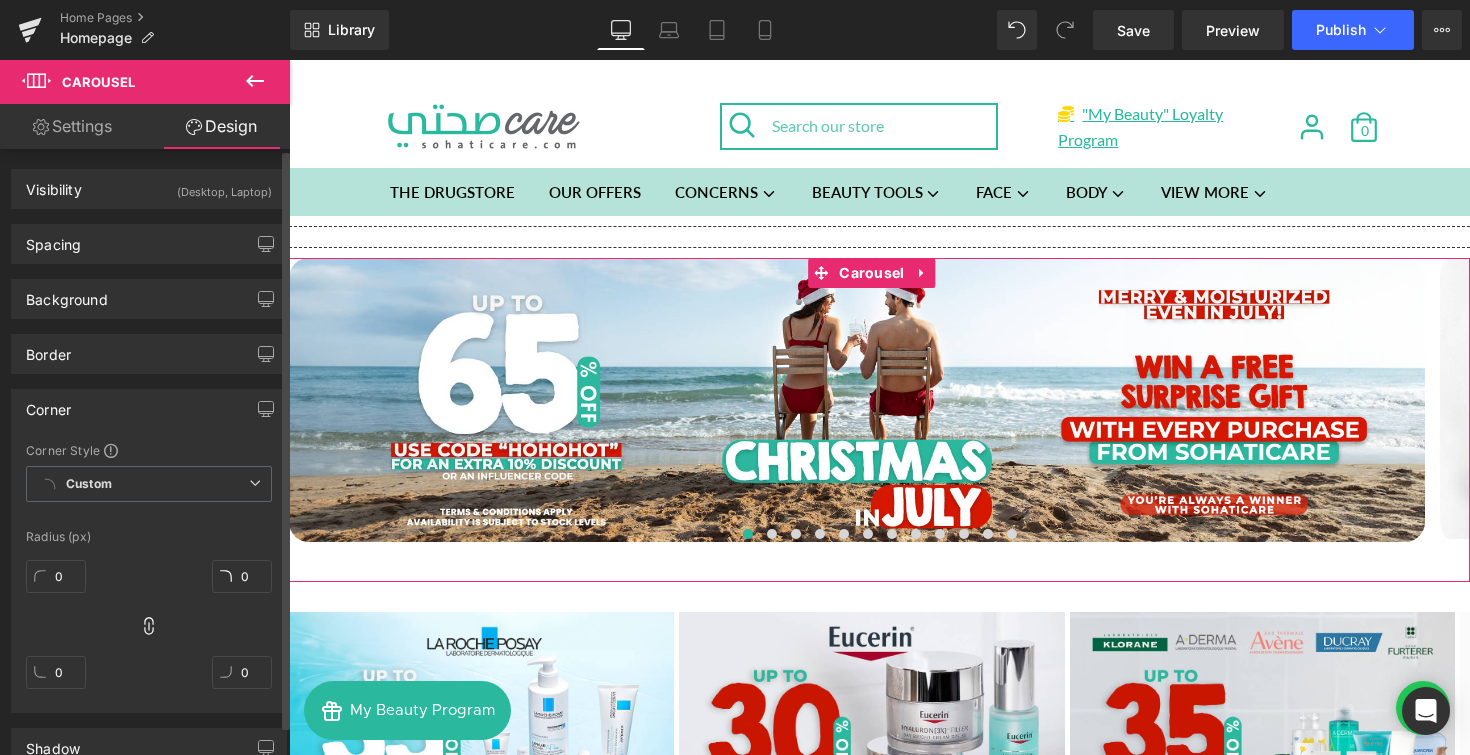 click on "Corner" at bounding box center (149, 409) 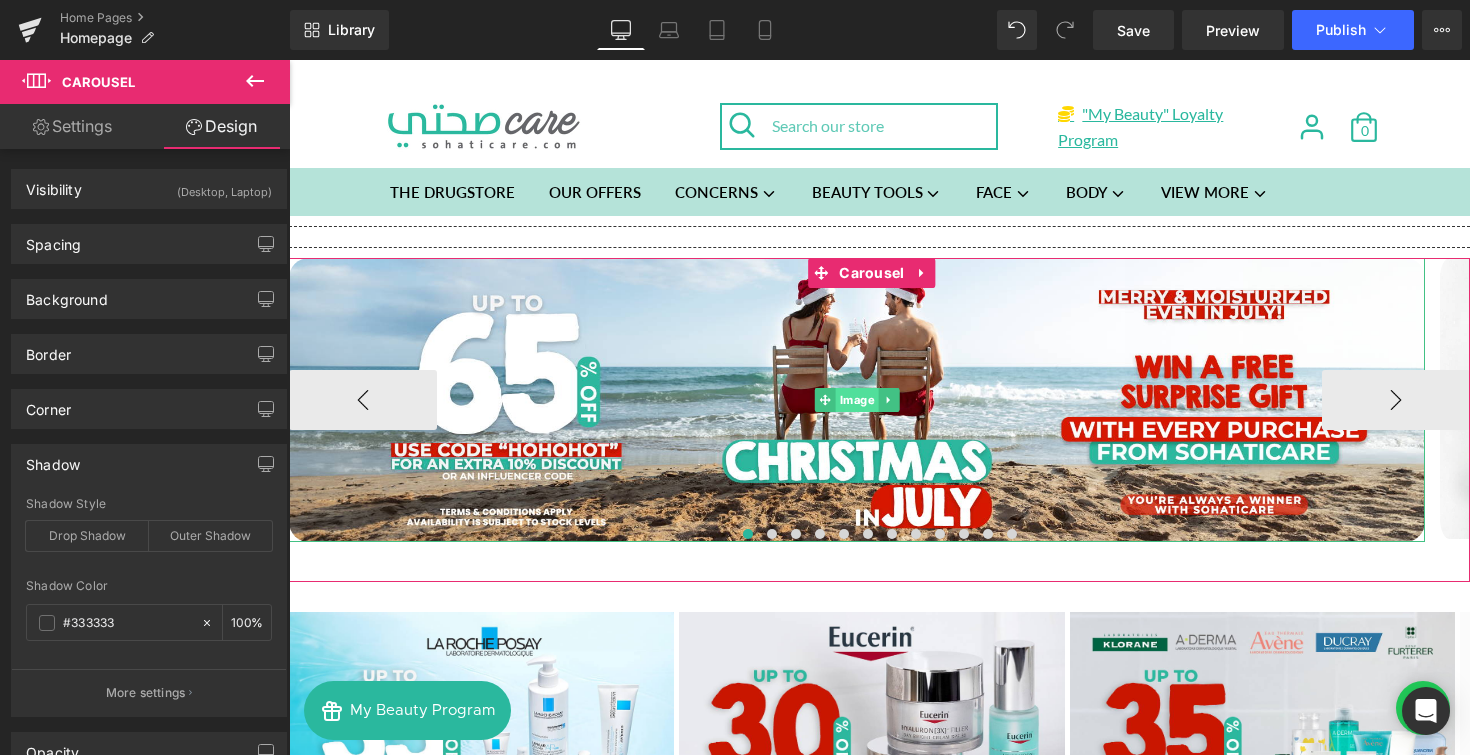 click on "Image" at bounding box center [857, 400] 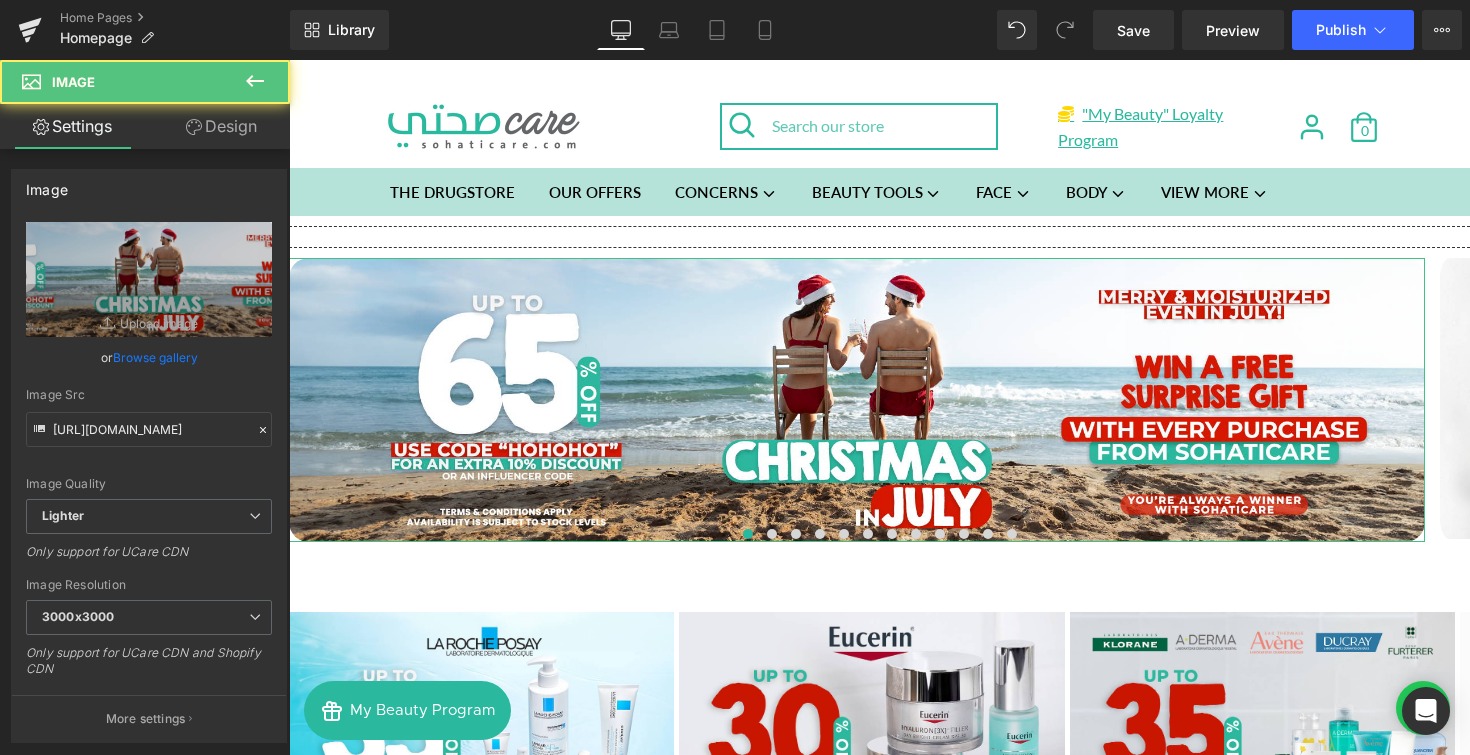 click on "Design" at bounding box center (221, 126) 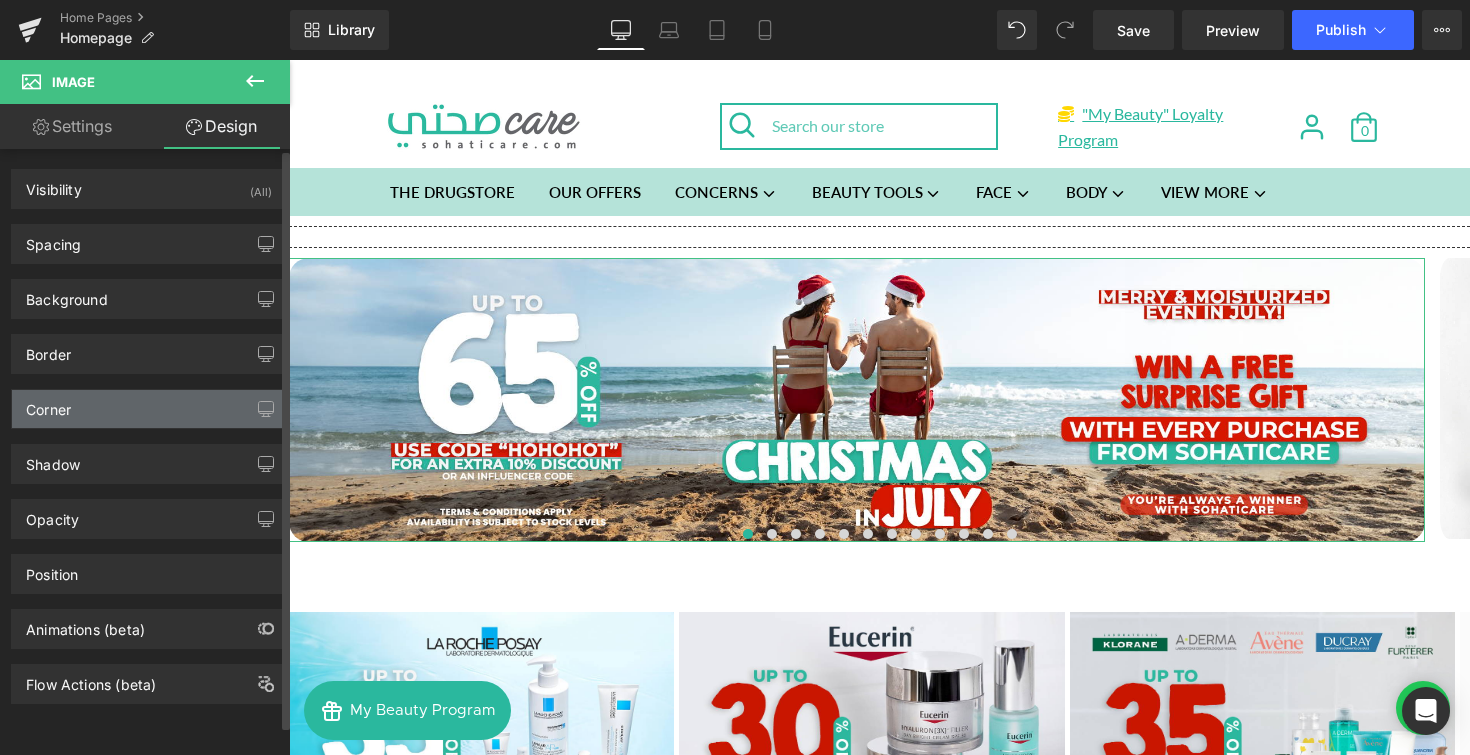 click on "Corner" at bounding box center [149, 409] 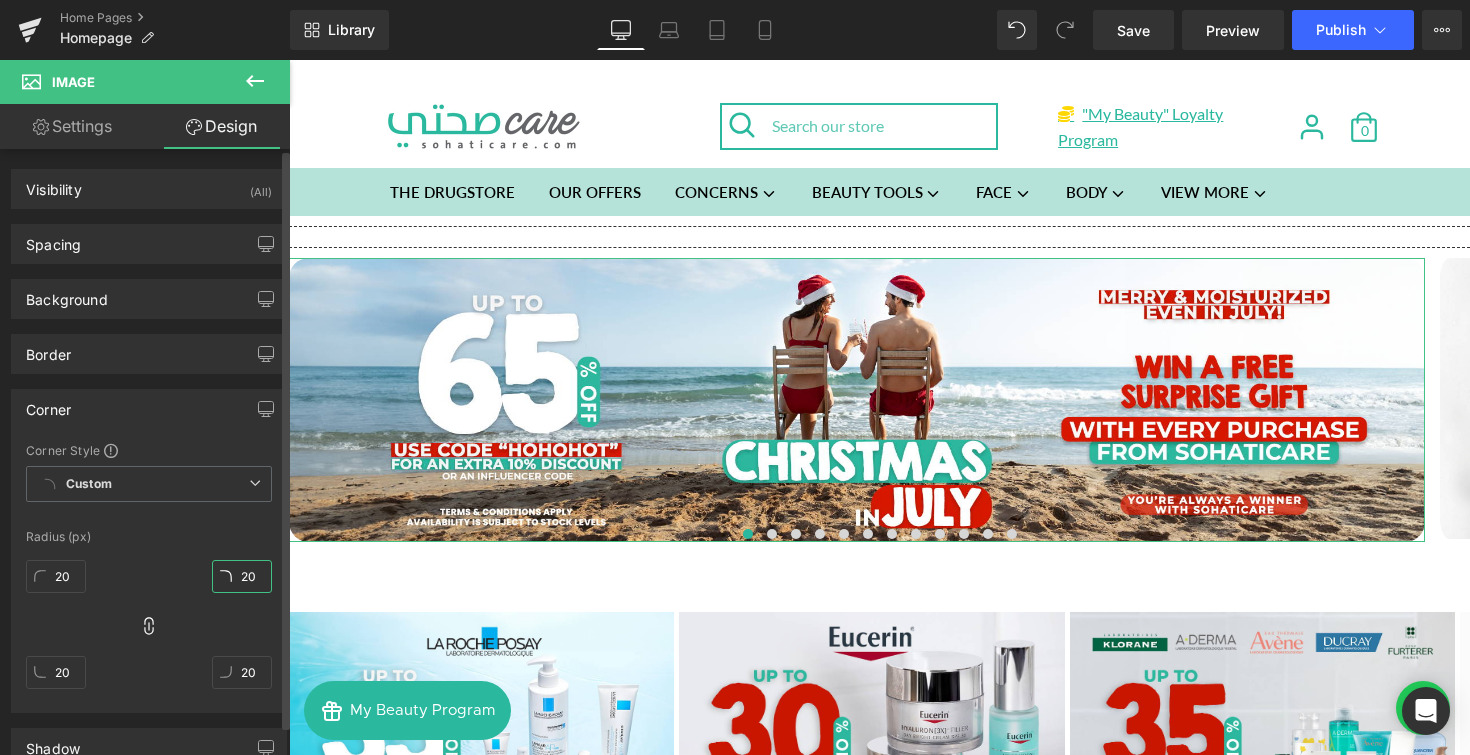 click on "20" at bounding box center [242, 576] 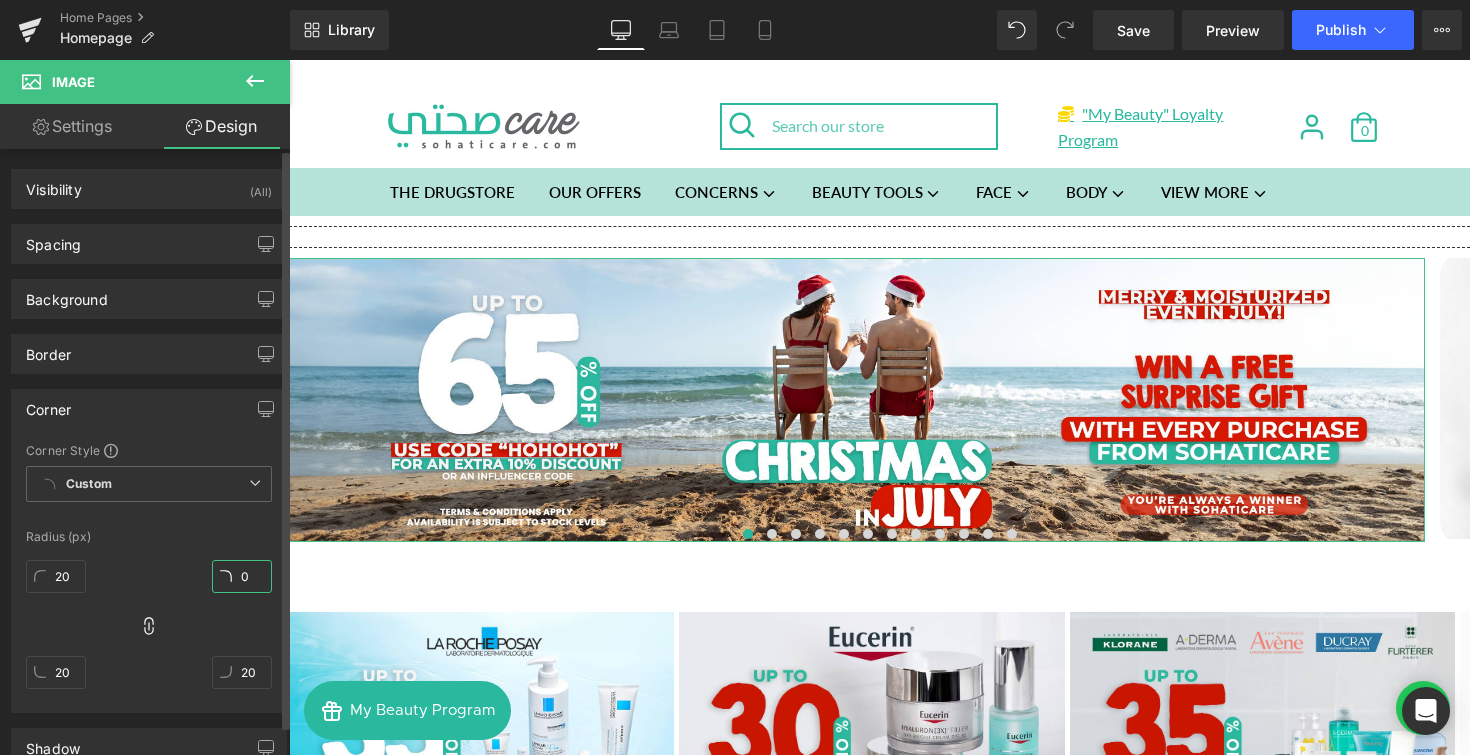 type on "0" 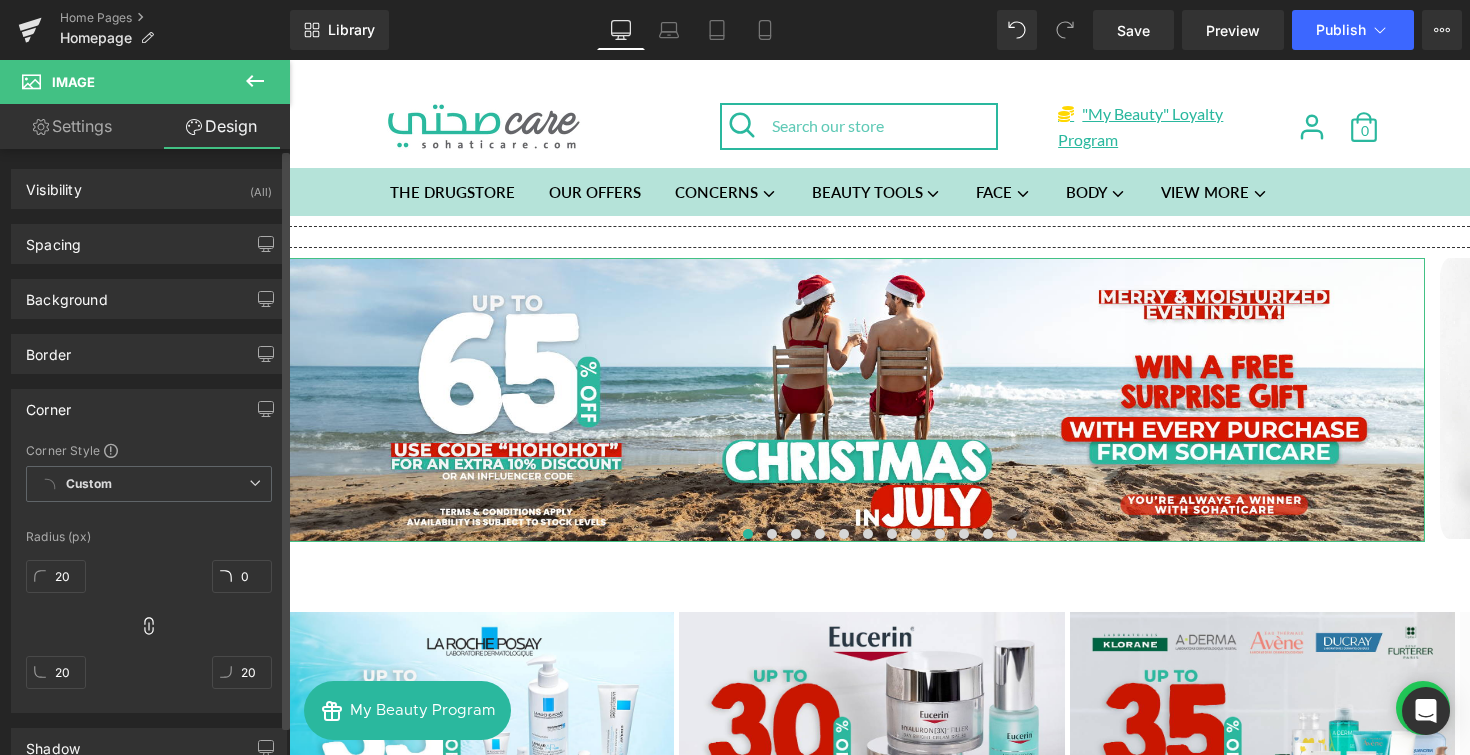 click on "Radius (px)" at bounding box center [149, 537] 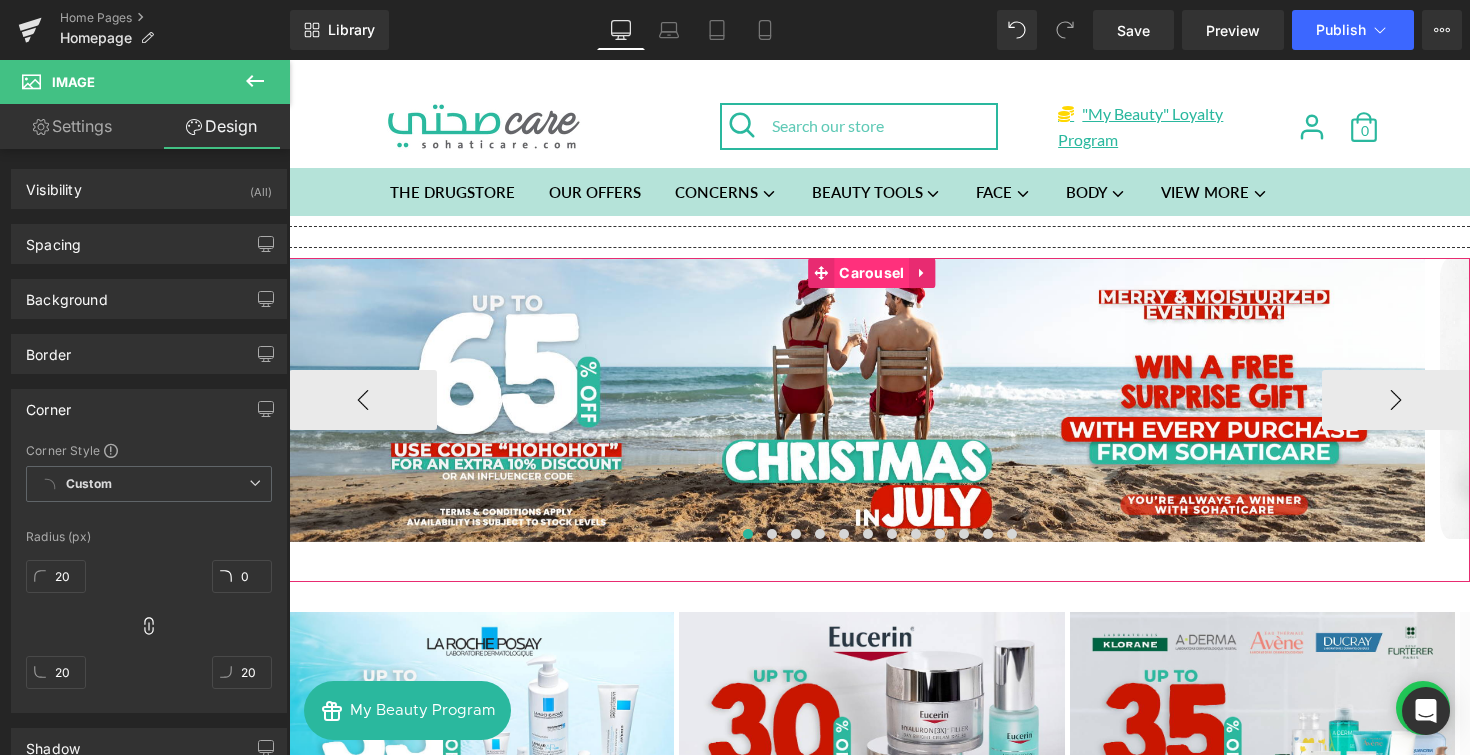 click on "Carousel" at bounding box center (871, 273) 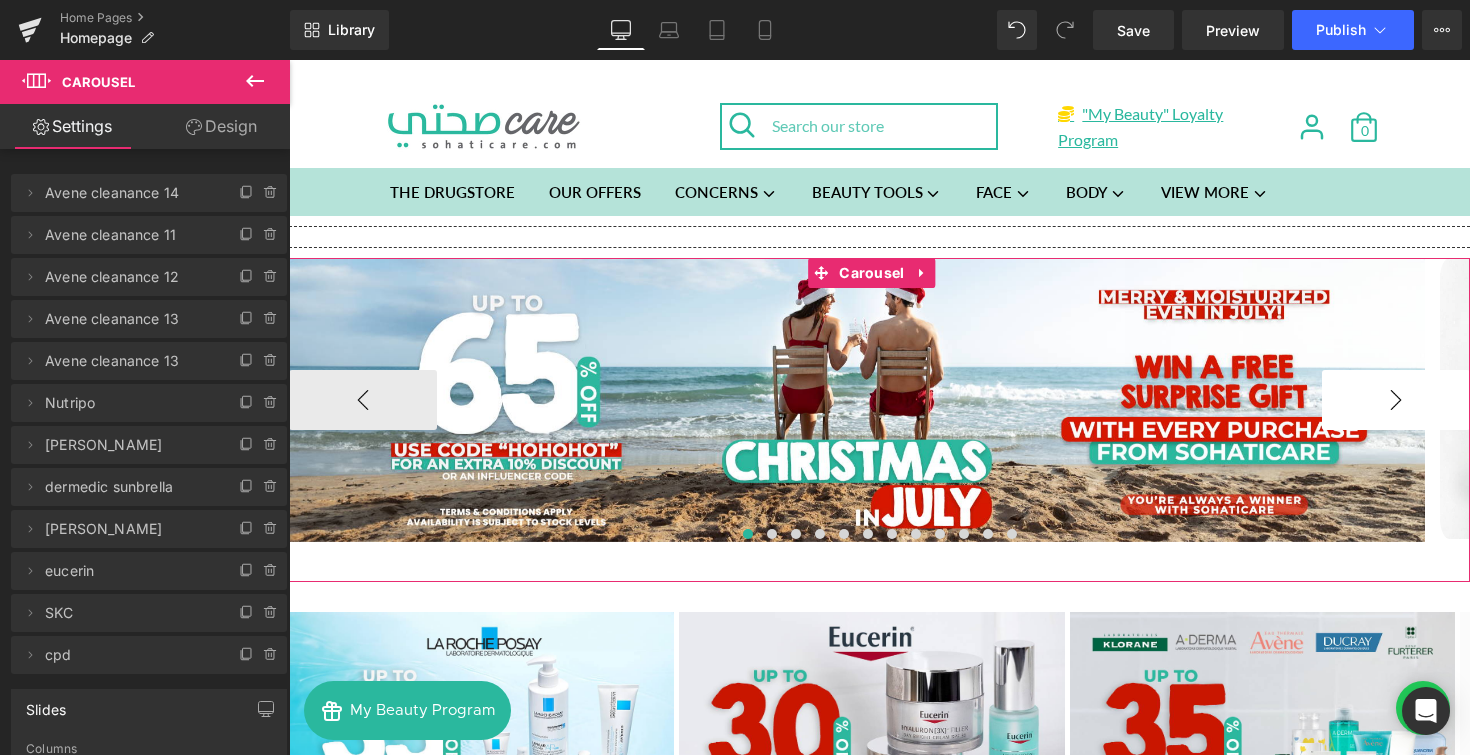 click on "›" at bounding box center [1396, 400] 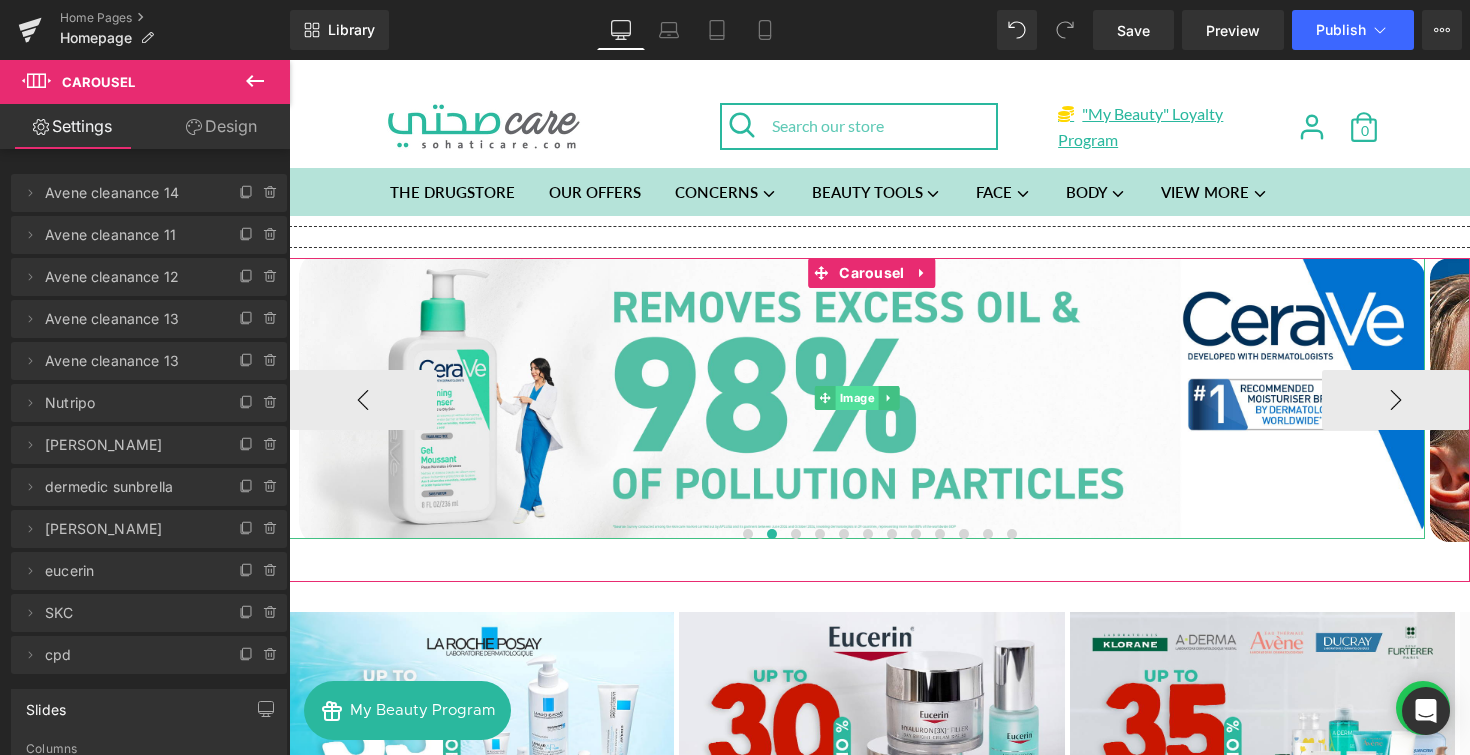 click on "Image" at bounding box center [857, 398] 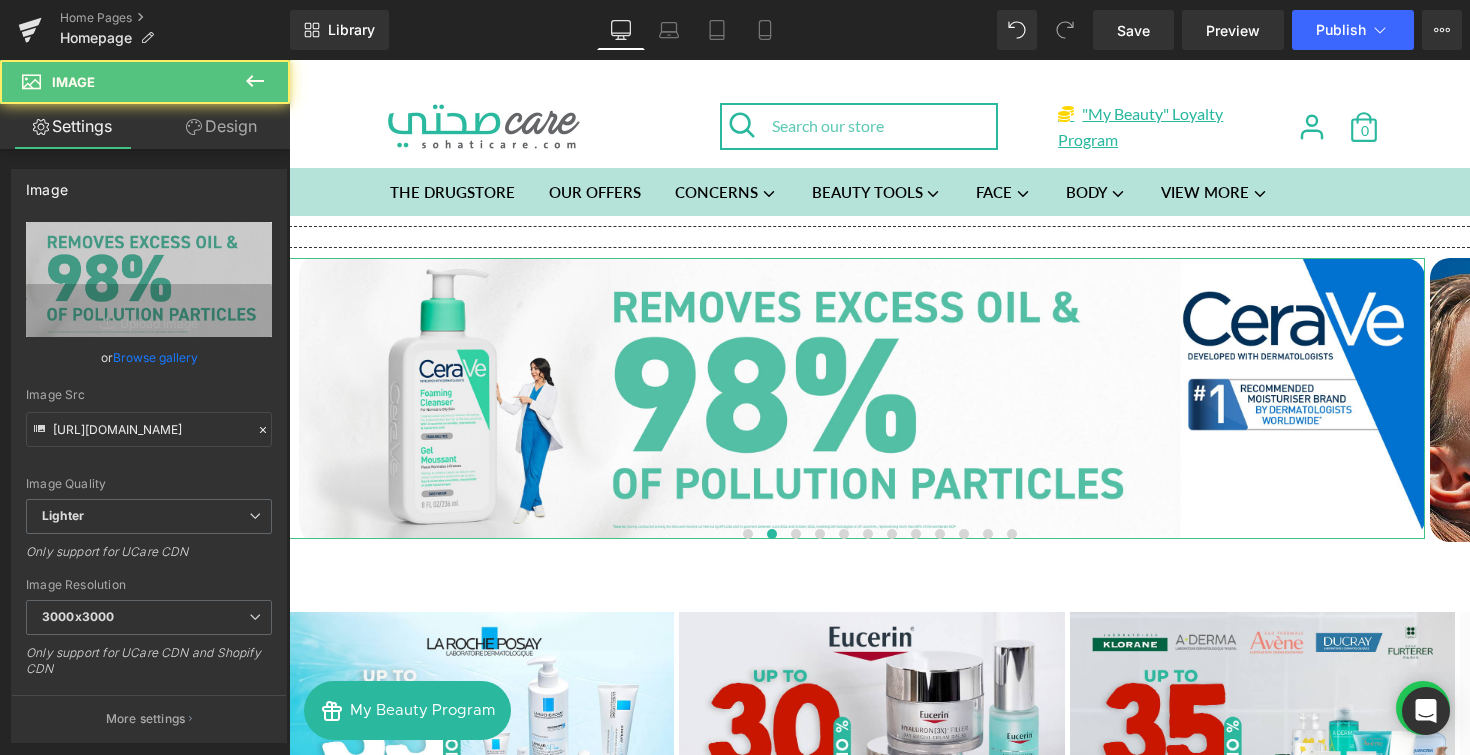 click on "Design" at bounding box center (221, 126) 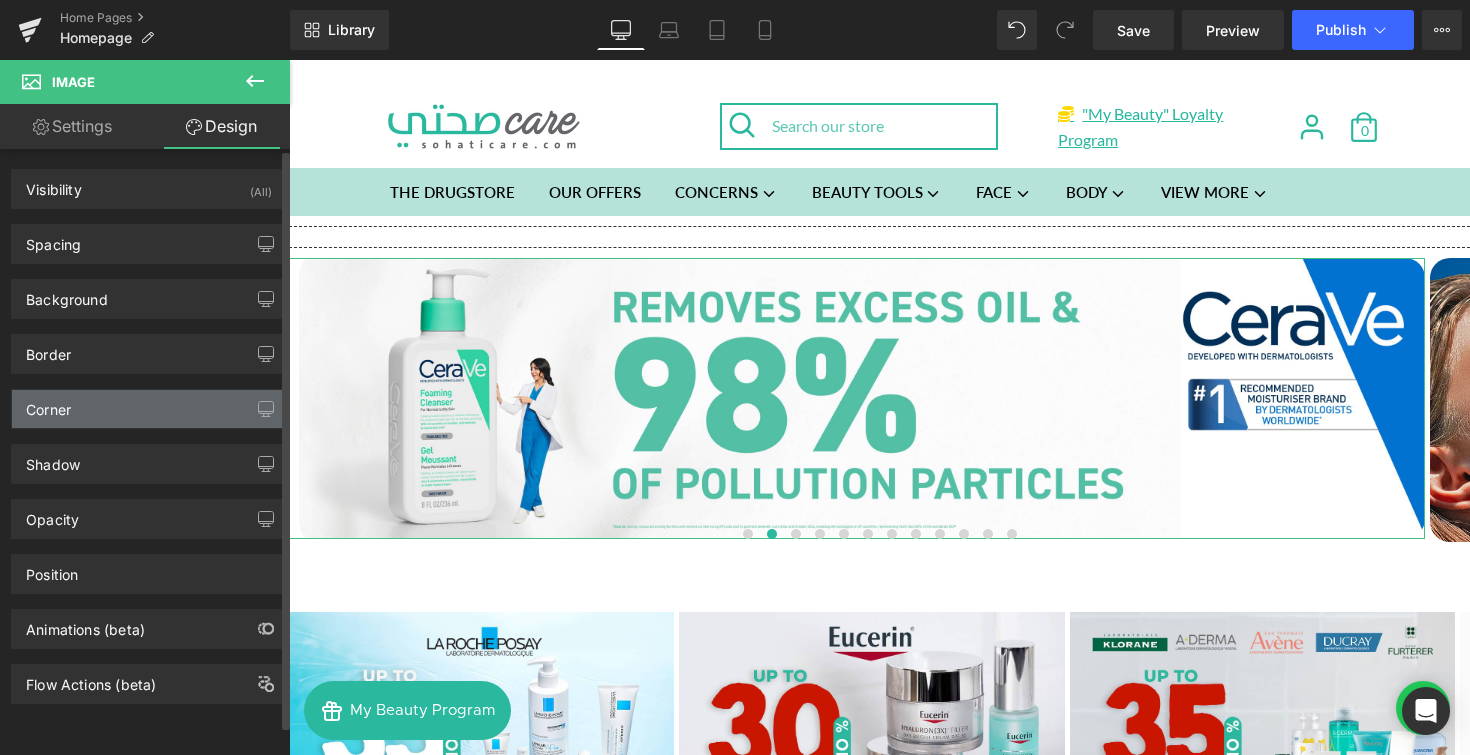 click on "Corner" at bounding box center (149, 409) 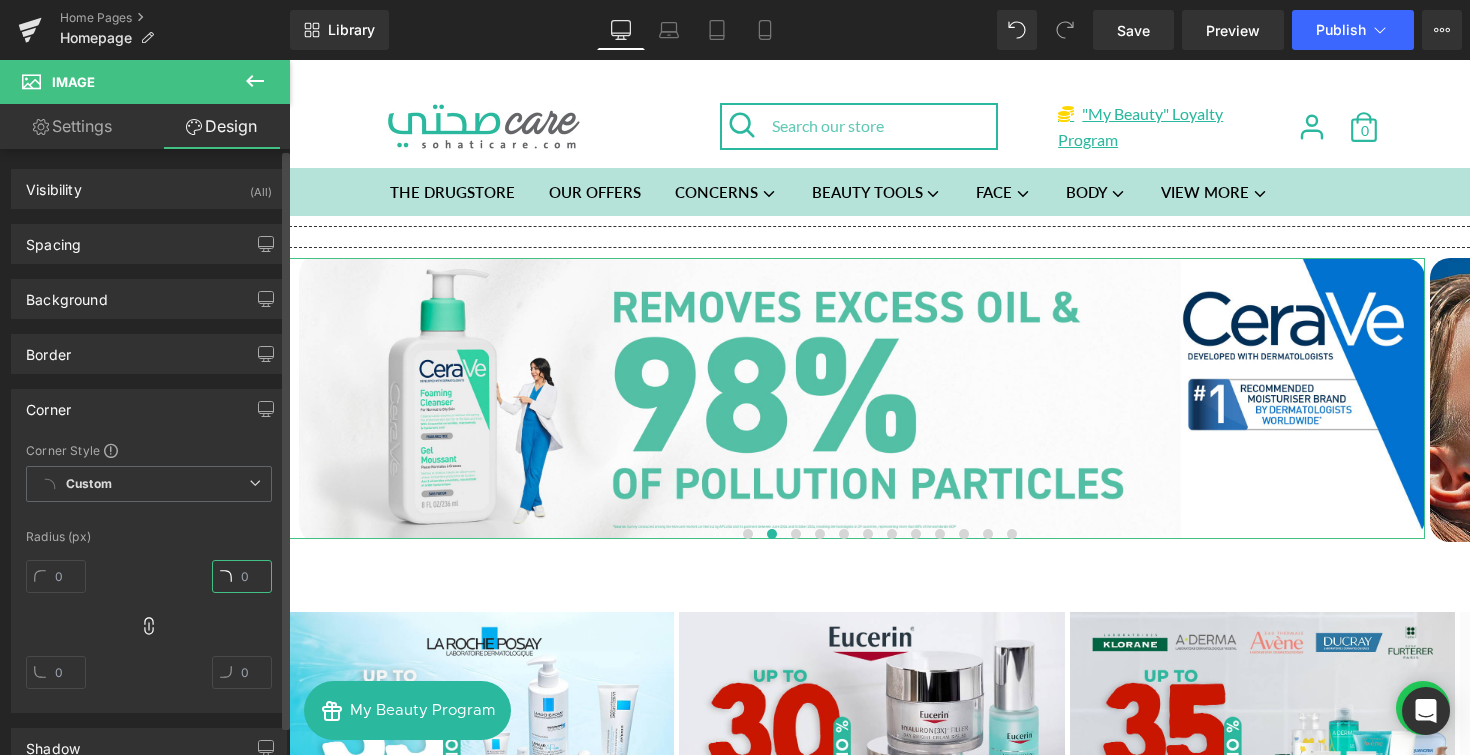 click at bounding box center (242, 576) 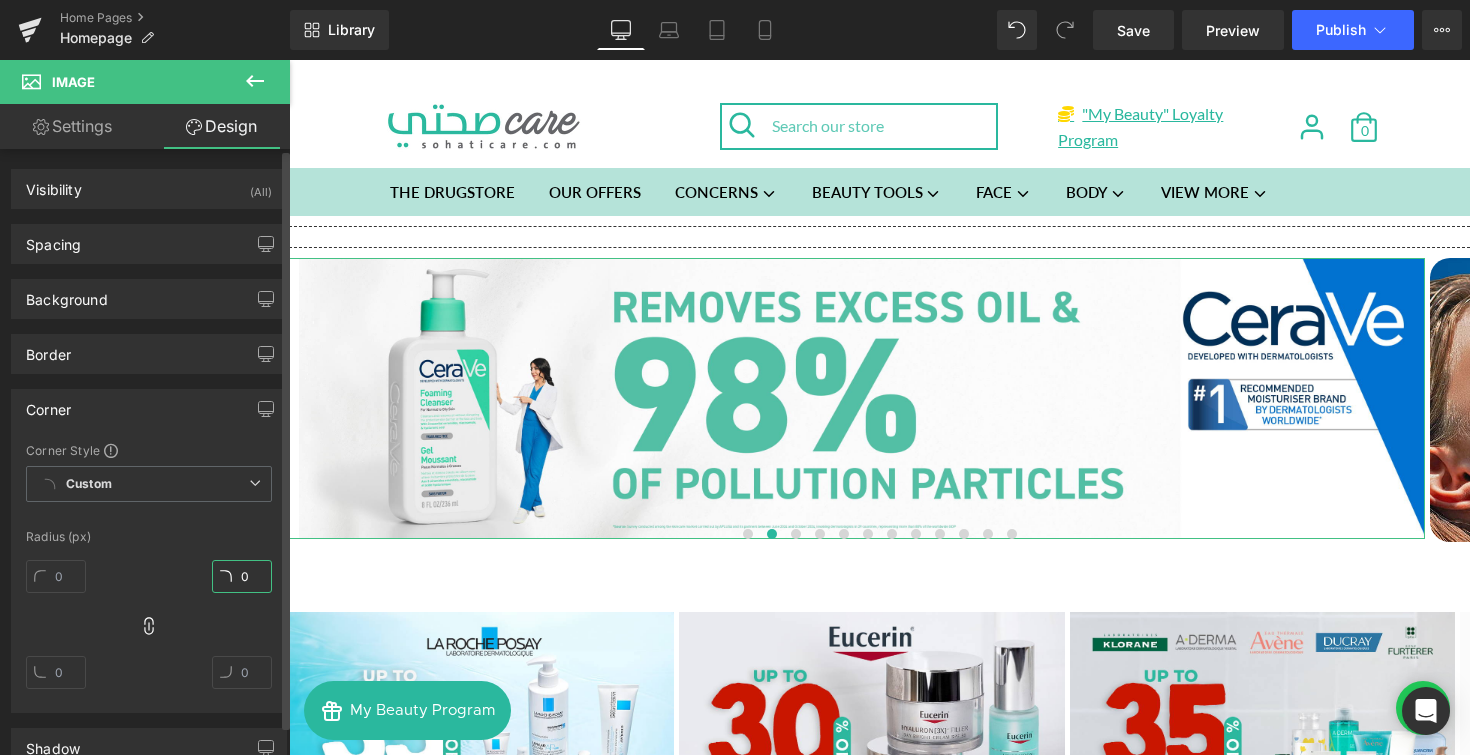 type on "0" 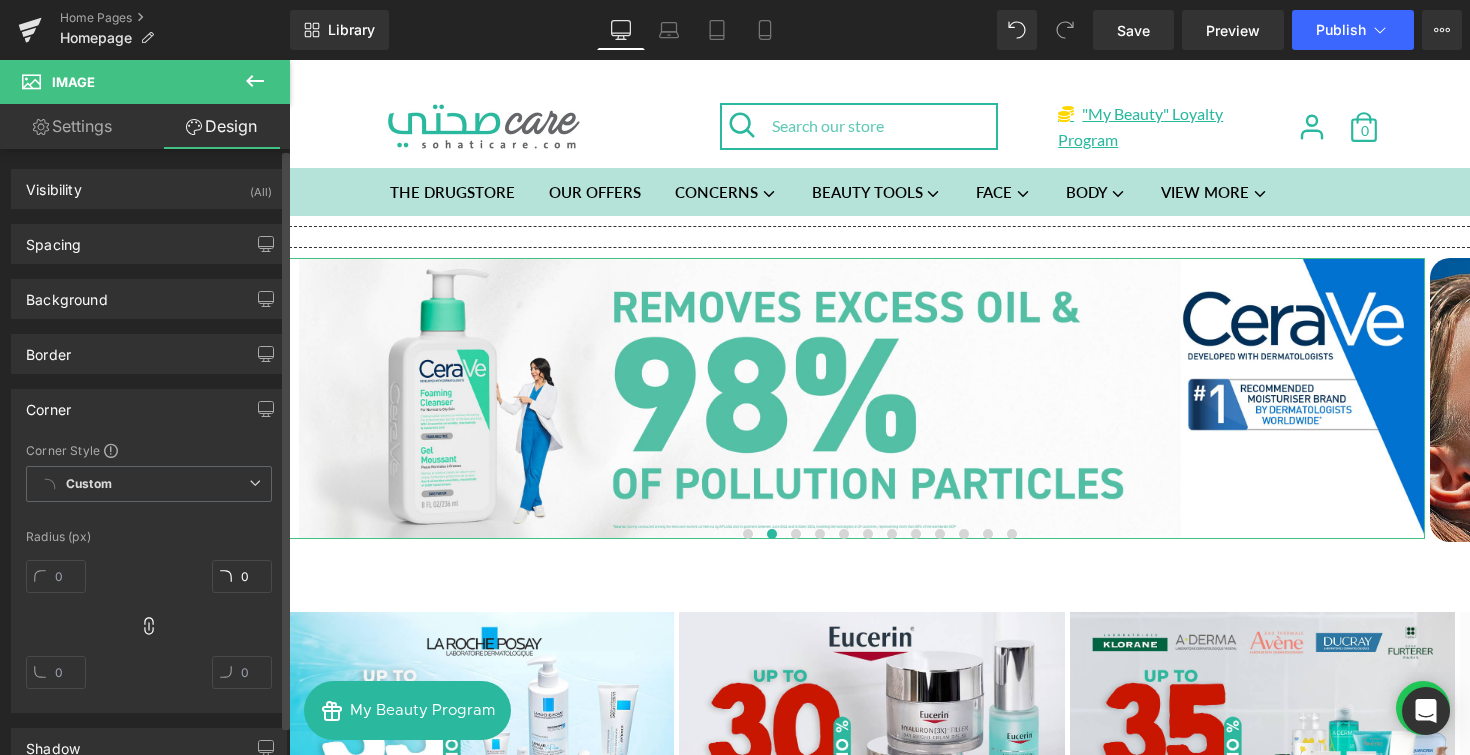 click on "Radius (px)" at bounding box center [149, 537] 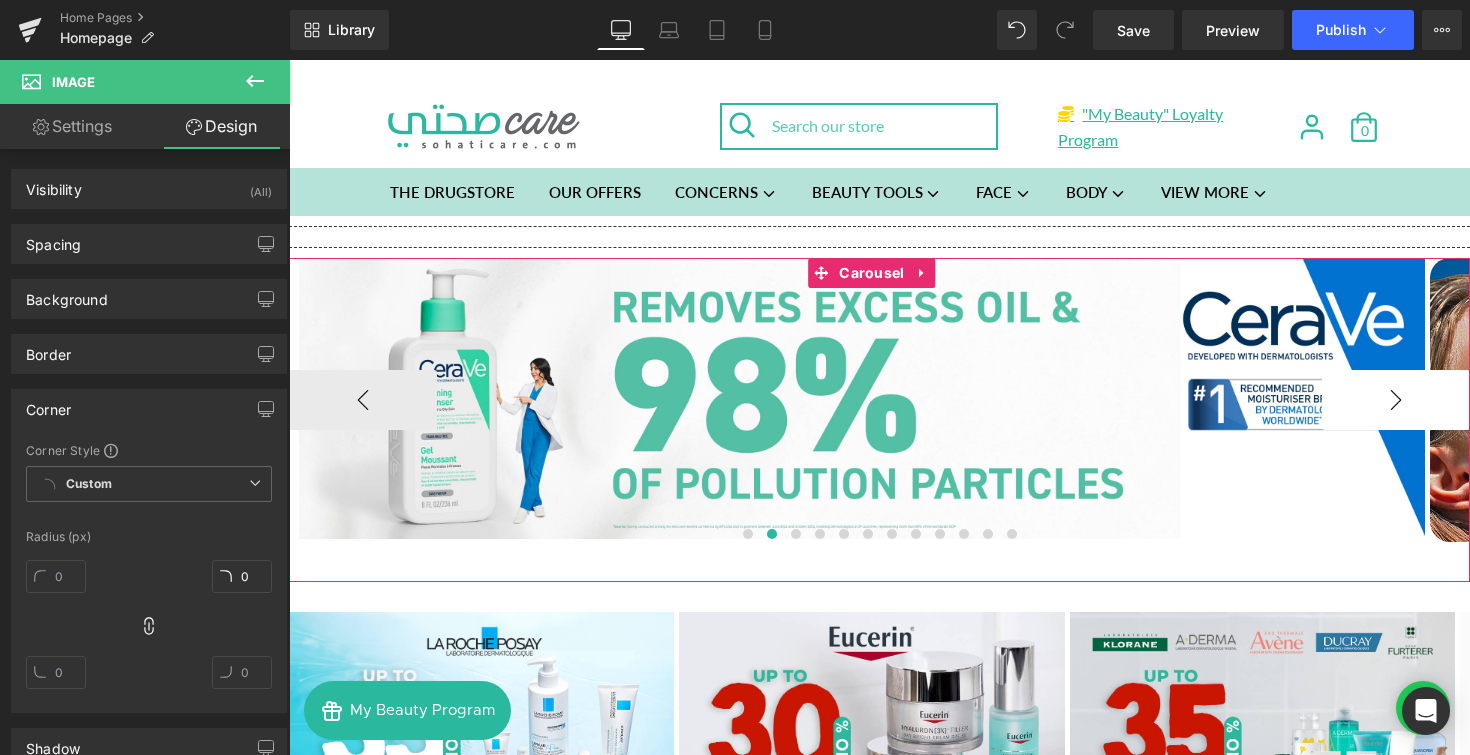 click on "›" at bounding box center [1396, 400] 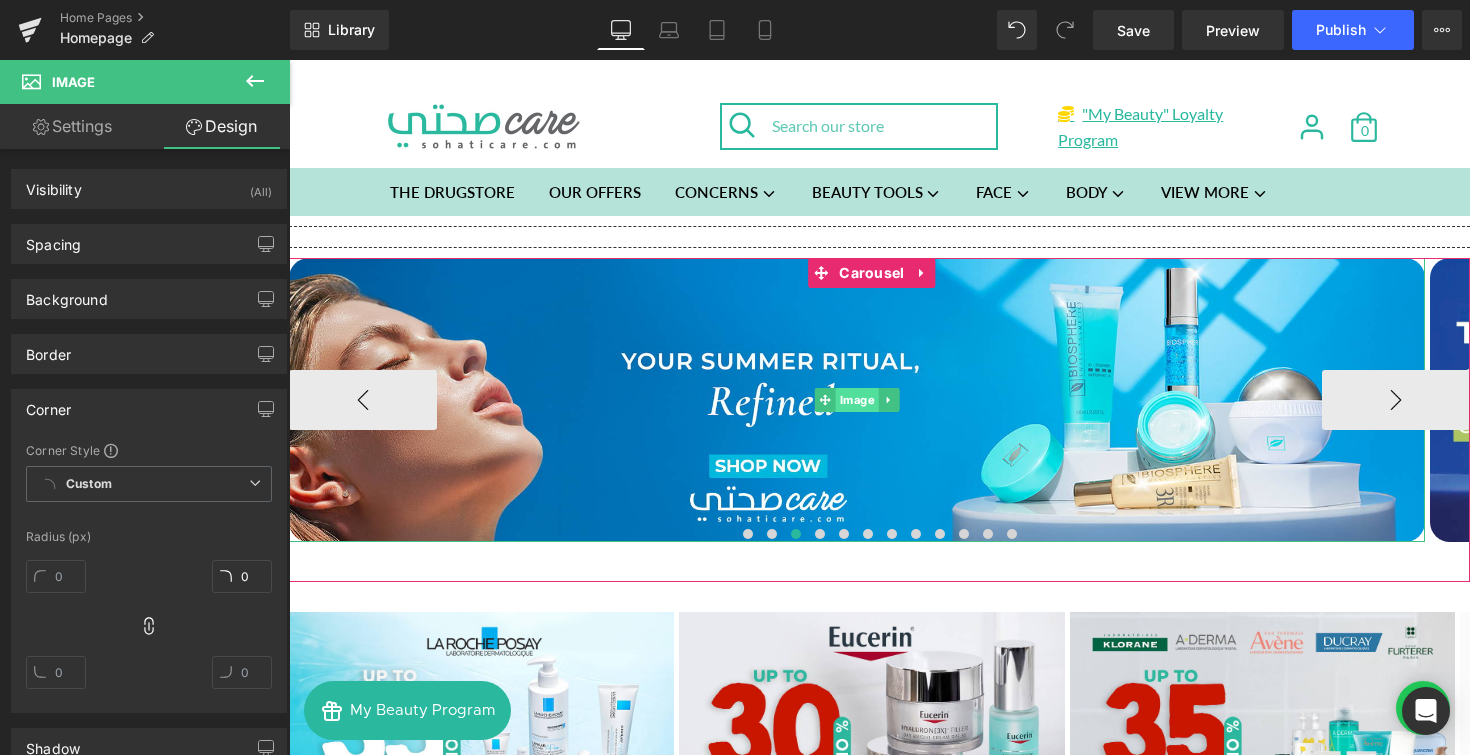 click on "Image" at bounding box center (857, 400) 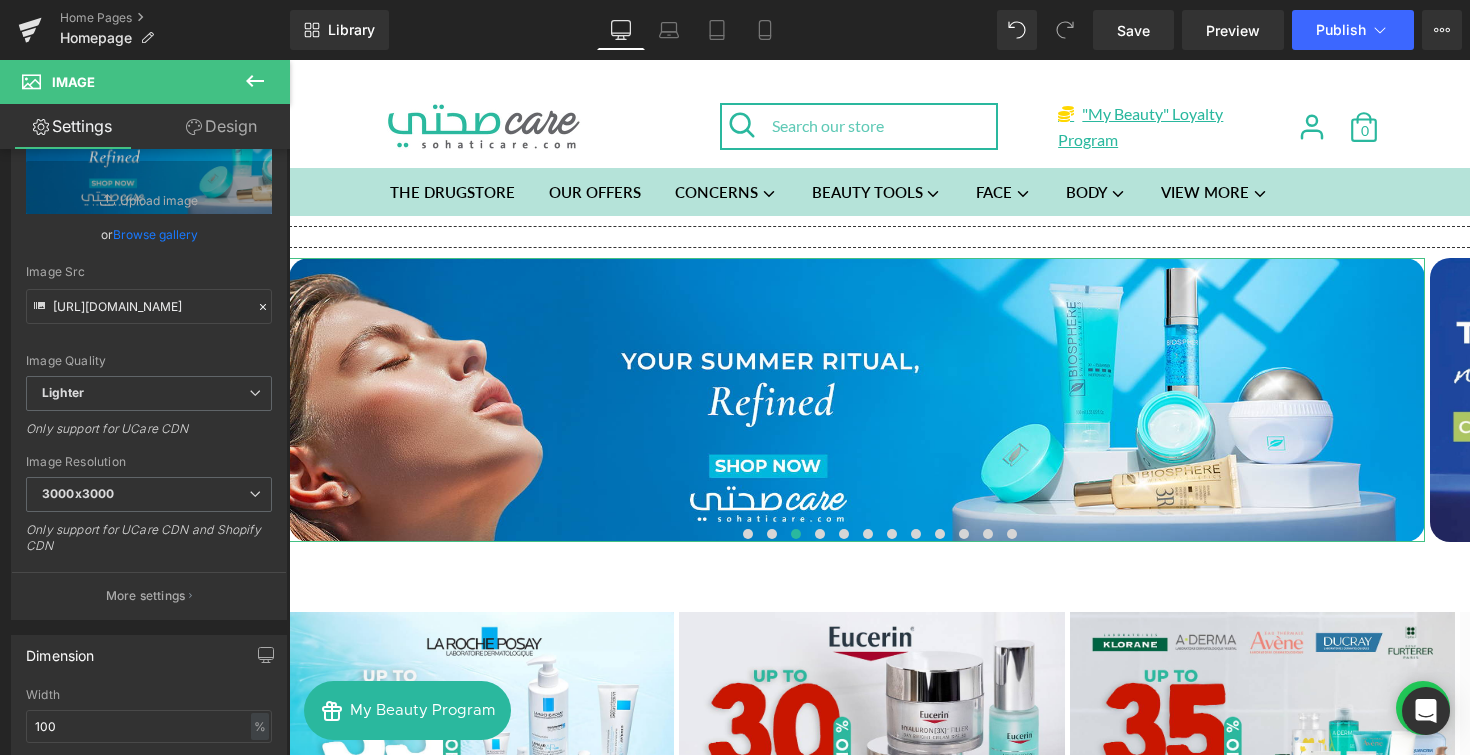 scroll, scrollTop: 71, scrollLeft: 0, axis: vertical 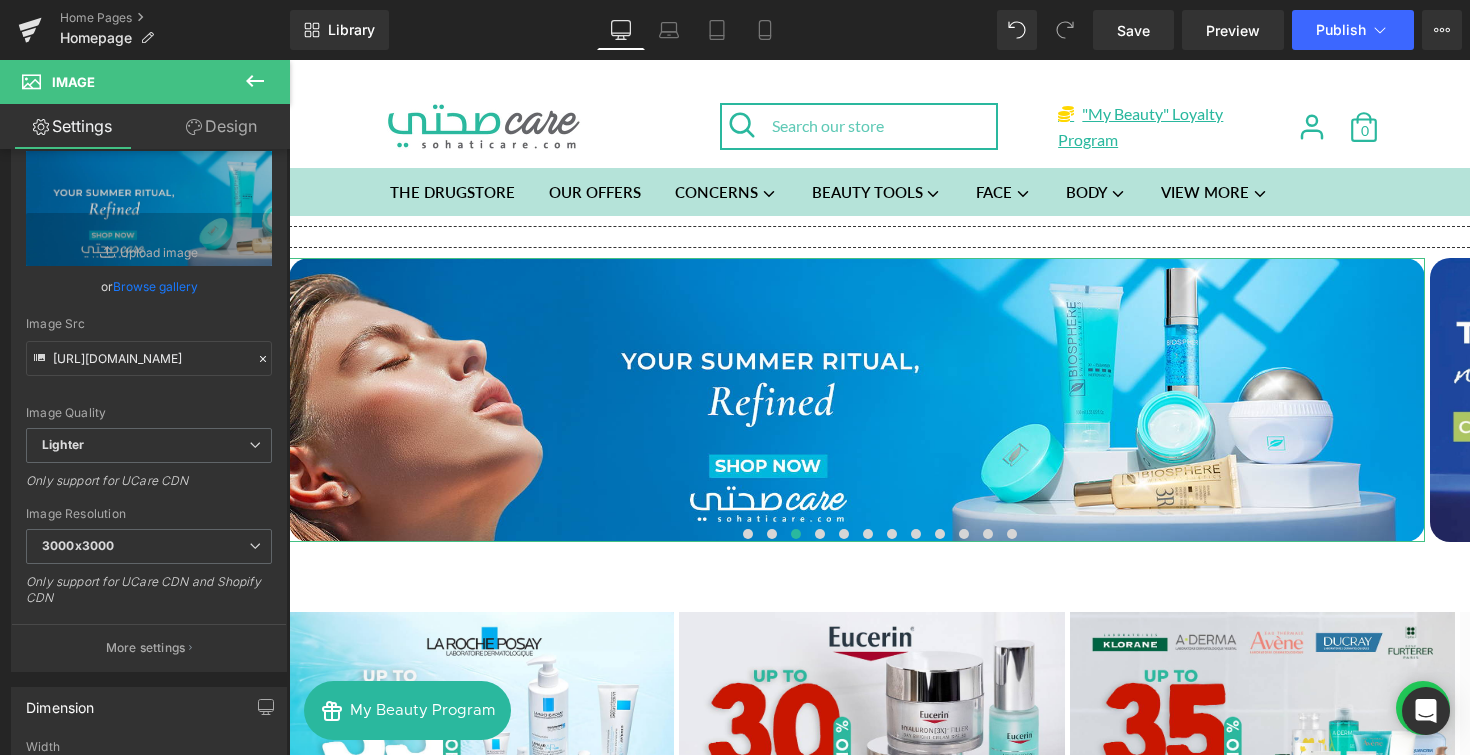 click on "Design" at bounding box center (221, 126) 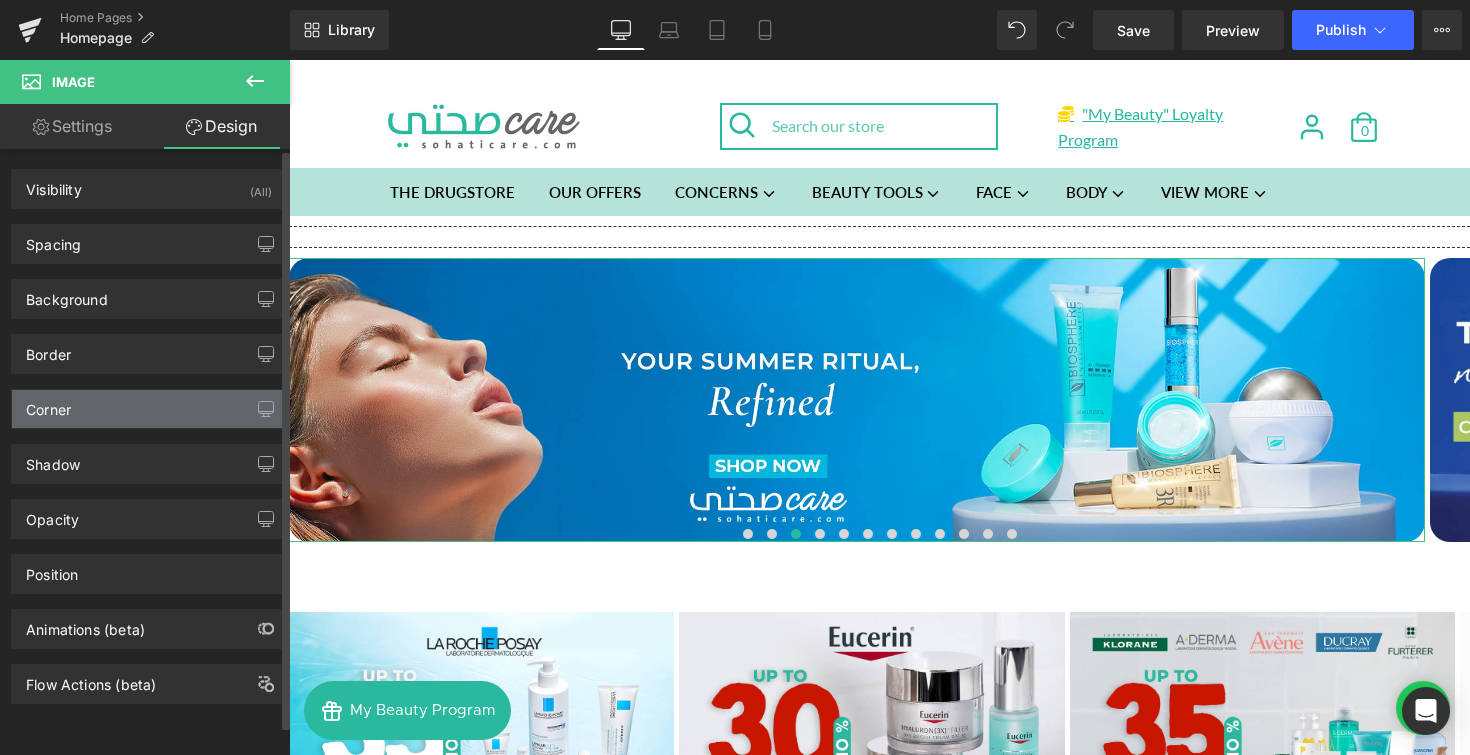 click on "Corner" at bounding box center [149, 409] 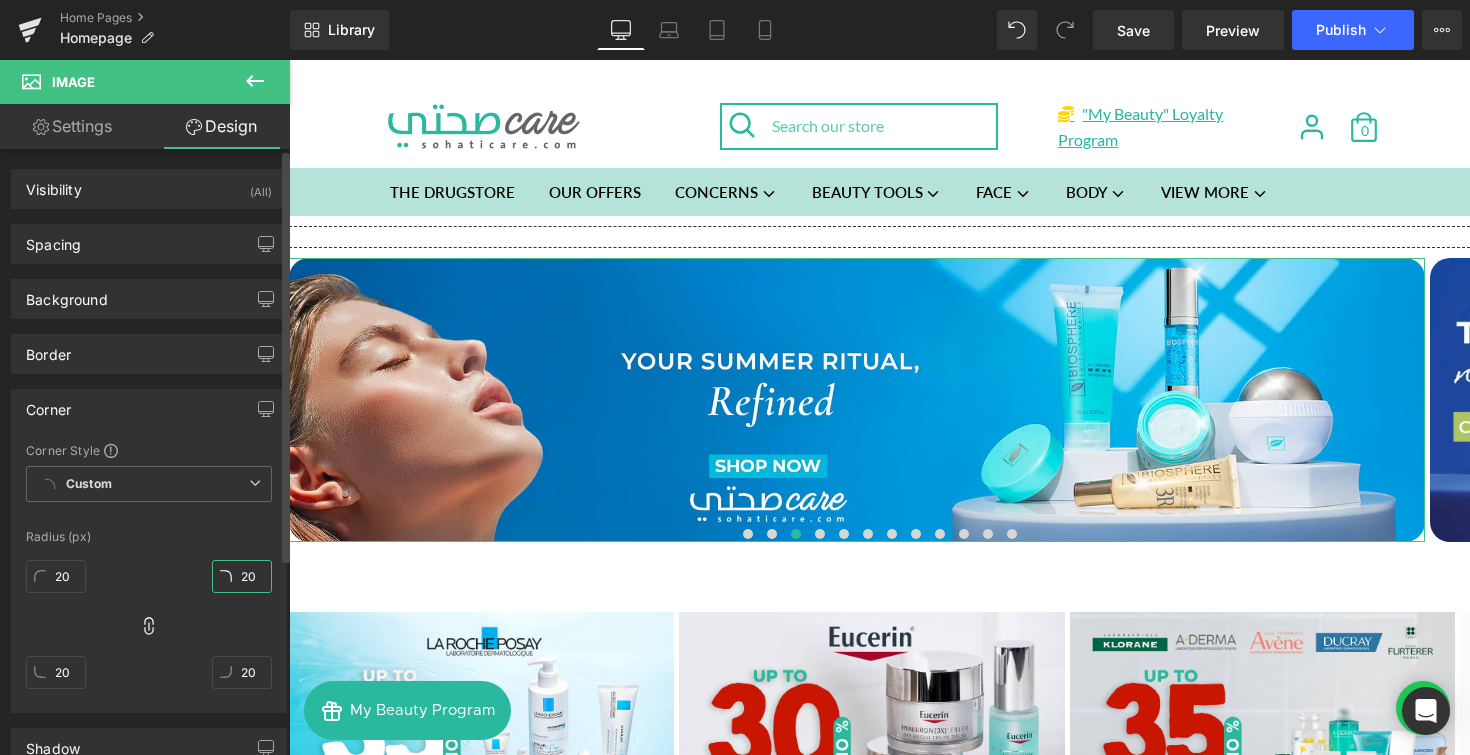 click on "20" at bounding box center (242, 576) 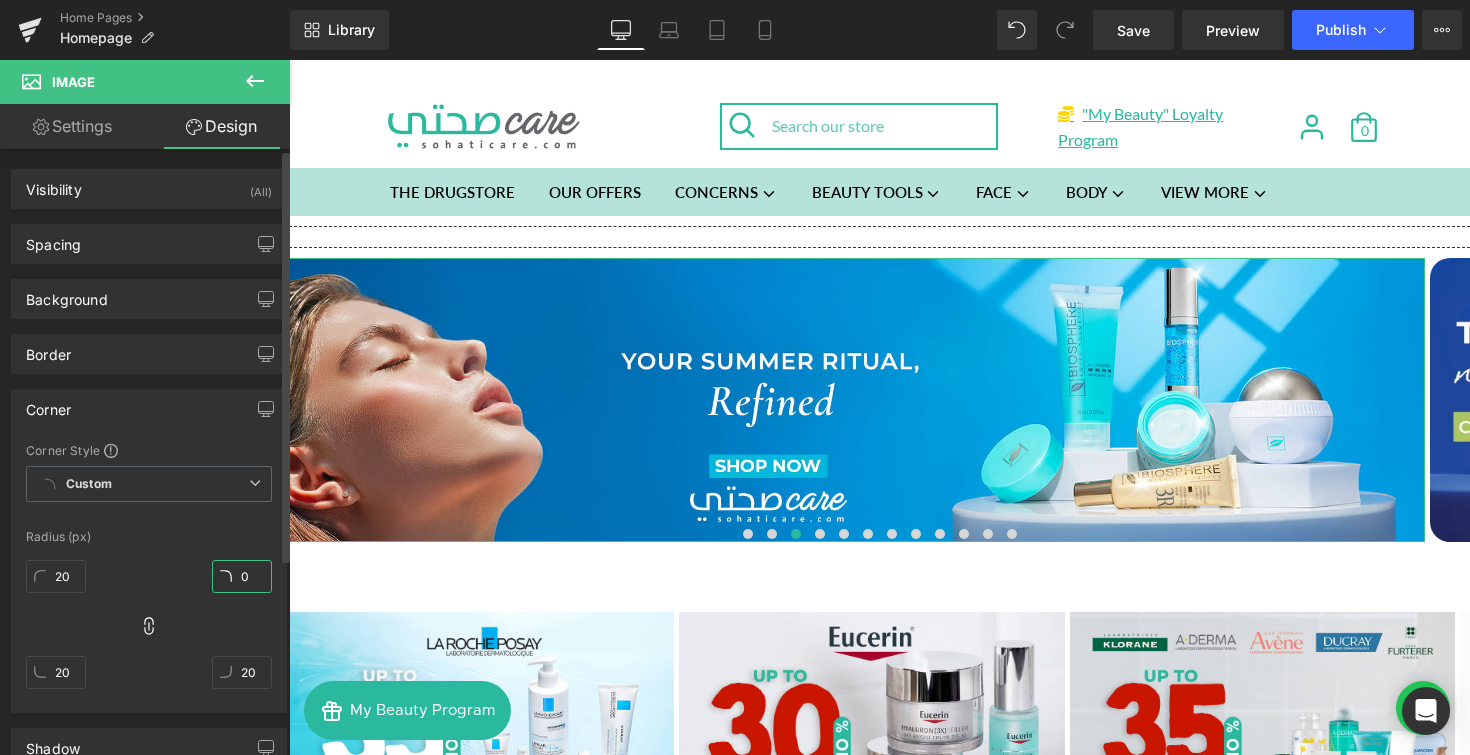type on "0" 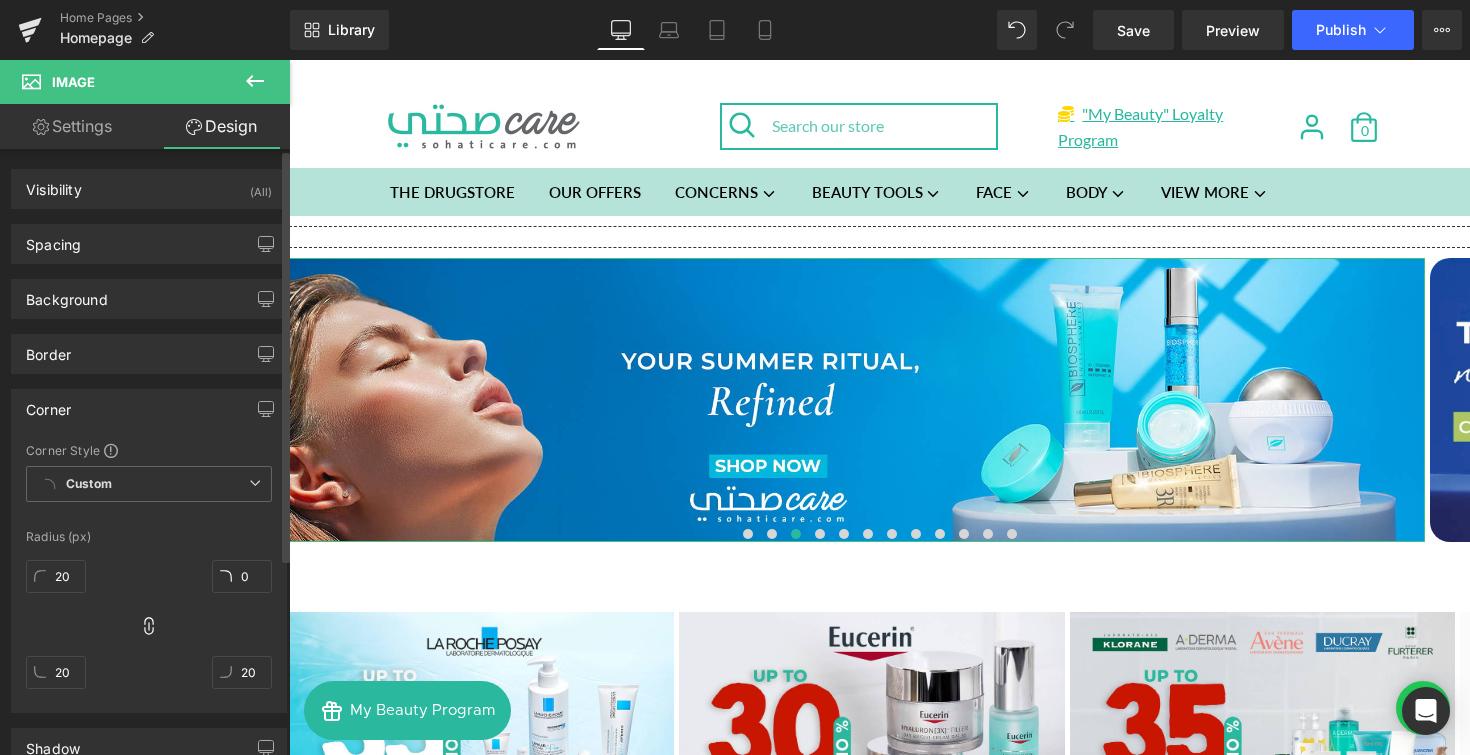 click on "Radius (px)" at bounding box center (149, 537) 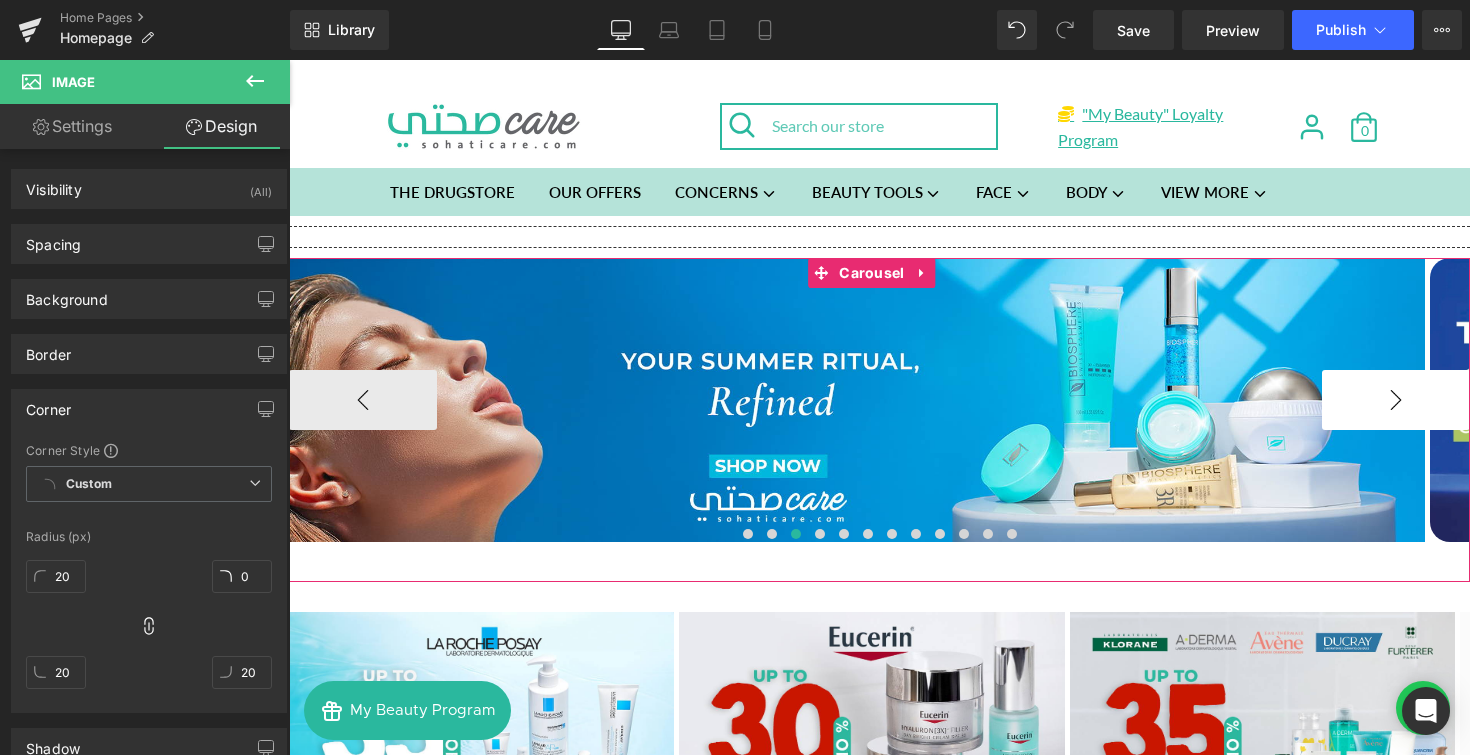 click on "›" at bounding box center (1396, 400) 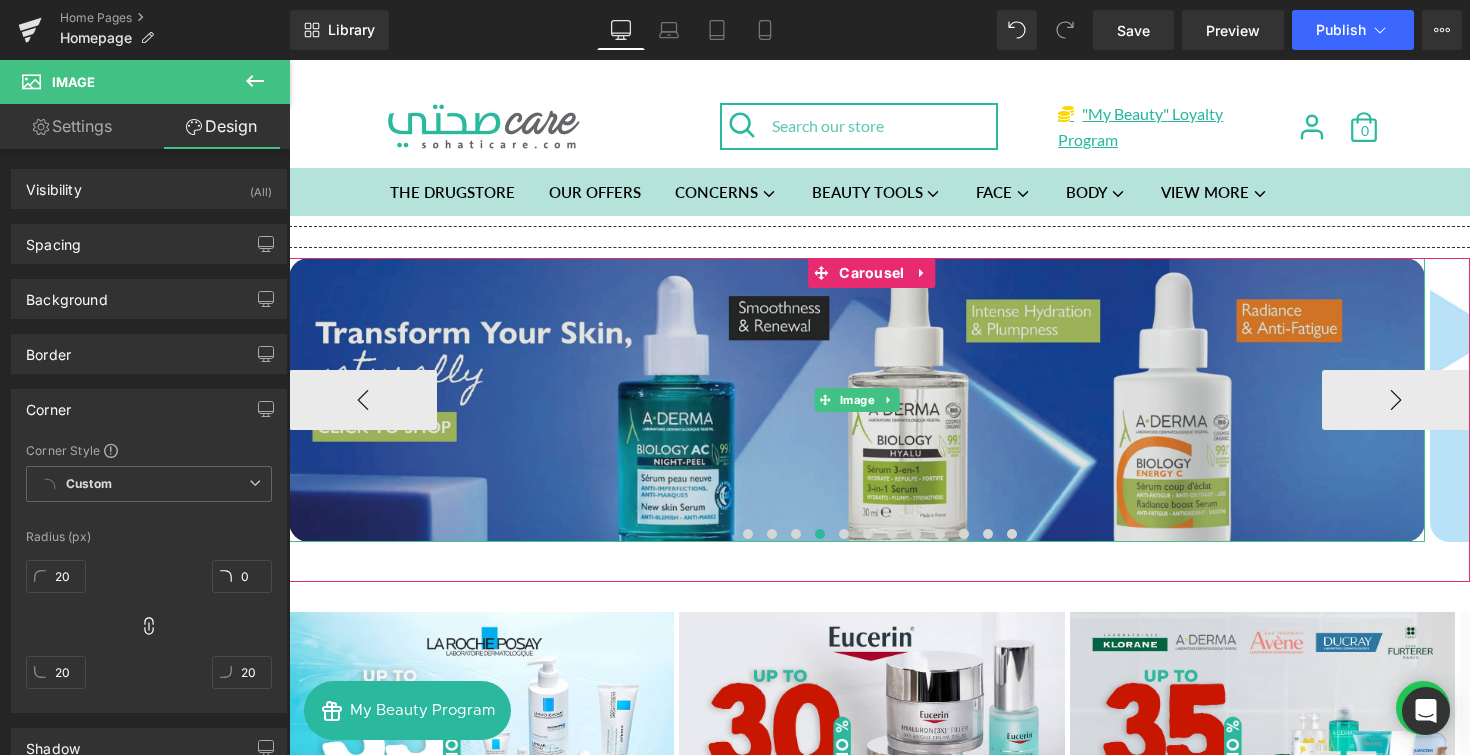 click at bounding box center [857, 400] 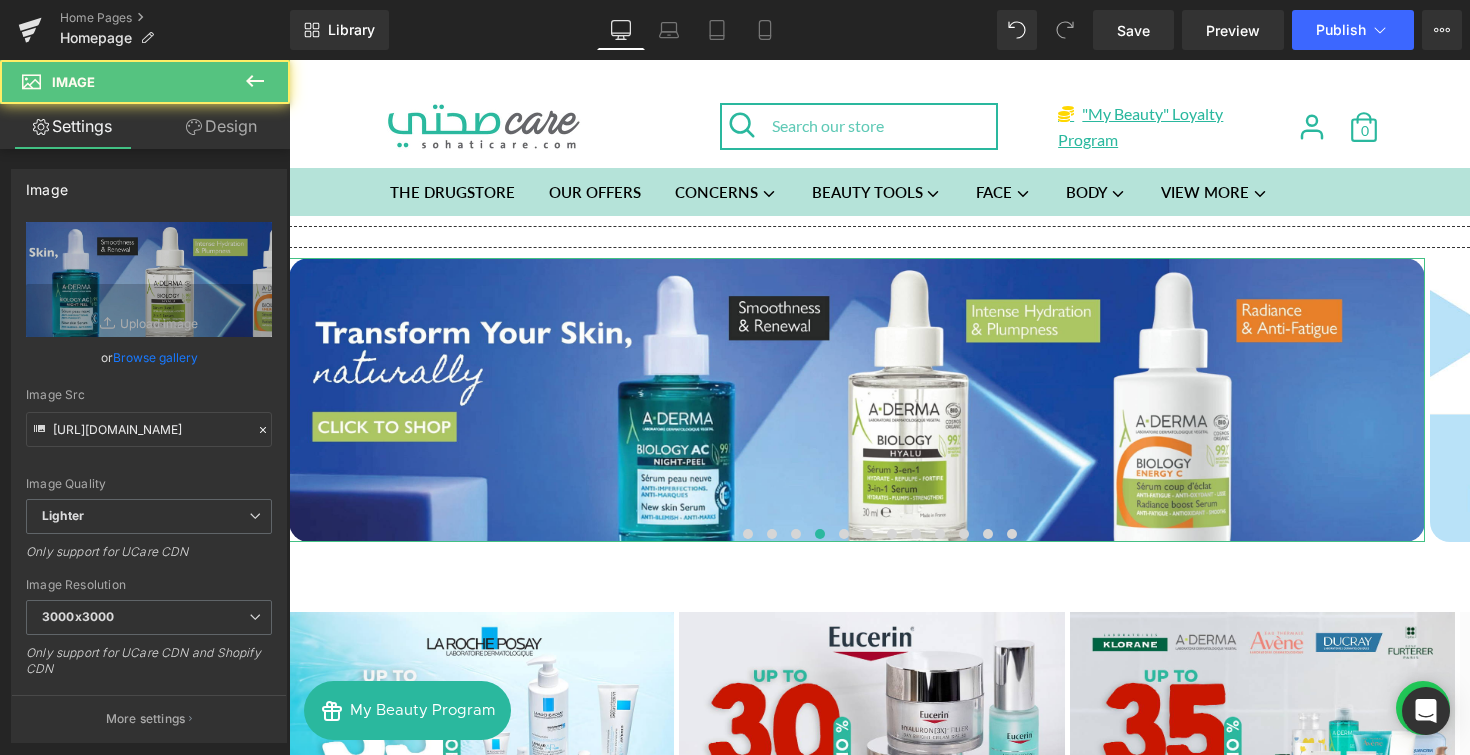 click on "Design" at bounding box center (221, 126) 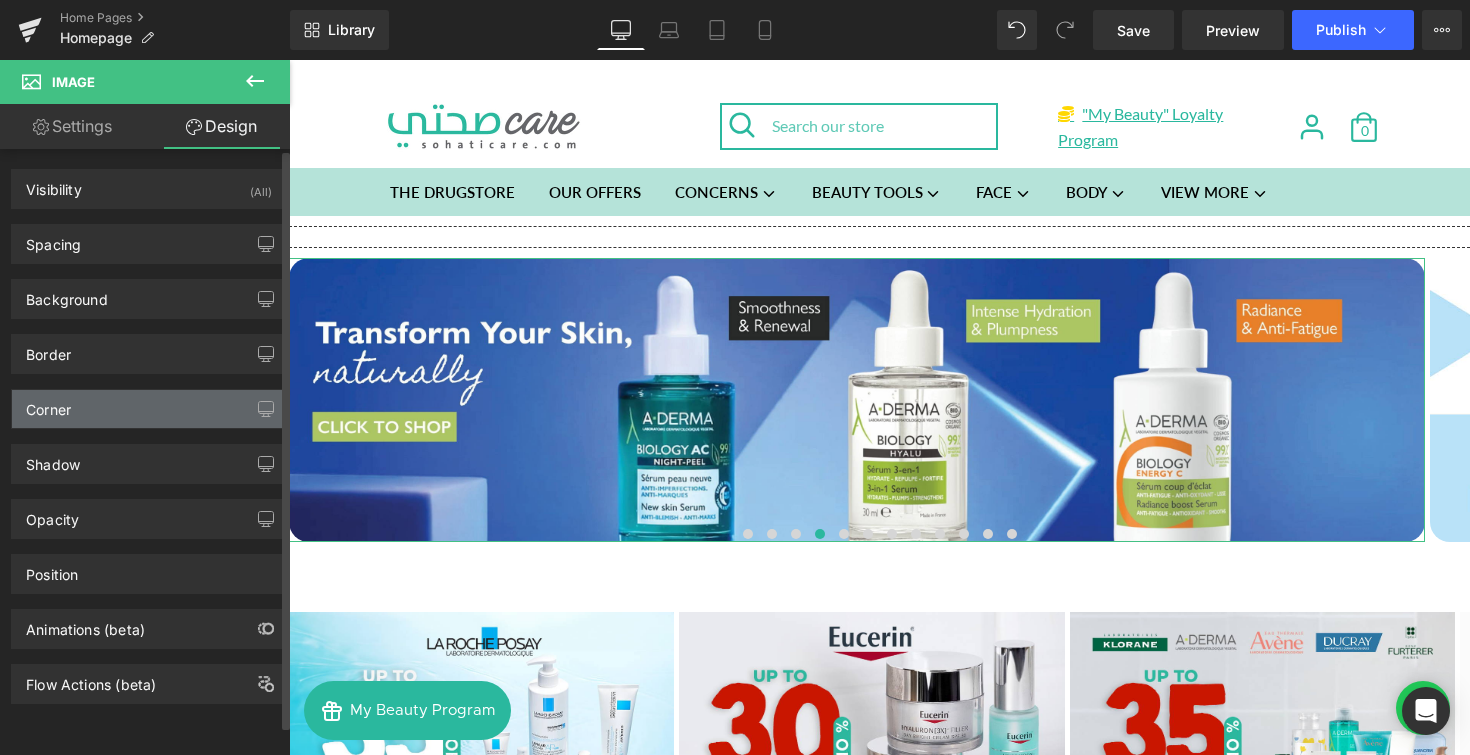 scroll, scrollTop: 5, scrollLeft: 0, axis: vertical 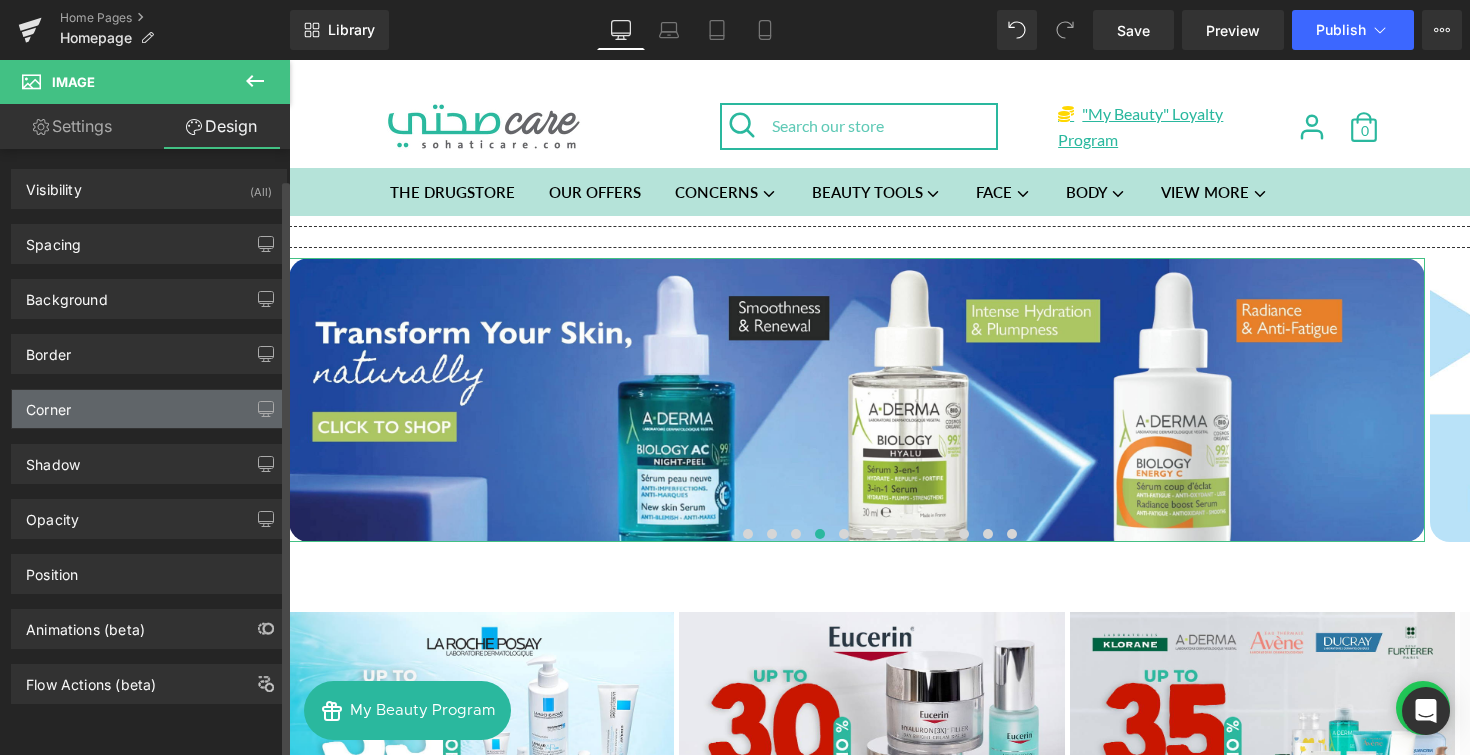 click on "Corner" at bounding box center (149, 409) 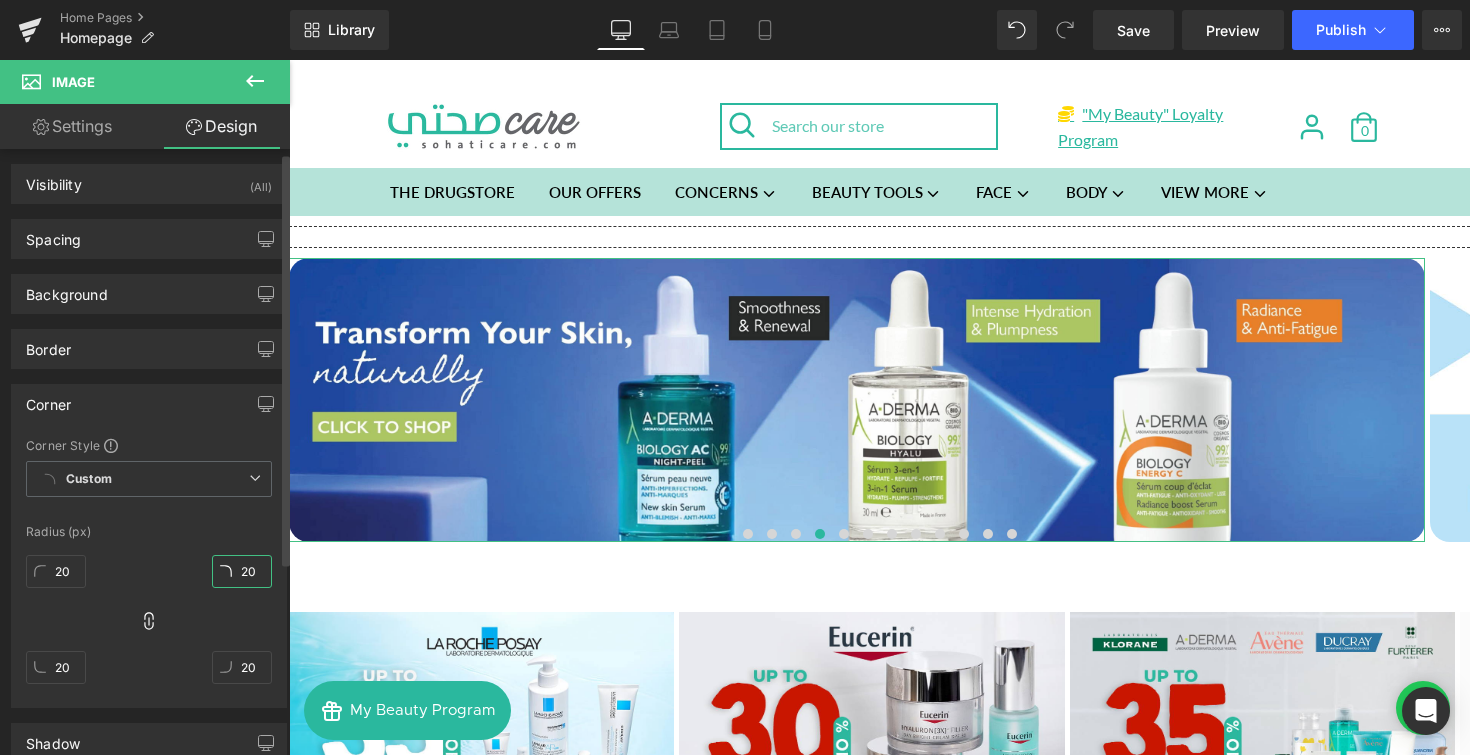 click on "20" at bounding box center (242, 571) 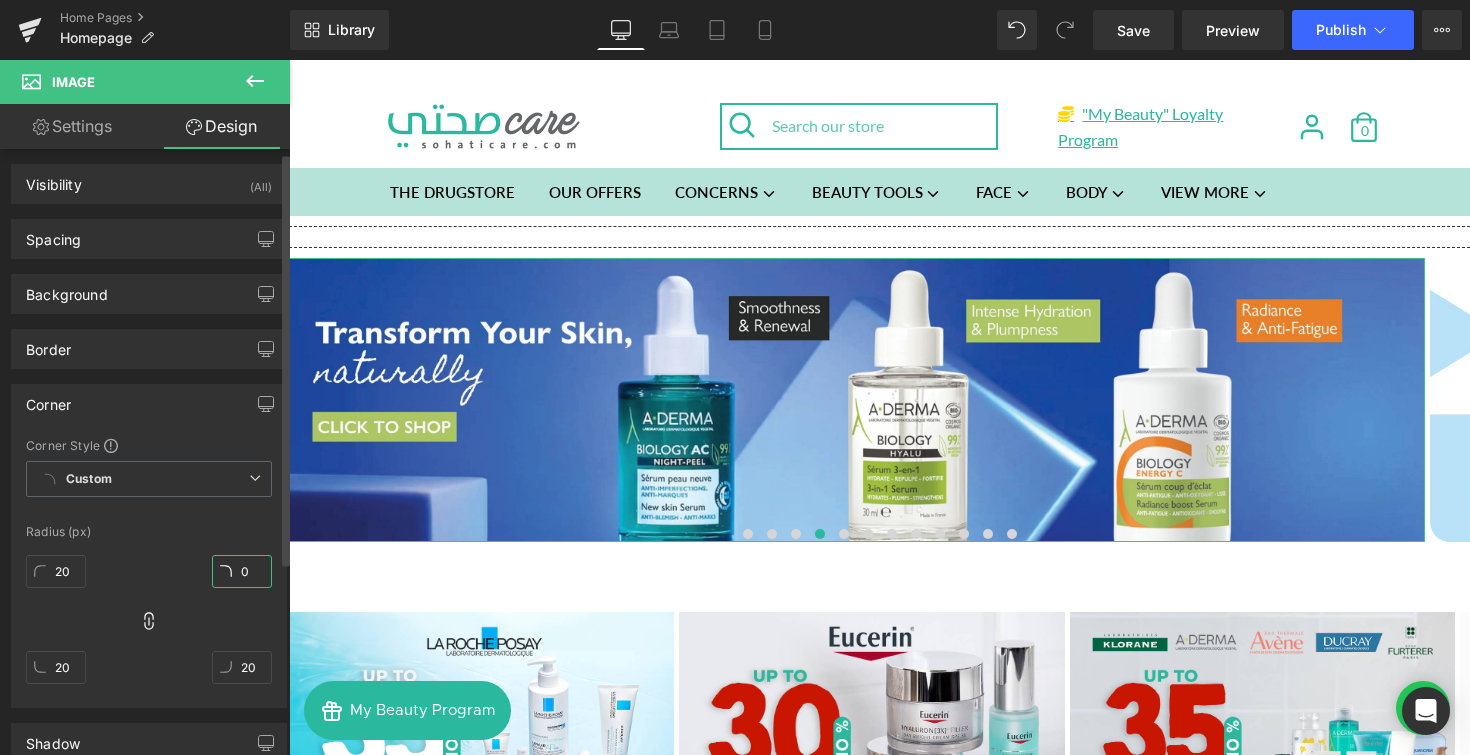 type on "0" 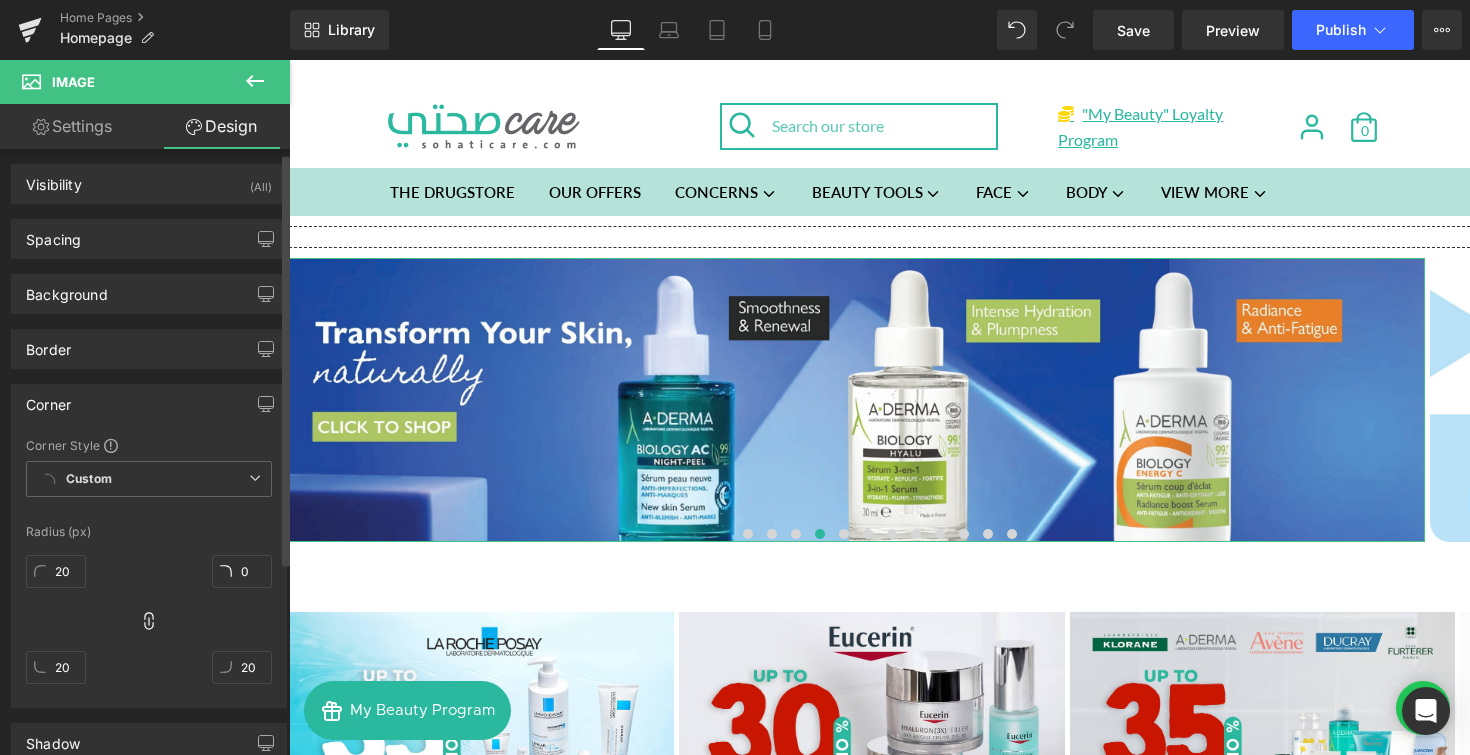 click at bounding box center (149, 513) 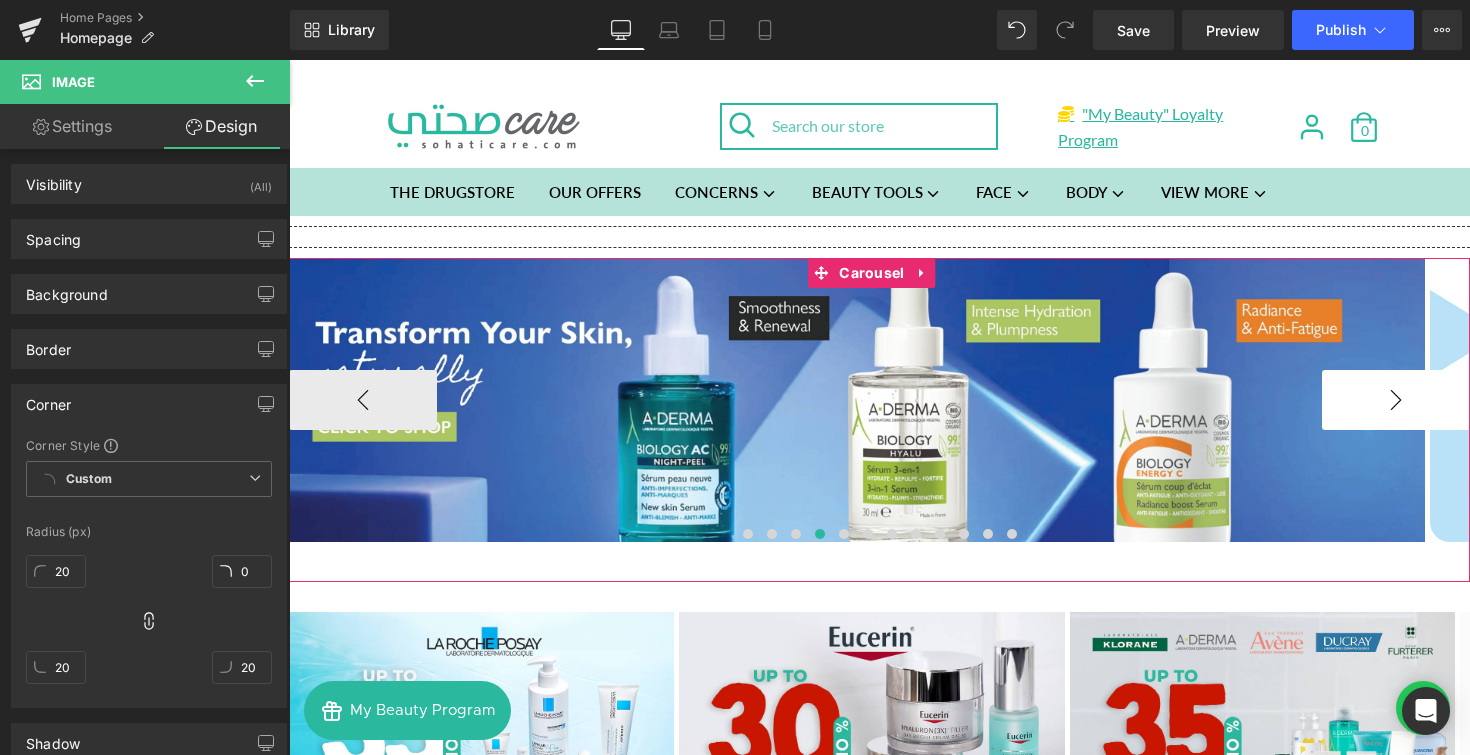 click on "›" at bounding box center (1396, 400) 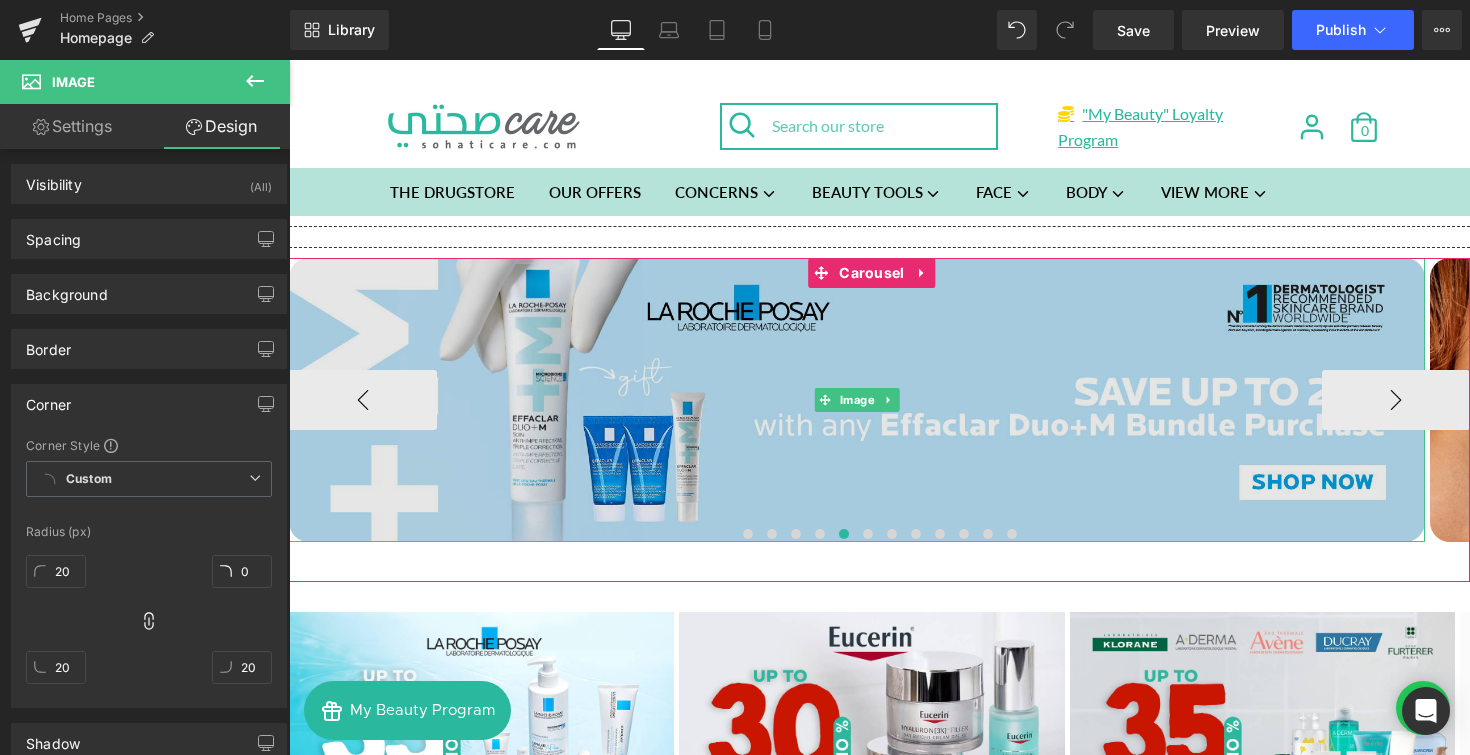 click at bounding box center [857, 400] 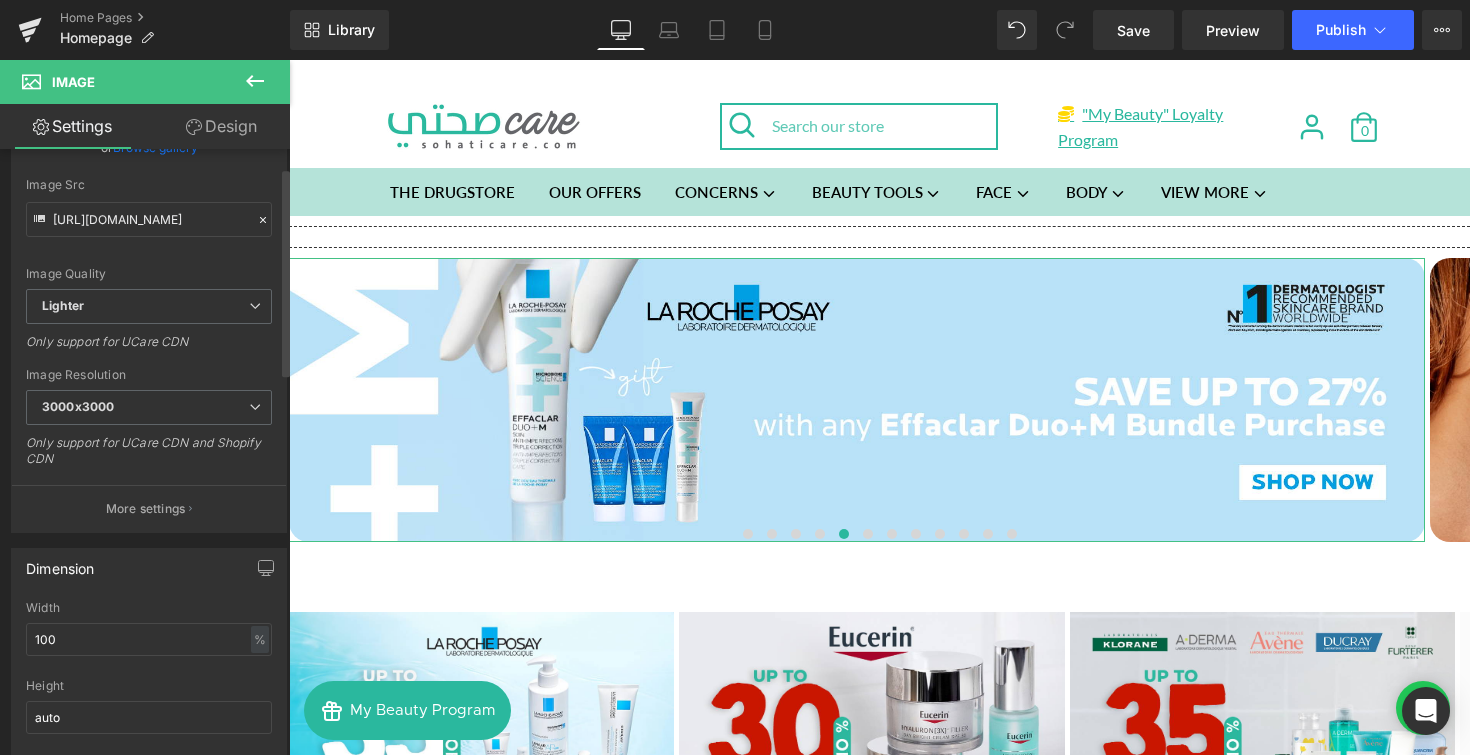 scroll, scrollTop: 53, scrollLeft: 0, axis: vertical 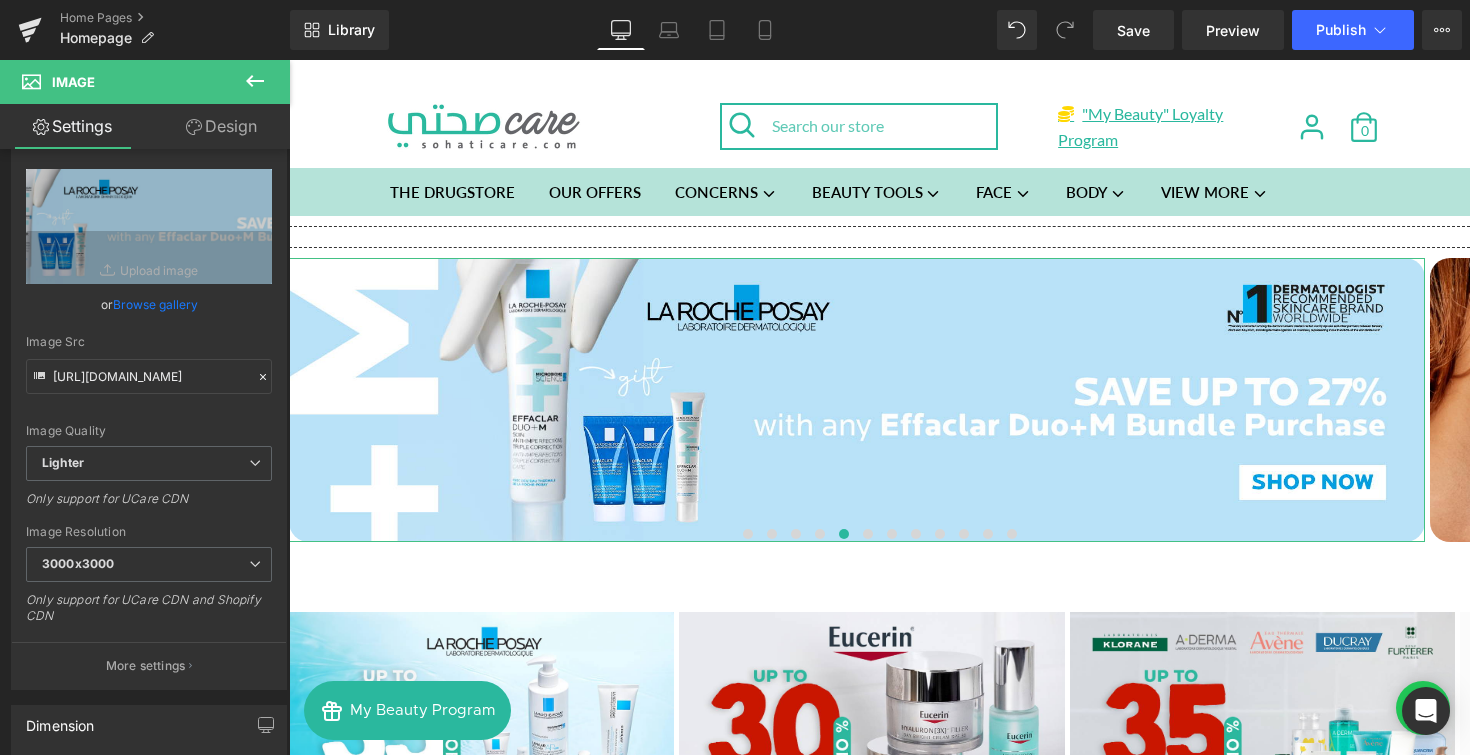 click on "Design" at bounding box center [221, 126] 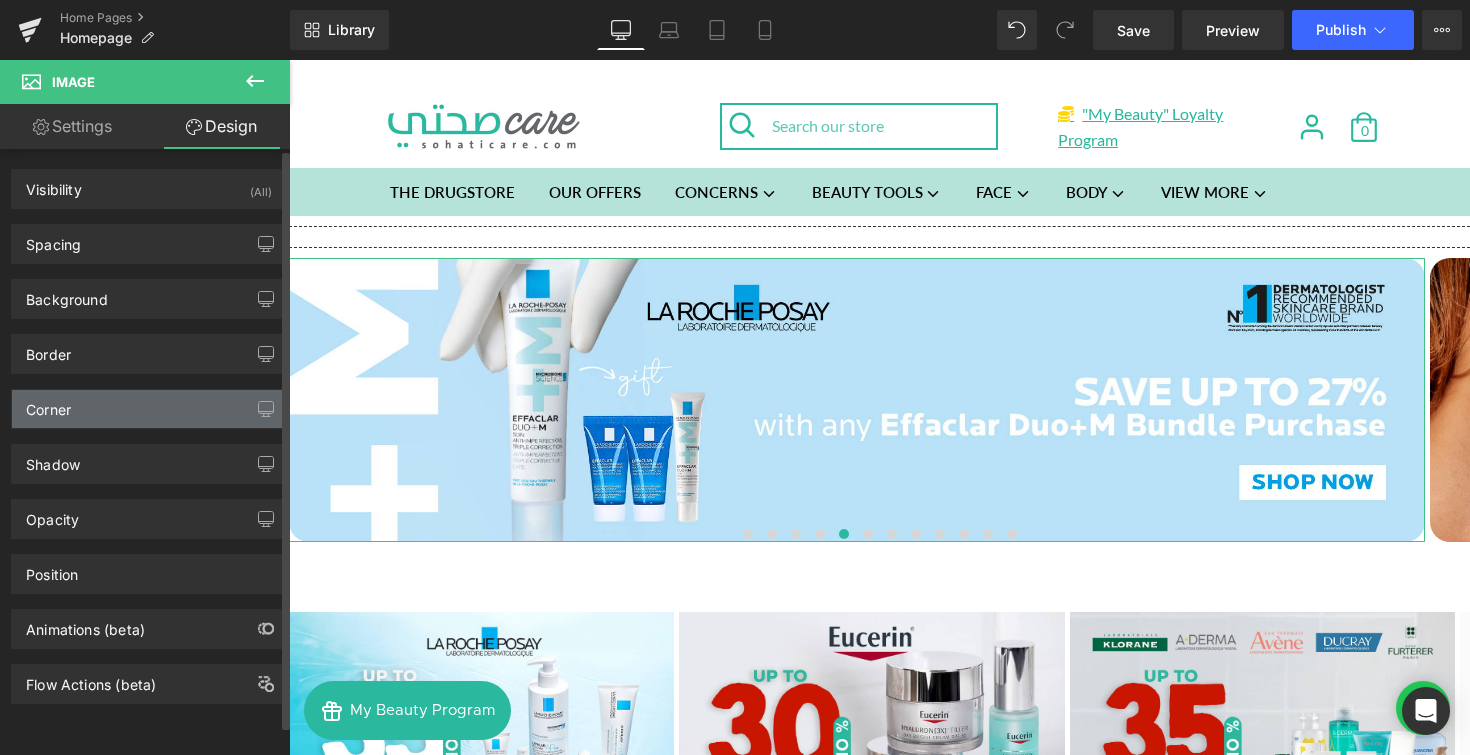 click on "Corner" at bounding box center (149, 409) 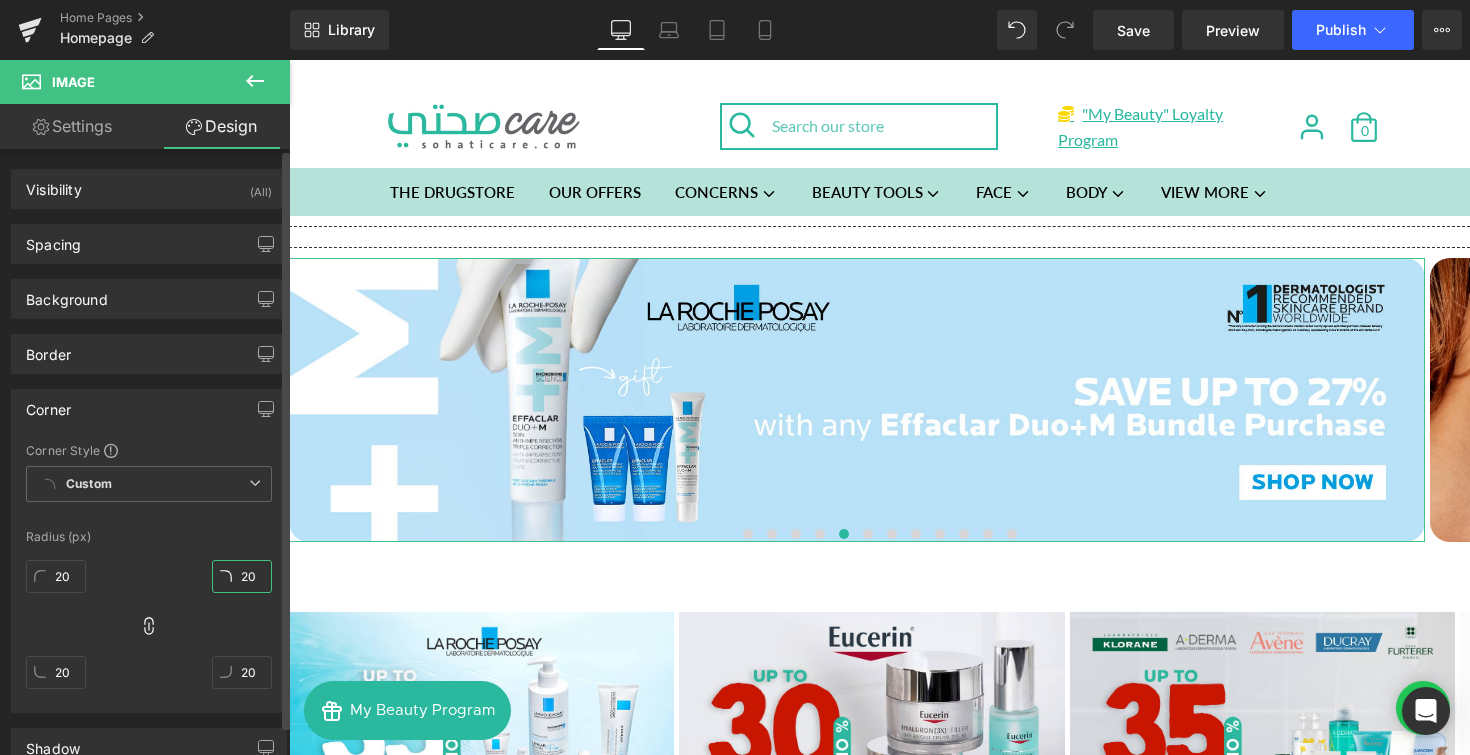 click on "20" at bounding box center (242, 576) 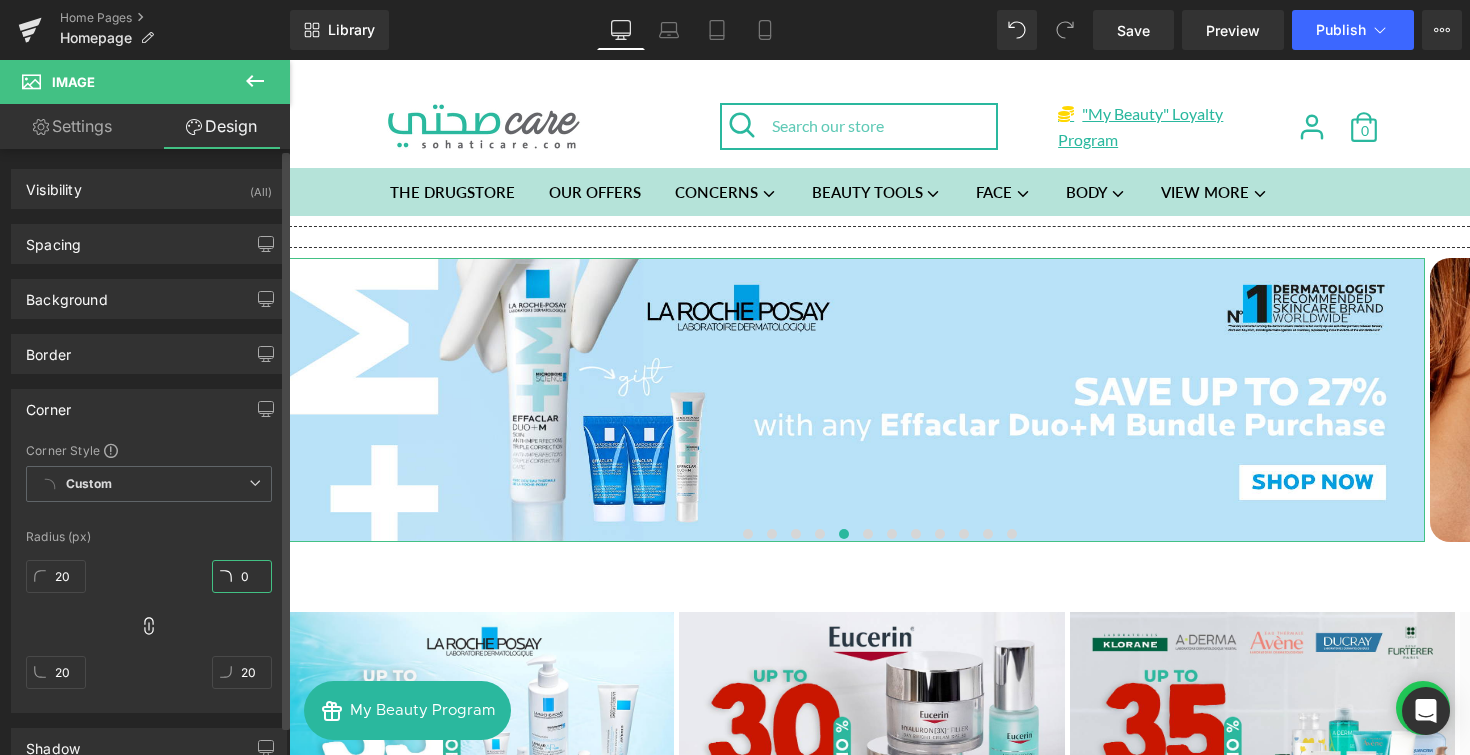 type on "0" 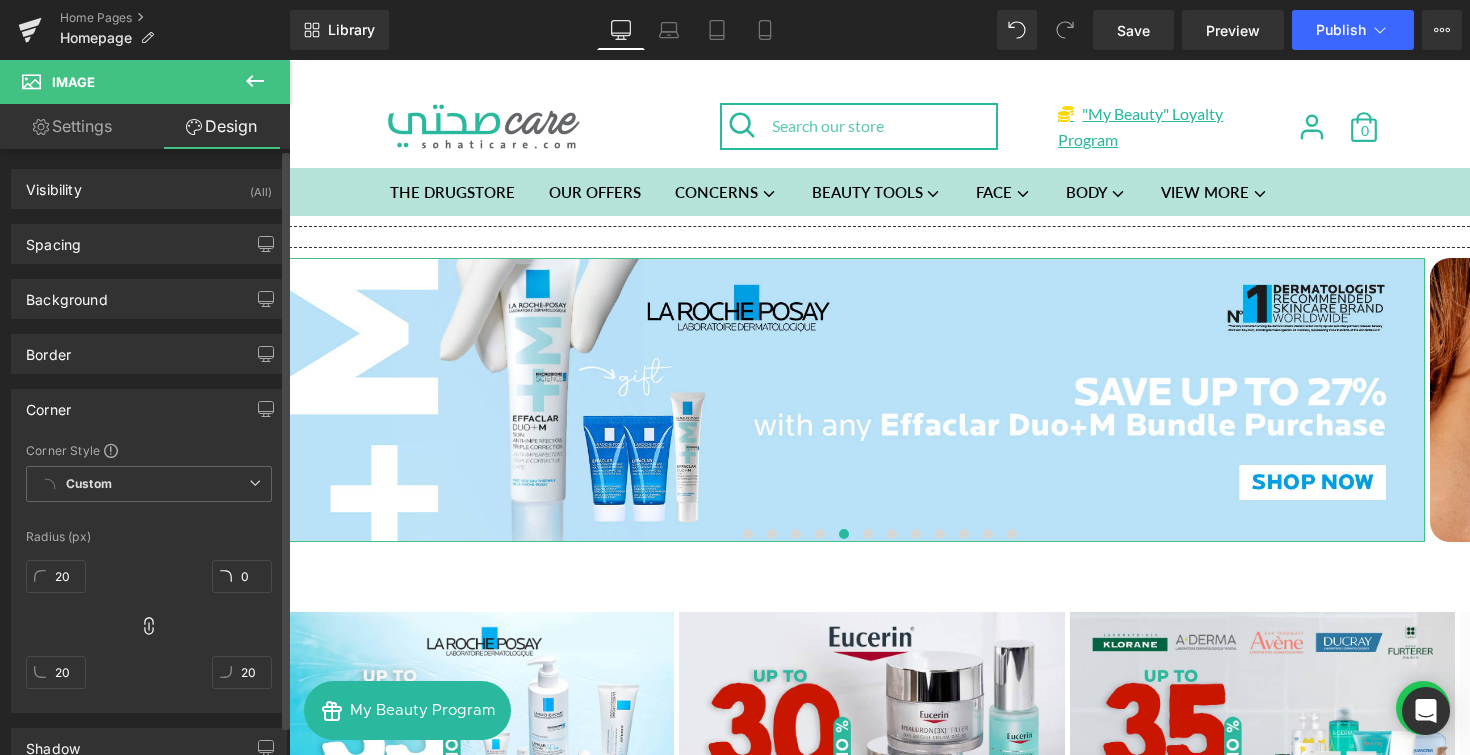 click on "Radius (px)" at bounding box center [149, 537] 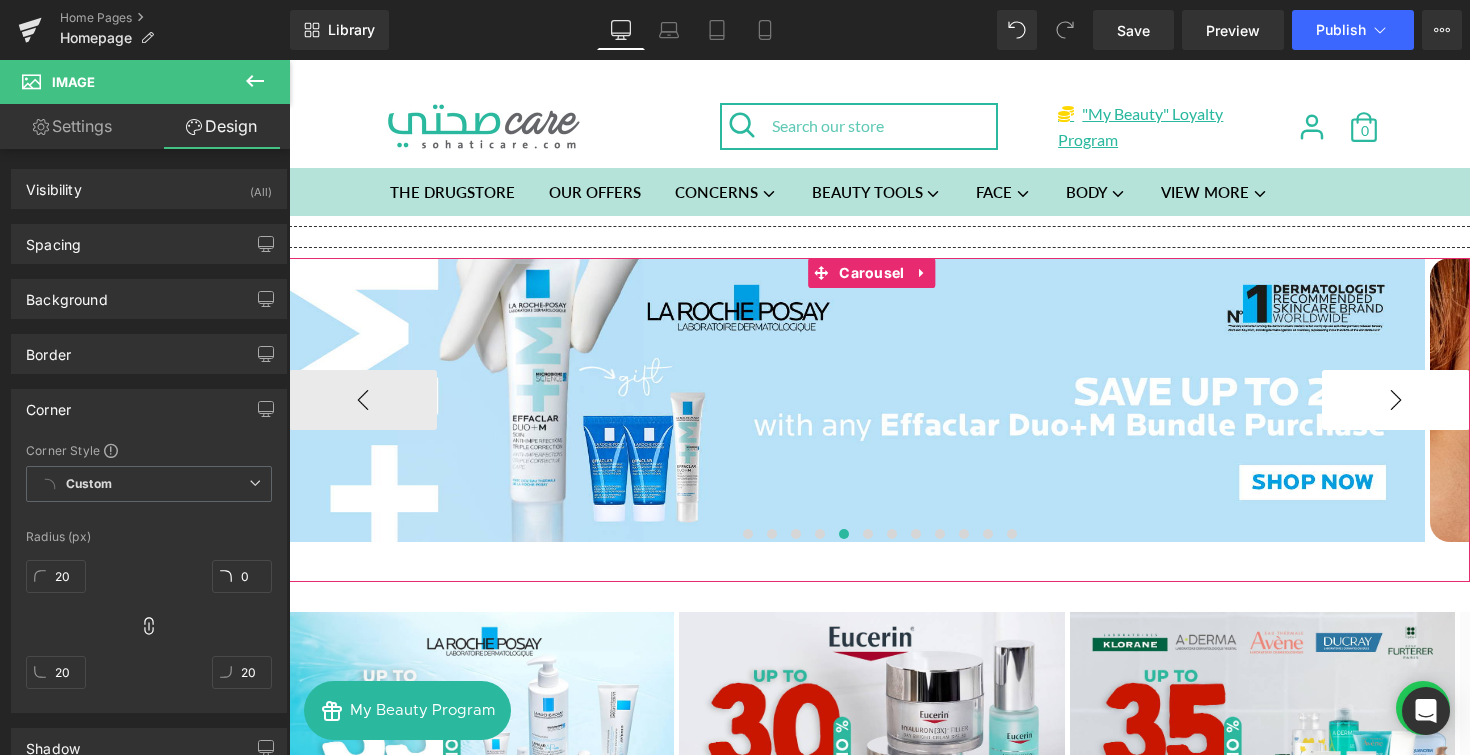 click on "›" at bounding box center (1396, 400) 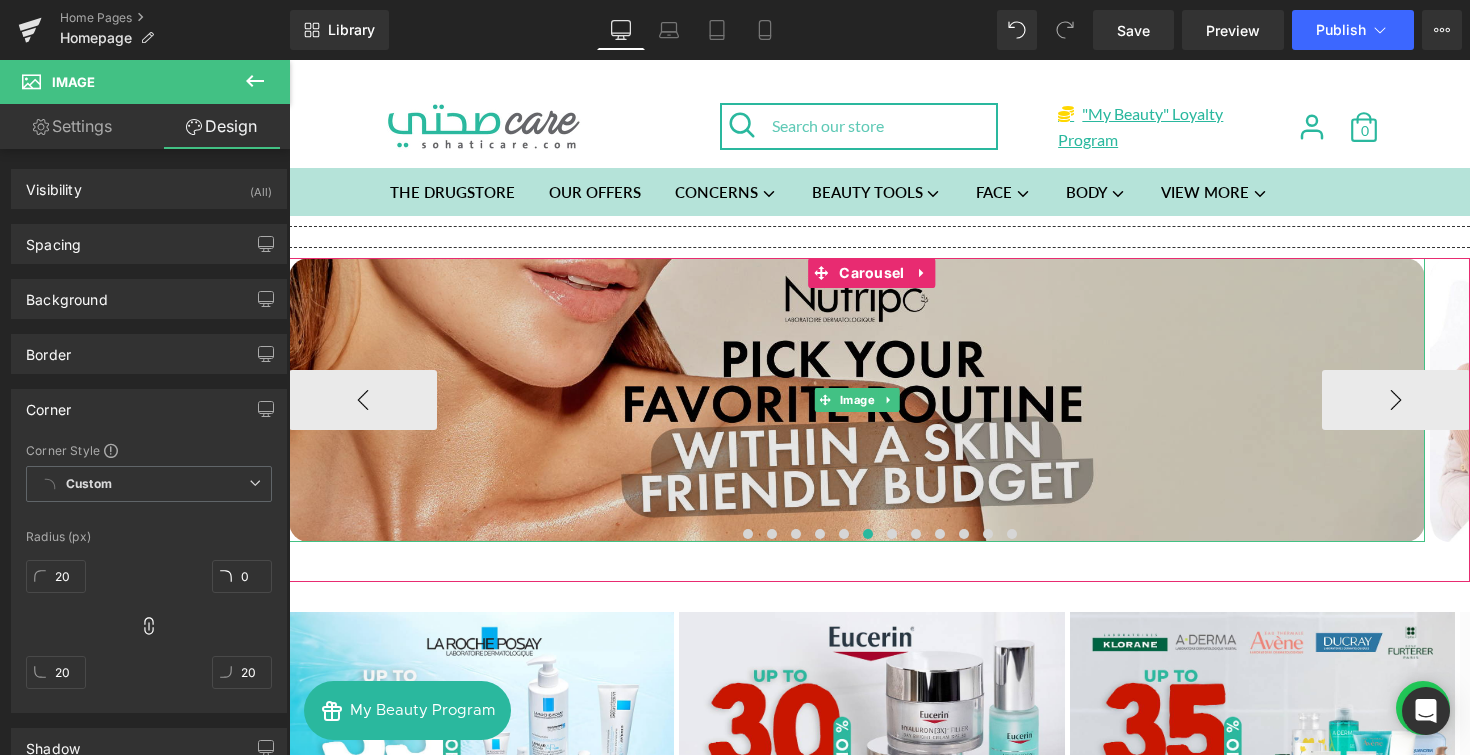 click at bounding box center [857, 400] 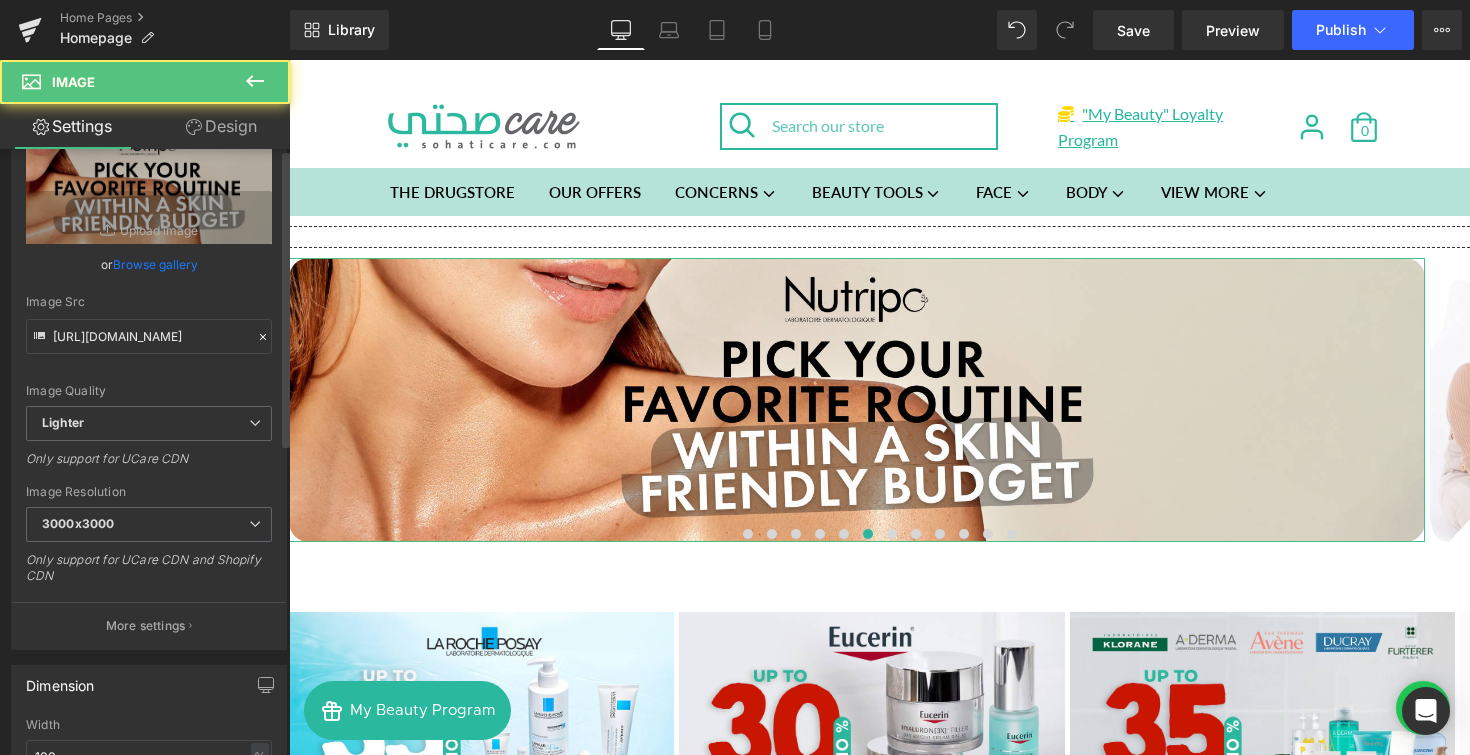 scroll, scrollTop: 159, scrollLeft: 0, axis: vertical 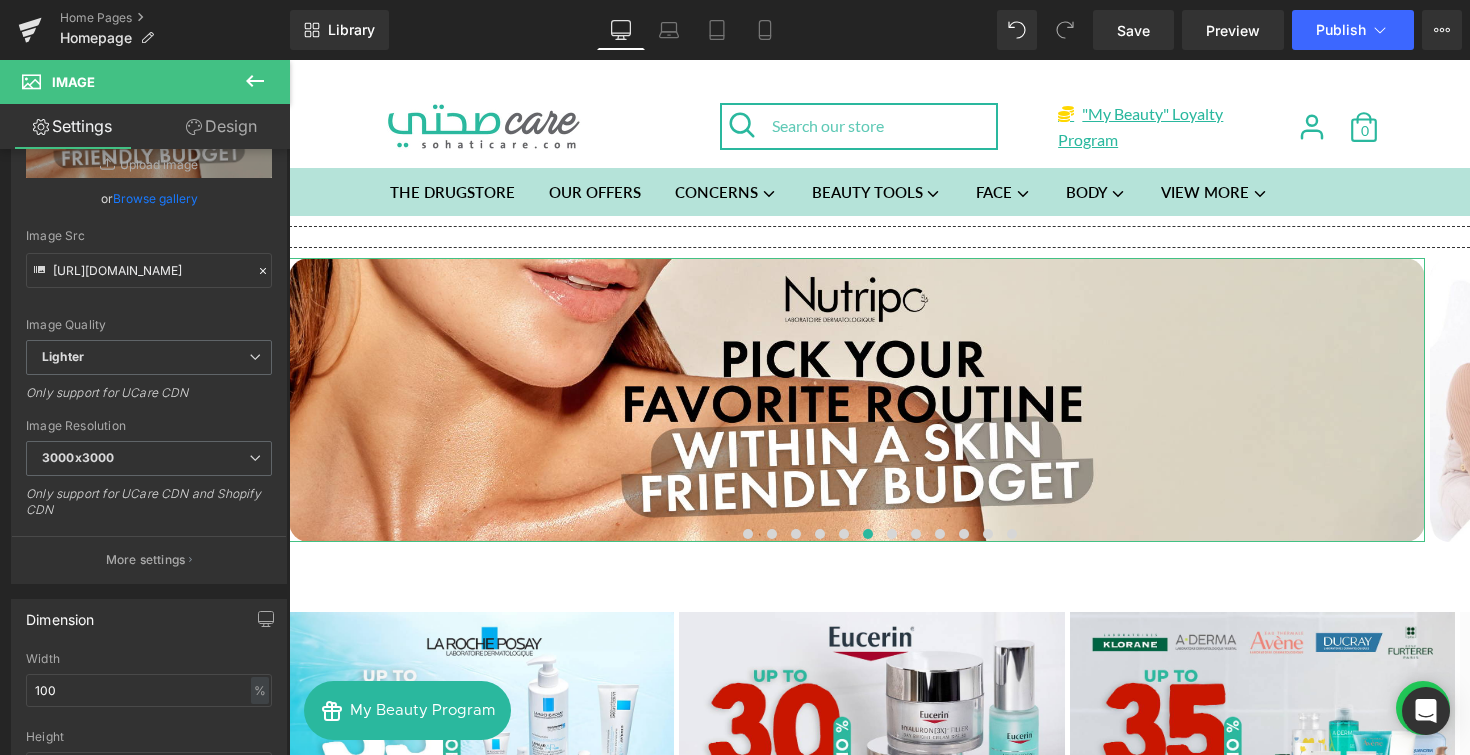 click on "Design" at bounding box center [221, 126] 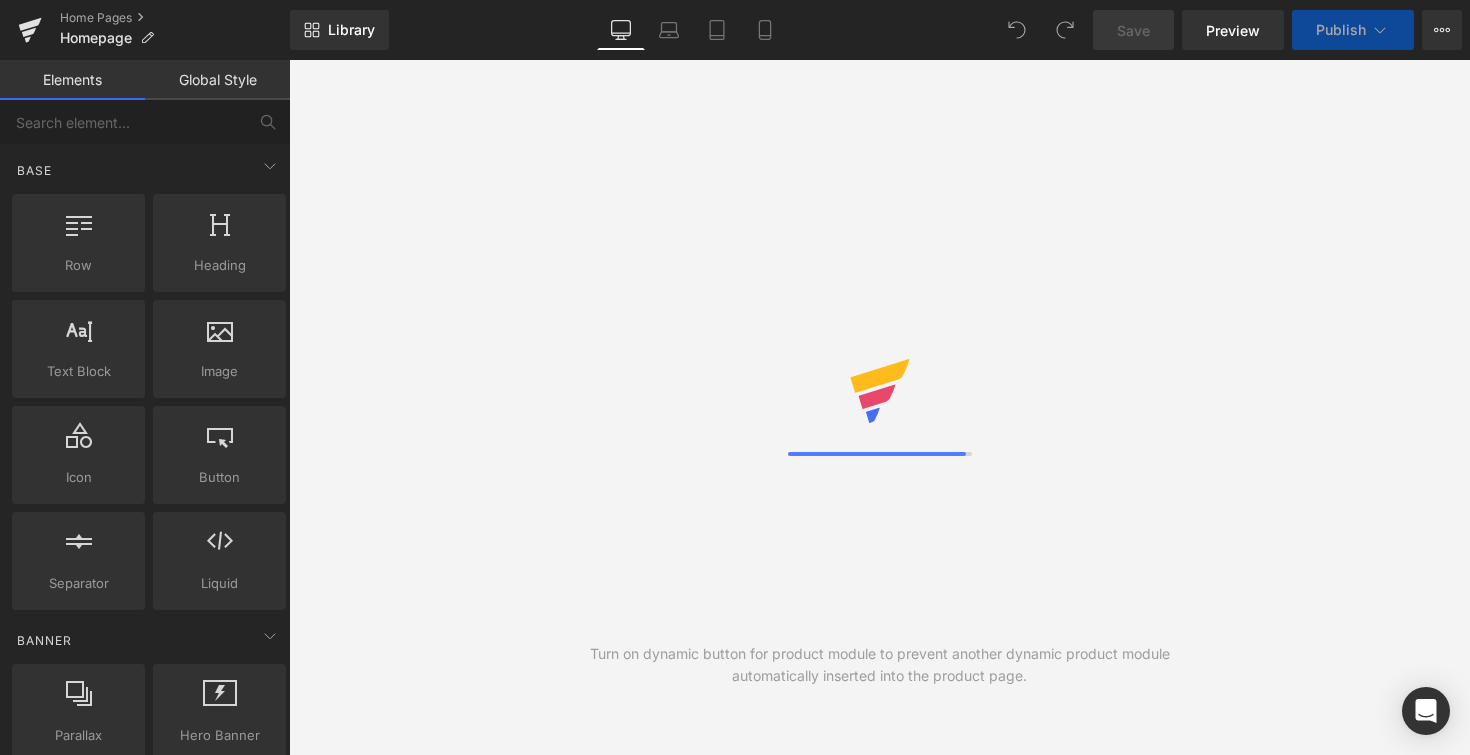 scroll, scrollTop: 0, scrollLeft: 0, axis: both 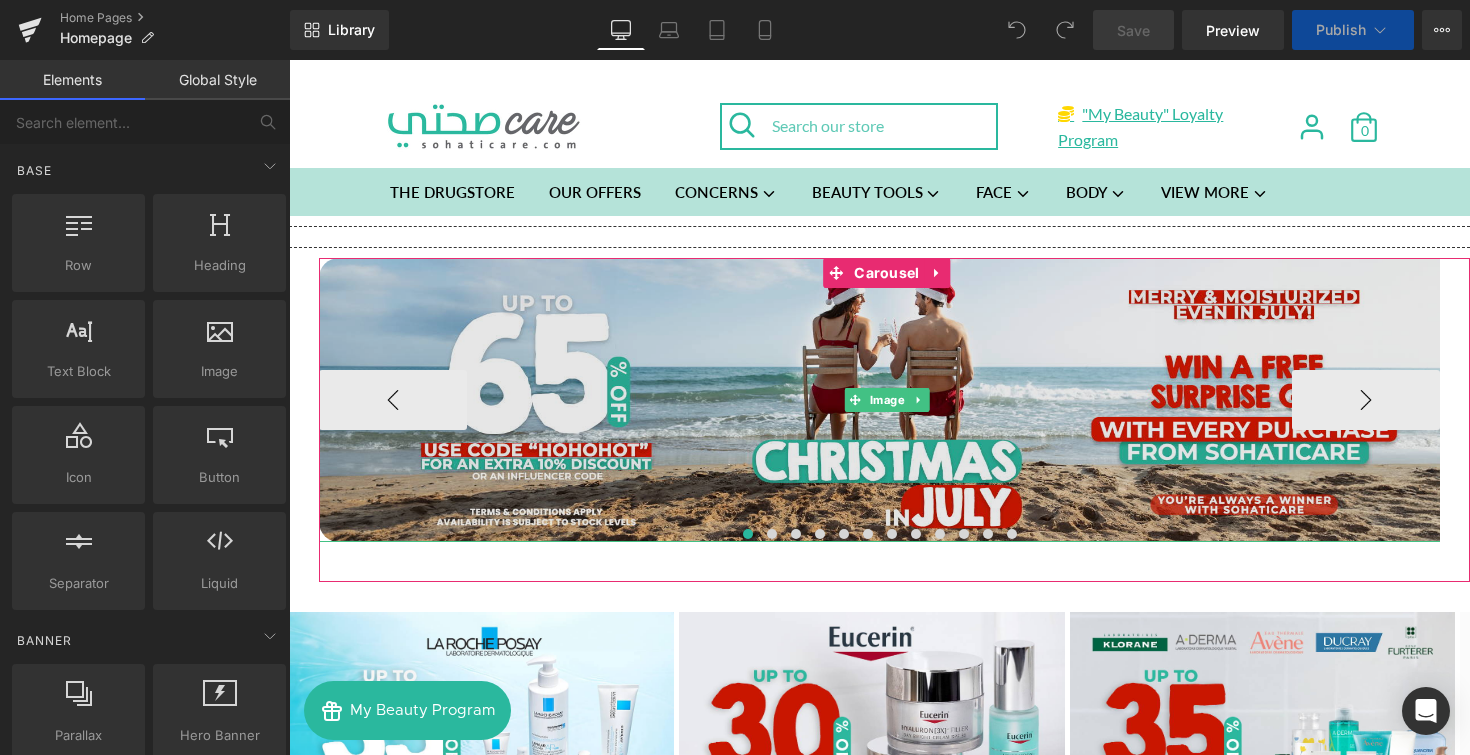 click at bounding box center (887, 400) 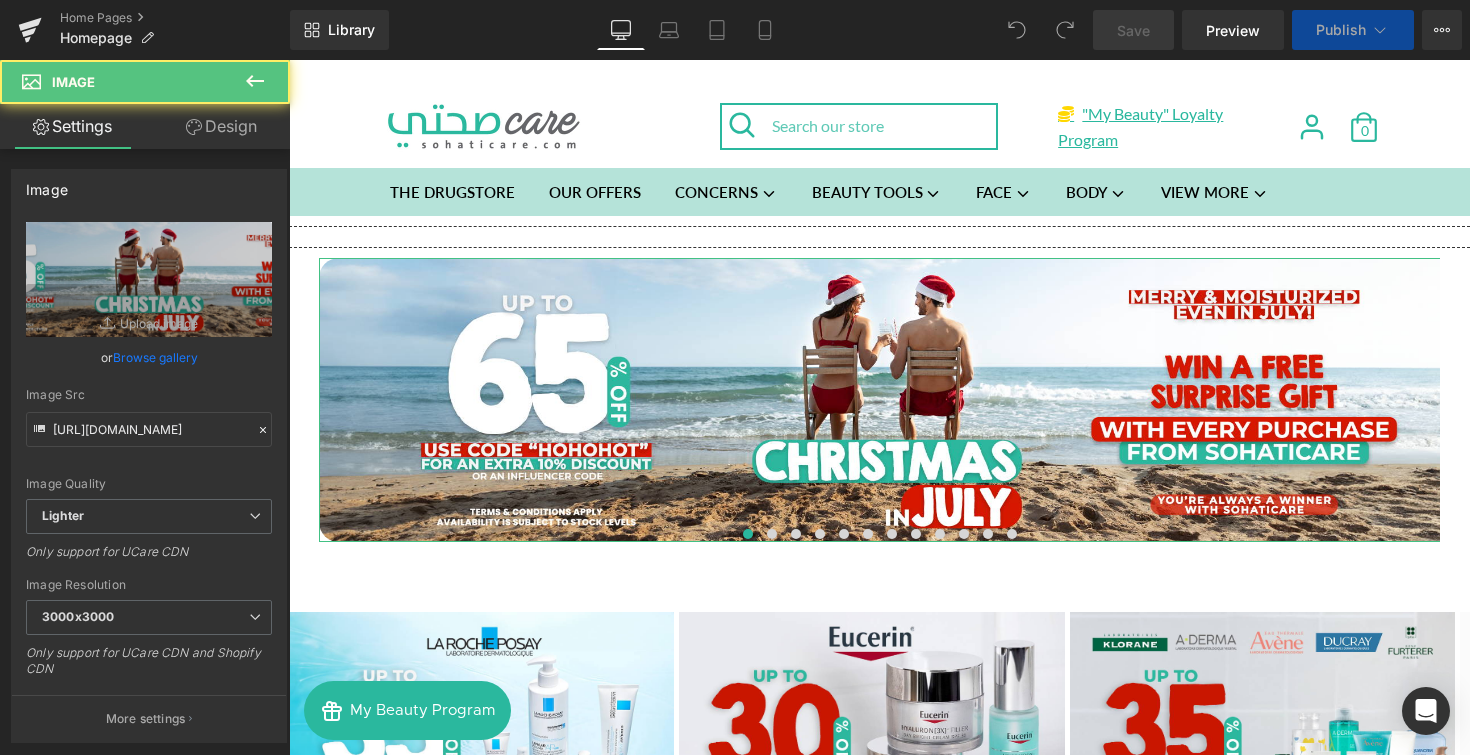 click on "Design" at bounding box center [221, 126] 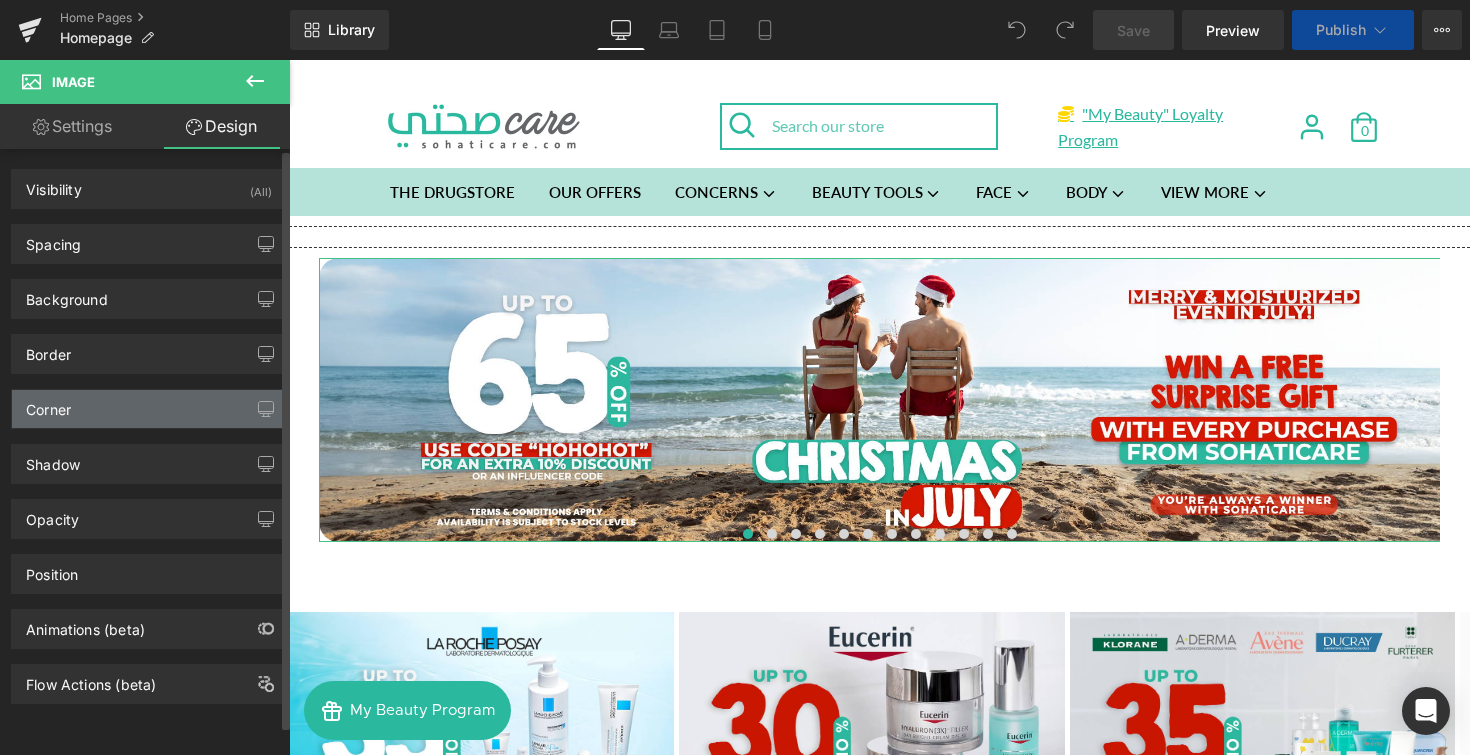 click on "Corner" at bounding box center (149, 409) 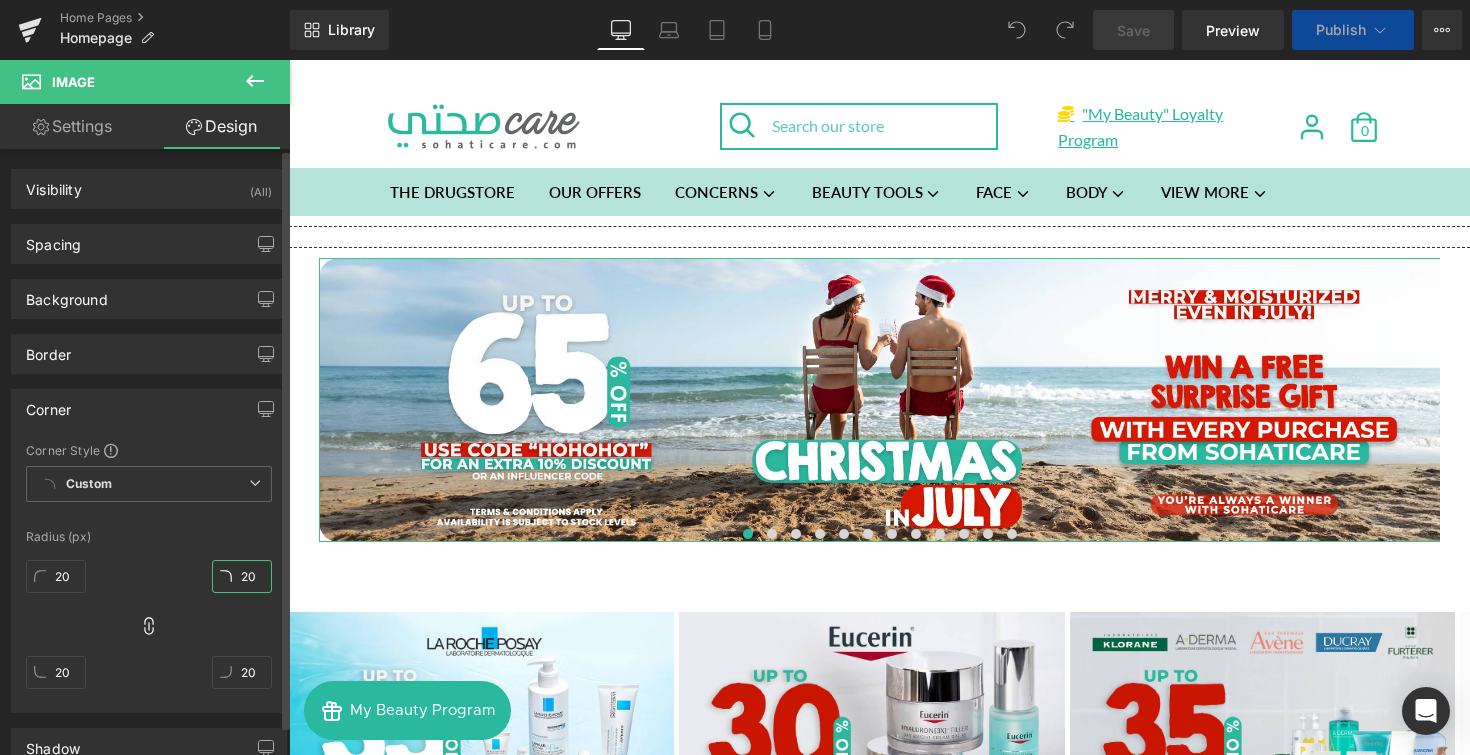 click on "20" at bounding box center [242, 576] 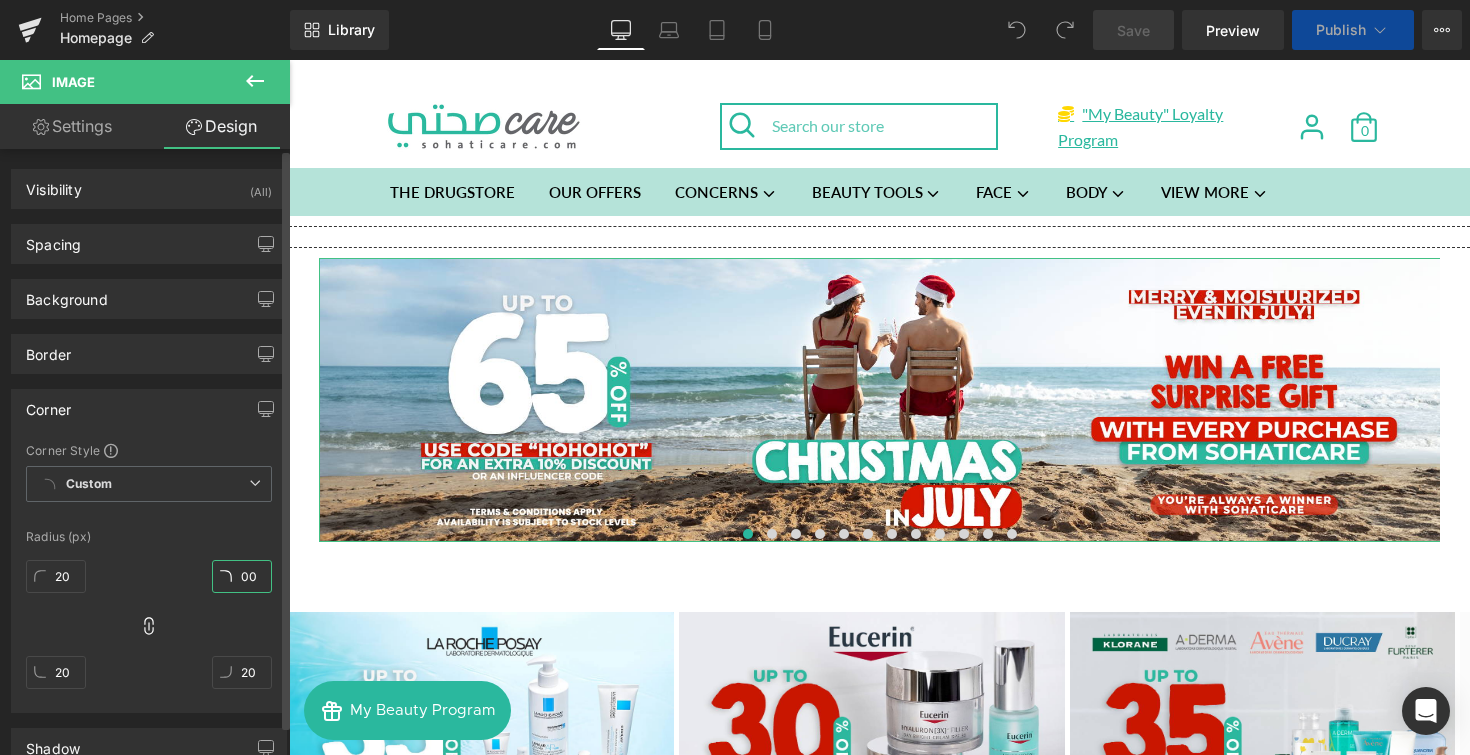 type on "0" 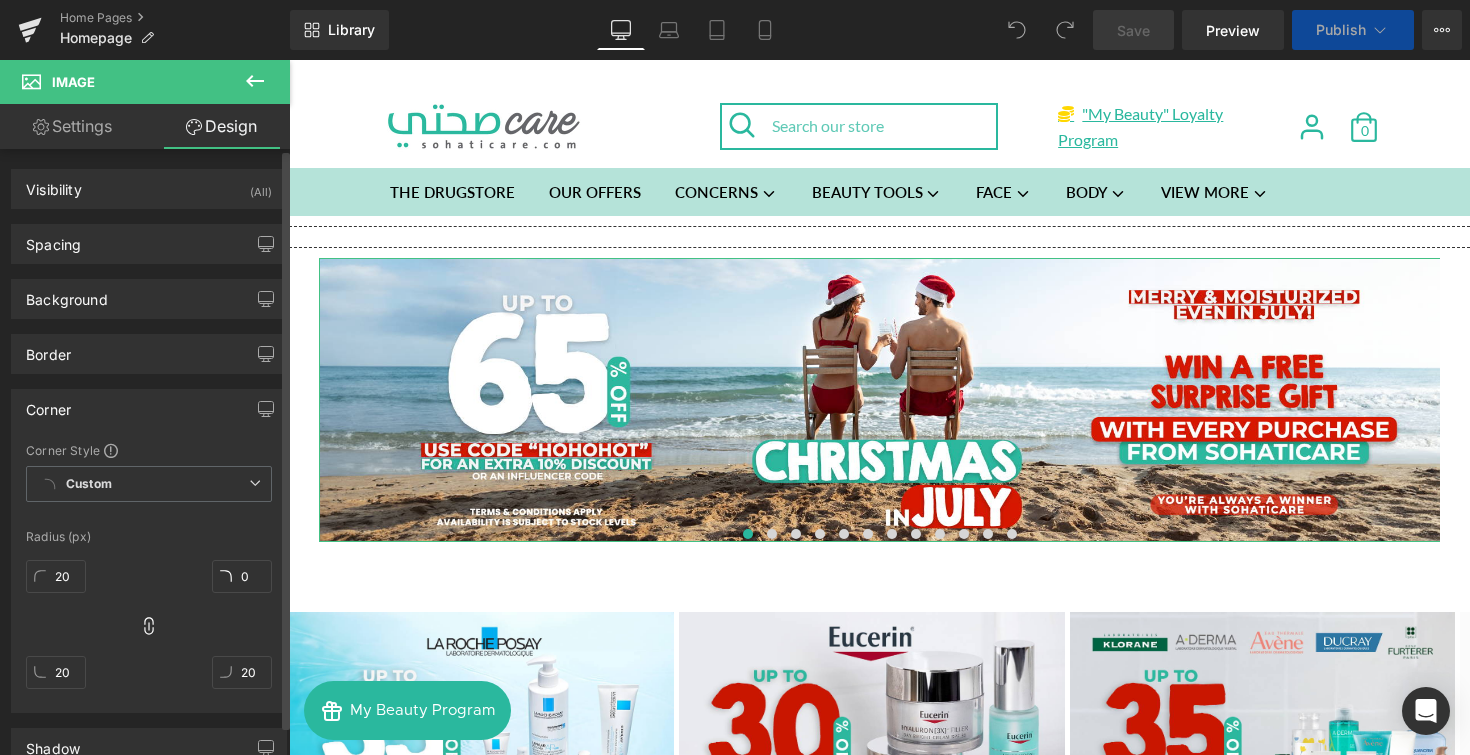 click on "Radius (px)" at bounding box center [149, 537] 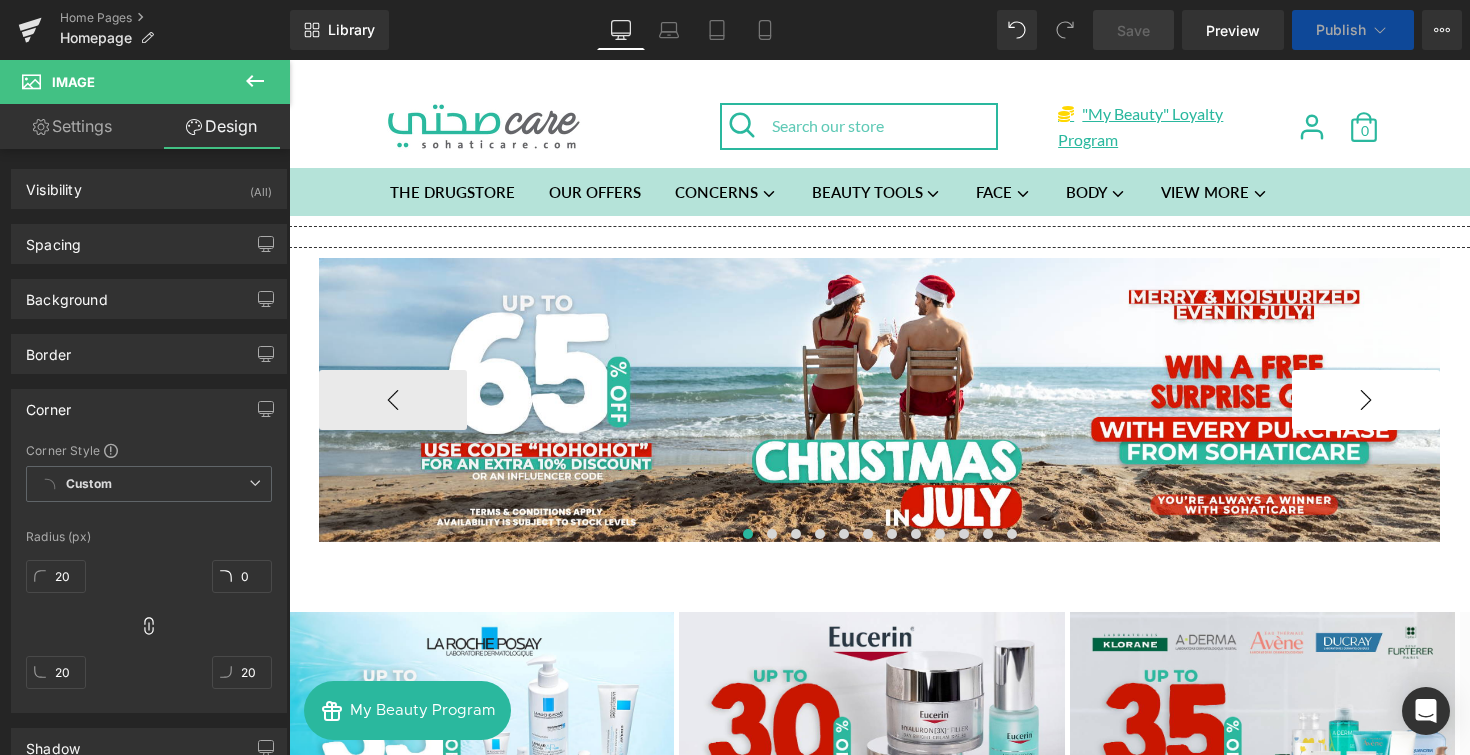 click on "›" at bounding box center [1366, 400] 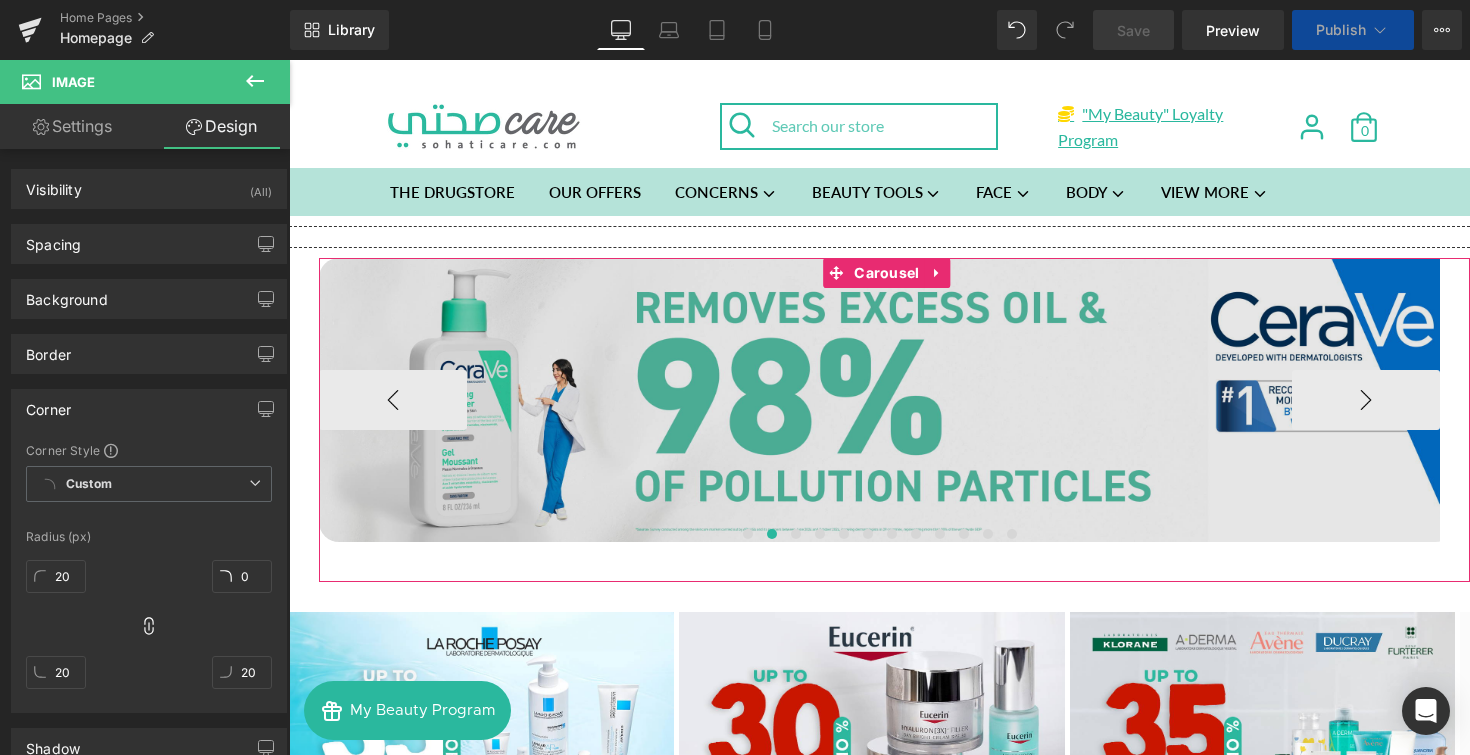click at bounding box center [887, 400] 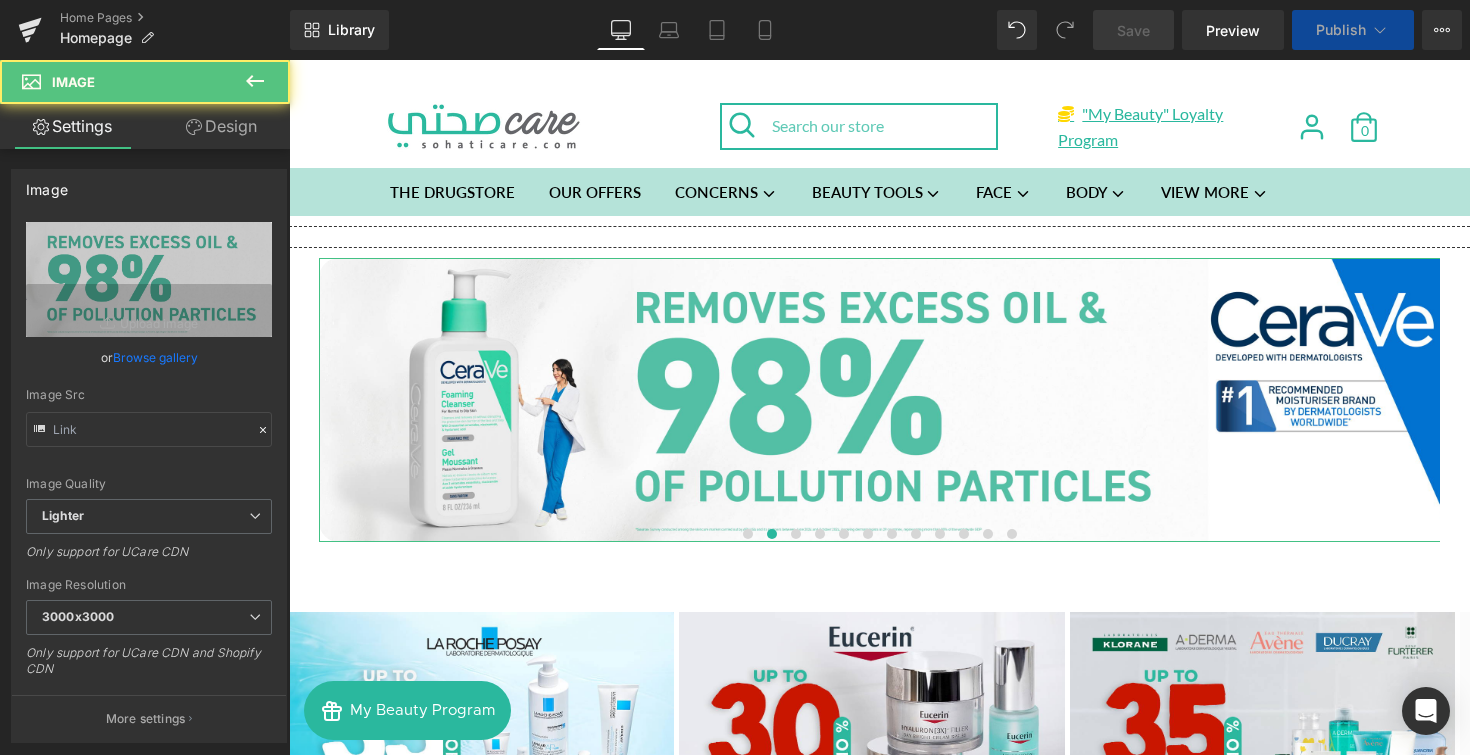 click on "Design" at bounding box center (221, 126) 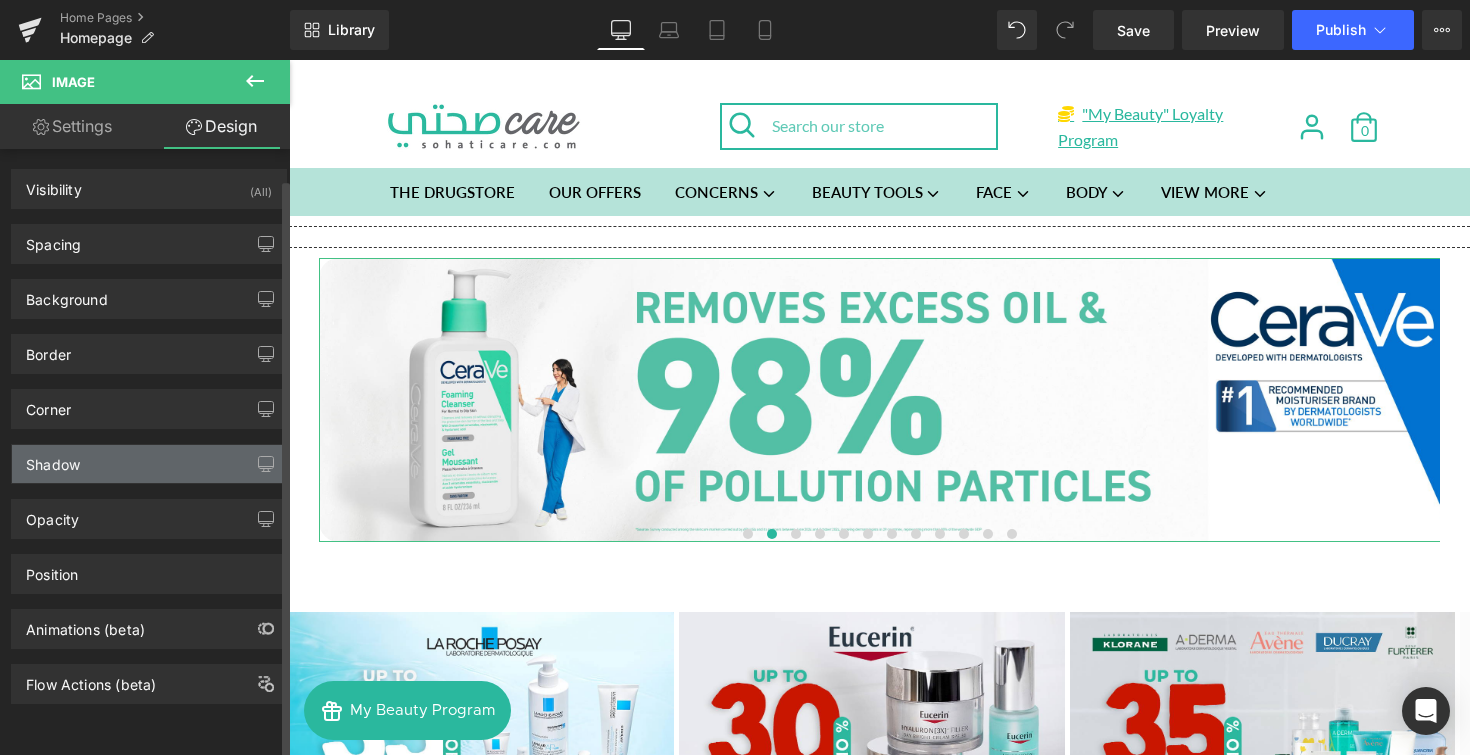 scroll, scrollTop: 5, scrollLeft: 0, axis: vertical 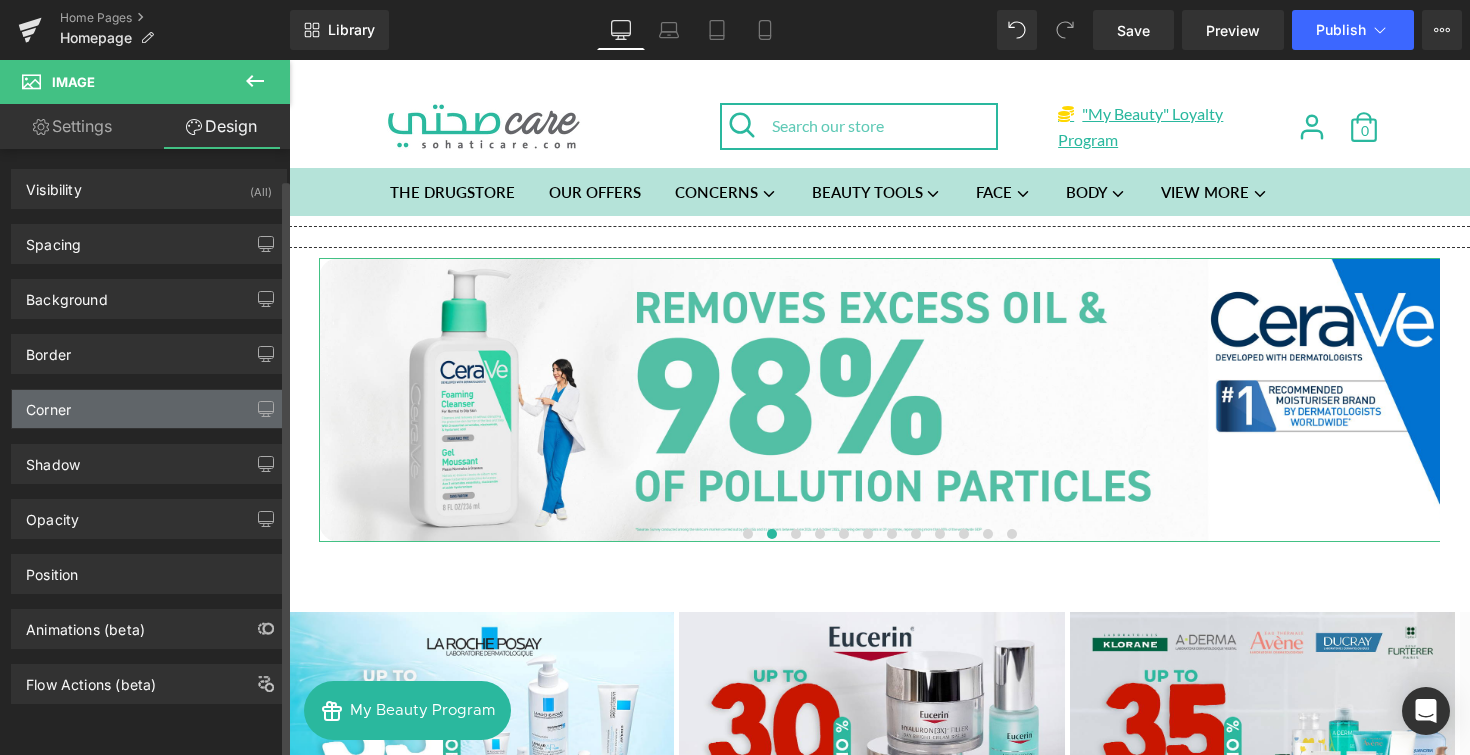 click on "Corner" at bounding box center (149, 409) 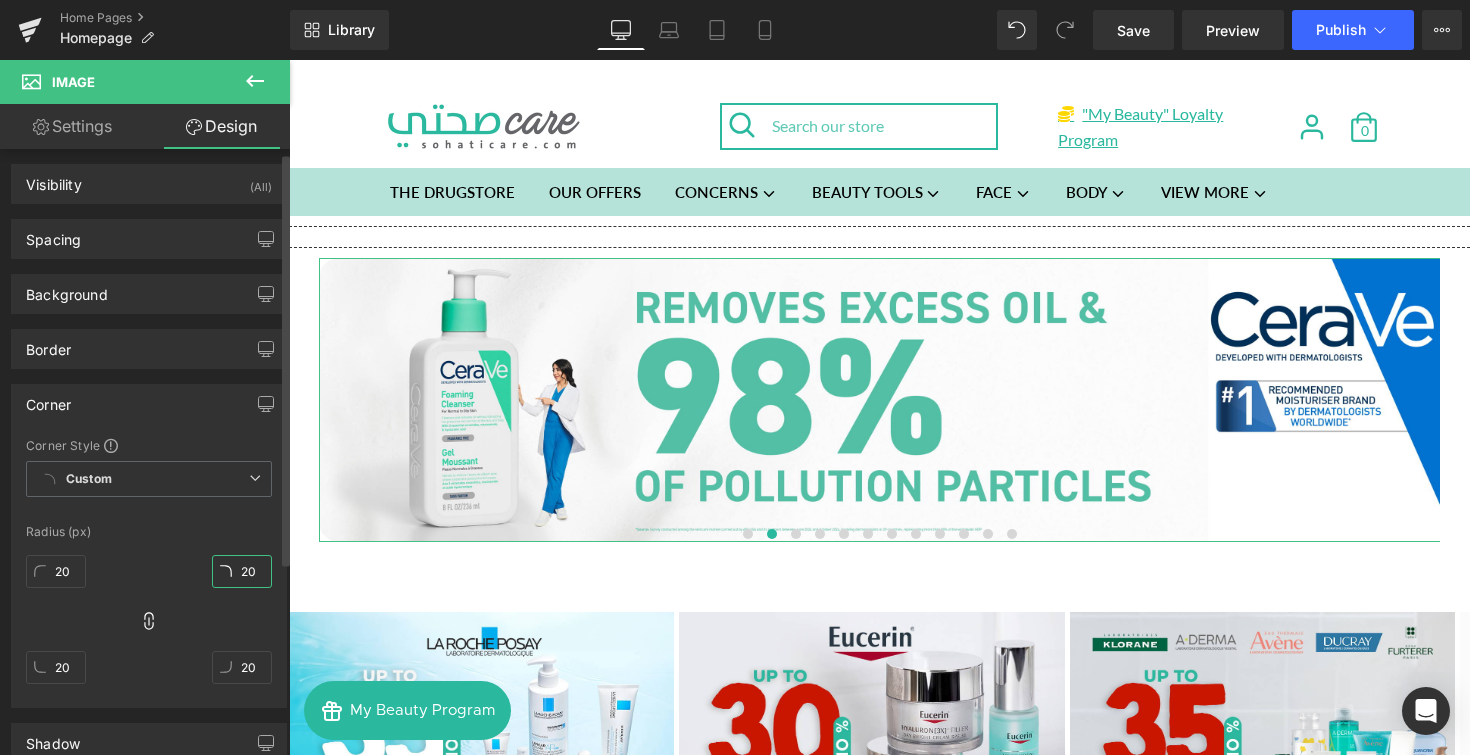 click on "20" at bounding box center [242, 571] 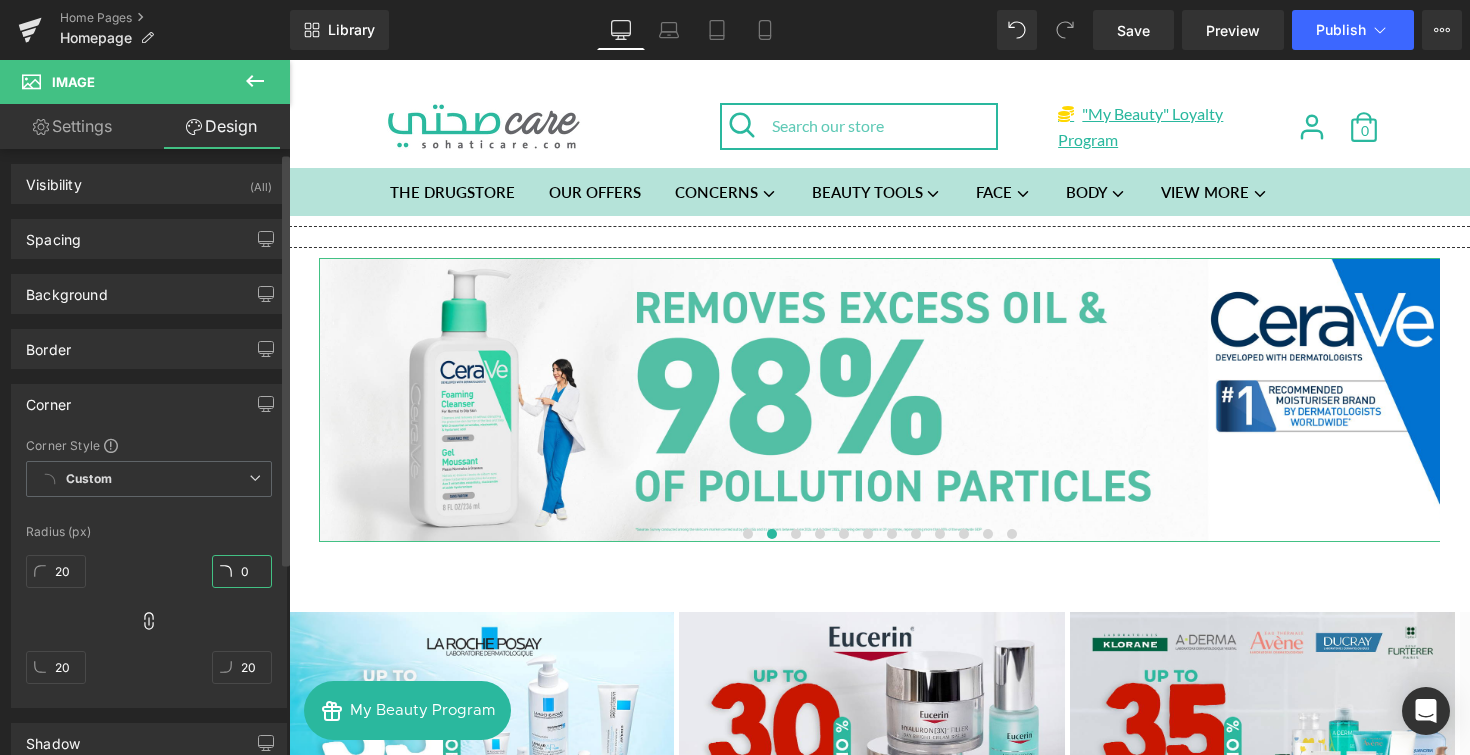 type on "0" 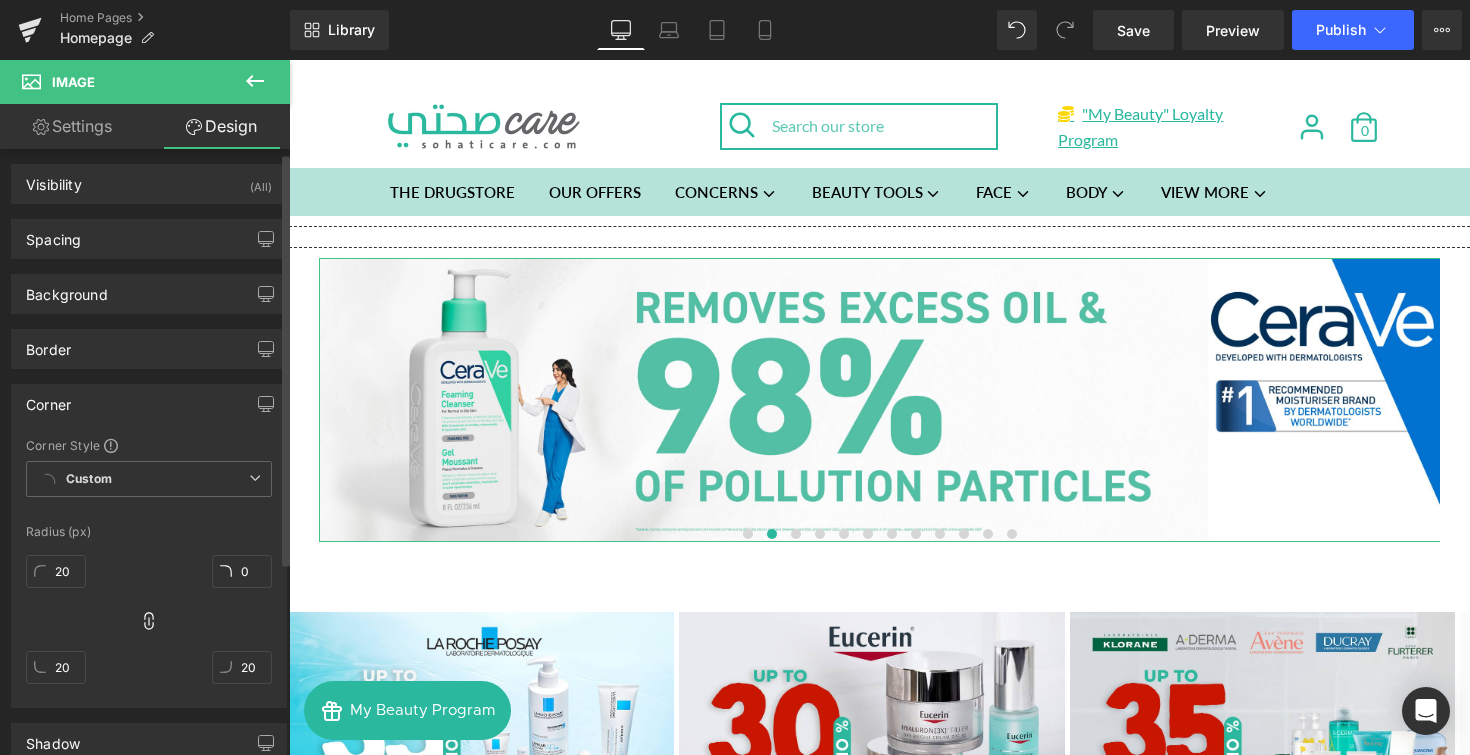 click at bounding box center (149, 513) 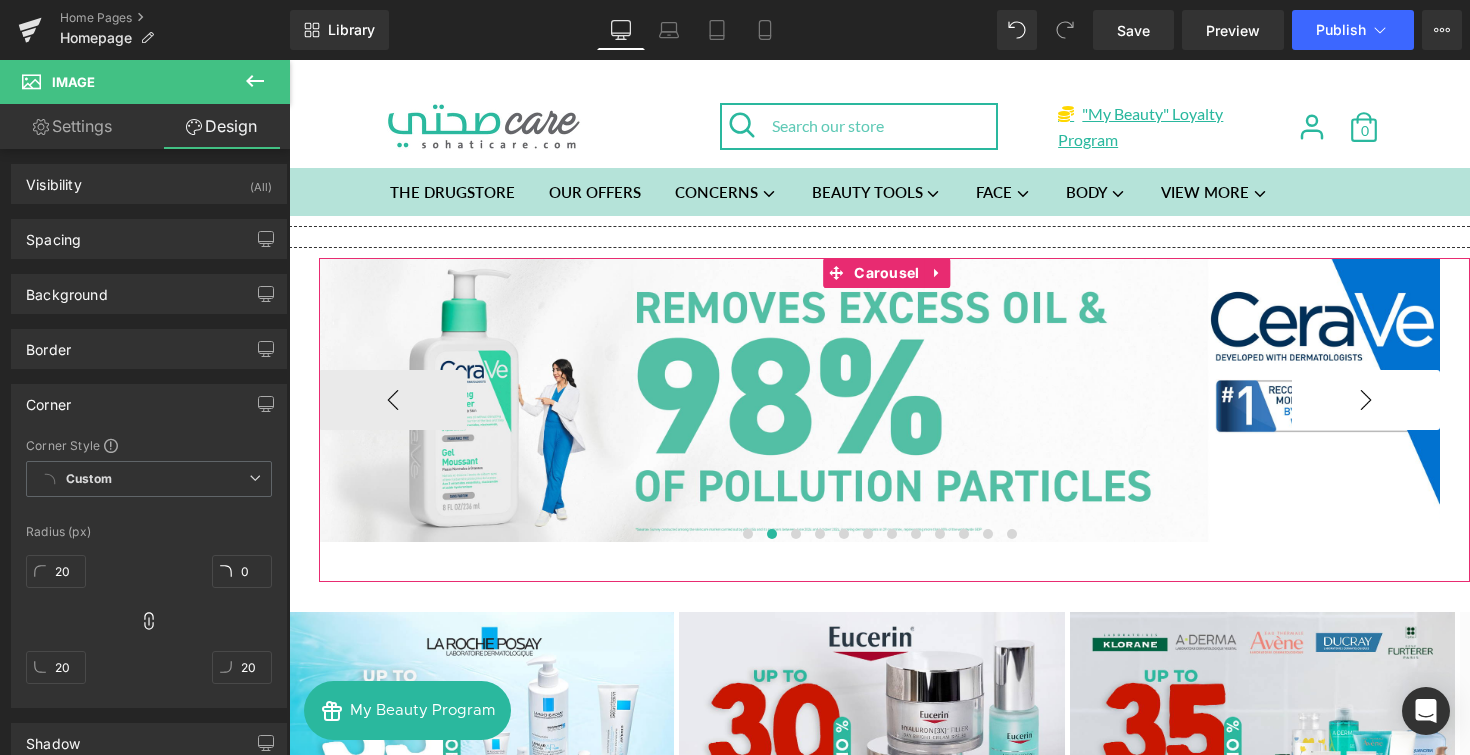 click on "›" at bounding box center (1366, 400) 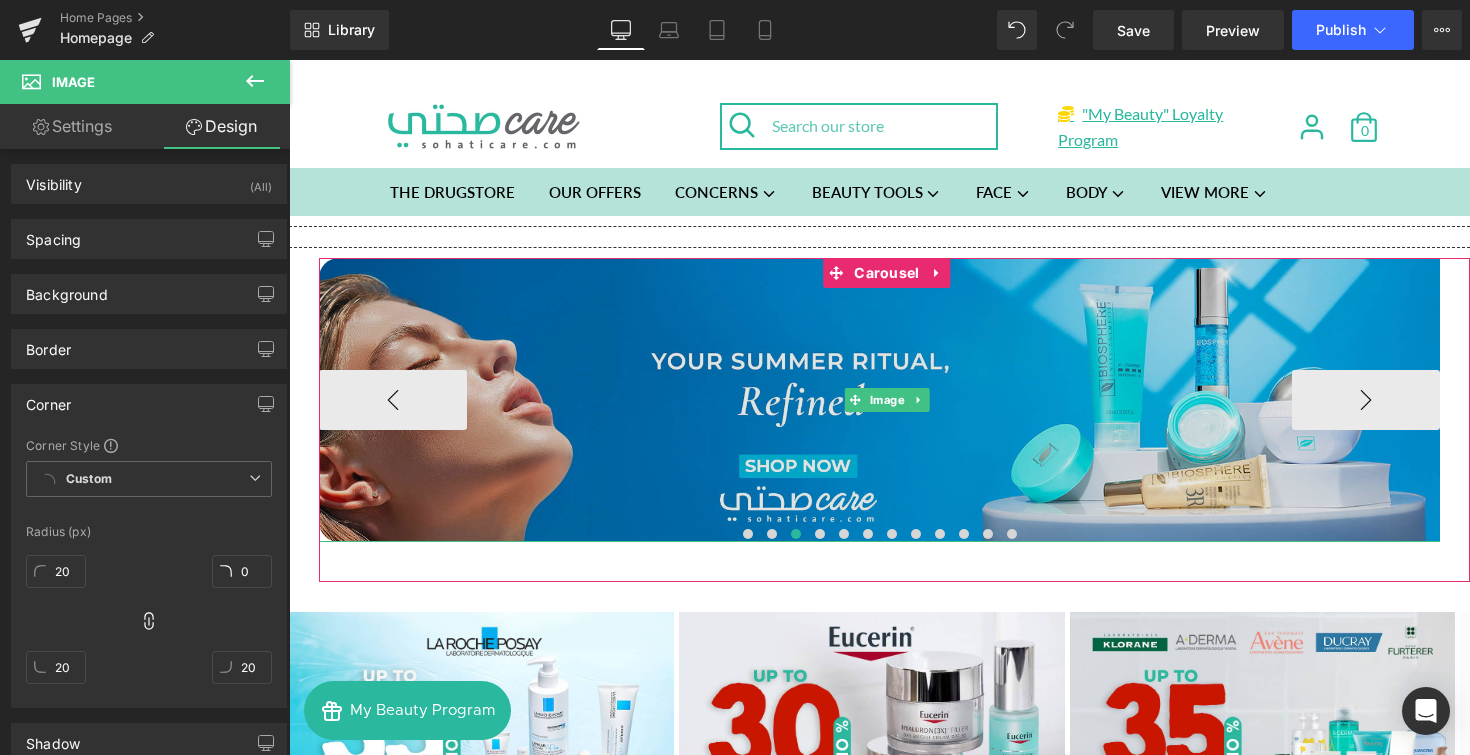 click at bounding box center (887, 400) 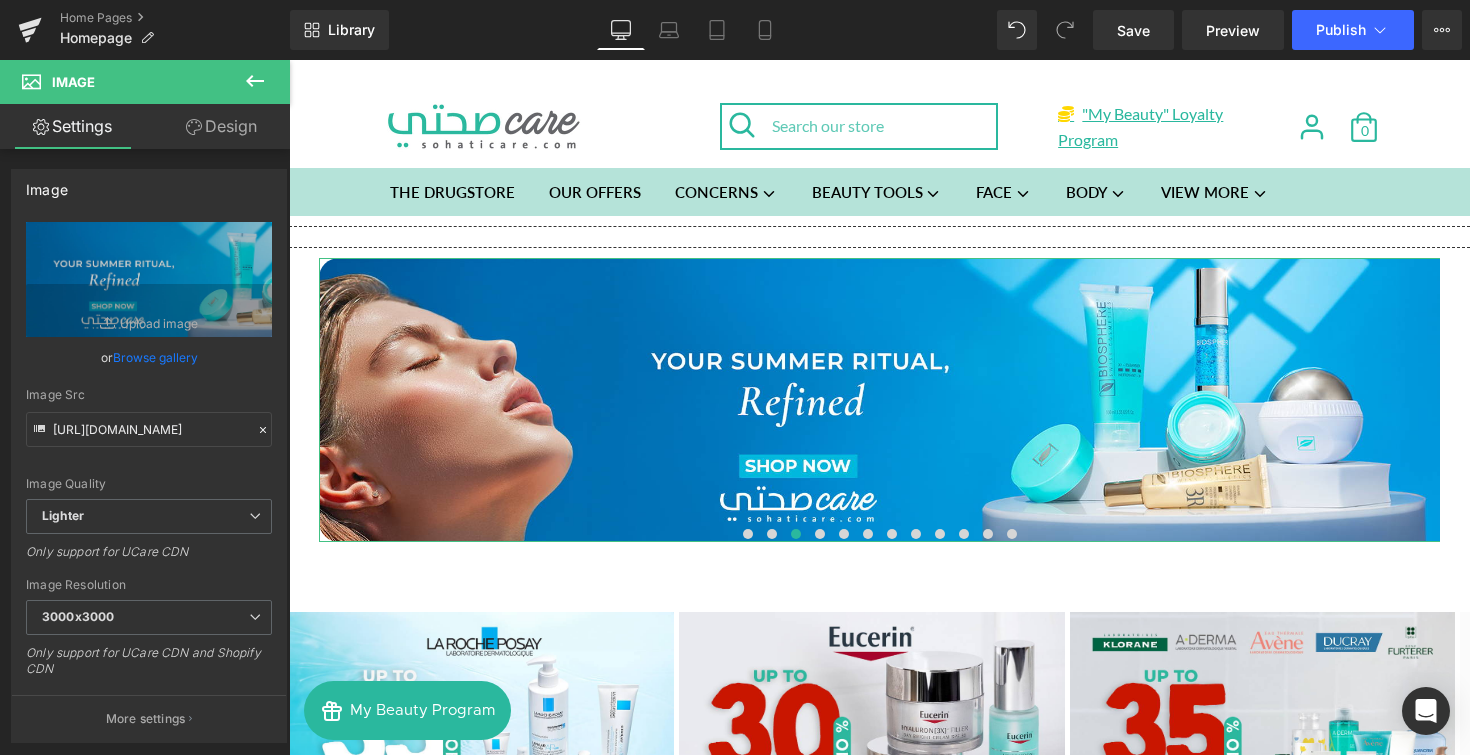 click on "Design" at bounding box center [221, 126] 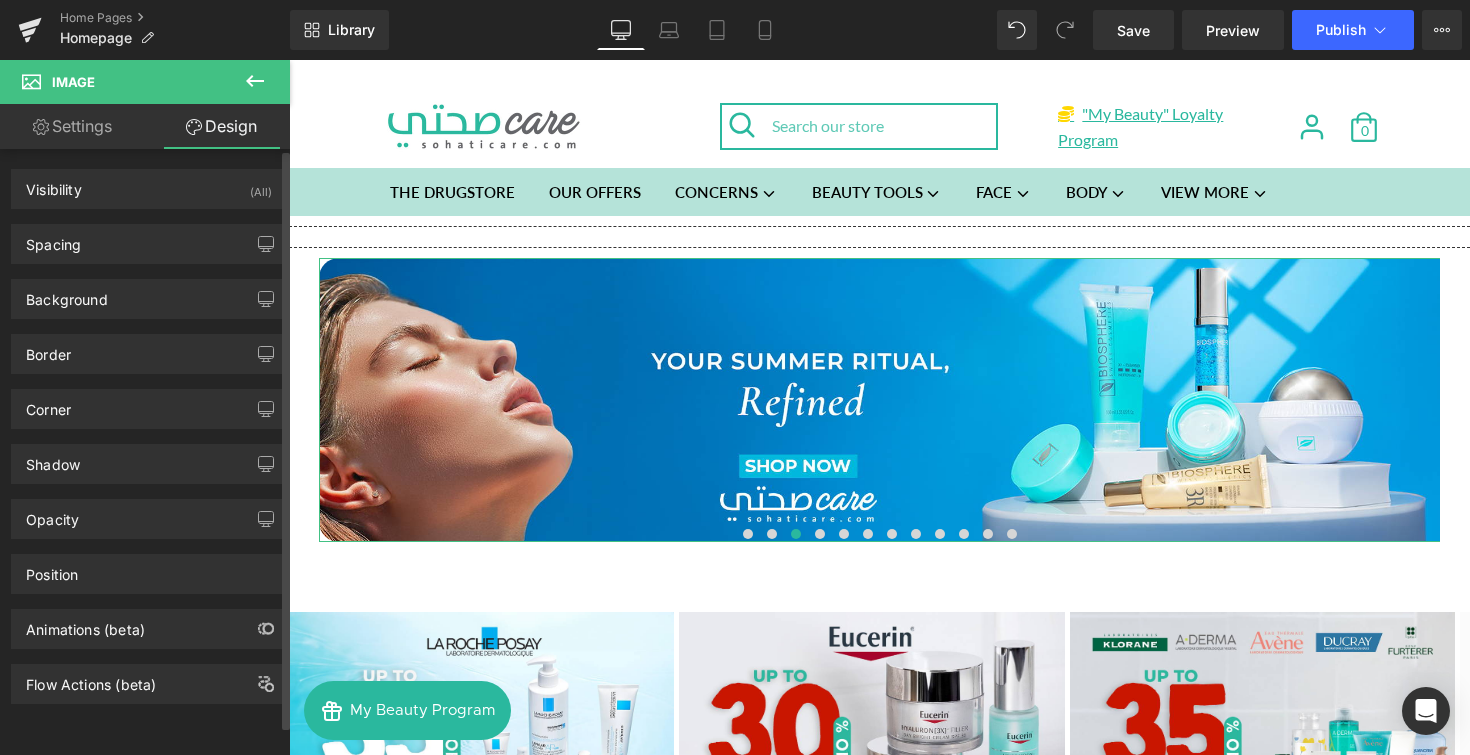 scroll, scrollTop: 4, scrollLeft: 0, axis: vertical 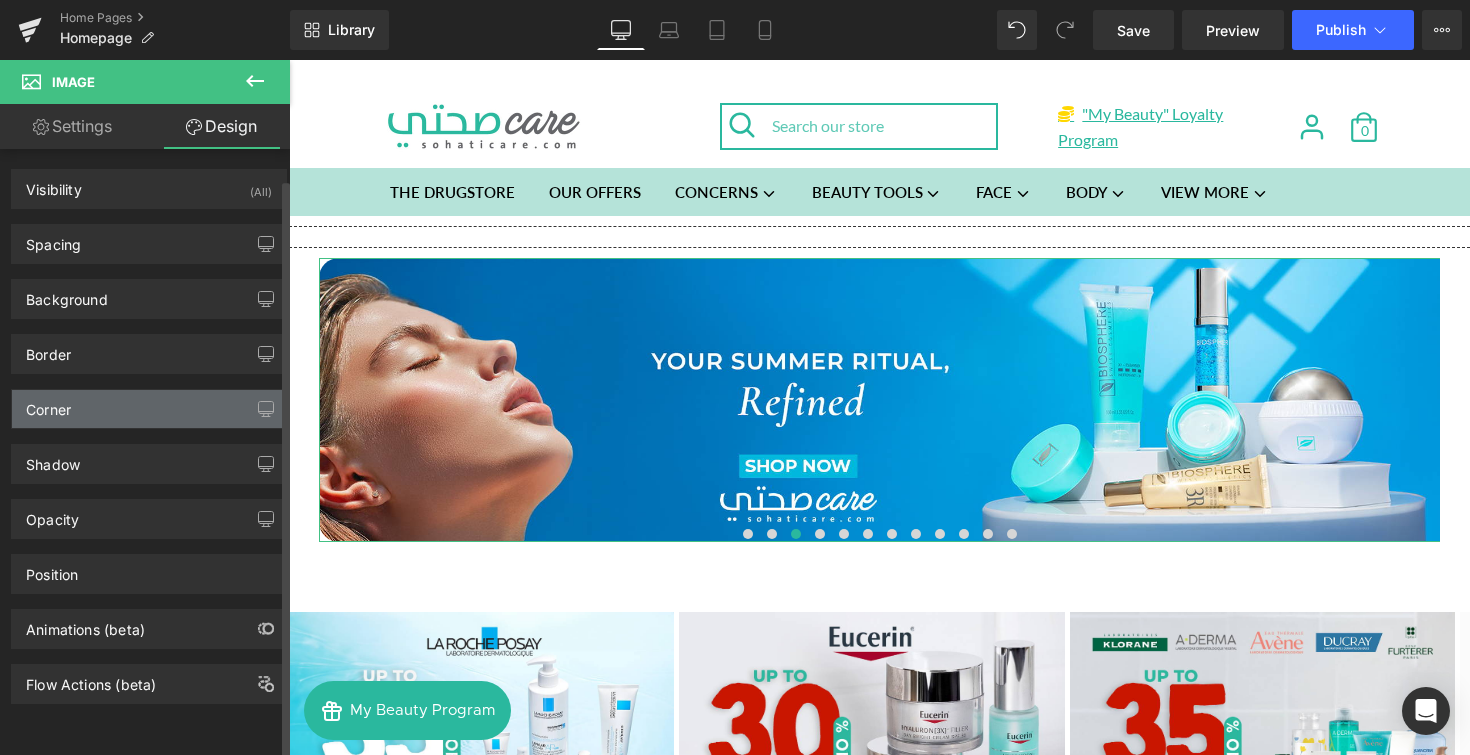 click on "Corner" at bounding box center (149, 409) 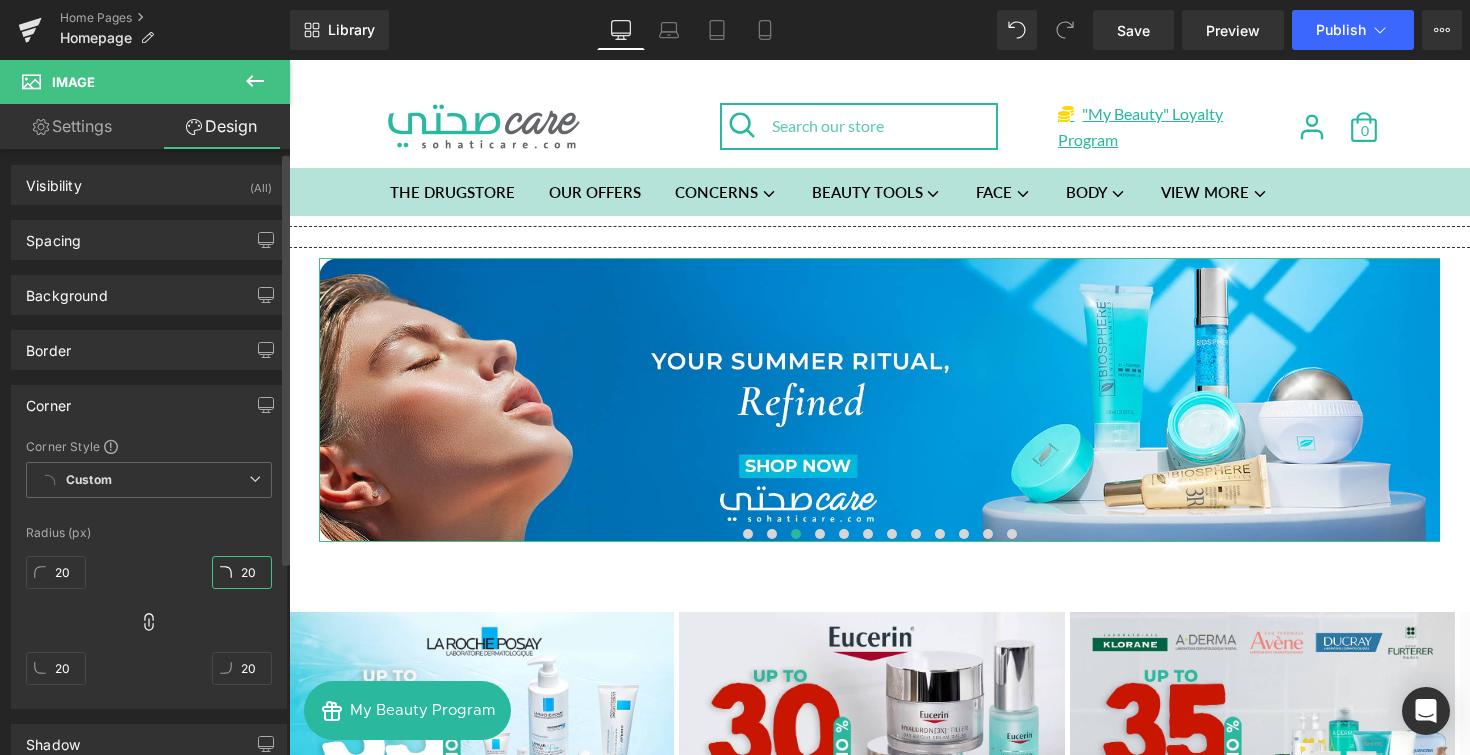 click on "20" at bounding box center (242, 572) 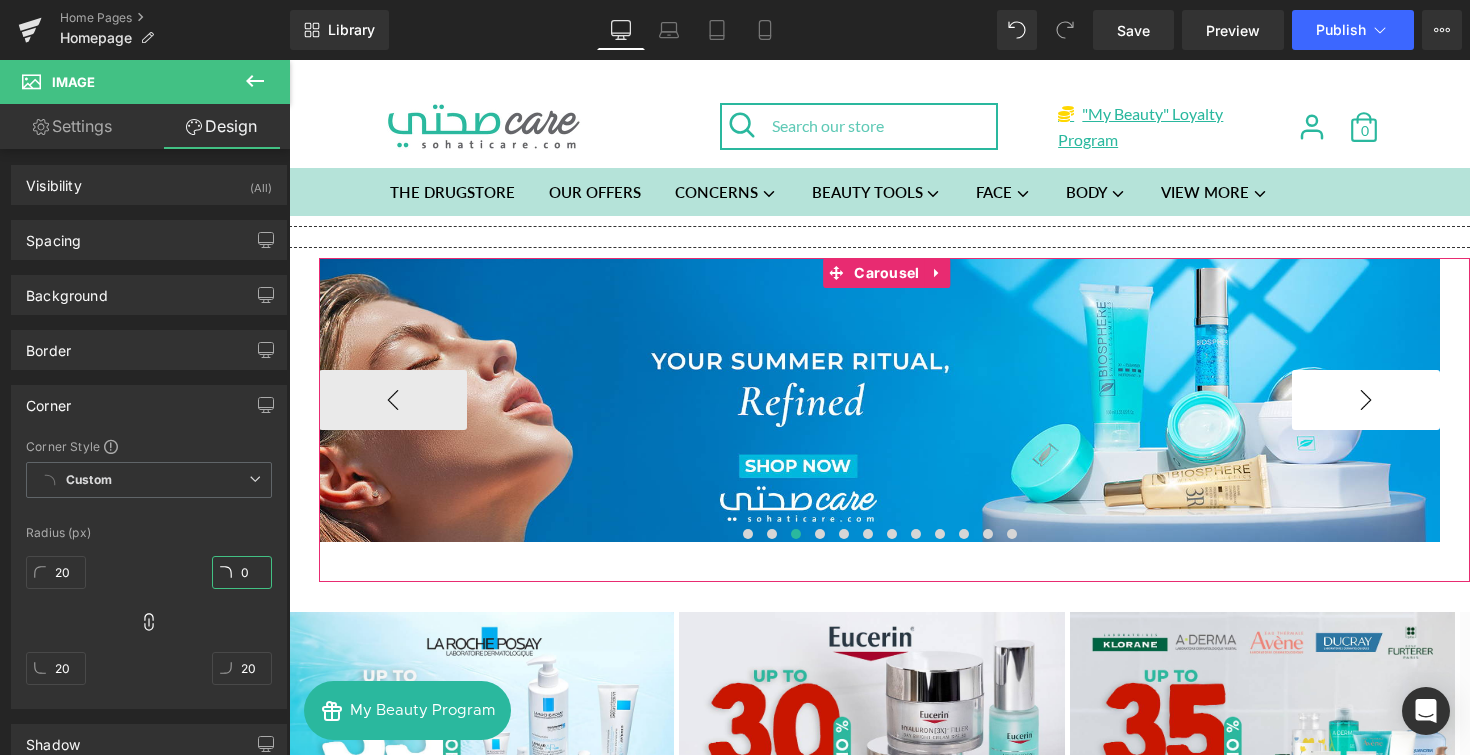 type on "0" 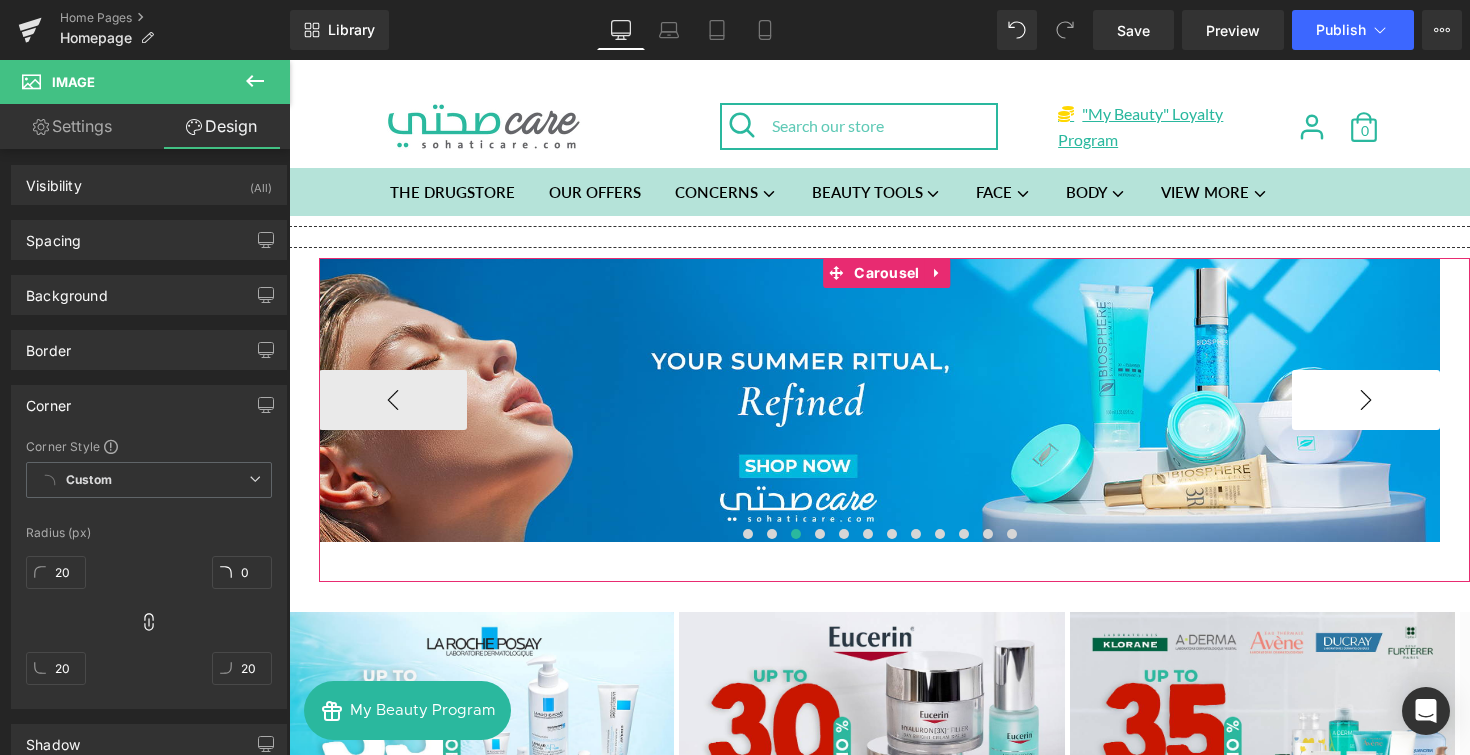 click on "›" at bounding box center (1366, 400) 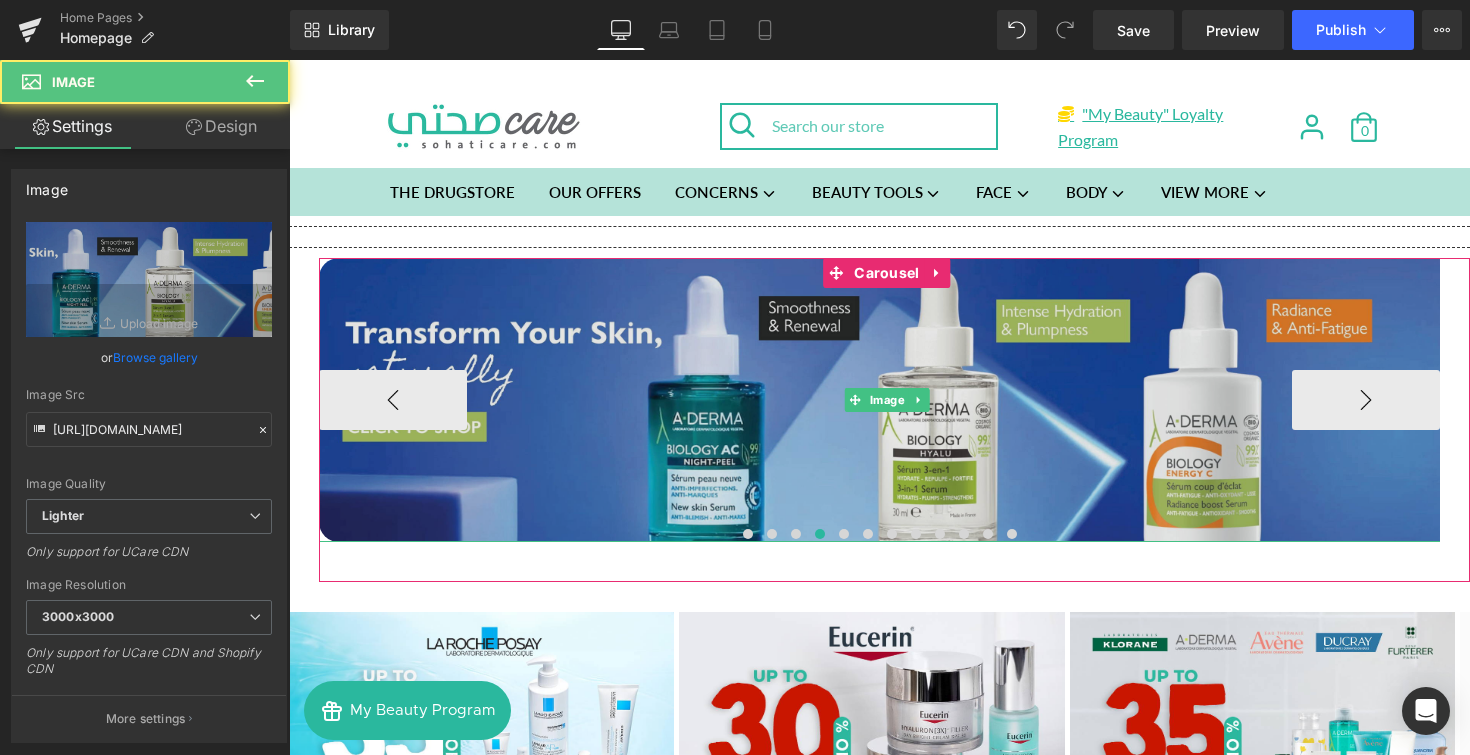 click on "Image" at bounding box center [887, 400] 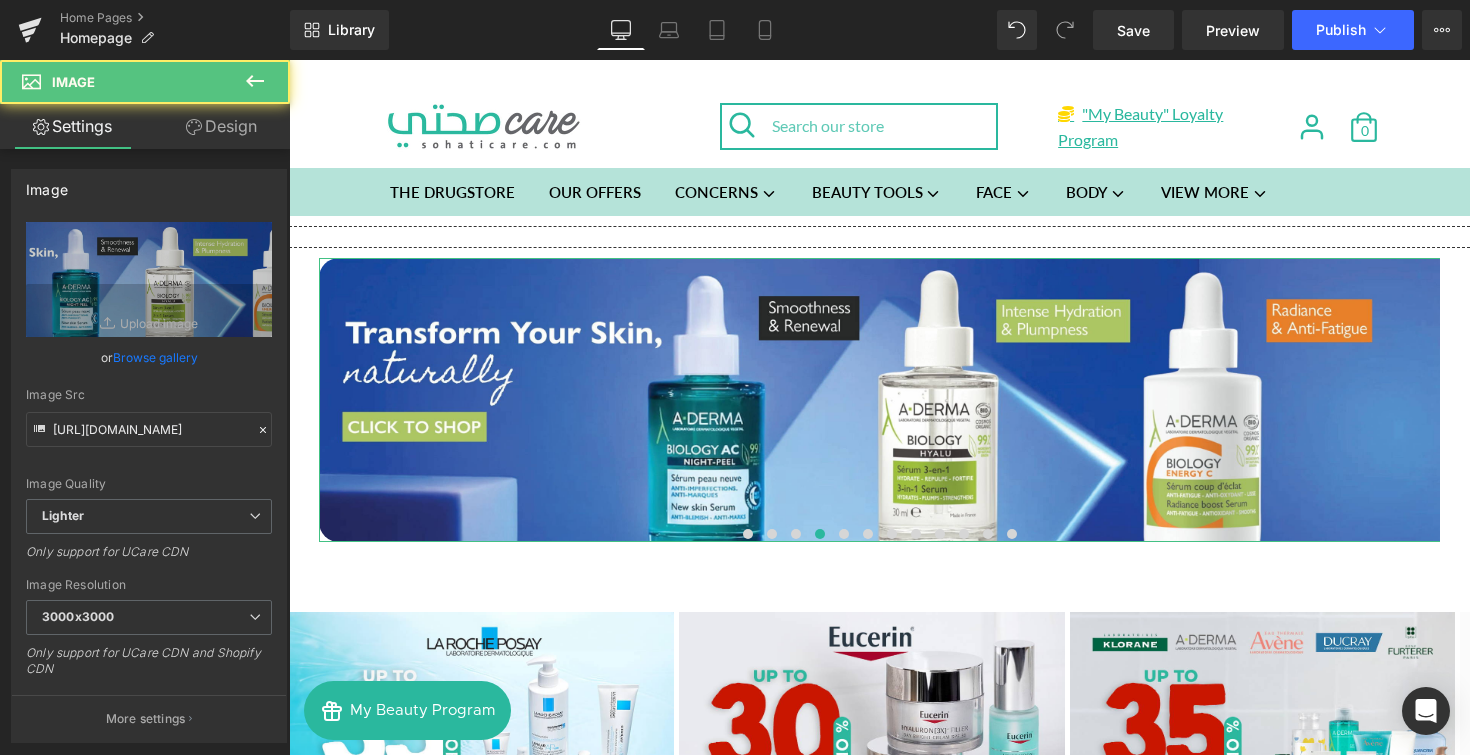 click on "Design" at bounding box center [221, 126] 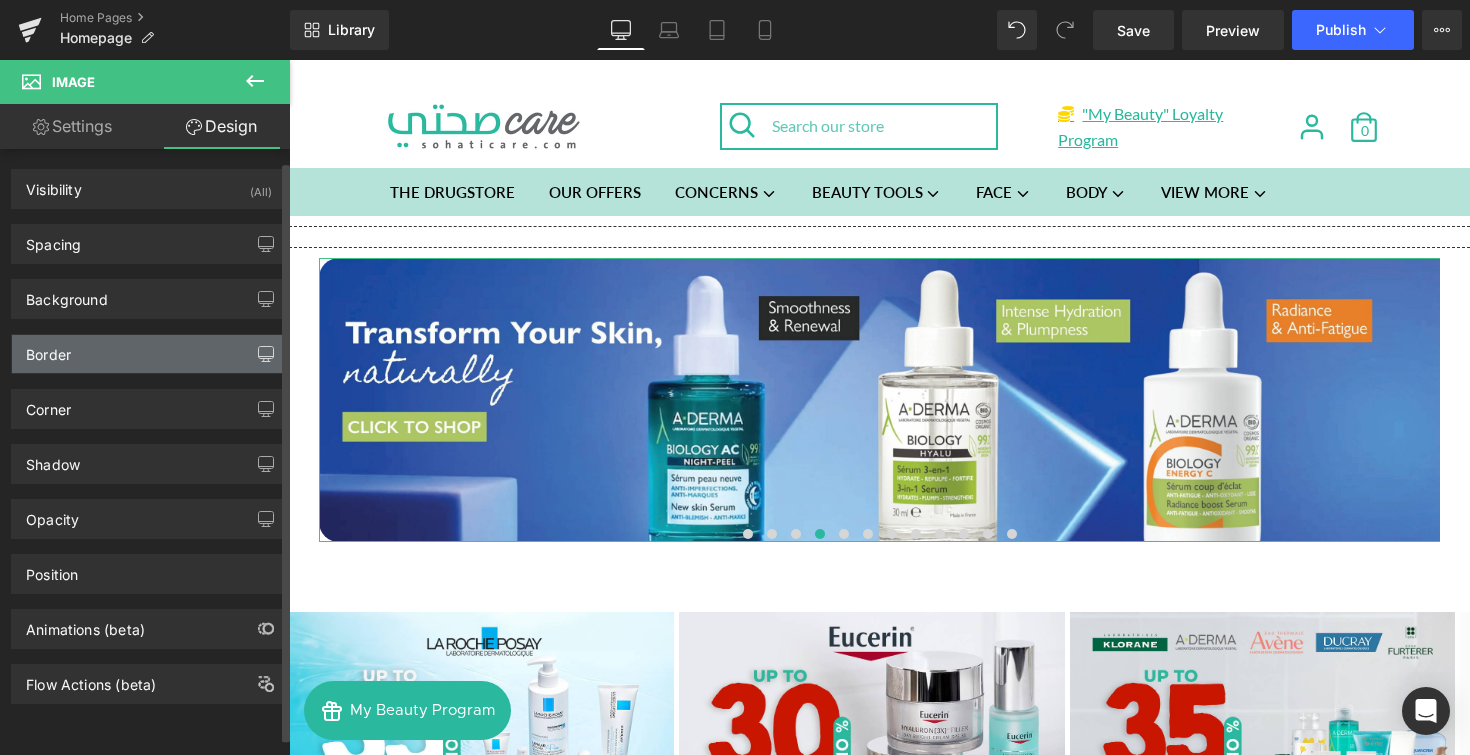 scroll, scrollTop: 5, scrollLeft: 0, axis: vertical 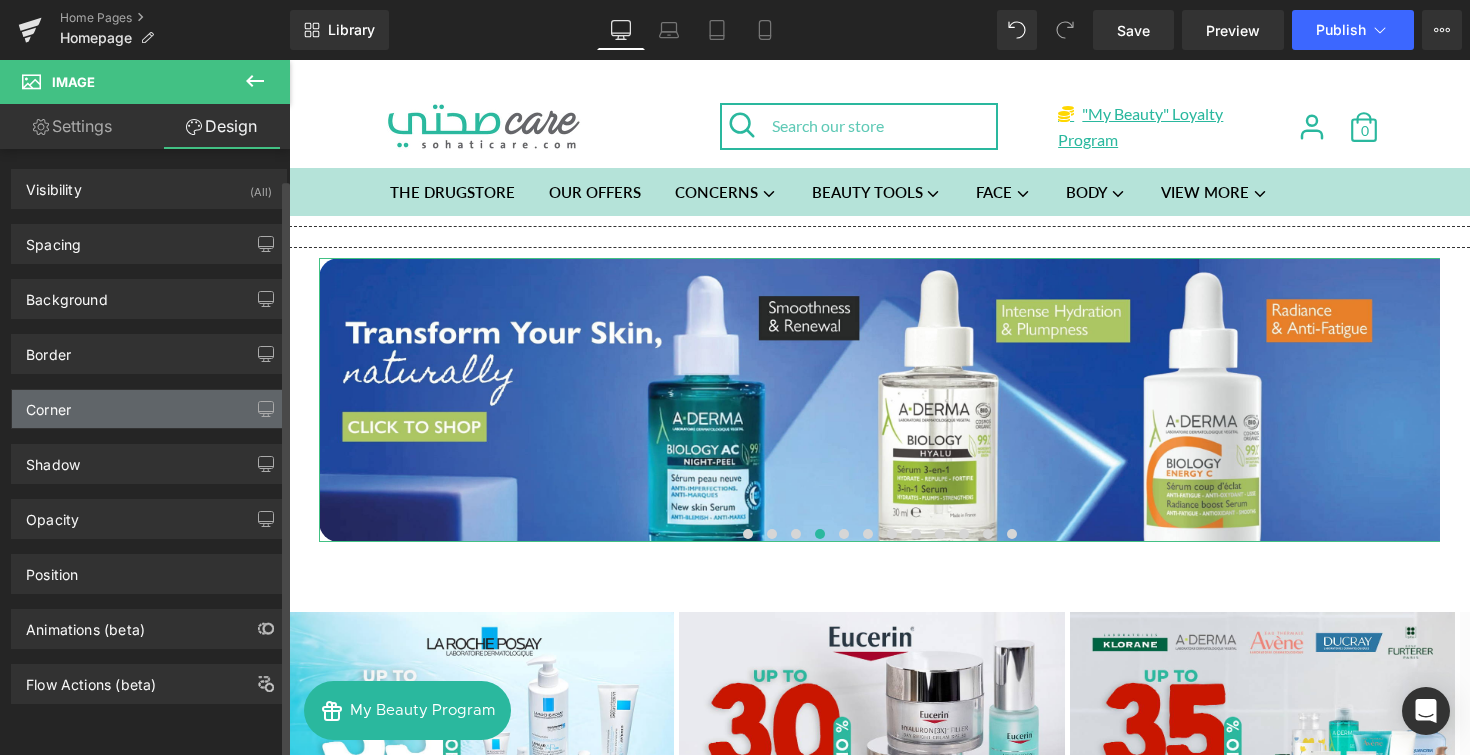 click on "Corner" at bounding box center [149, 409] 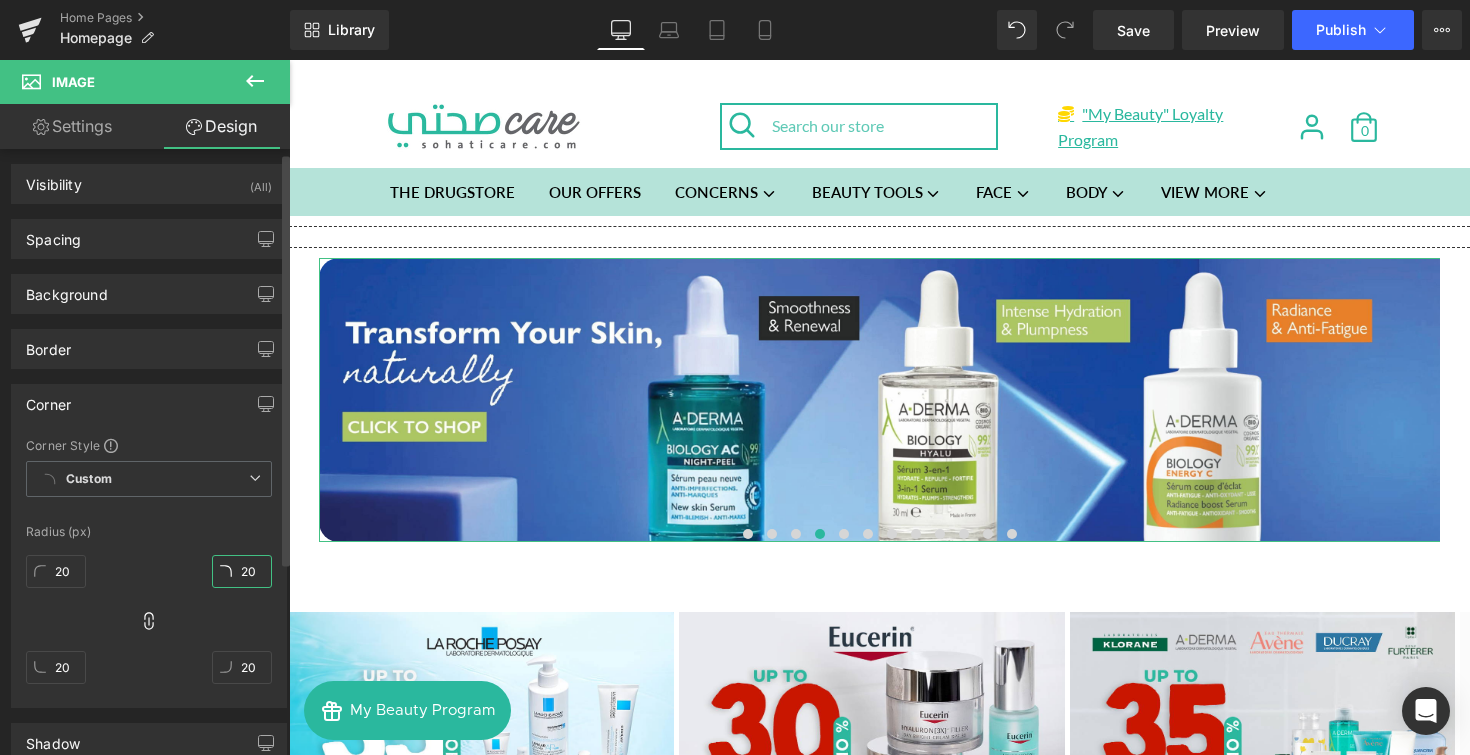 click on "20" at bounding box center (242, 571) 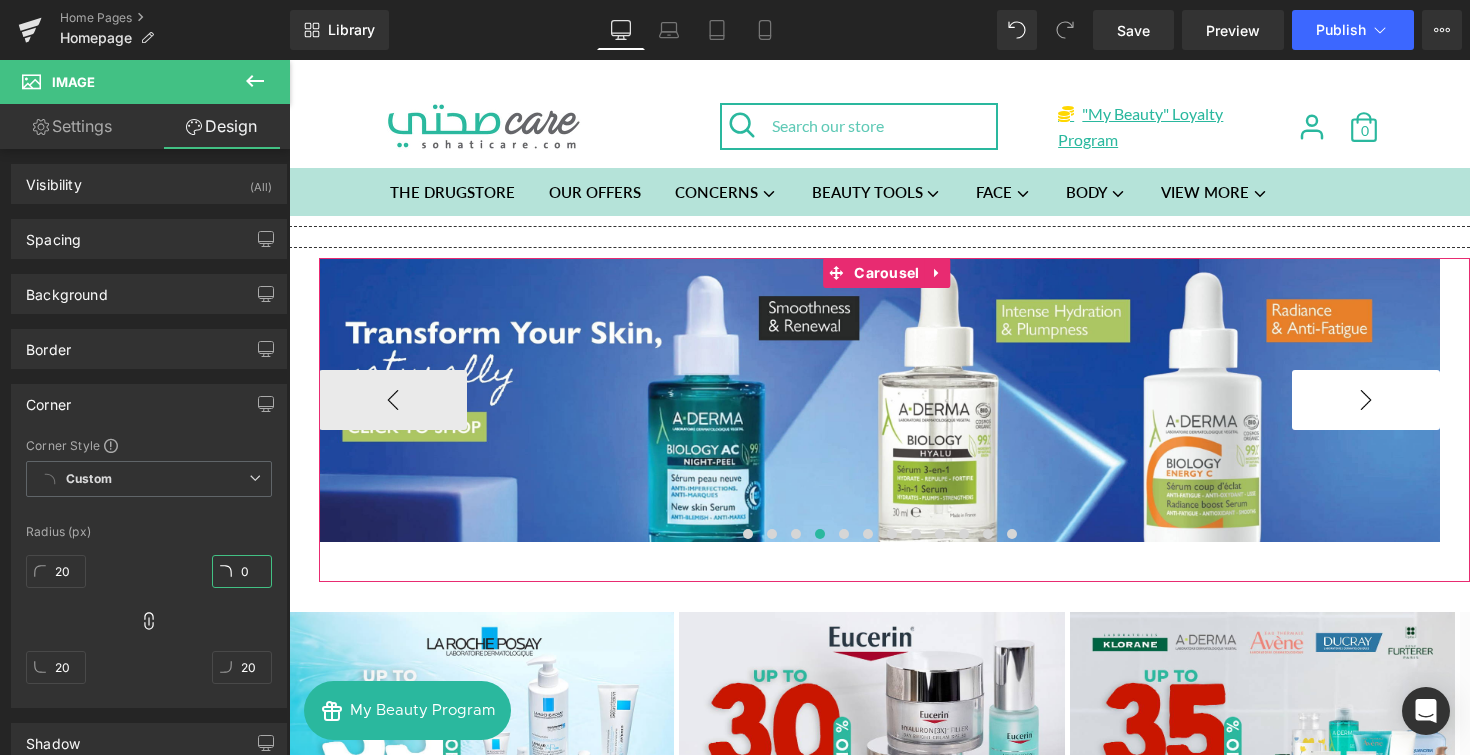 type on "0" 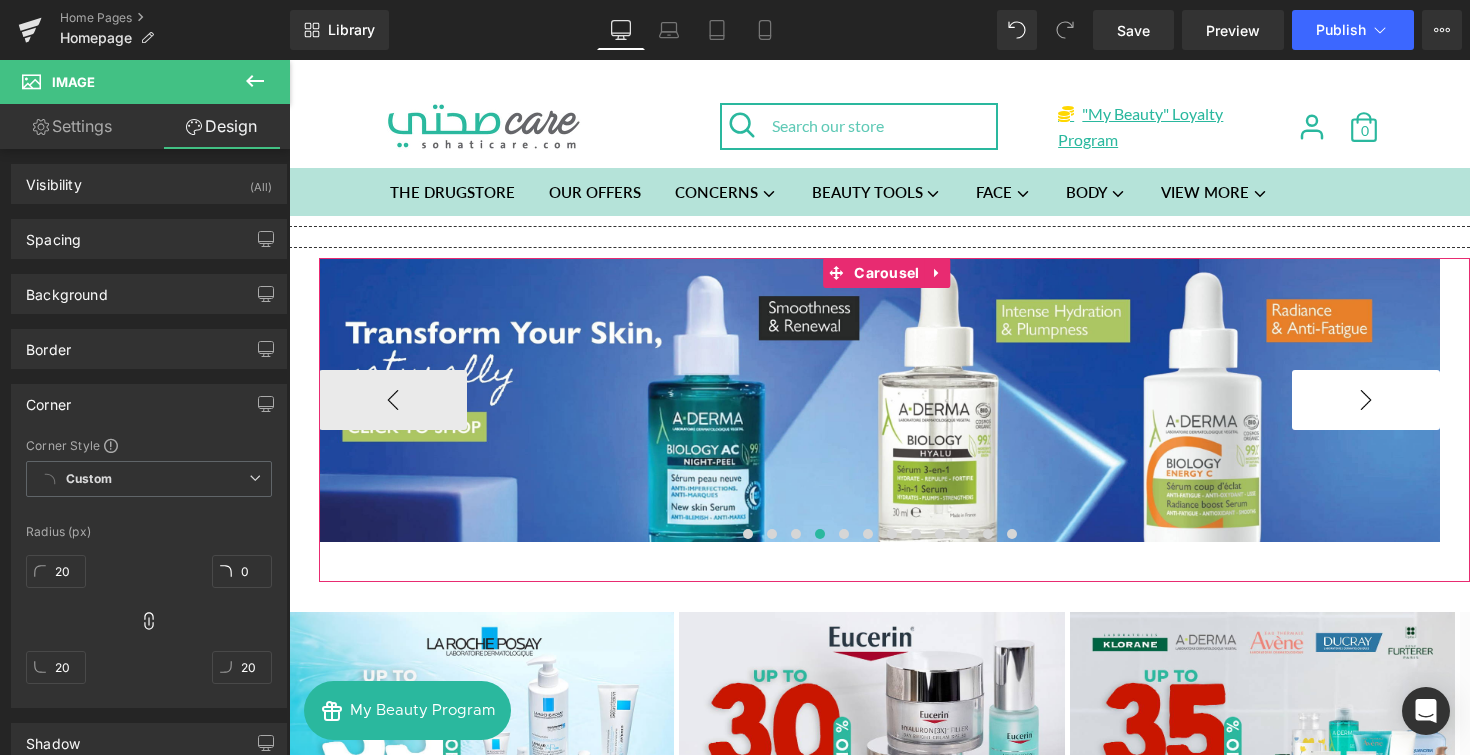 click on "›" at bounding box center (1366, 400) 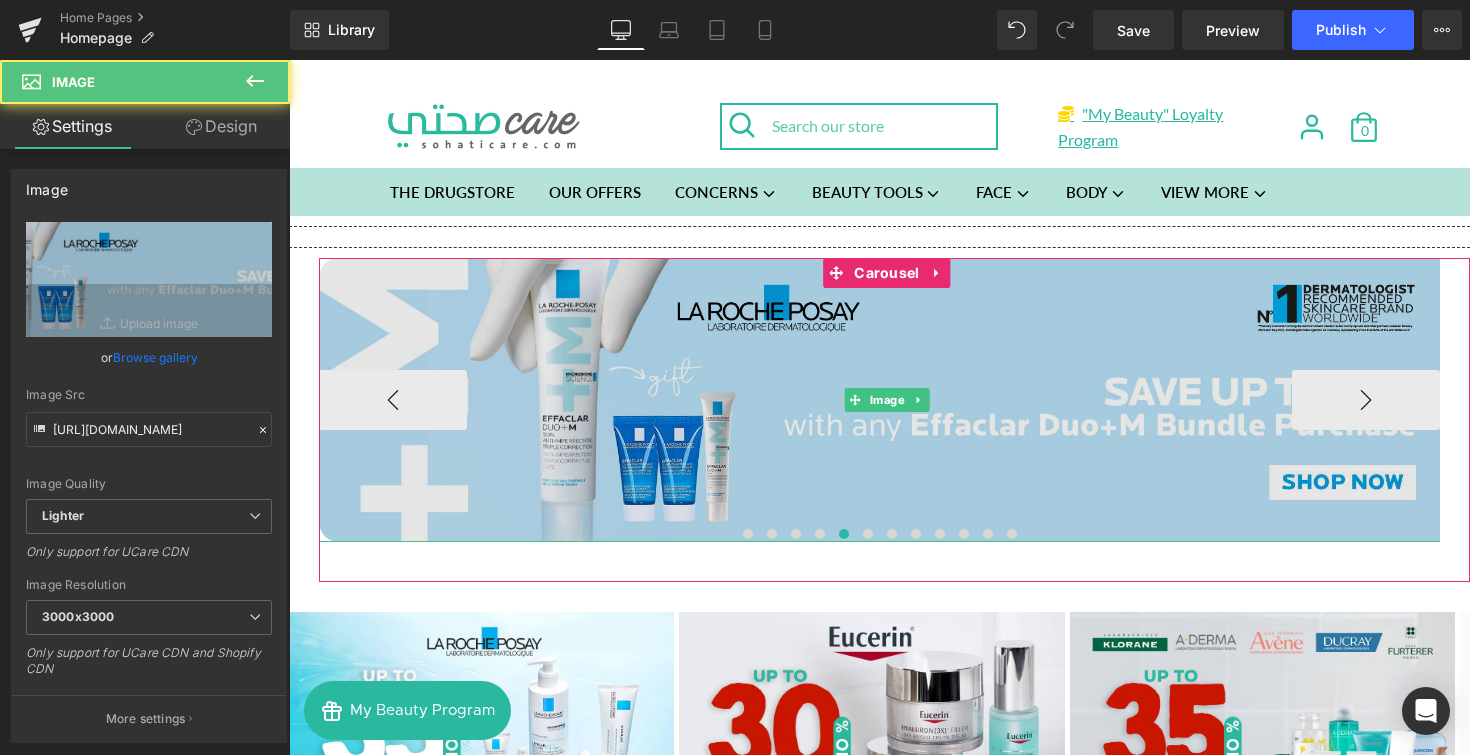 click at bounding box center [887, 400] 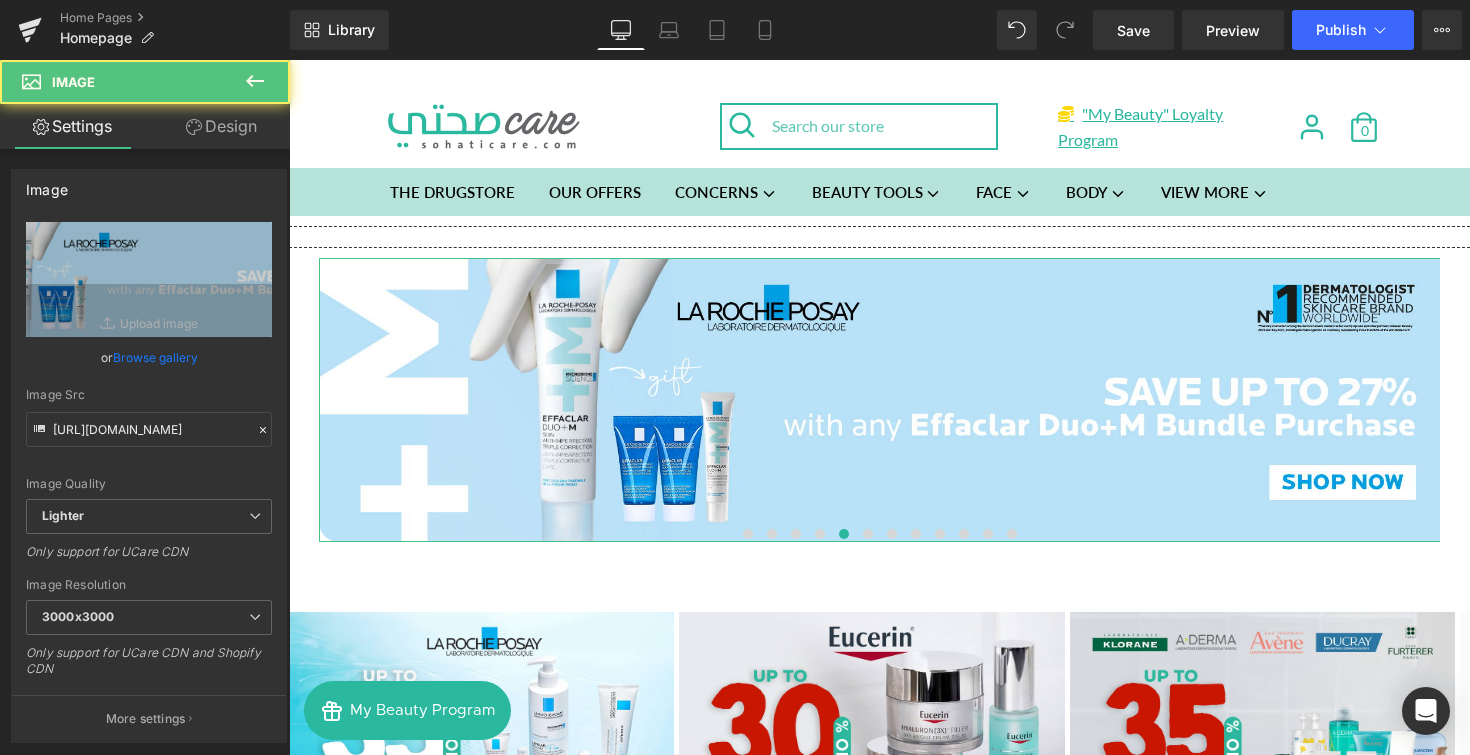 click on "Design" at bounding box center [221, 126] 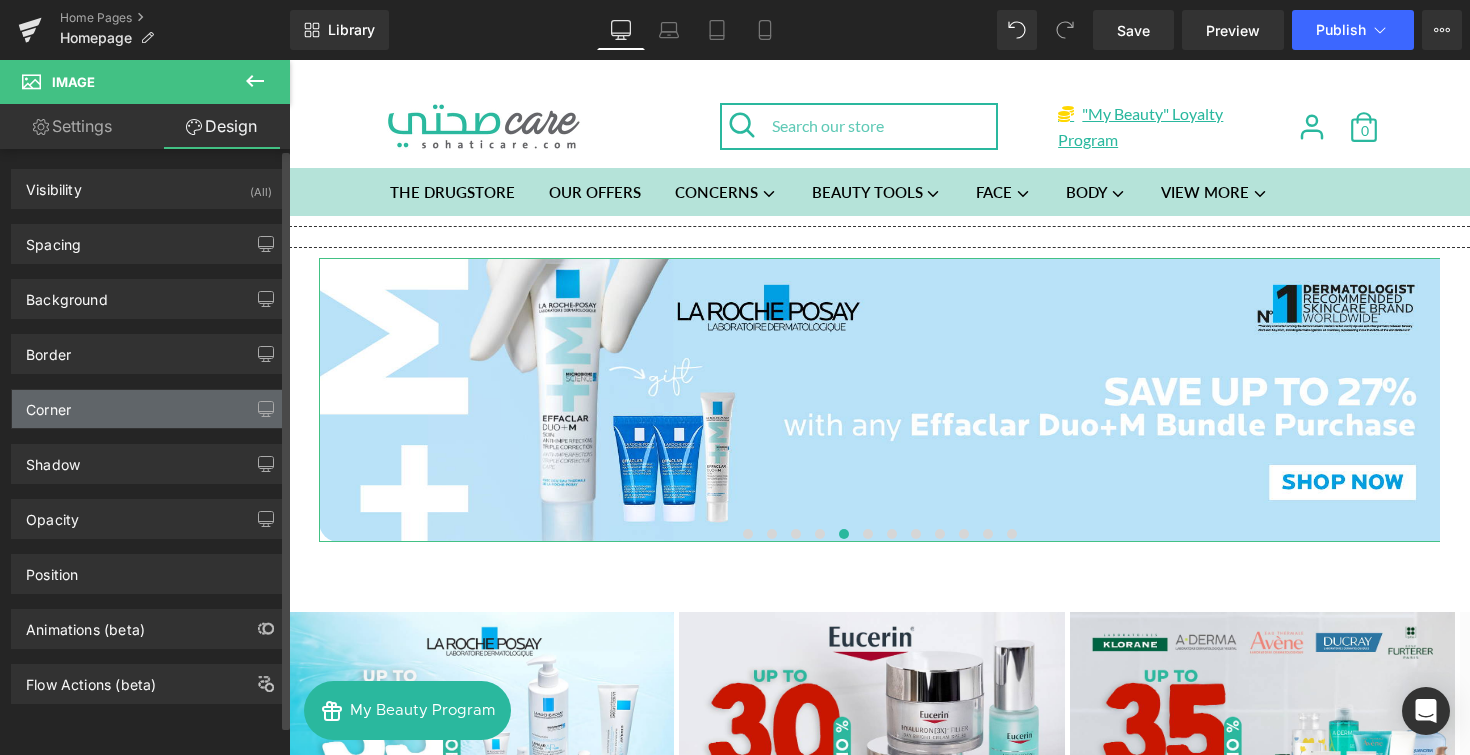 click on "Corner" at bounding box center (149, 409) 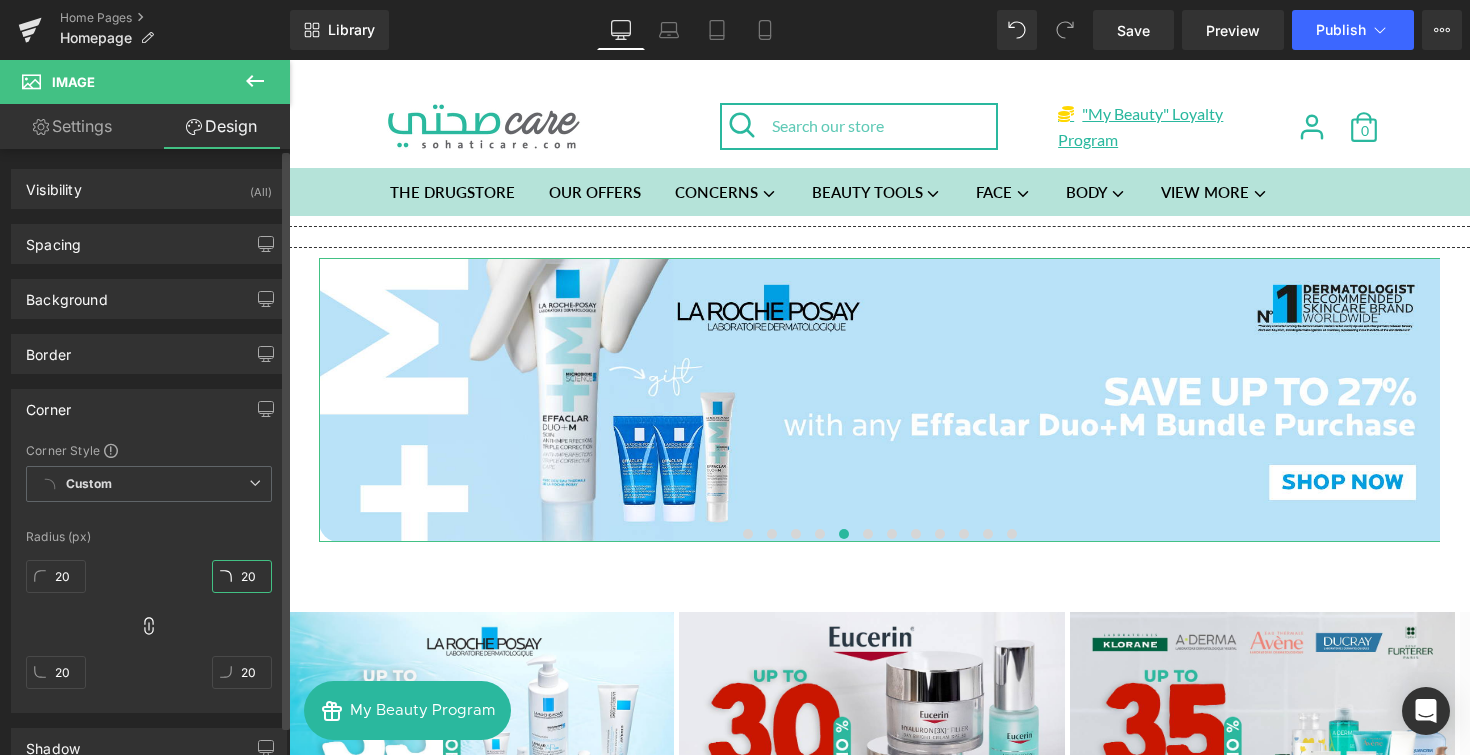 click on "20" at bounding box center (242, 576) 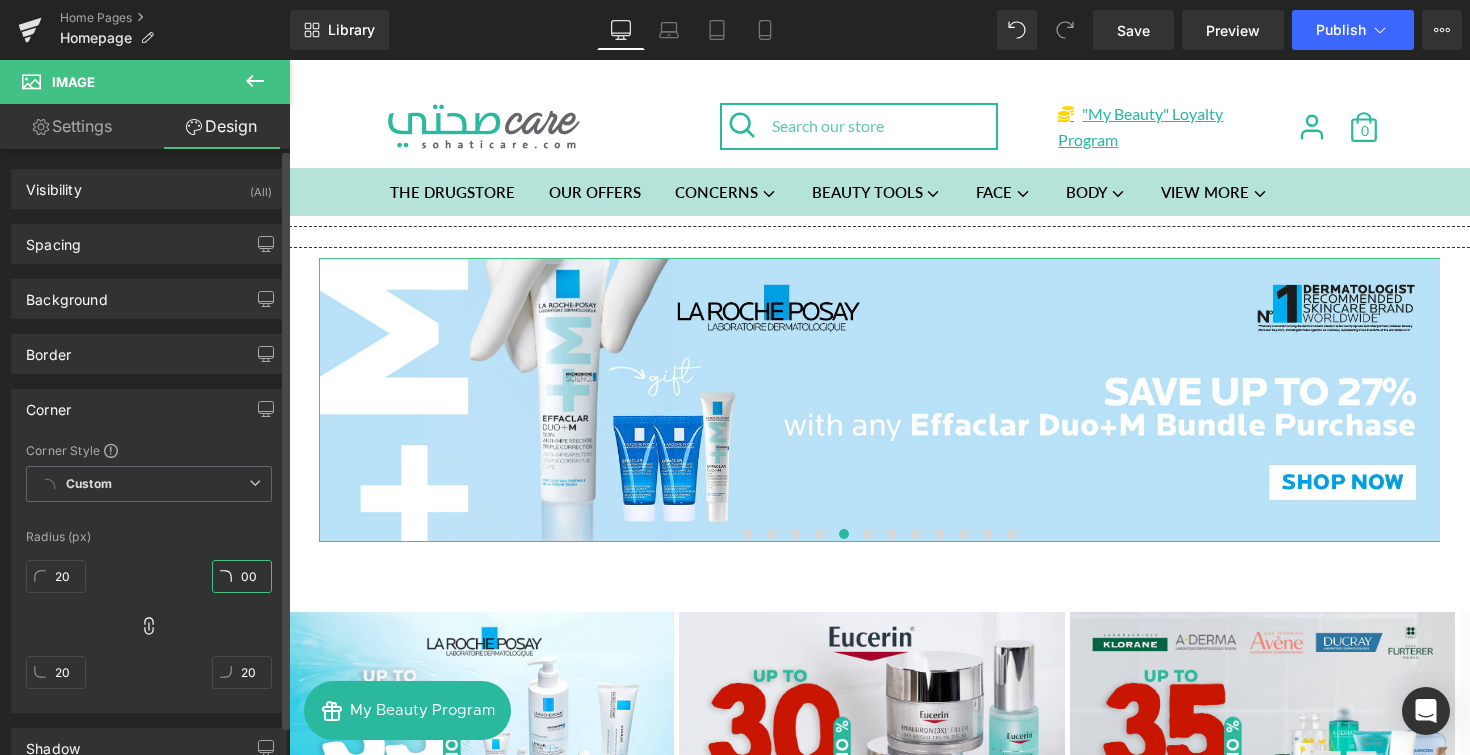 type on "0" 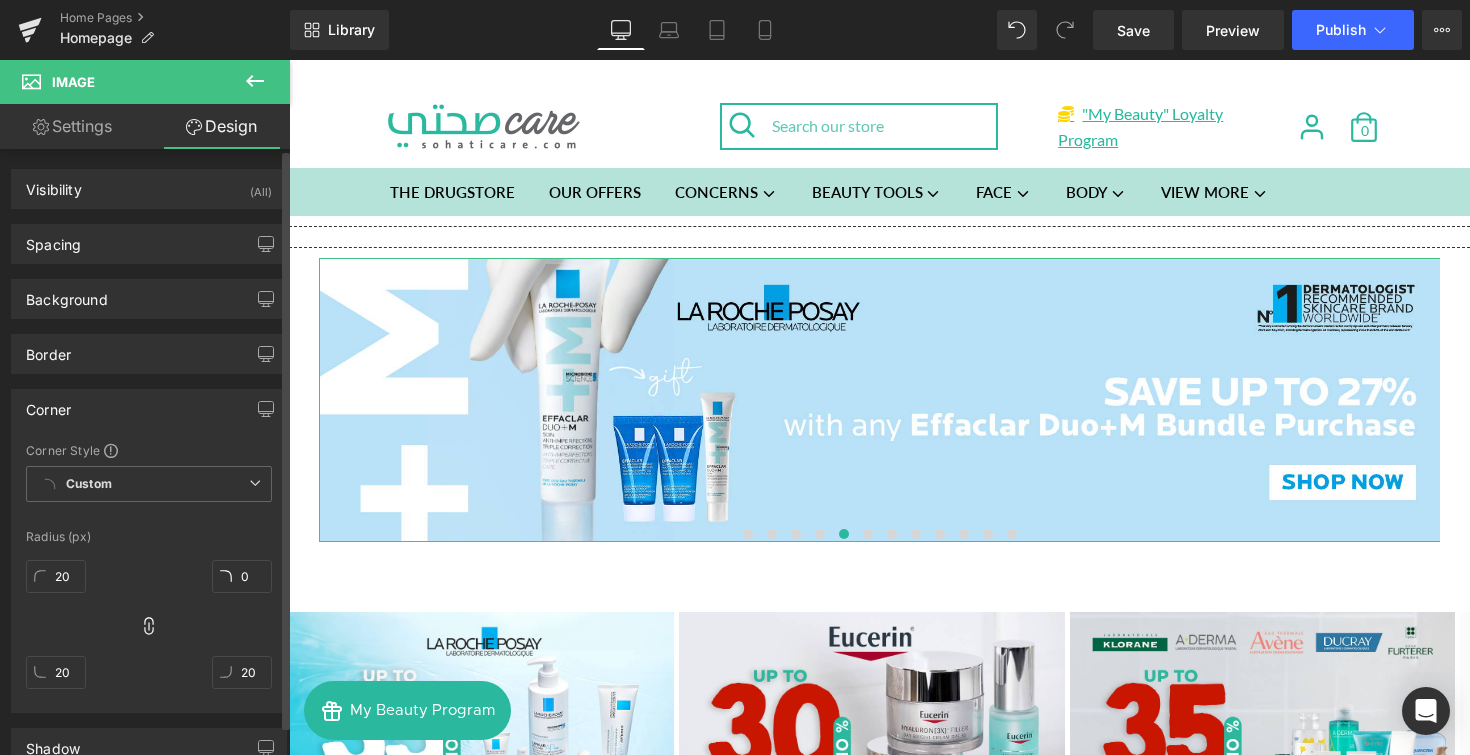 click at bounding box center [149, 518] 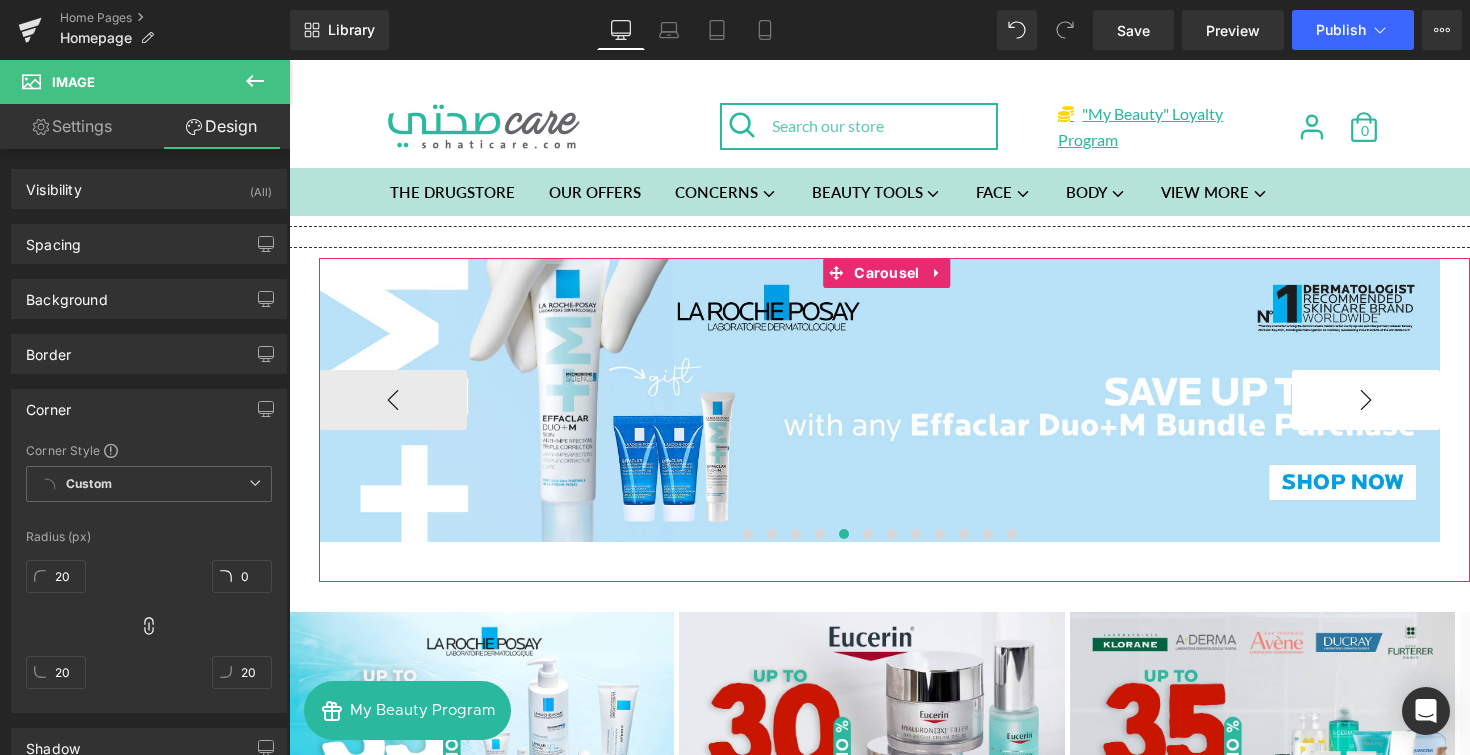 click on "›" at bounding box center (1366, 400) 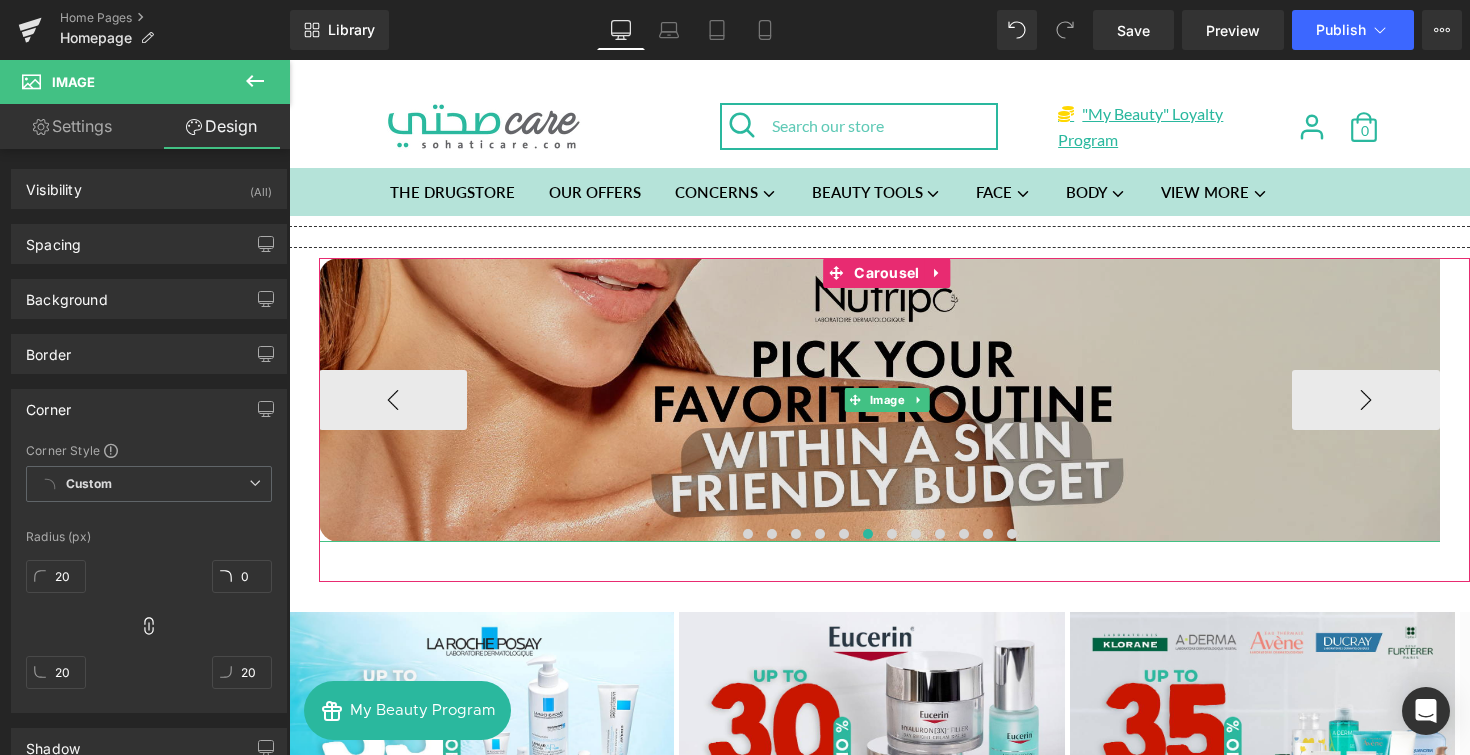 drag, startPoint x: 789, startPoint y: 433, endPoint x: 779, endPoint y: 429, distance: 10.770329 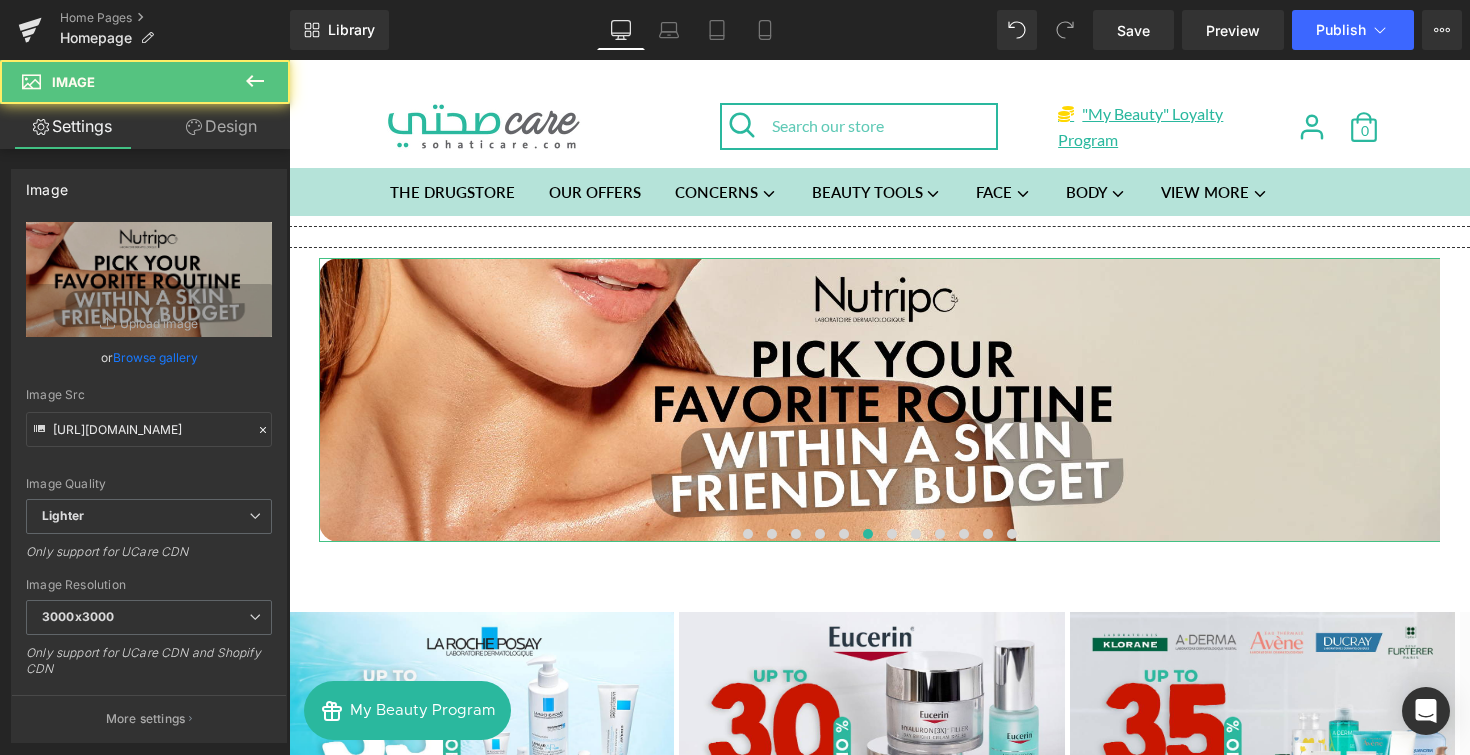 click on "Design" at bounding box center (221, 126) 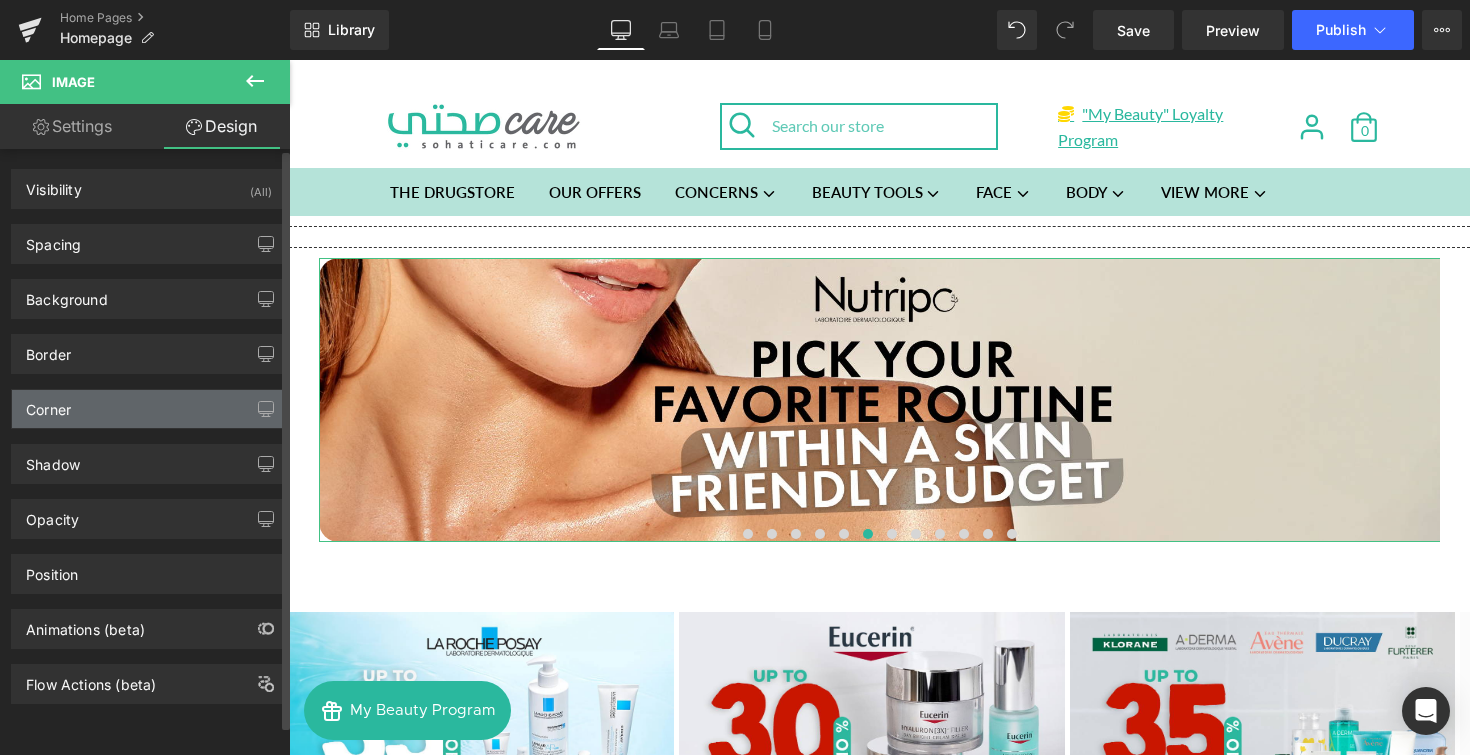 click on "Corner" at bounding box center (149, 409) 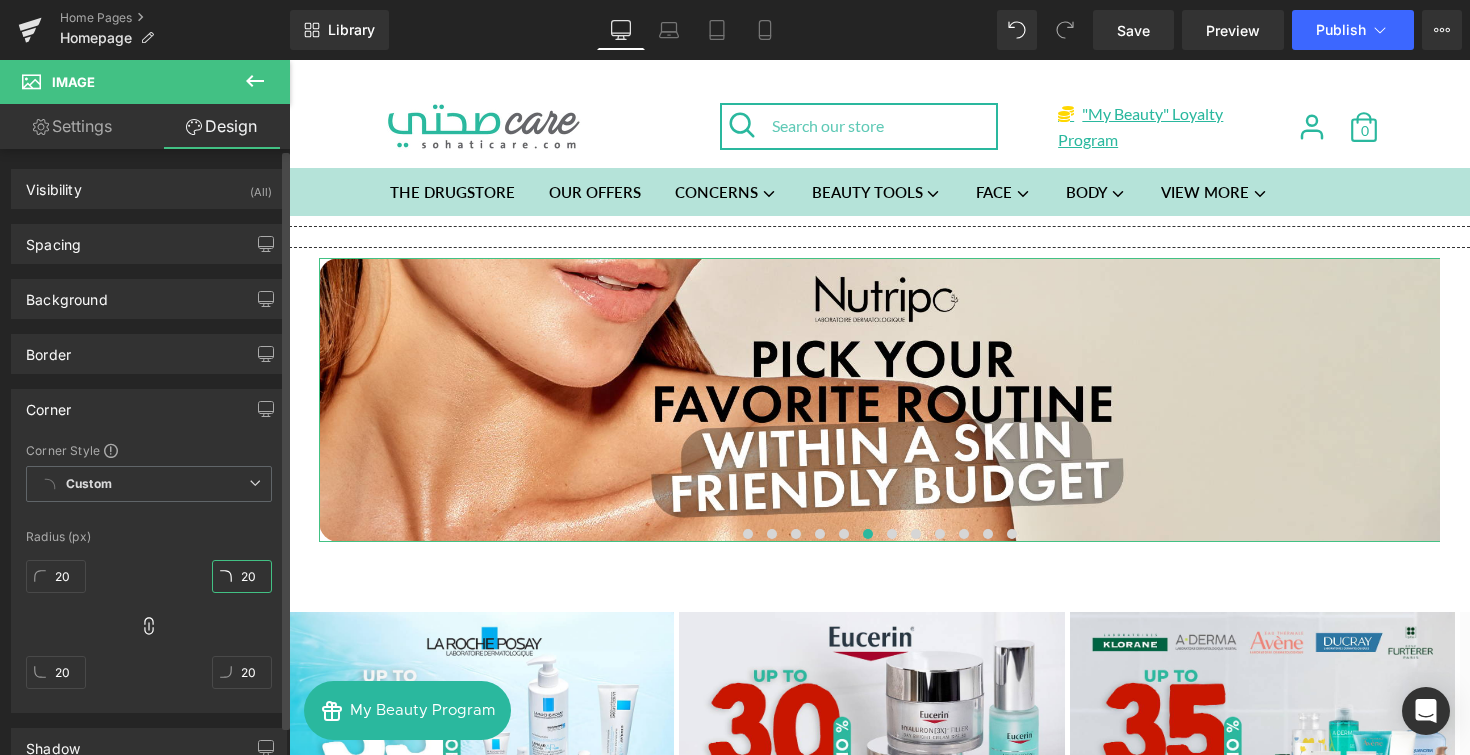 click on "20" at bounding box center (242, 576) 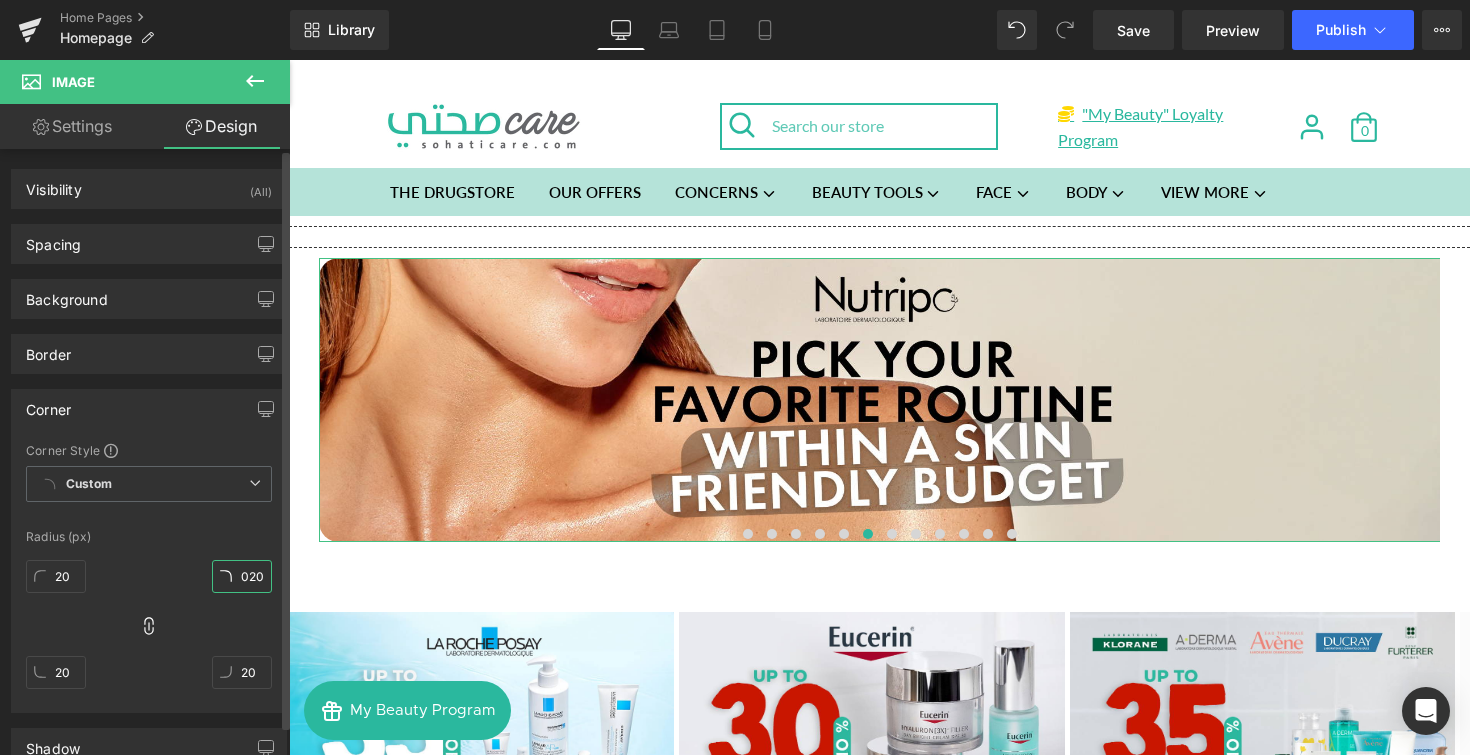 click on "020" at bounding box center [242, 576] 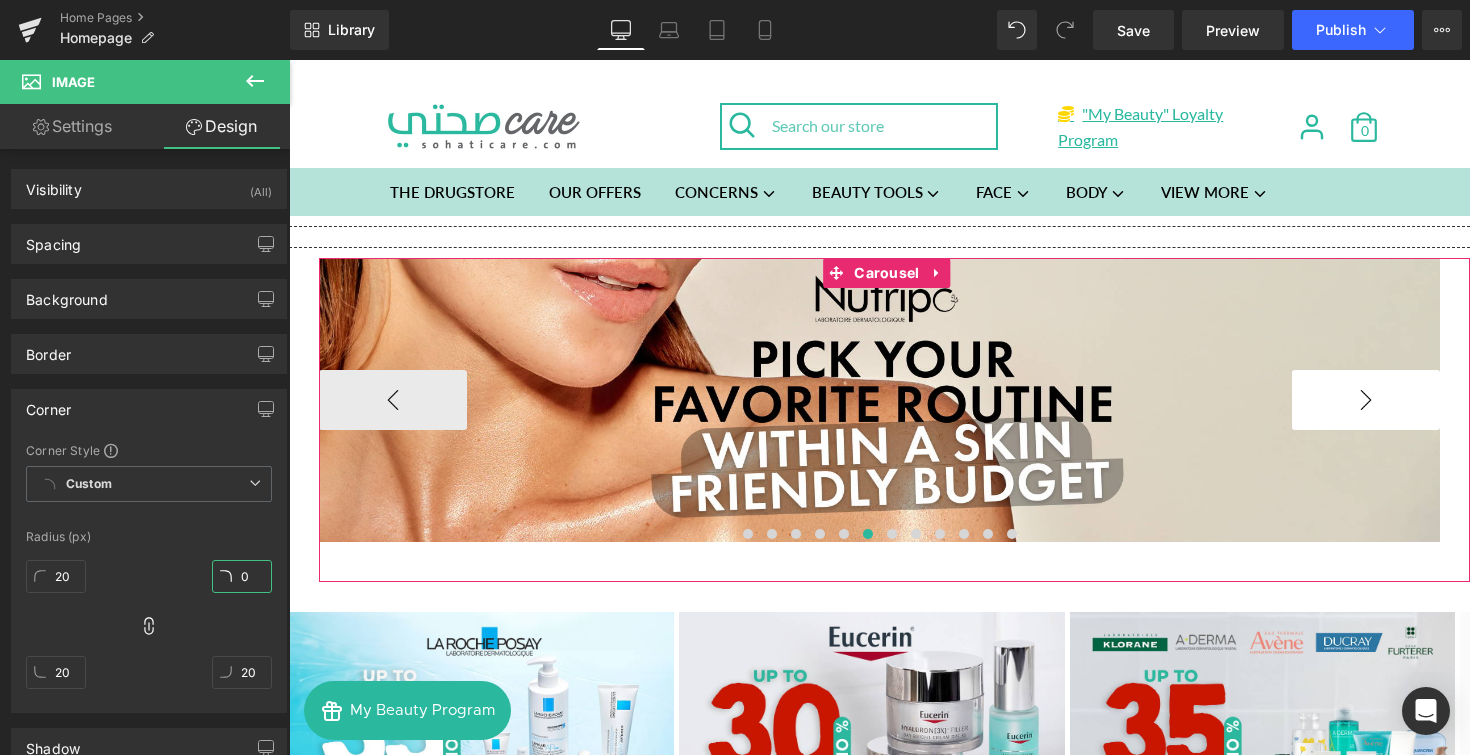 type on "0" 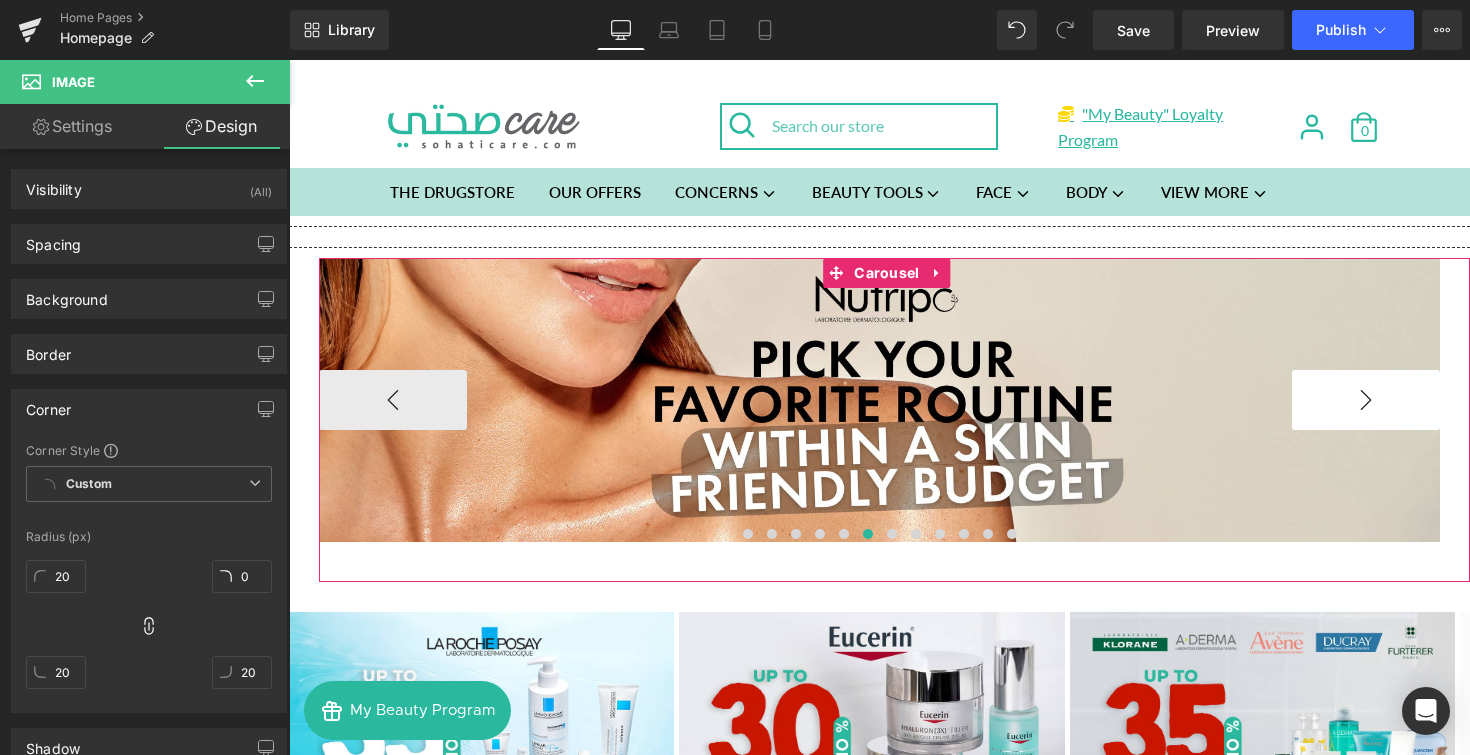 click on "›" at bounding box center (1366, 400) 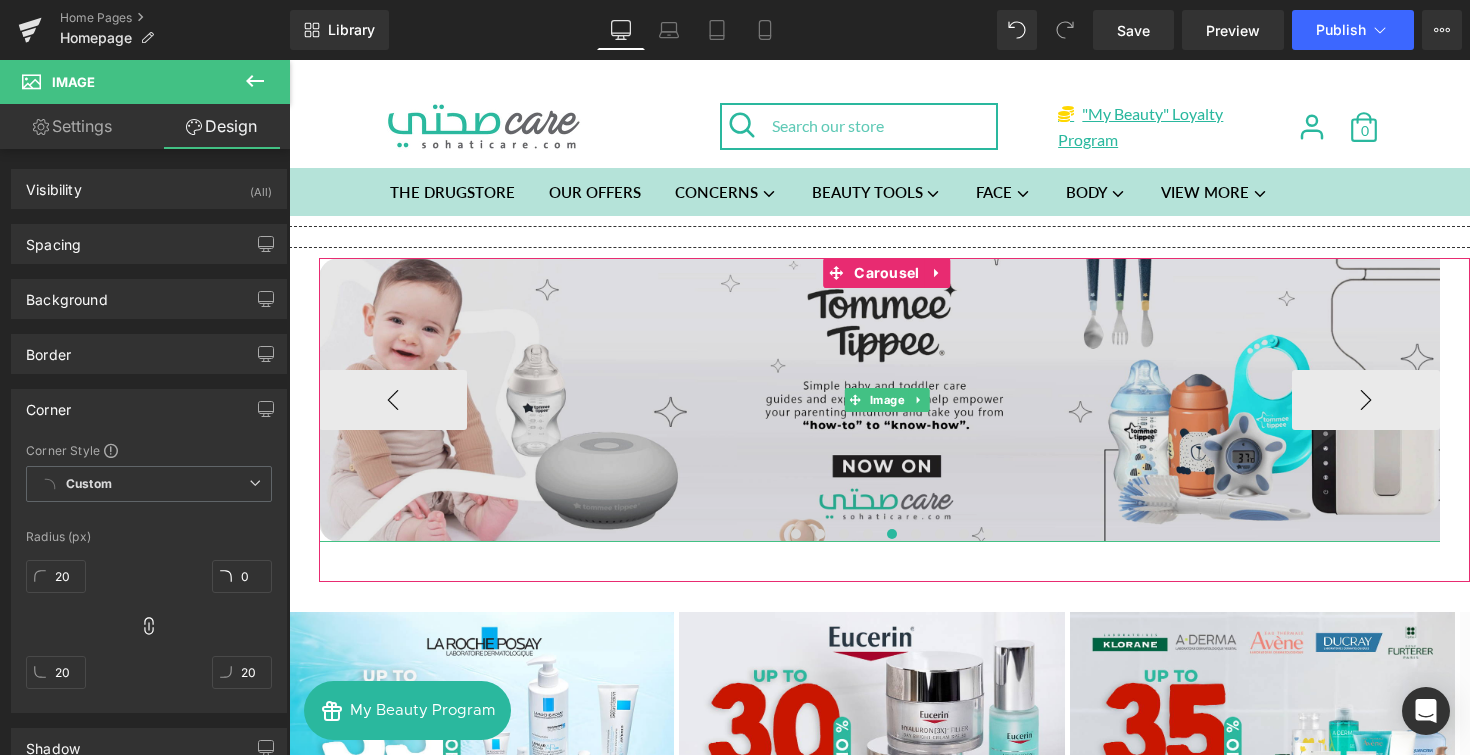 click at bounding box center (887, 400) 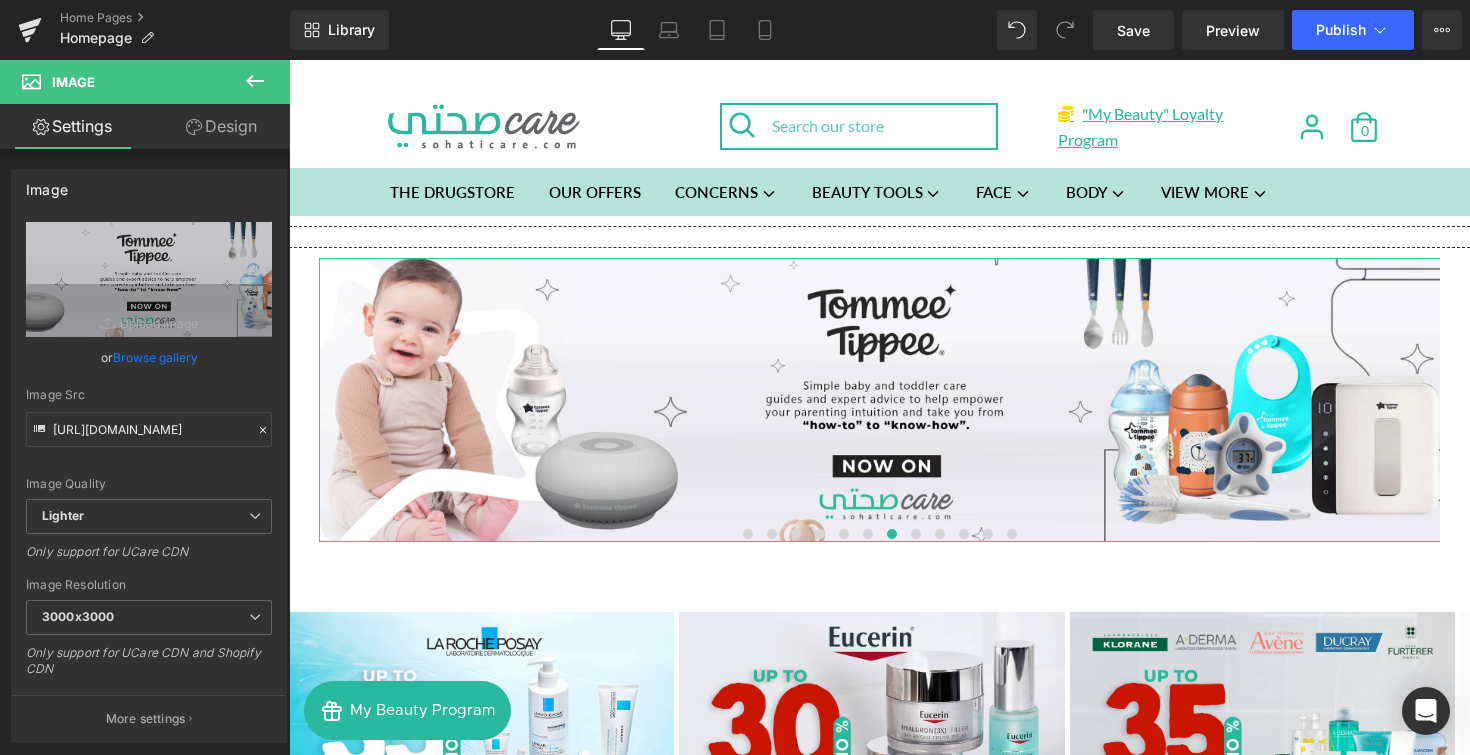 click on "Design" at bounding box center (221, 126) 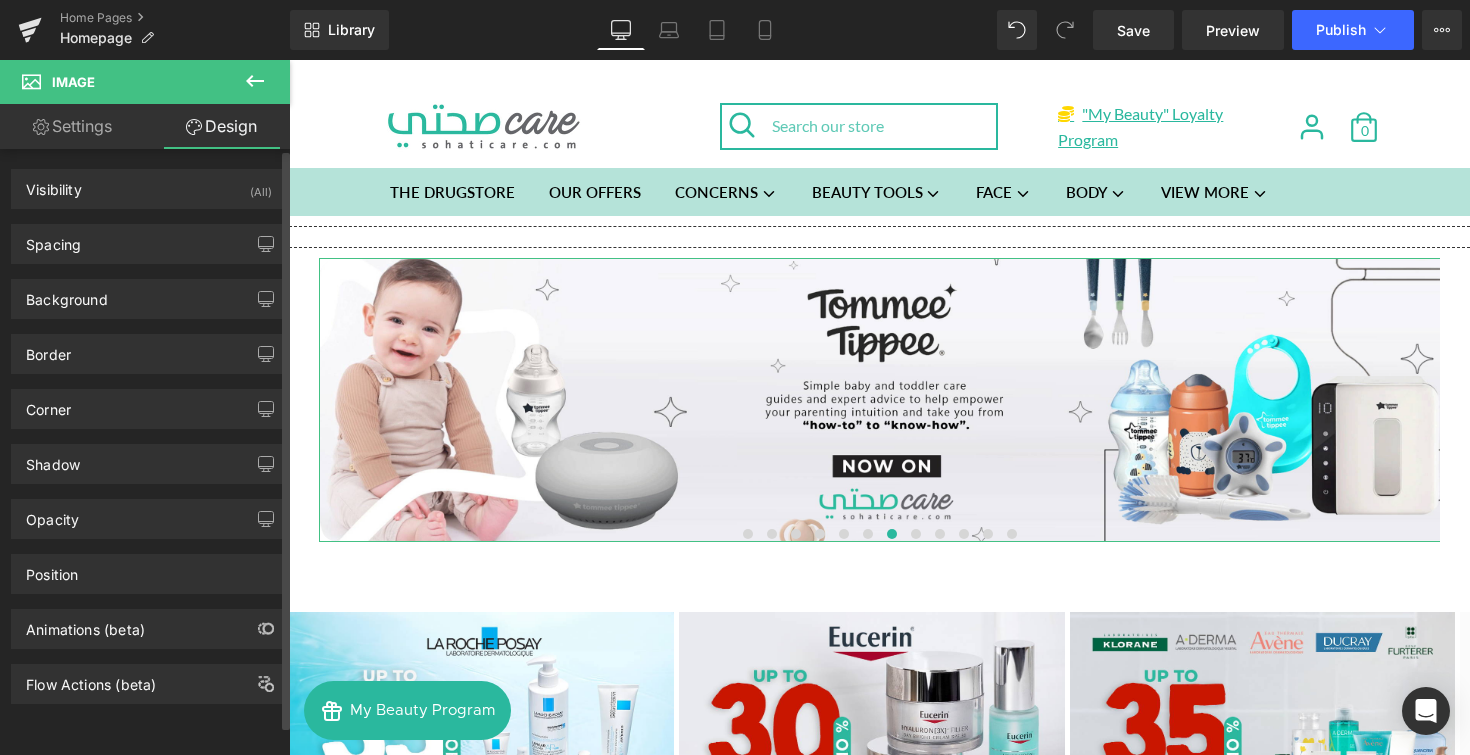 click on "Corner
Corner Style Custom
Custom
Setup Global Style
Custom
Setup Global Style
Radius (px)
20
20
20
20" at bounding box center [149, 401] 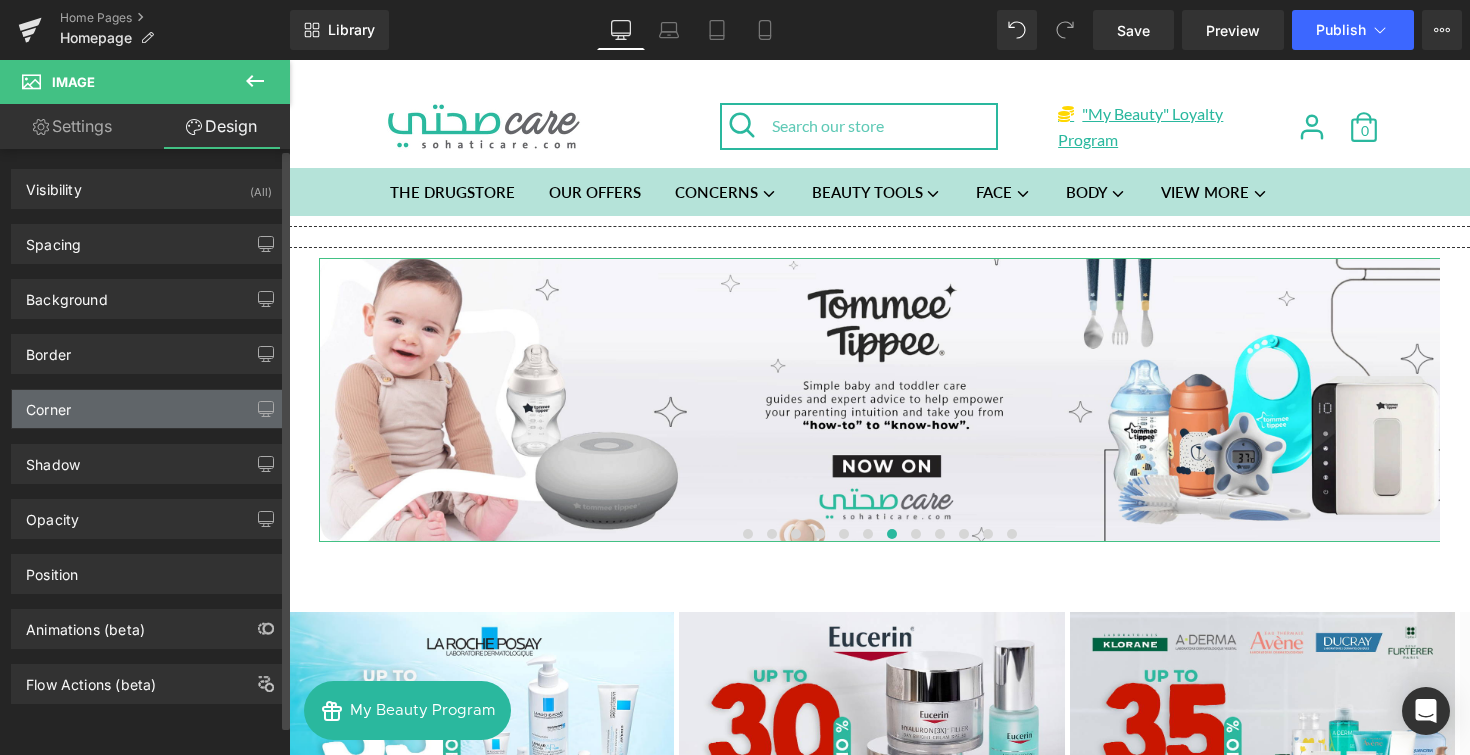 click on "Corner" at bounding box center [149, 409] 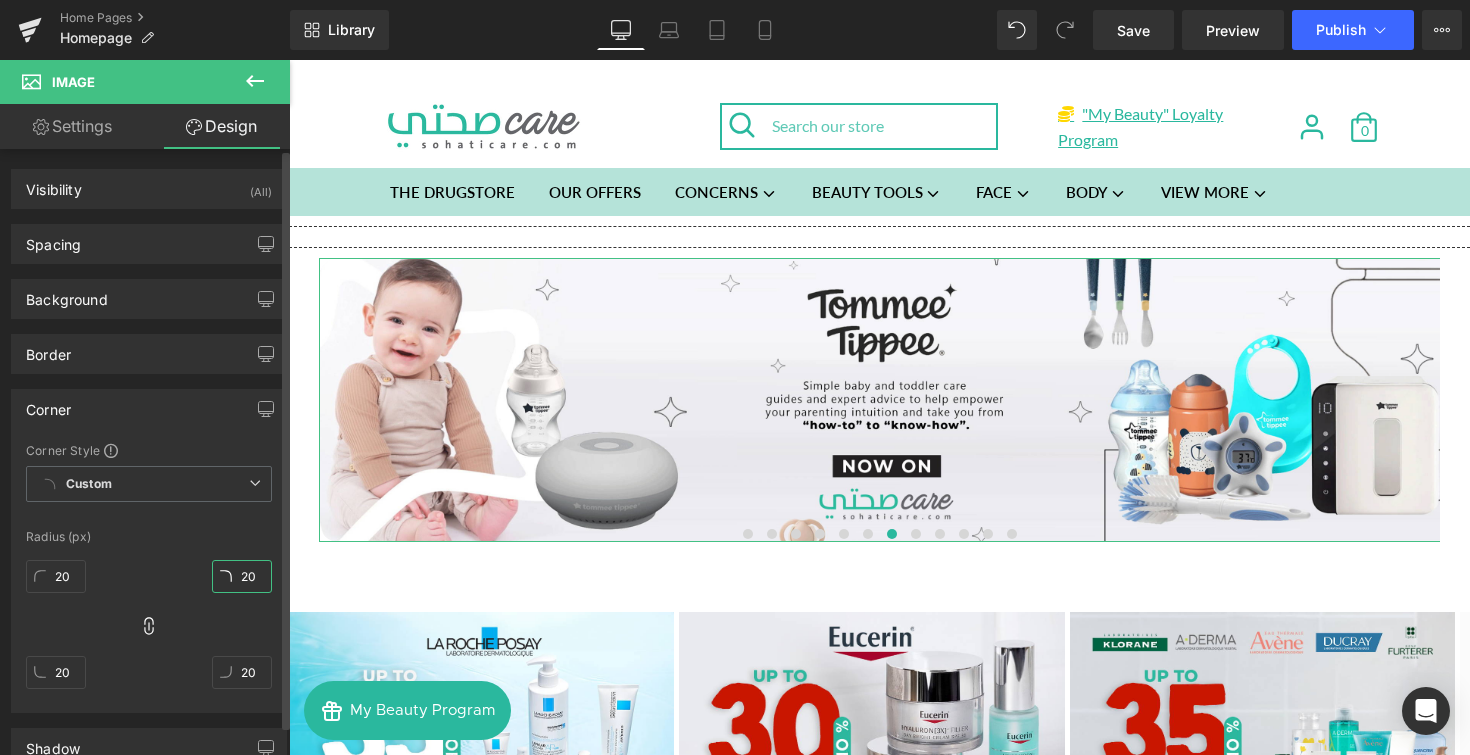 click on "20" at bounding box center [242, 576] 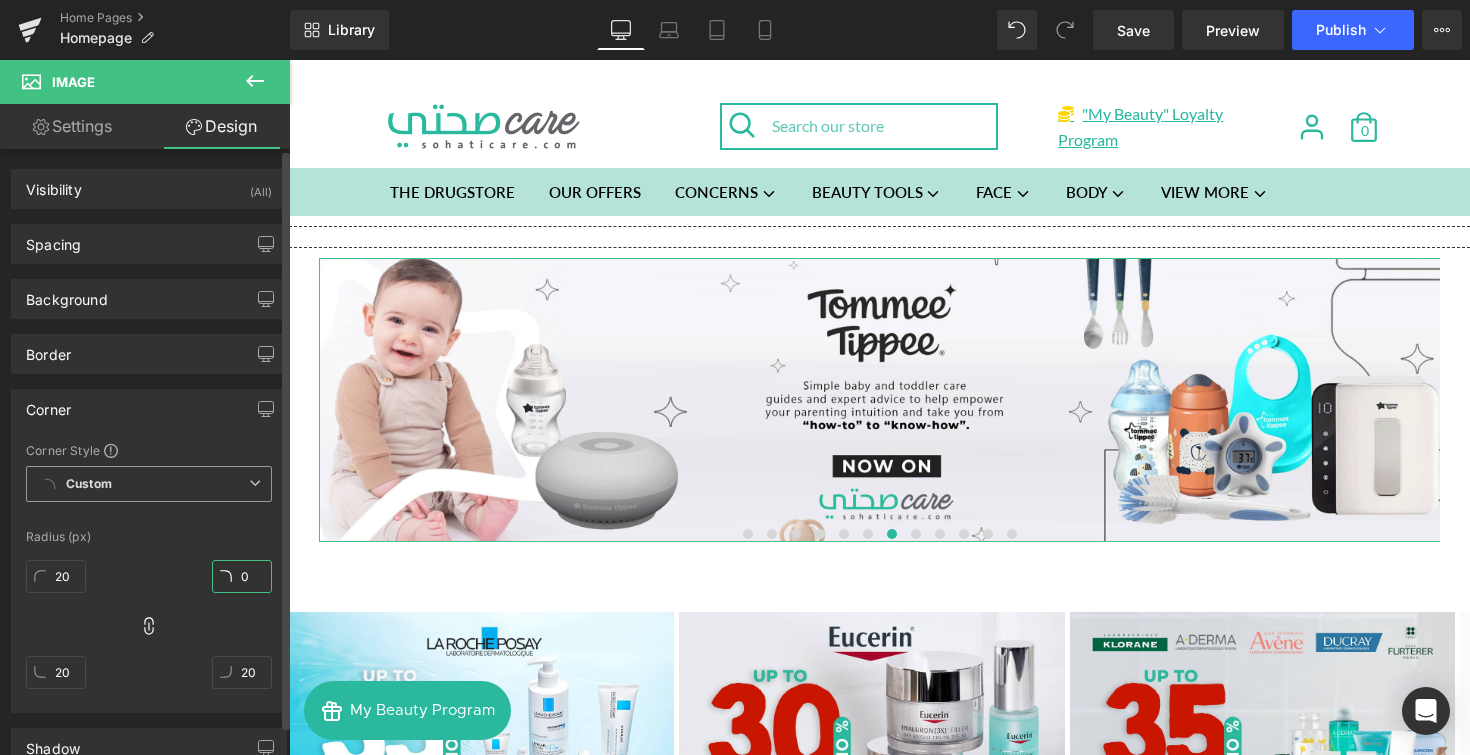 type on "0" 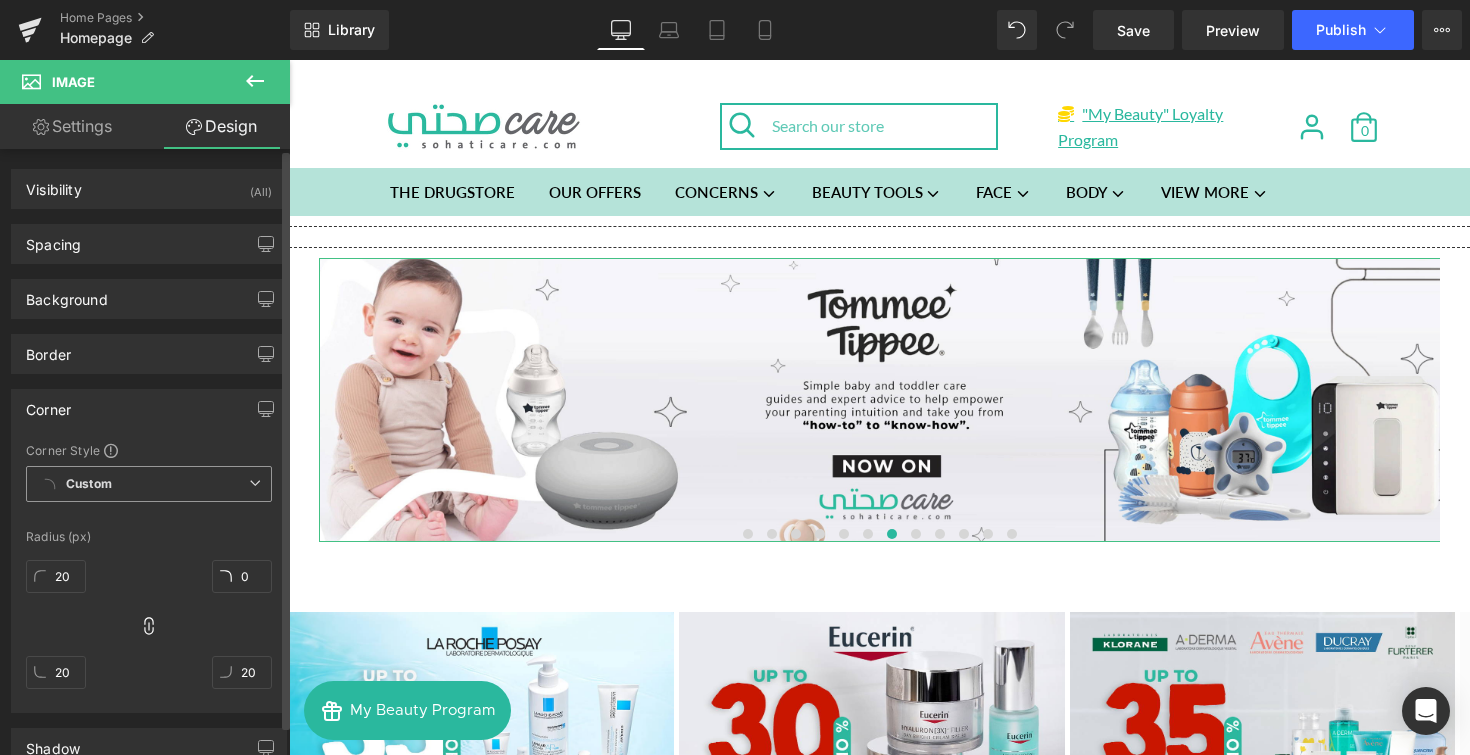 click on "Custom
Setup Global Style
Custom
Setup Global Style" at bounding box center [149, 489] 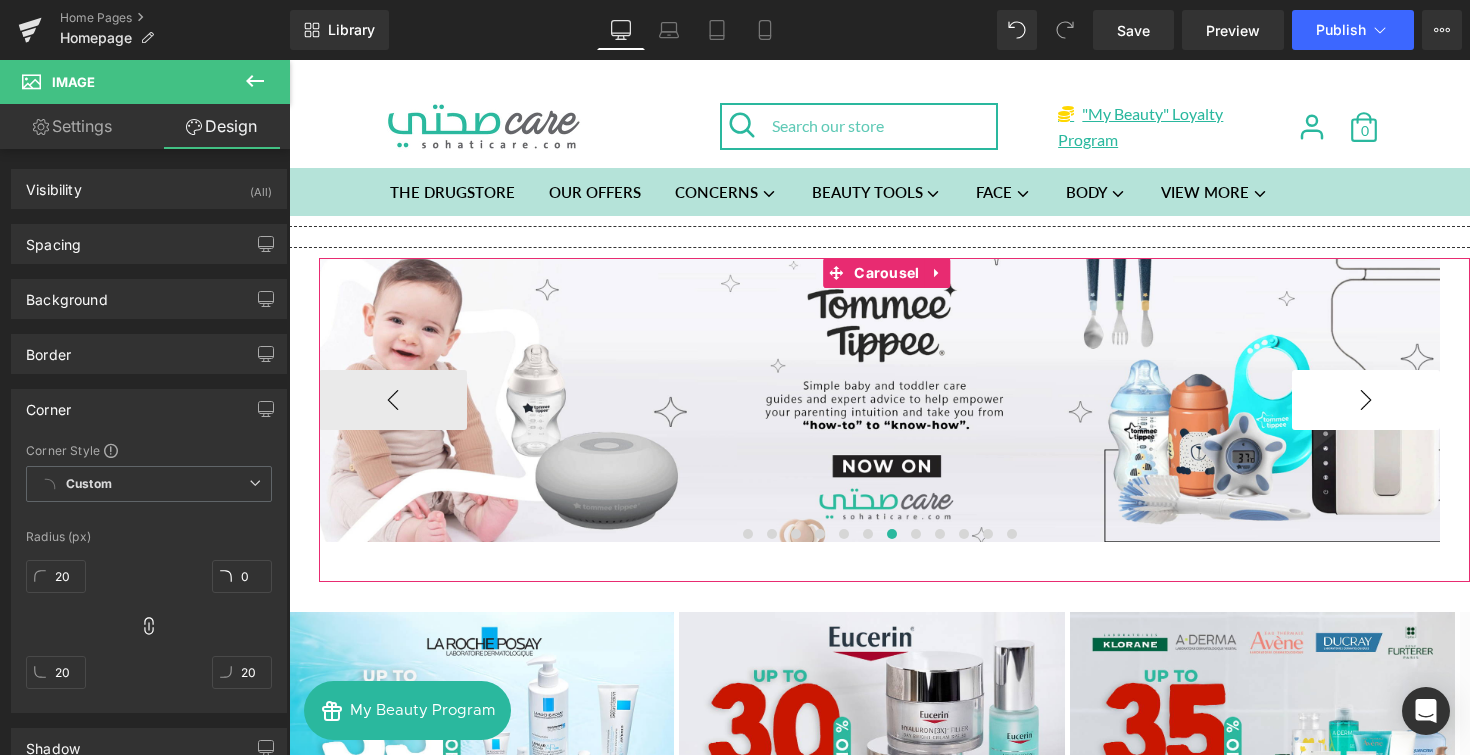 click on "›" at bounding box center (1366, 400) 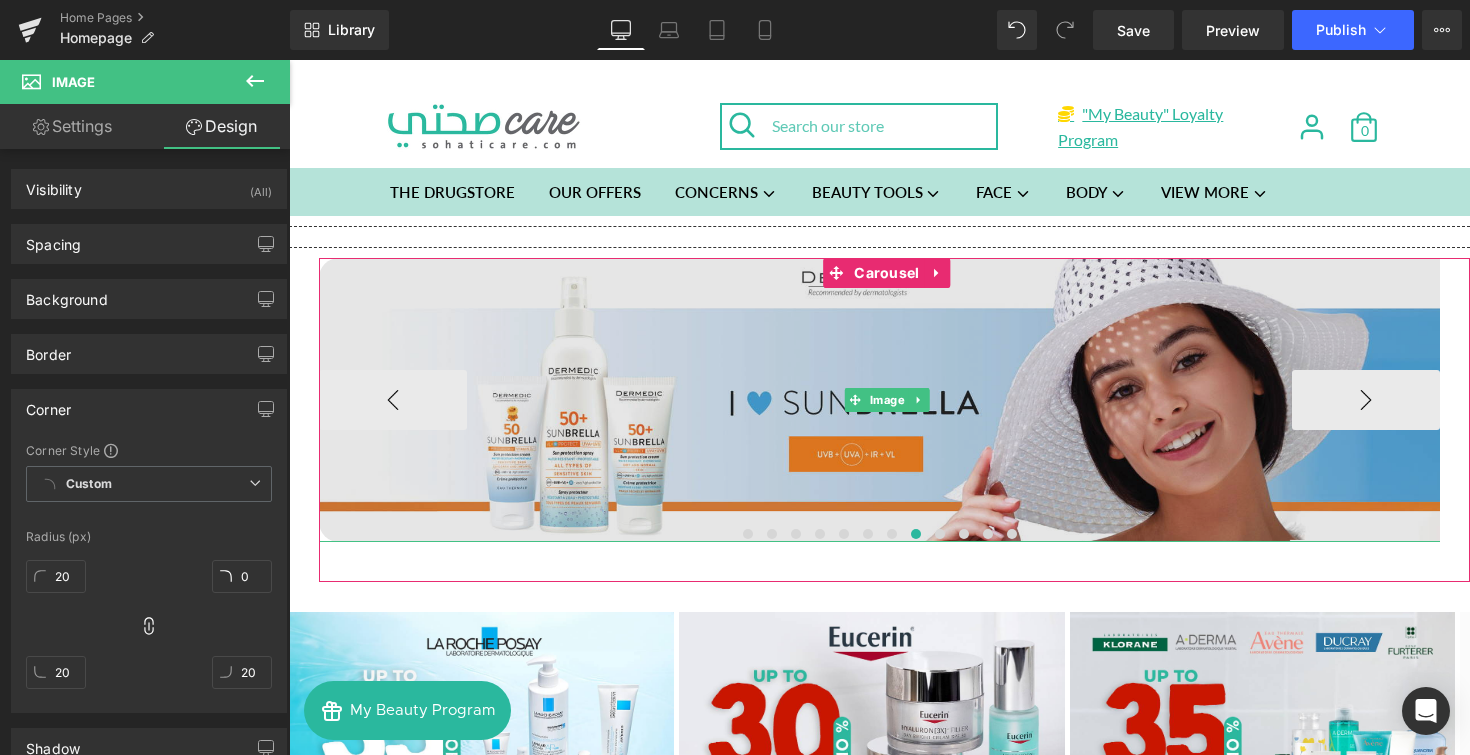 click at bounding box center [887, 400] 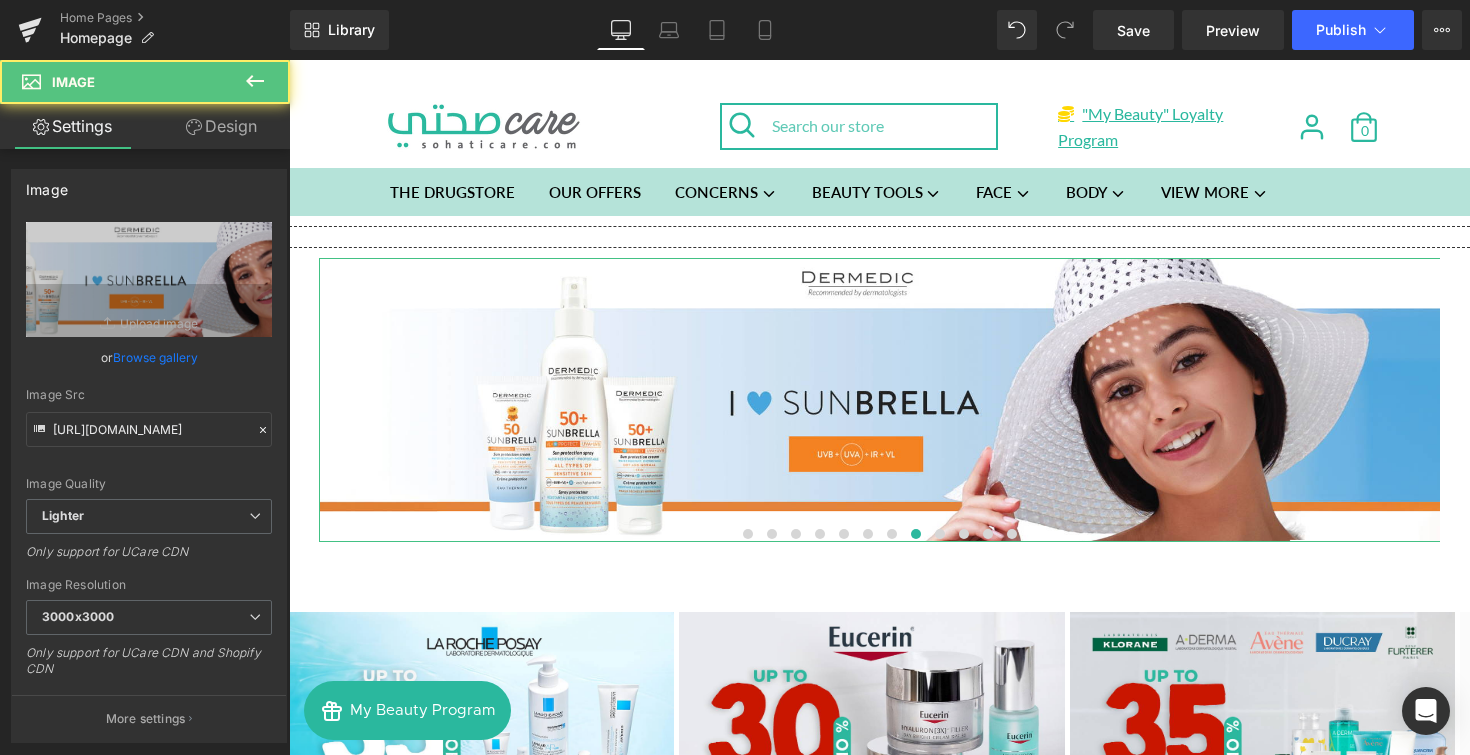 click on "Design" at bounding box center [221, 126] 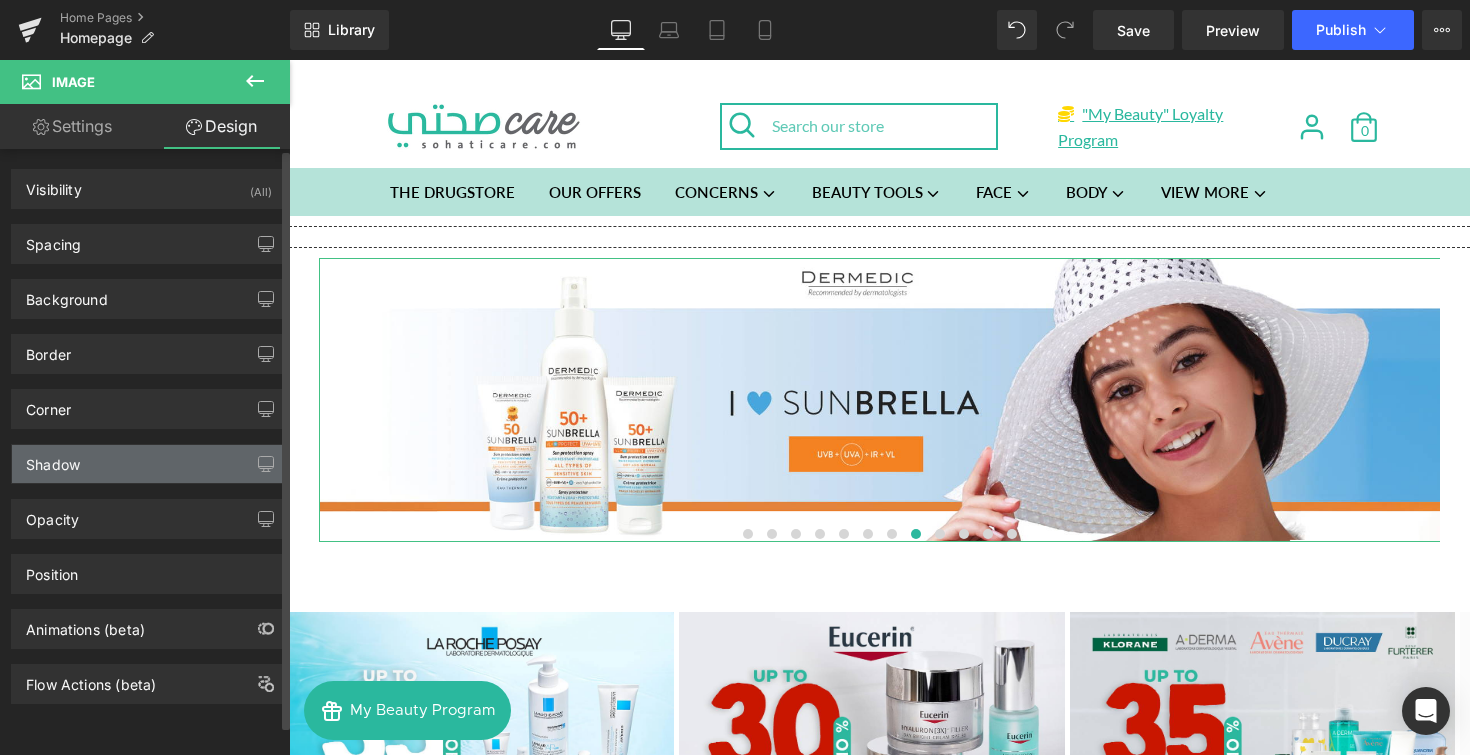 scroll, scrollTop: 5, scrollLeft: 0, axis: vertical 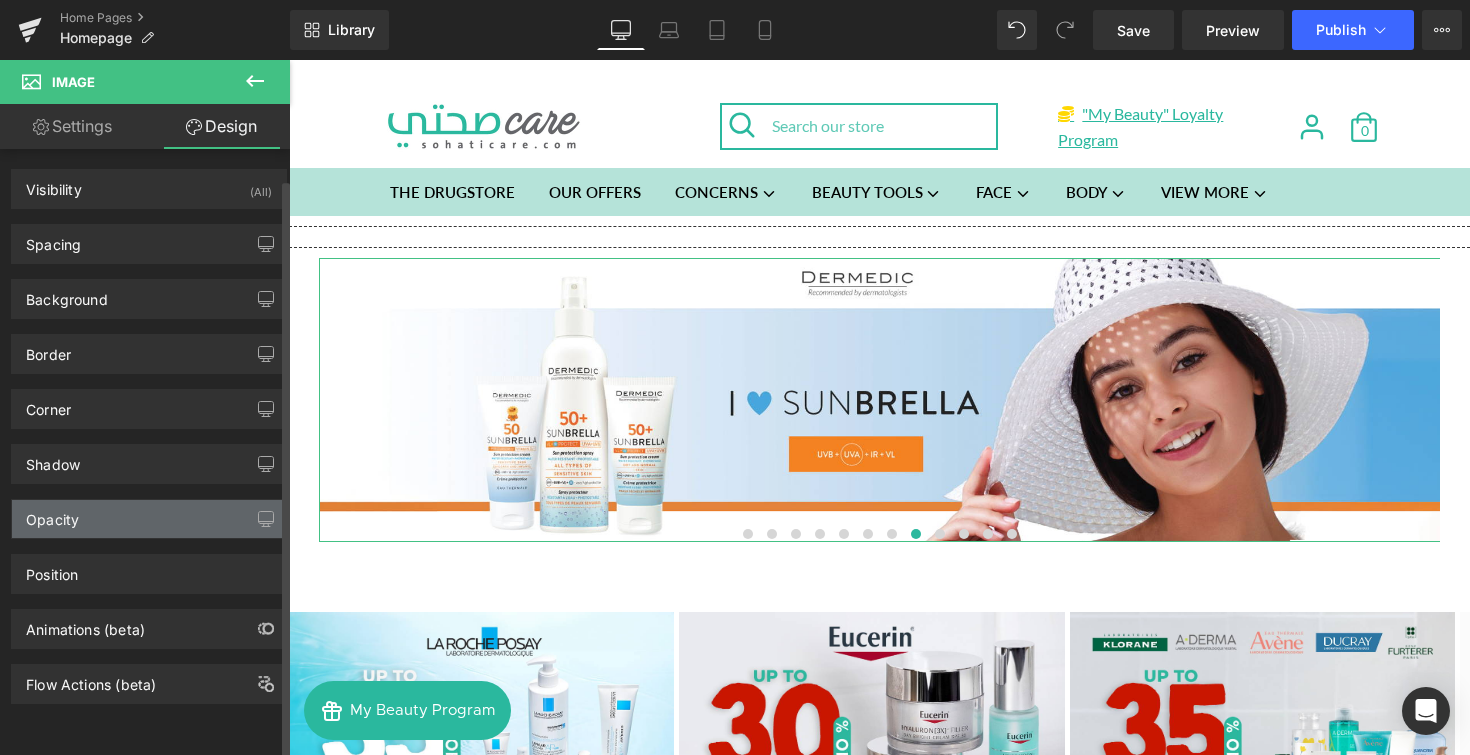 click on "Opacity" at bounding box center (149, 519) 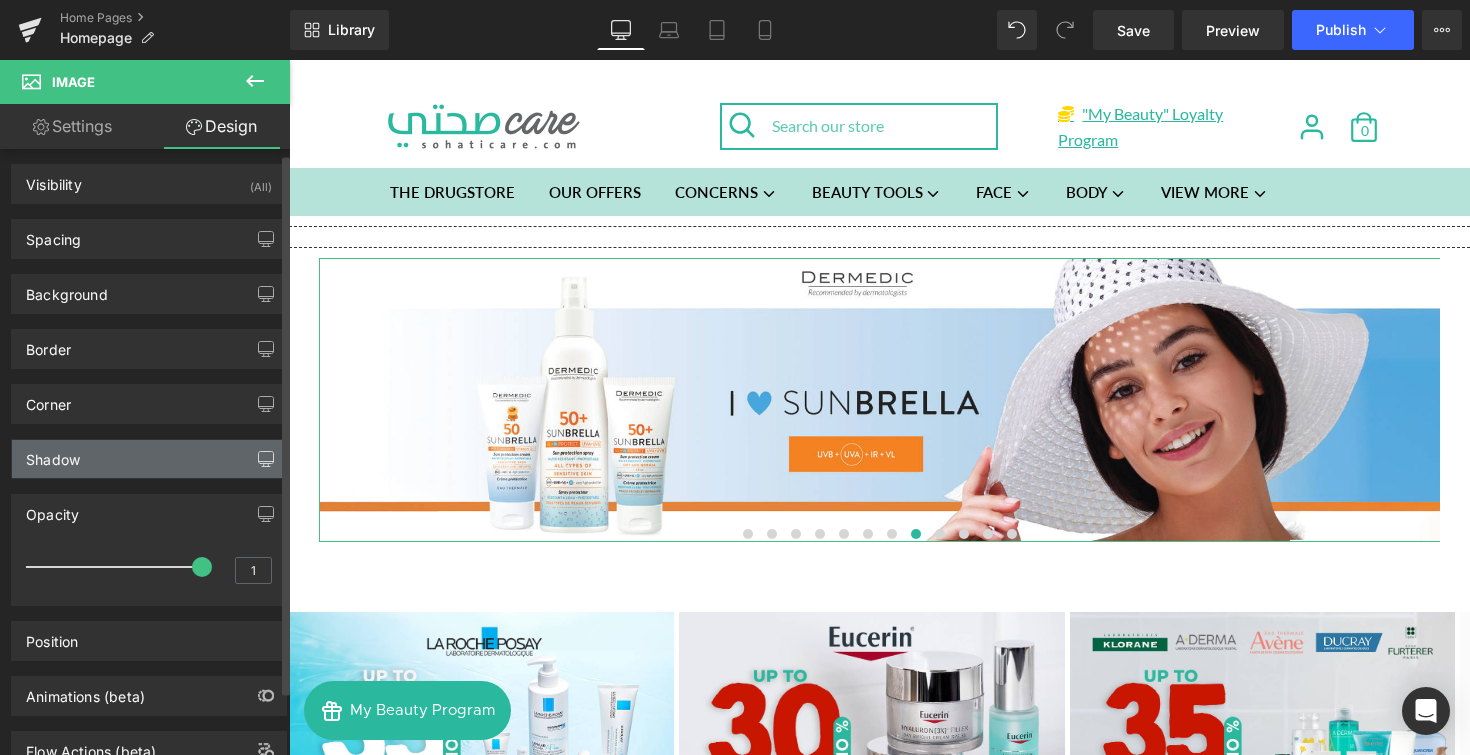 click at bounding box center (266, 459) 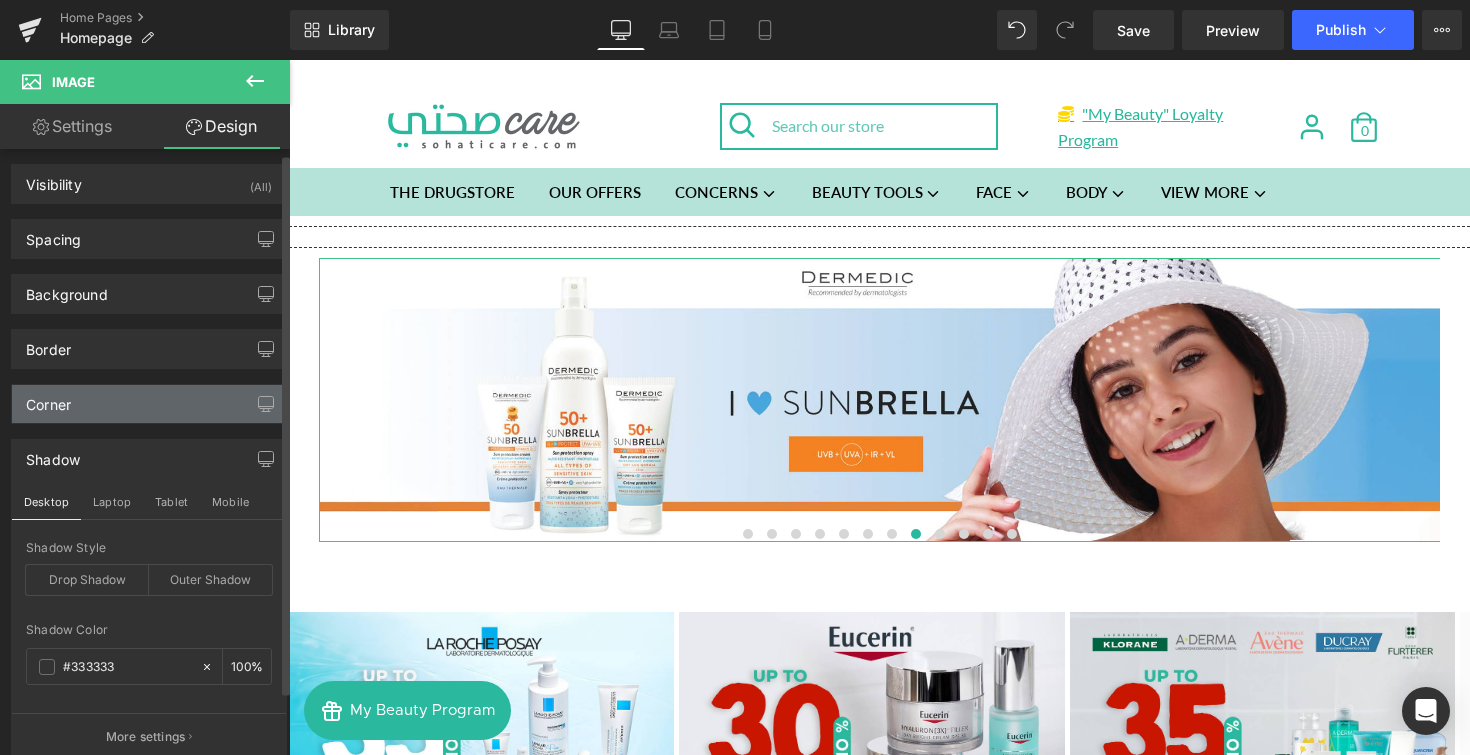 click on "Corner" at bounding box center (149, 404) 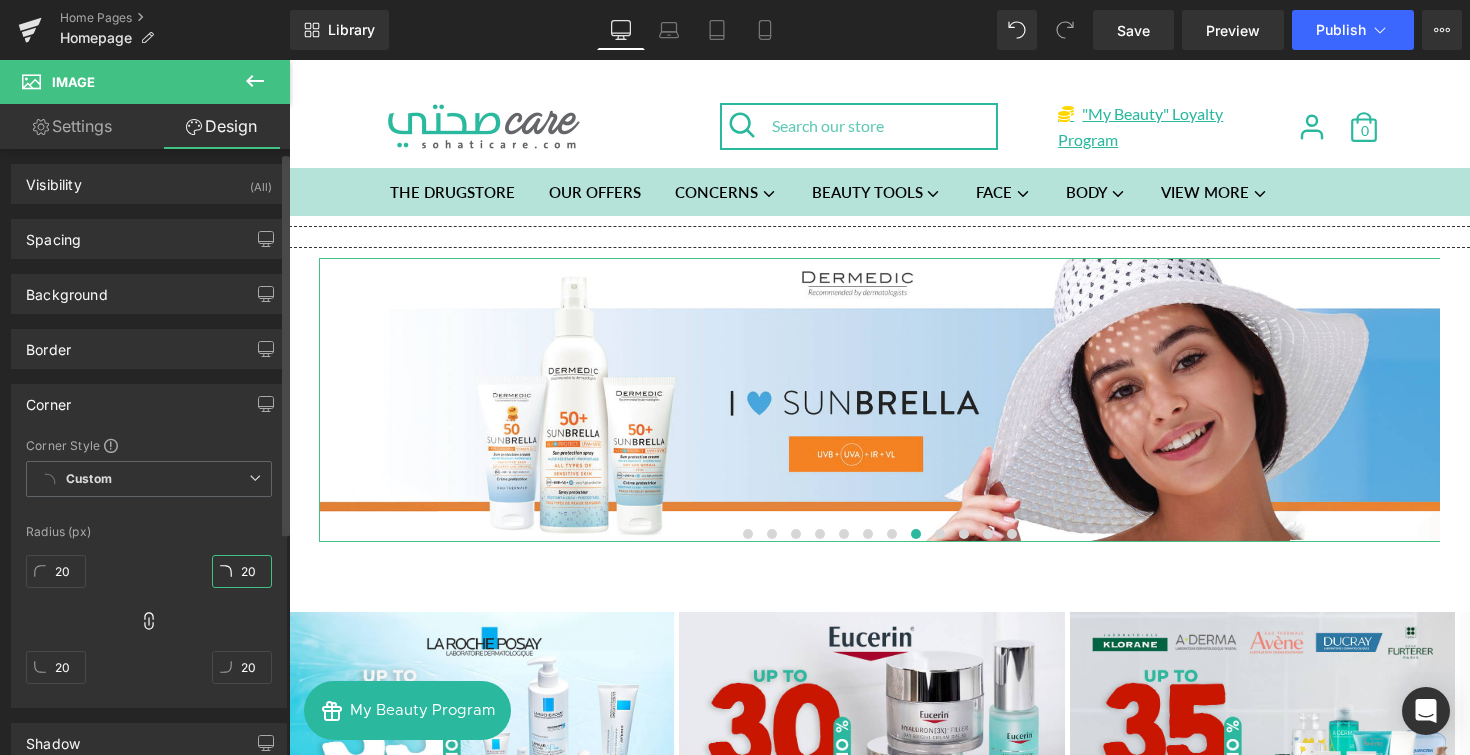 click on "20" at bounding box center [242, 571] 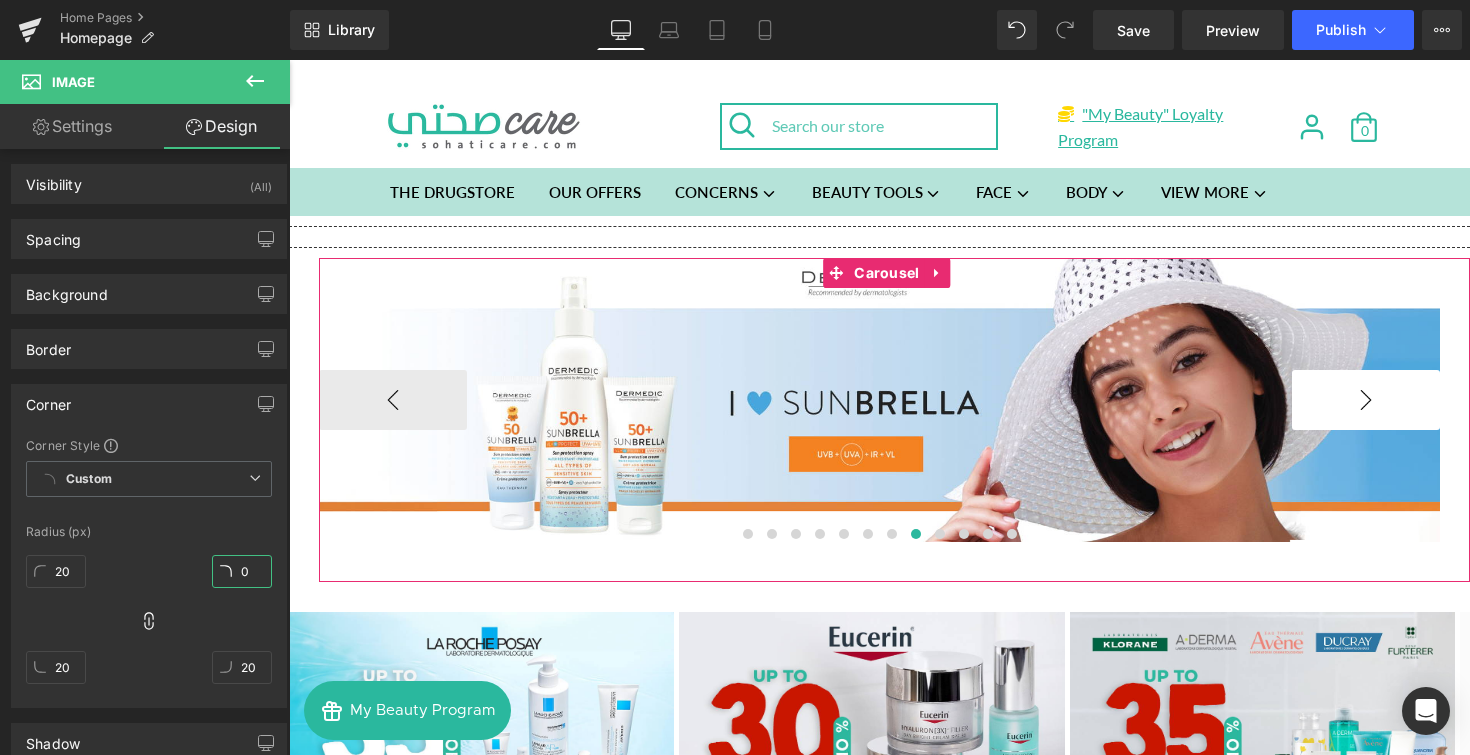type on "0" 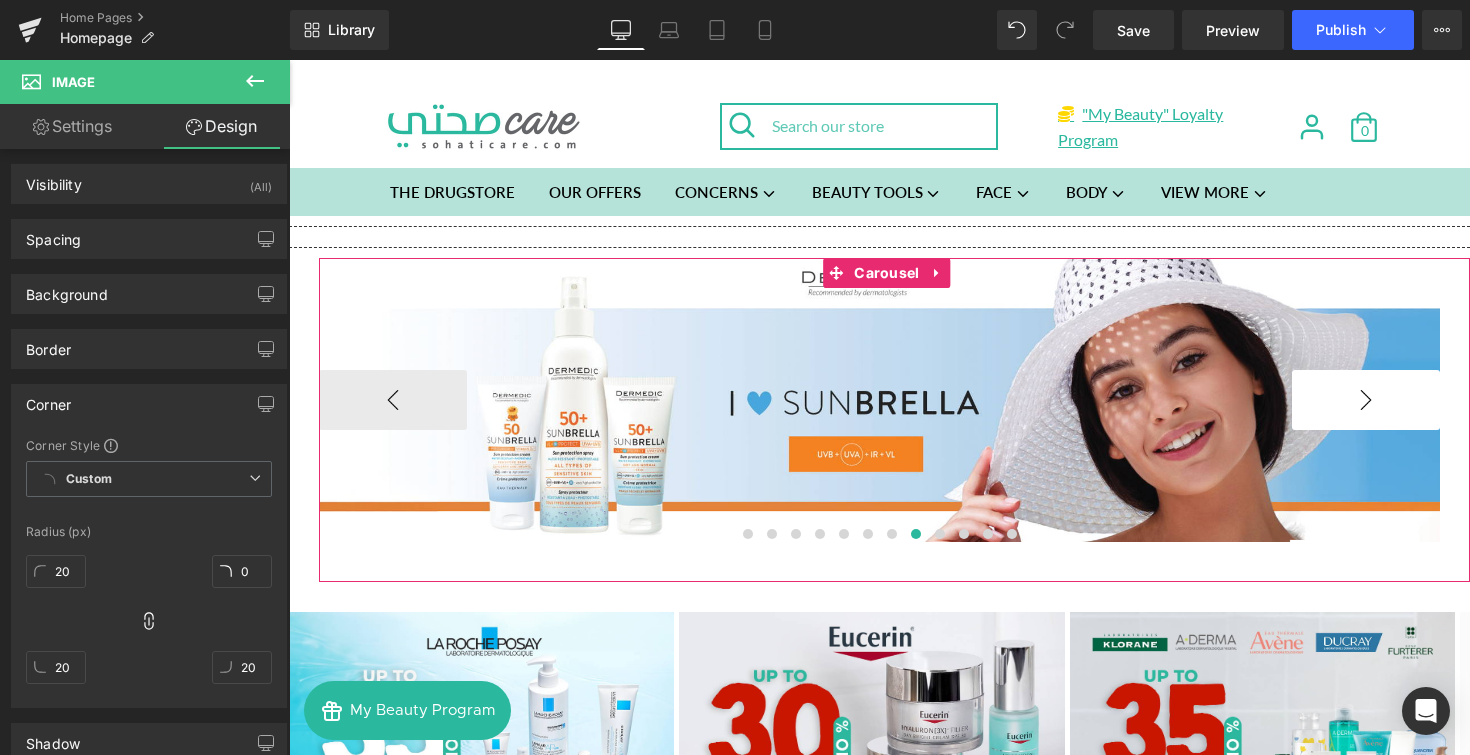 click on "›" at bounding box center (1366, 400) 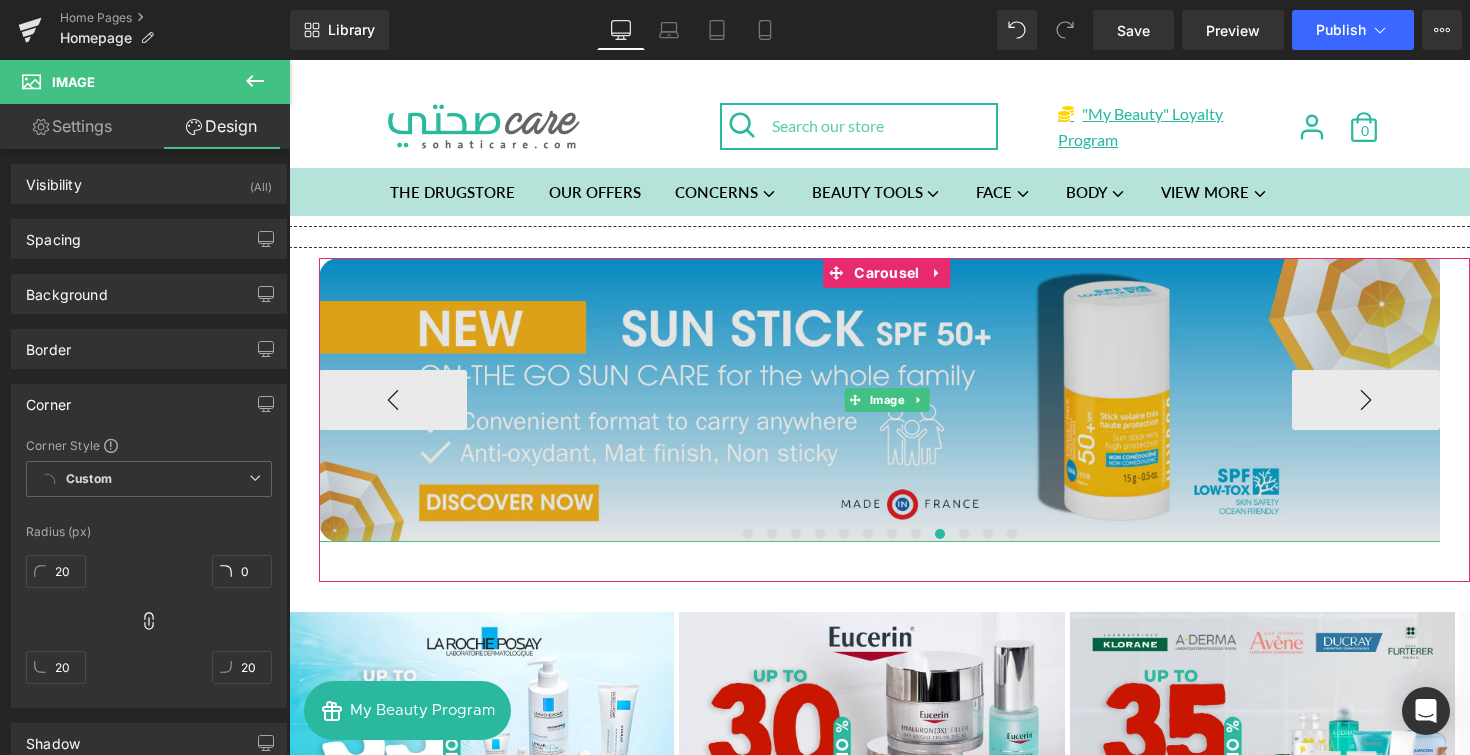 click at bounding box center [887, 400] 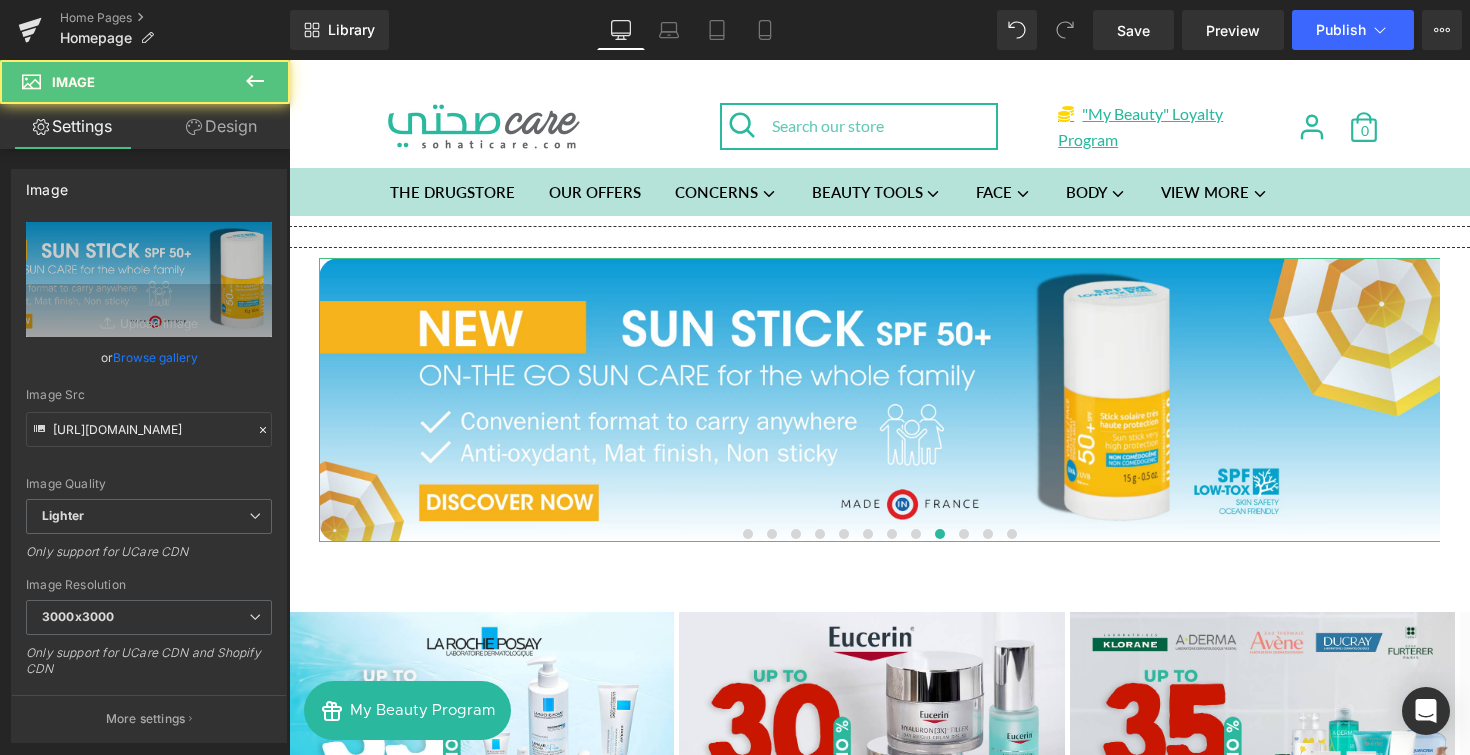 click on "Design" at bounding box center [221, 126] 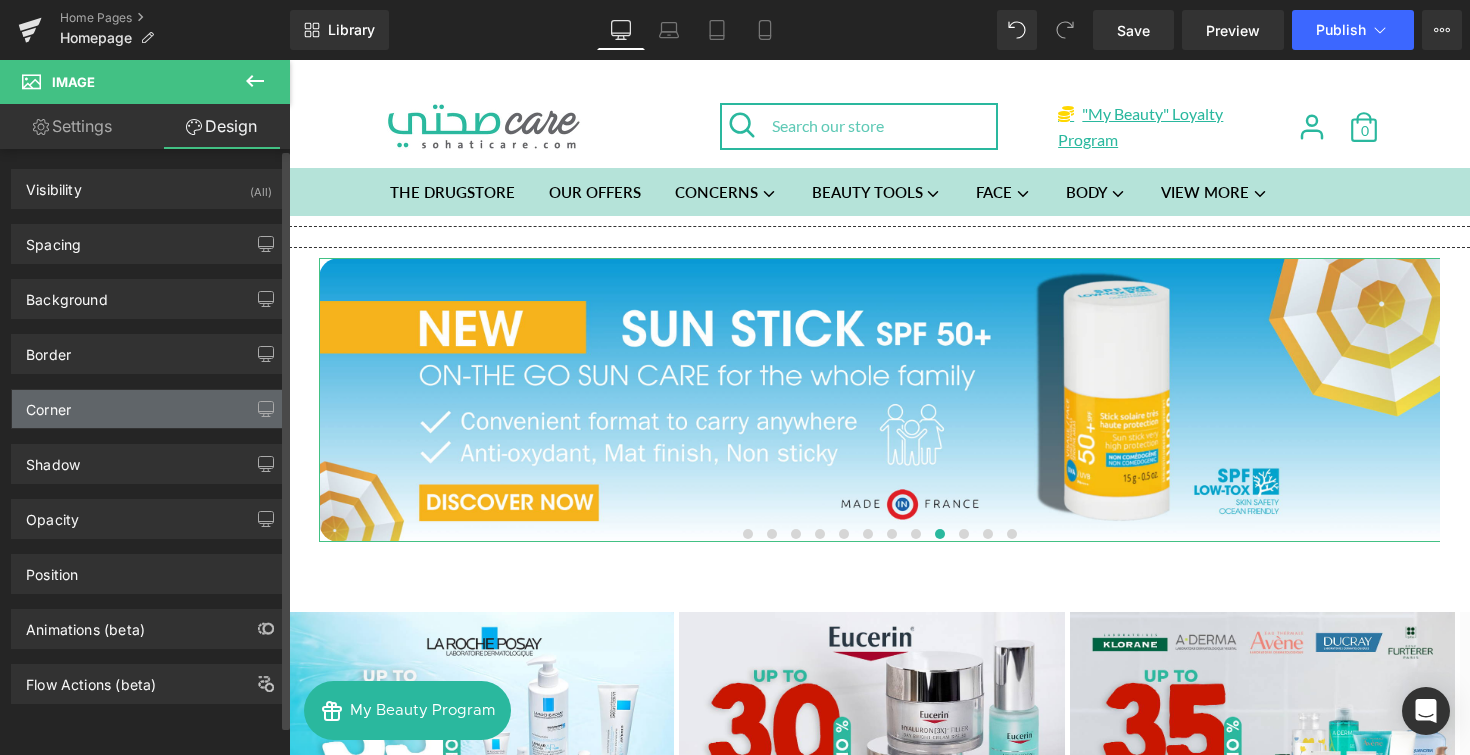 click on "Corner" at bounding box center [149, 409] 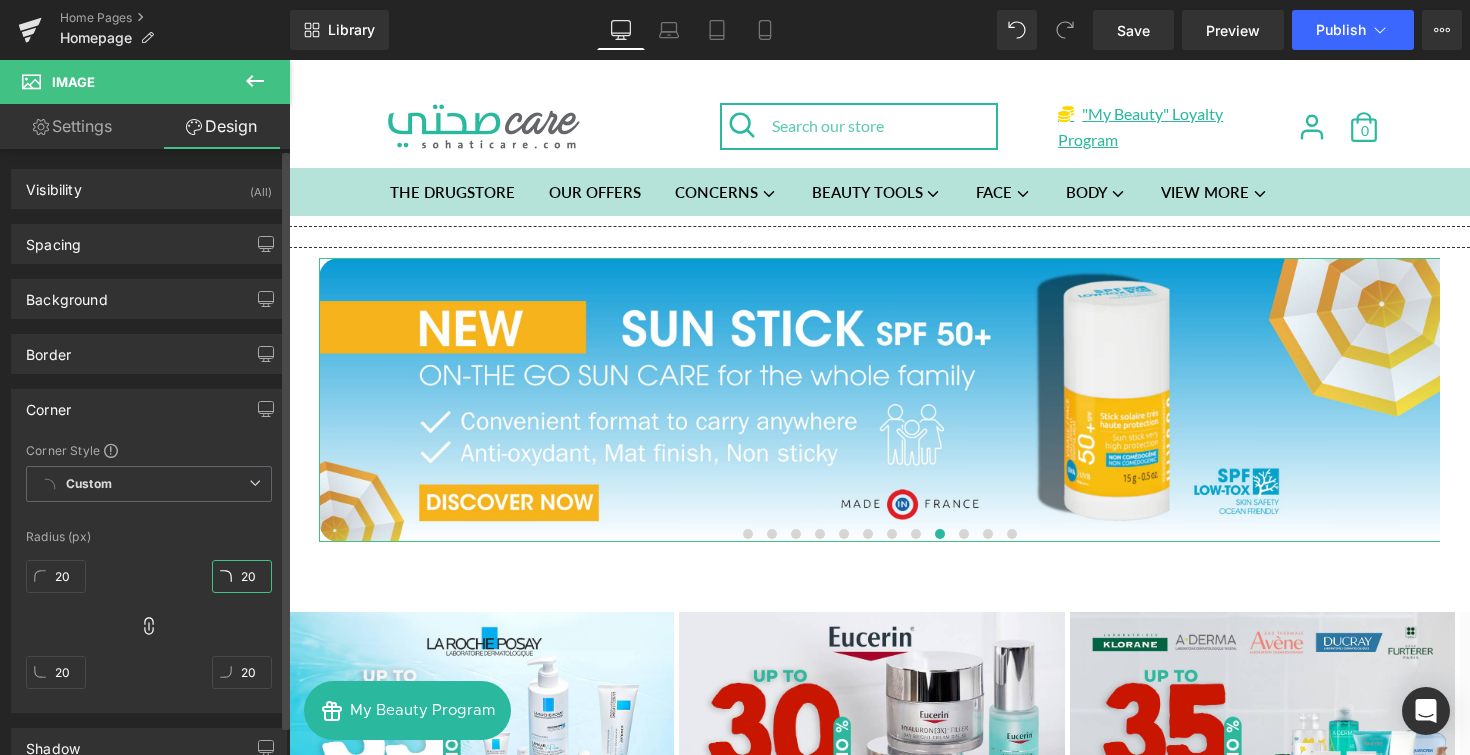 click on "20" at bounding box center (242, 576) 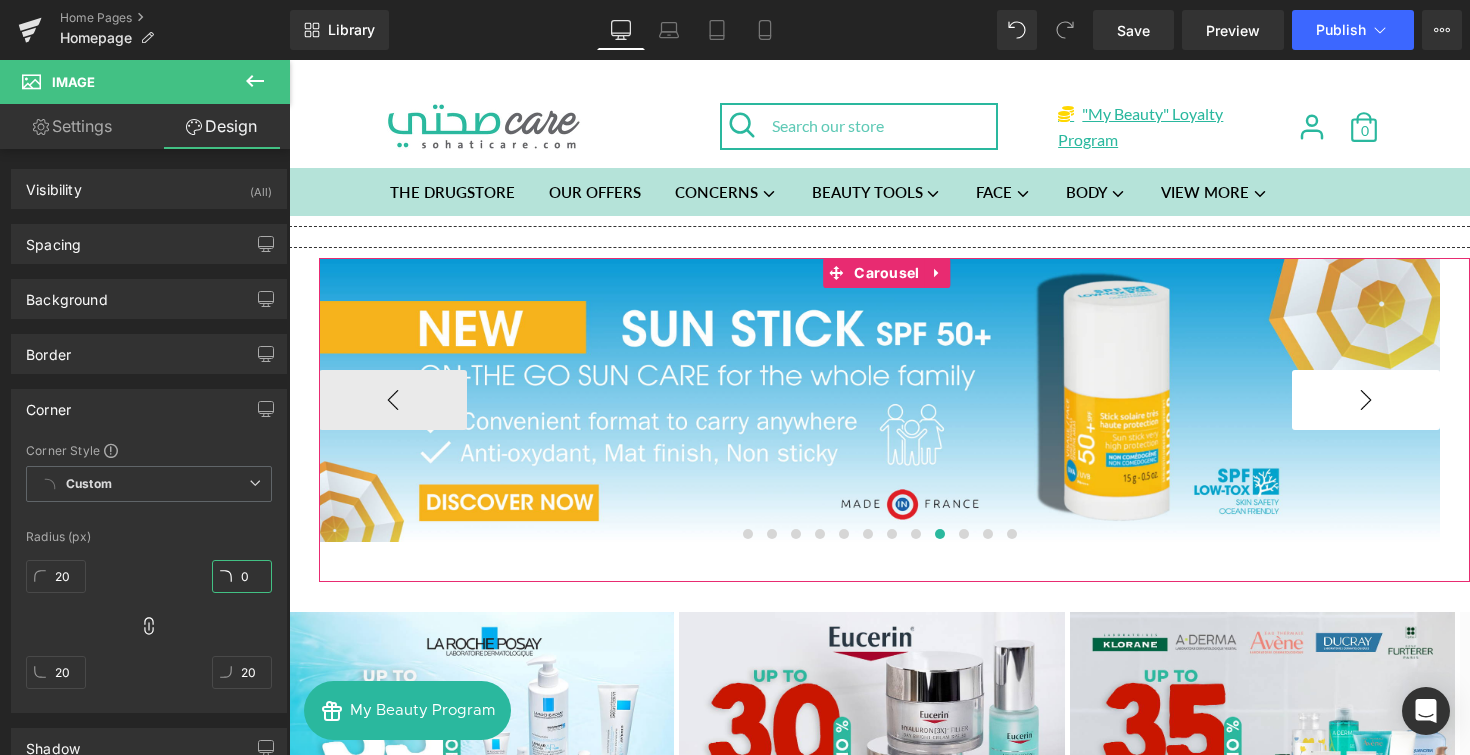 type on "0" 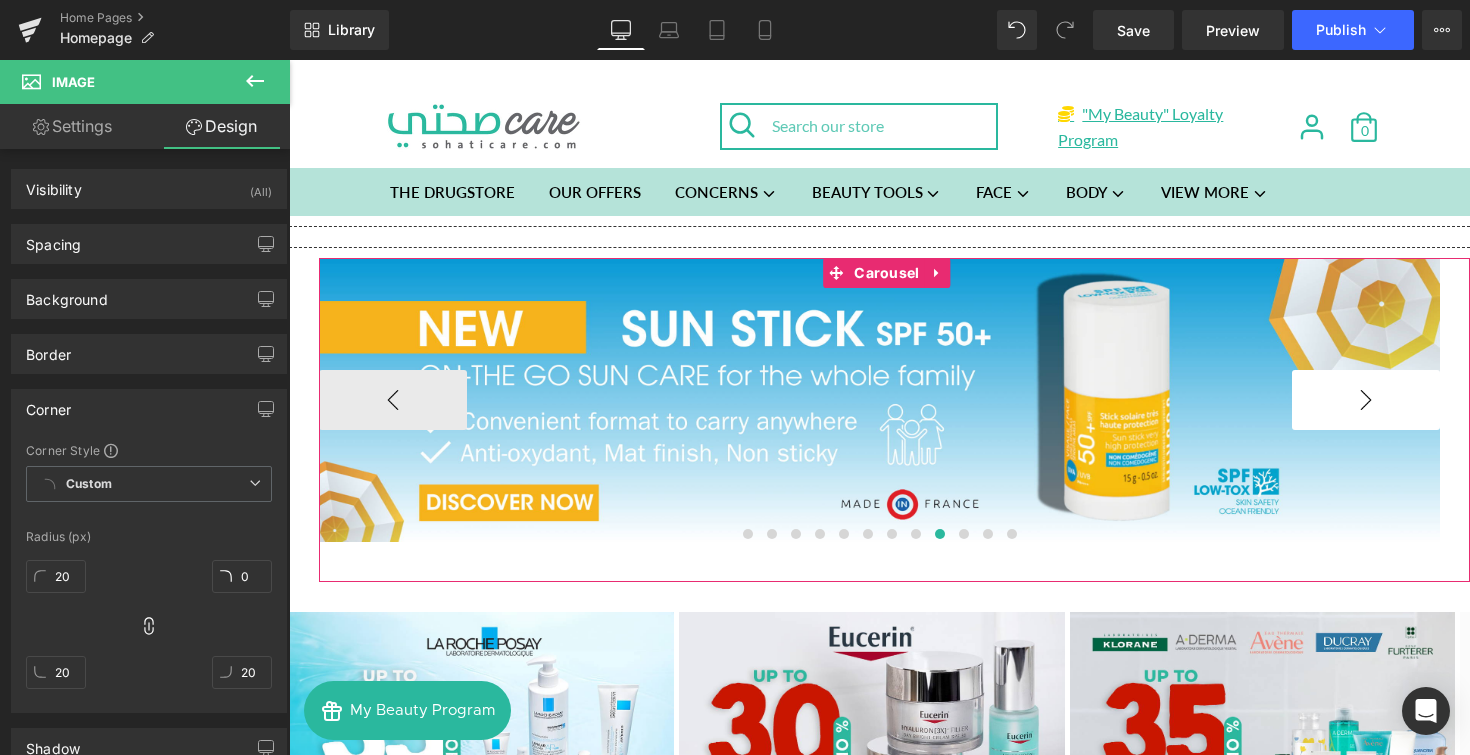 click on "›" at bounding box center (1366, 400) 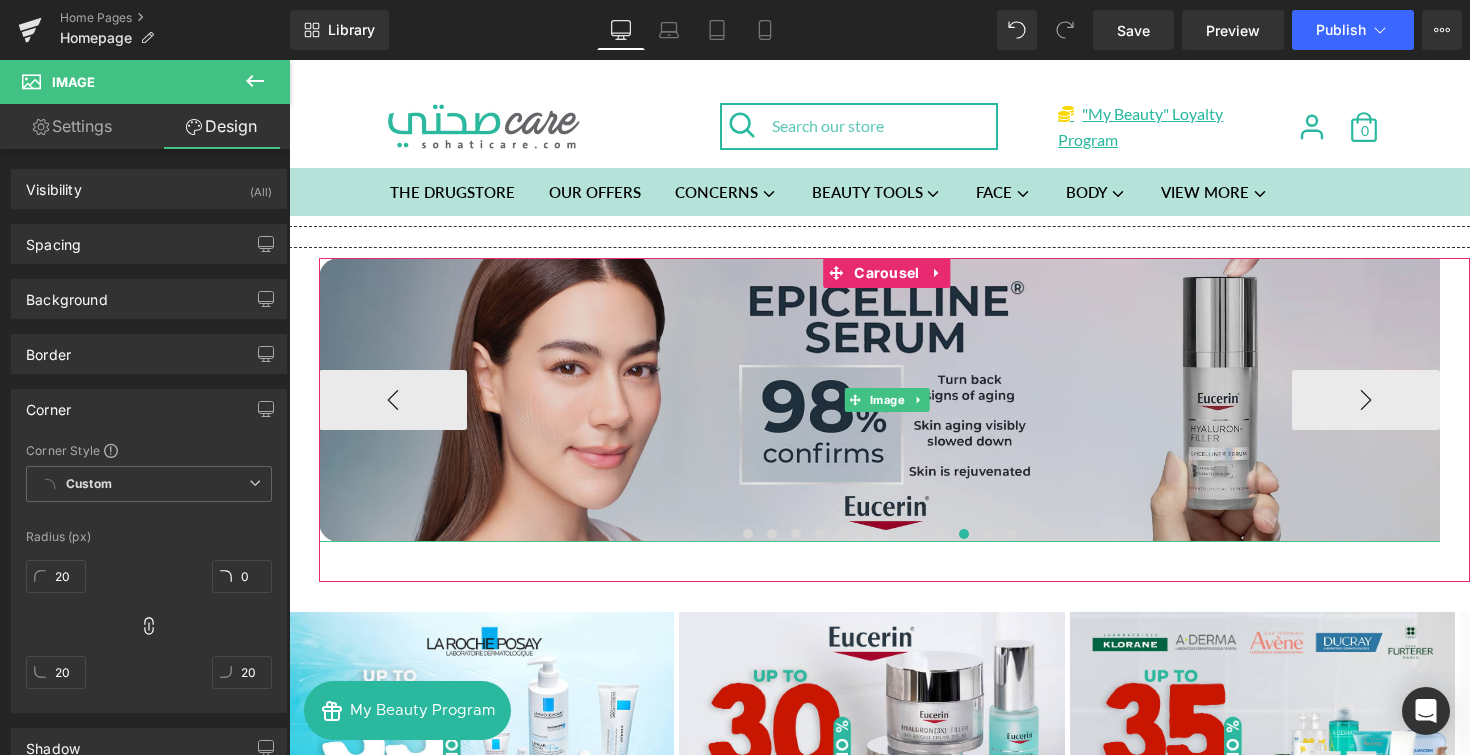 click at bounding box center (887, 400) 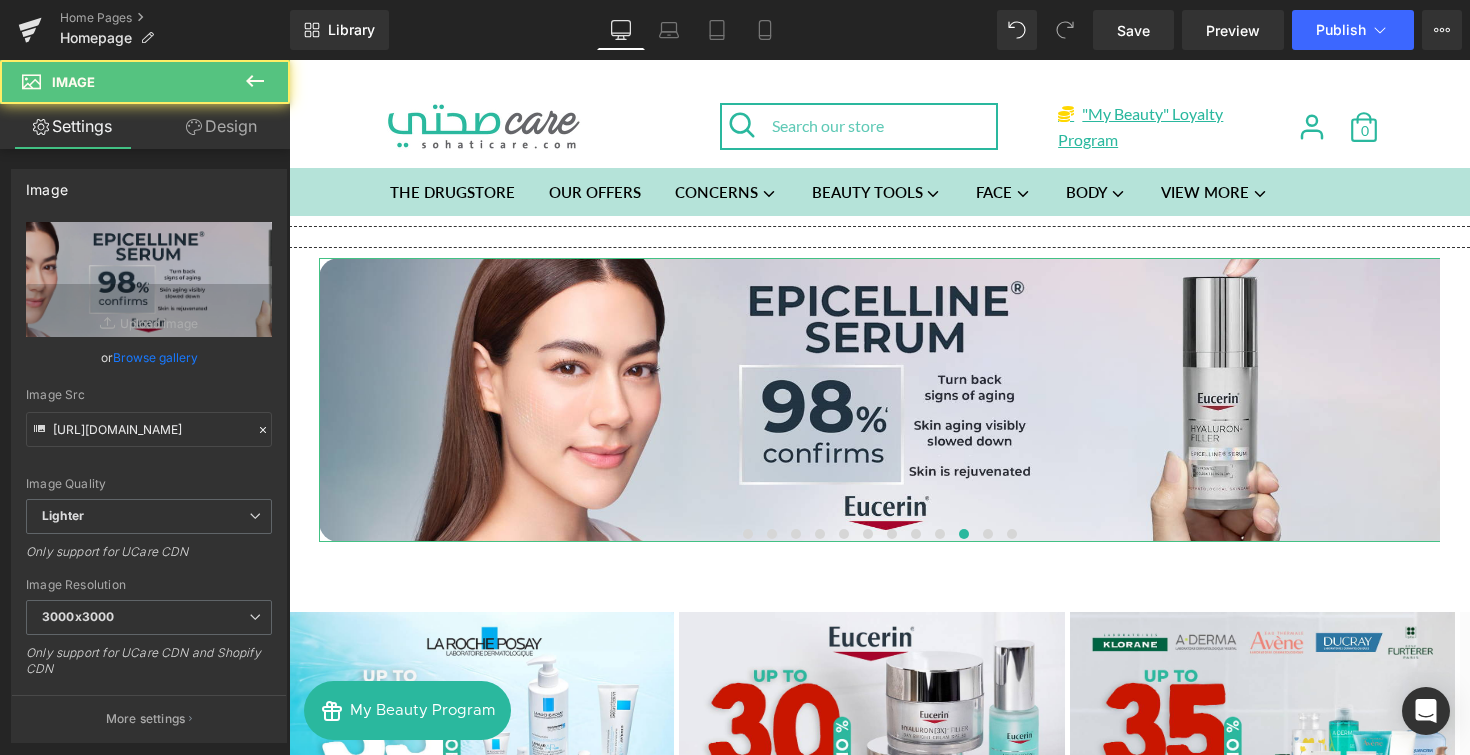 click on "Design" at bounding box center (221, 126) 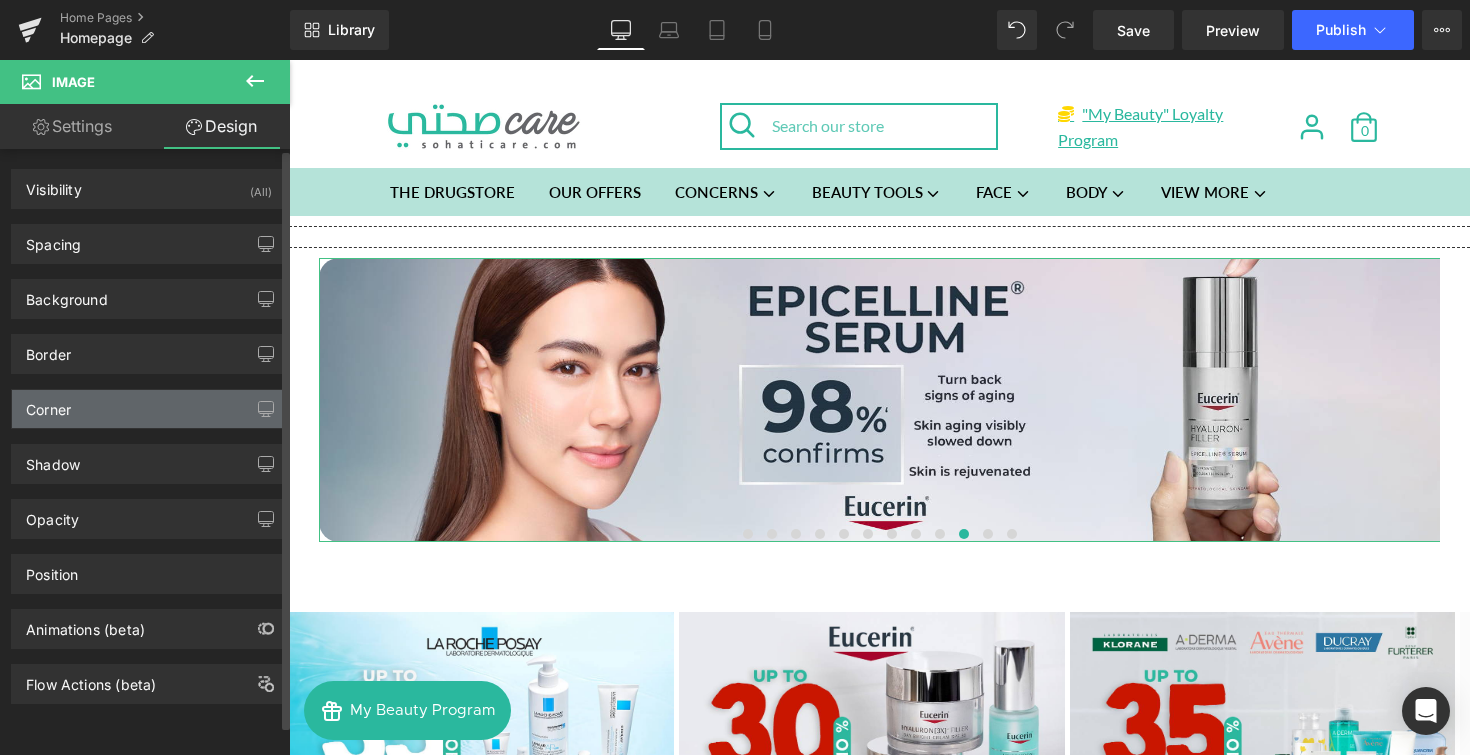 click on "Corner" at bounding box center (149, 409) 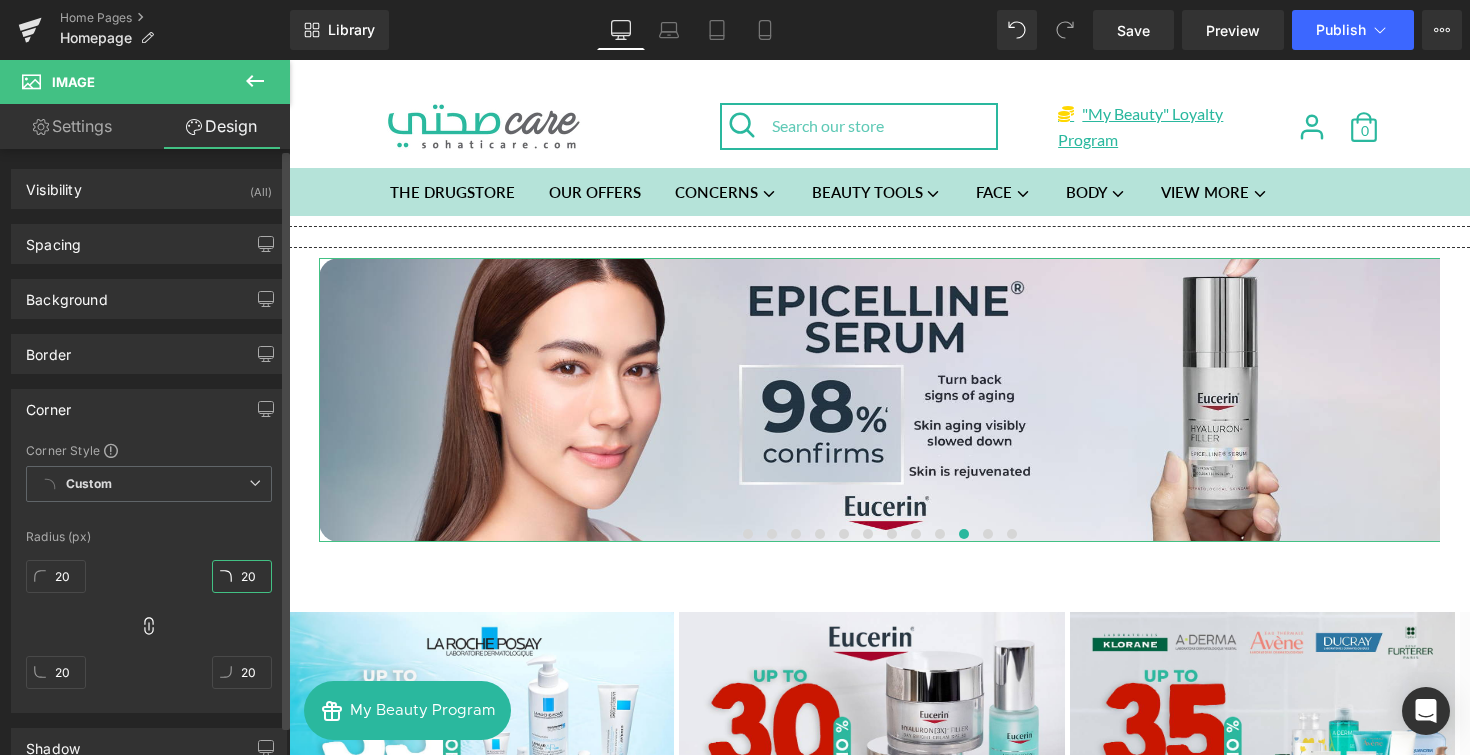 click on "20" at bounding box center (242, 576) 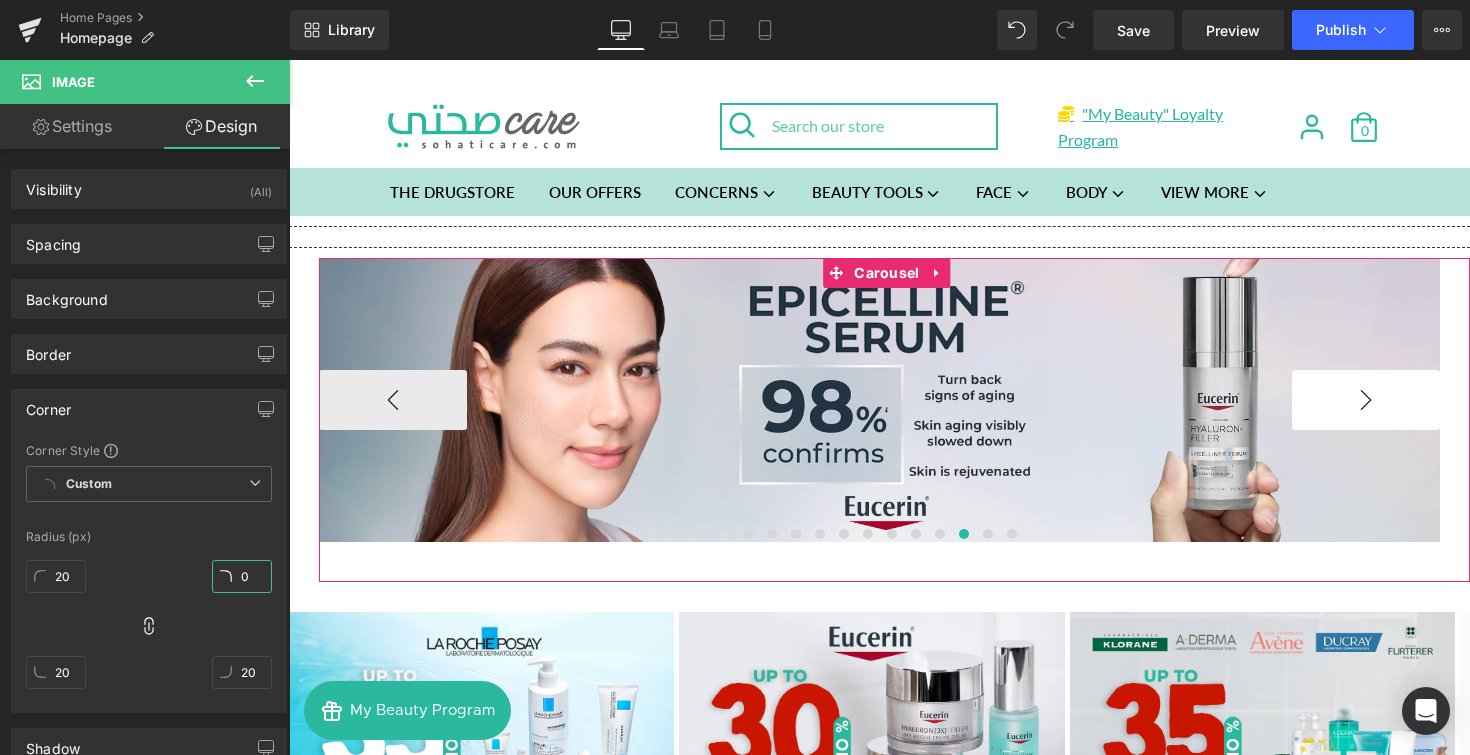 type on "0" 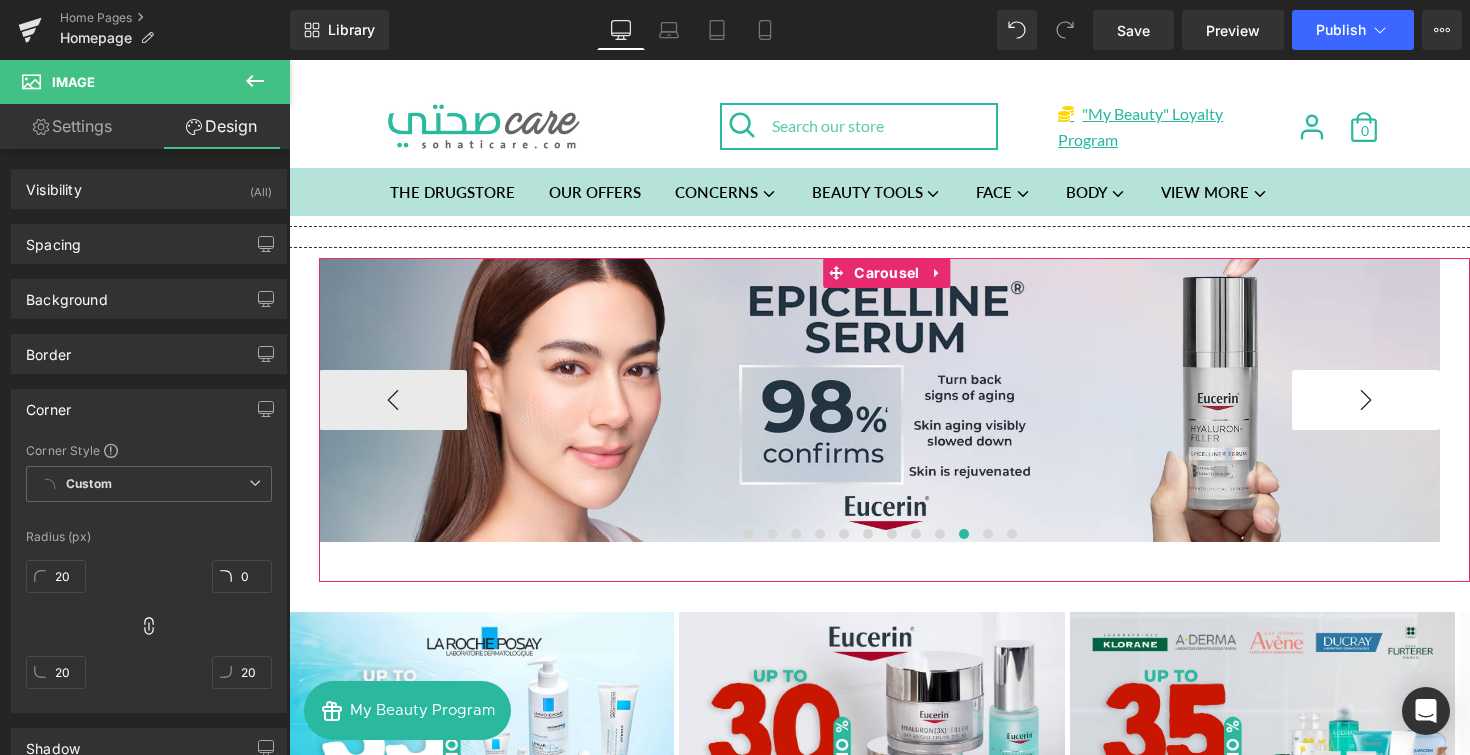click on "›" at bounding box center [1366, 400] 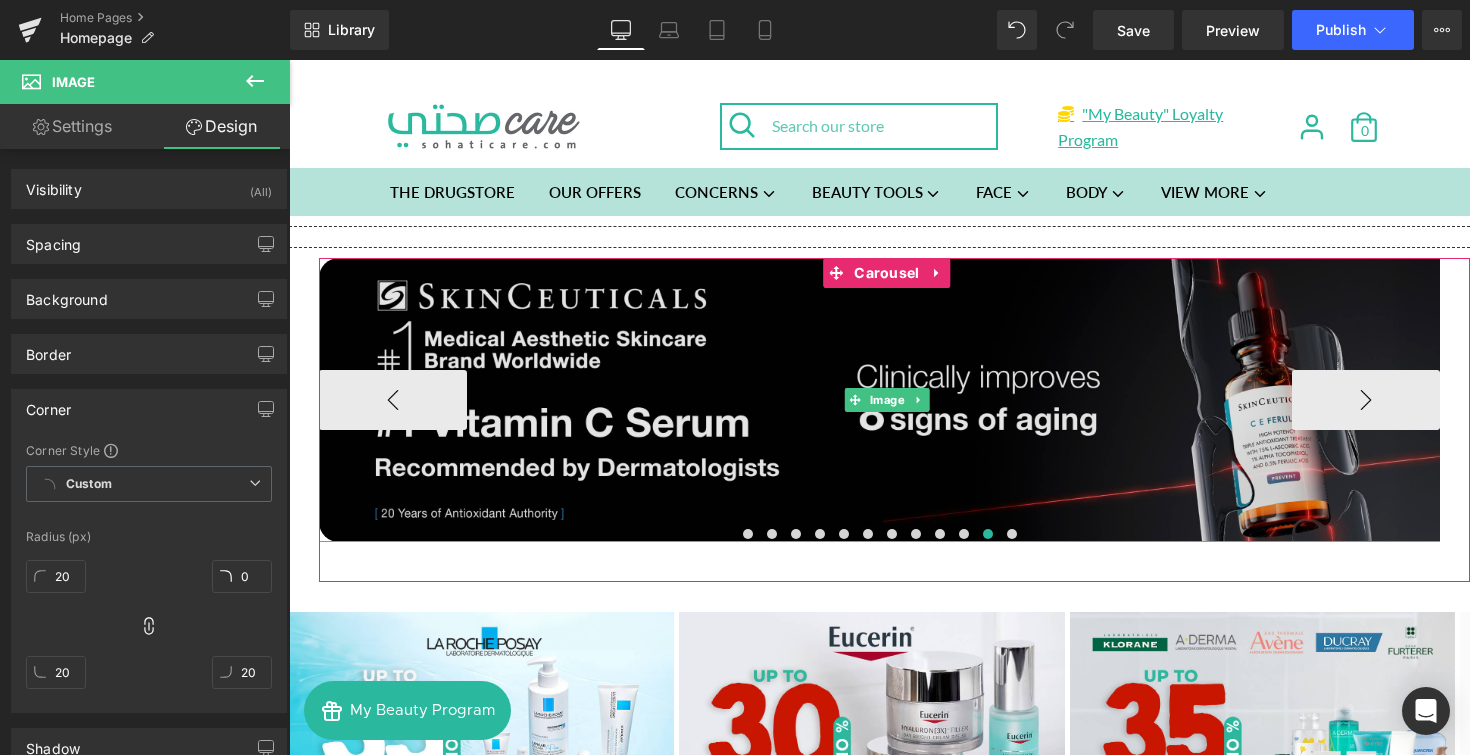 click at bounding box center [887, 400] 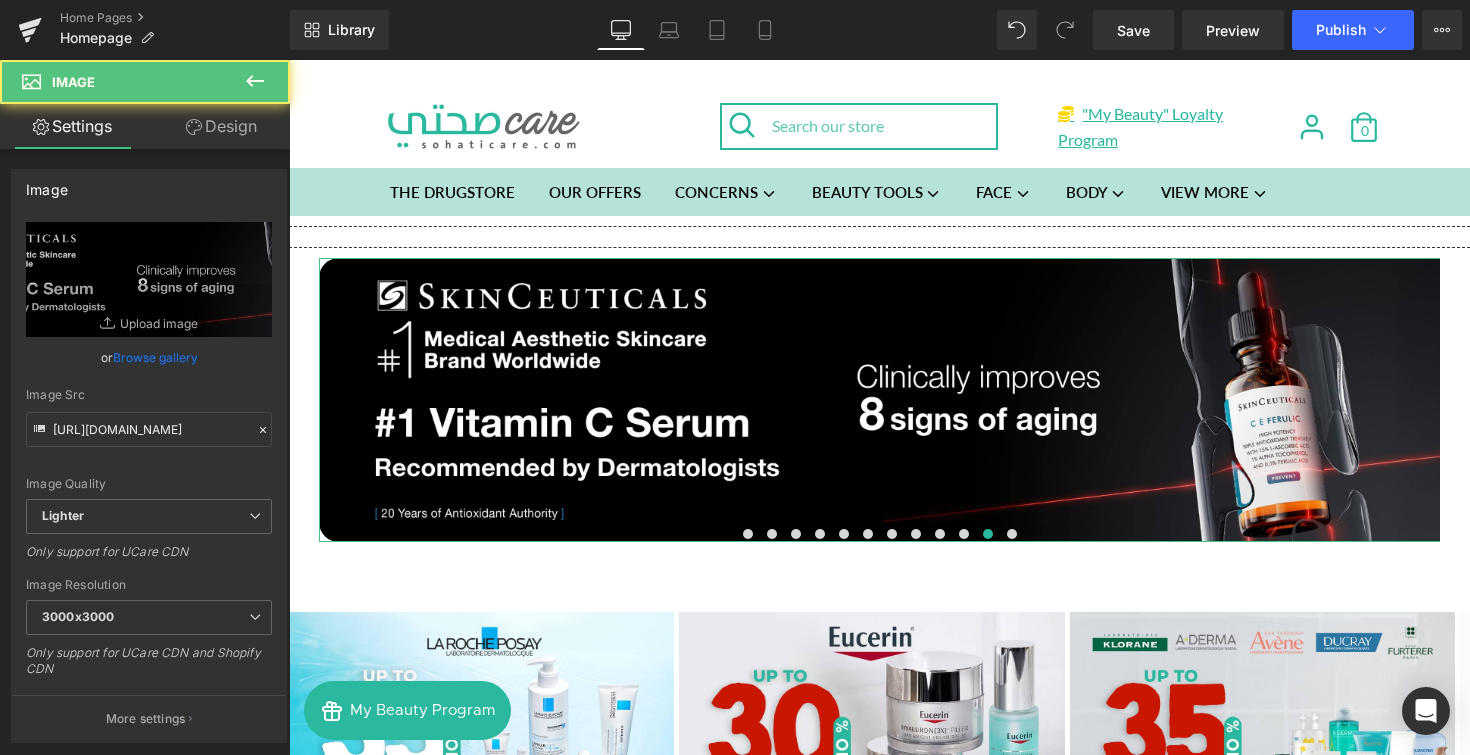 click on "Design" at bounding box center (221, 126) 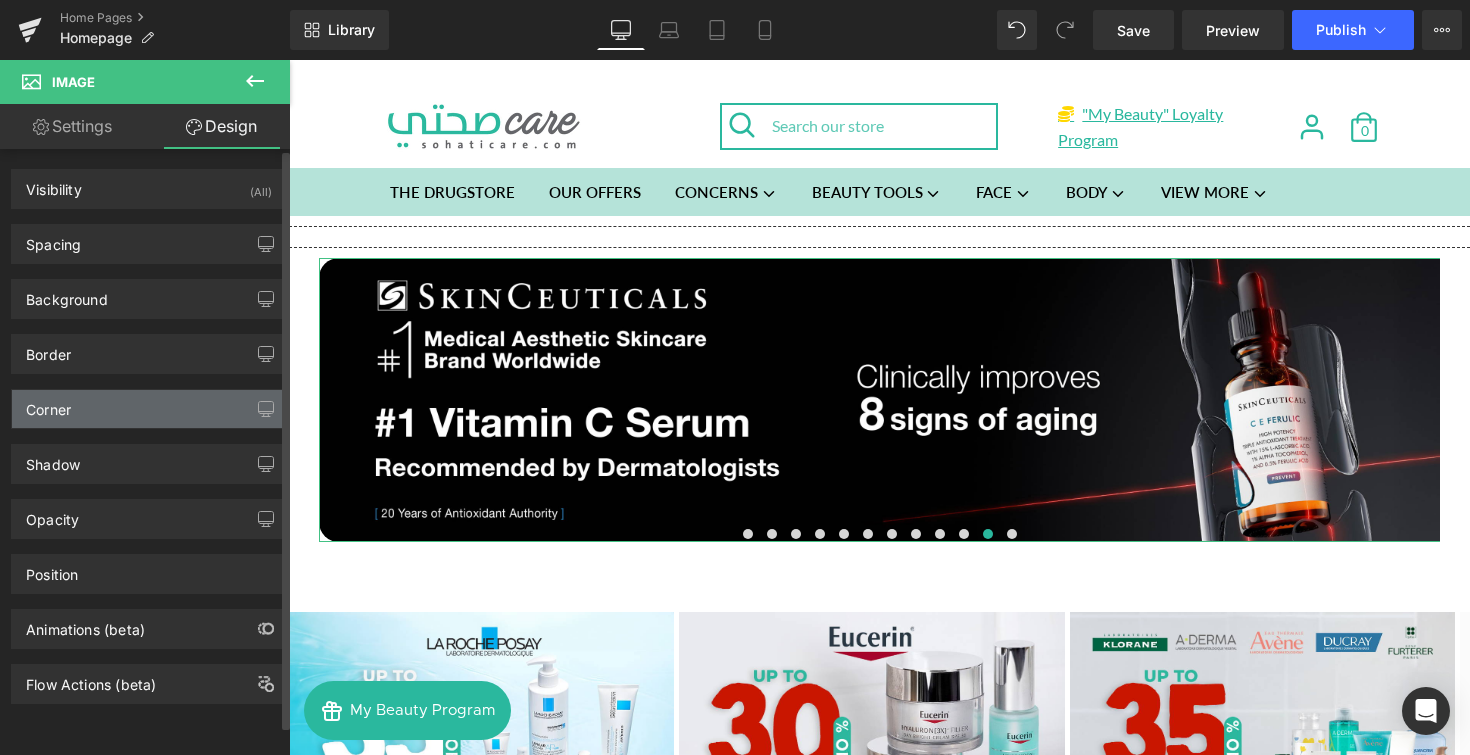 click on "Corner" at bounding box center [149, 409] 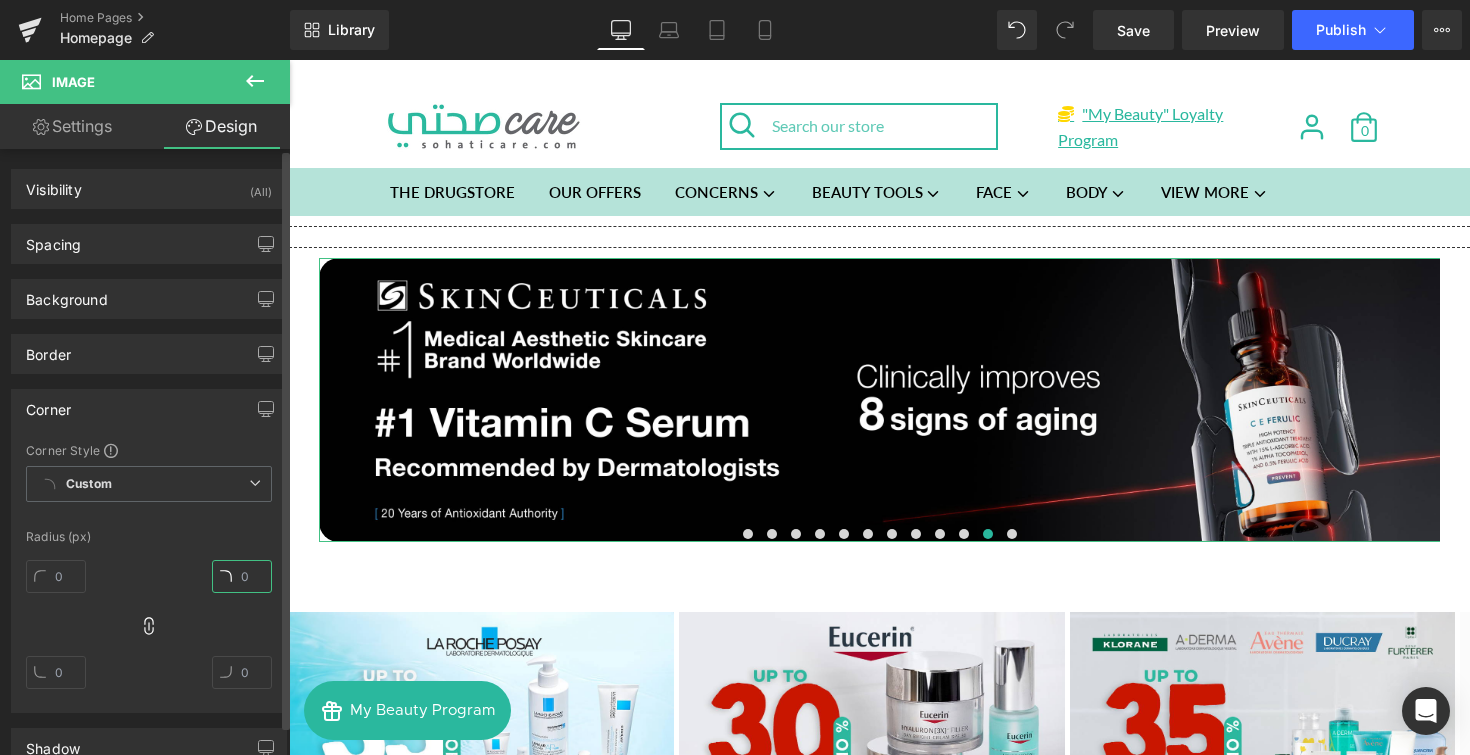 click at bounding box center (242, 576) 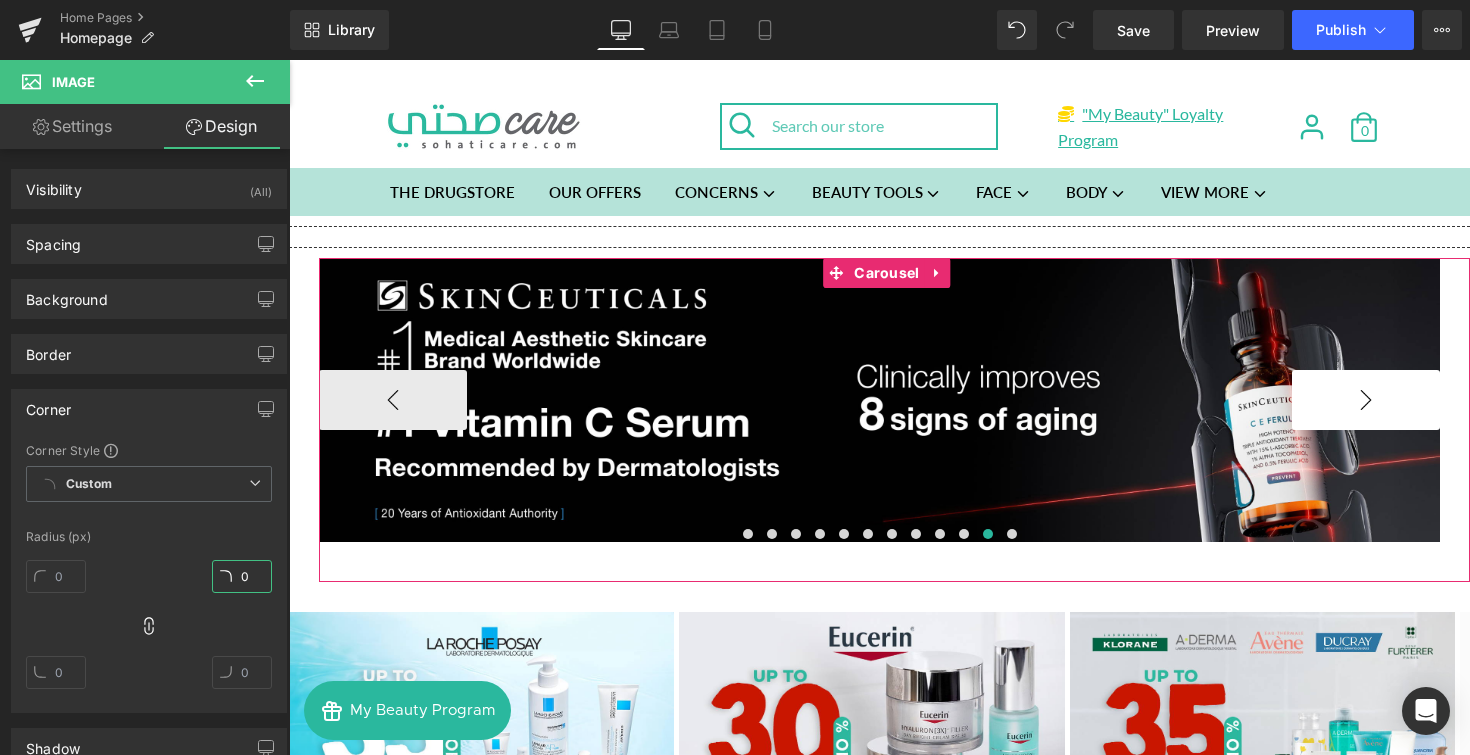 type on "0" 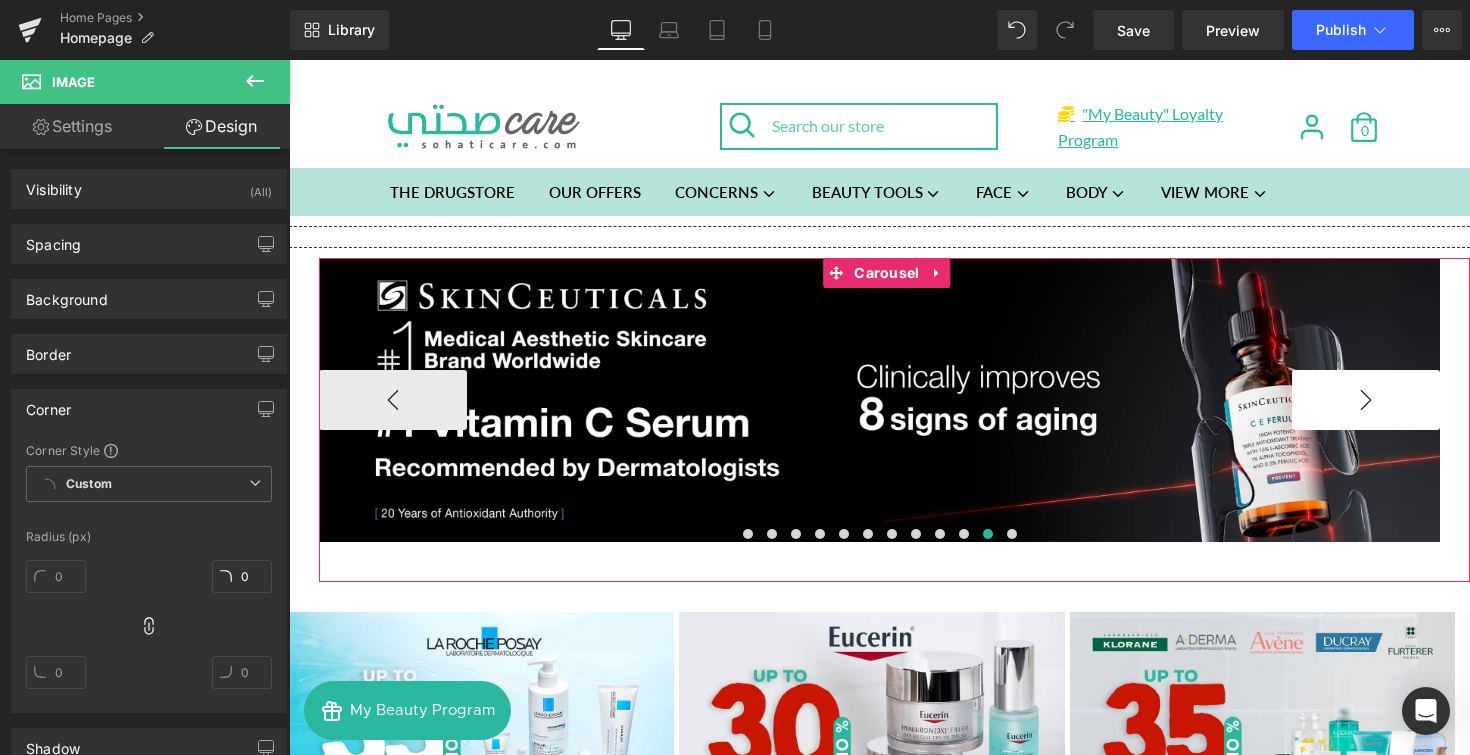click on "›" at bounding box center (1366, 400) 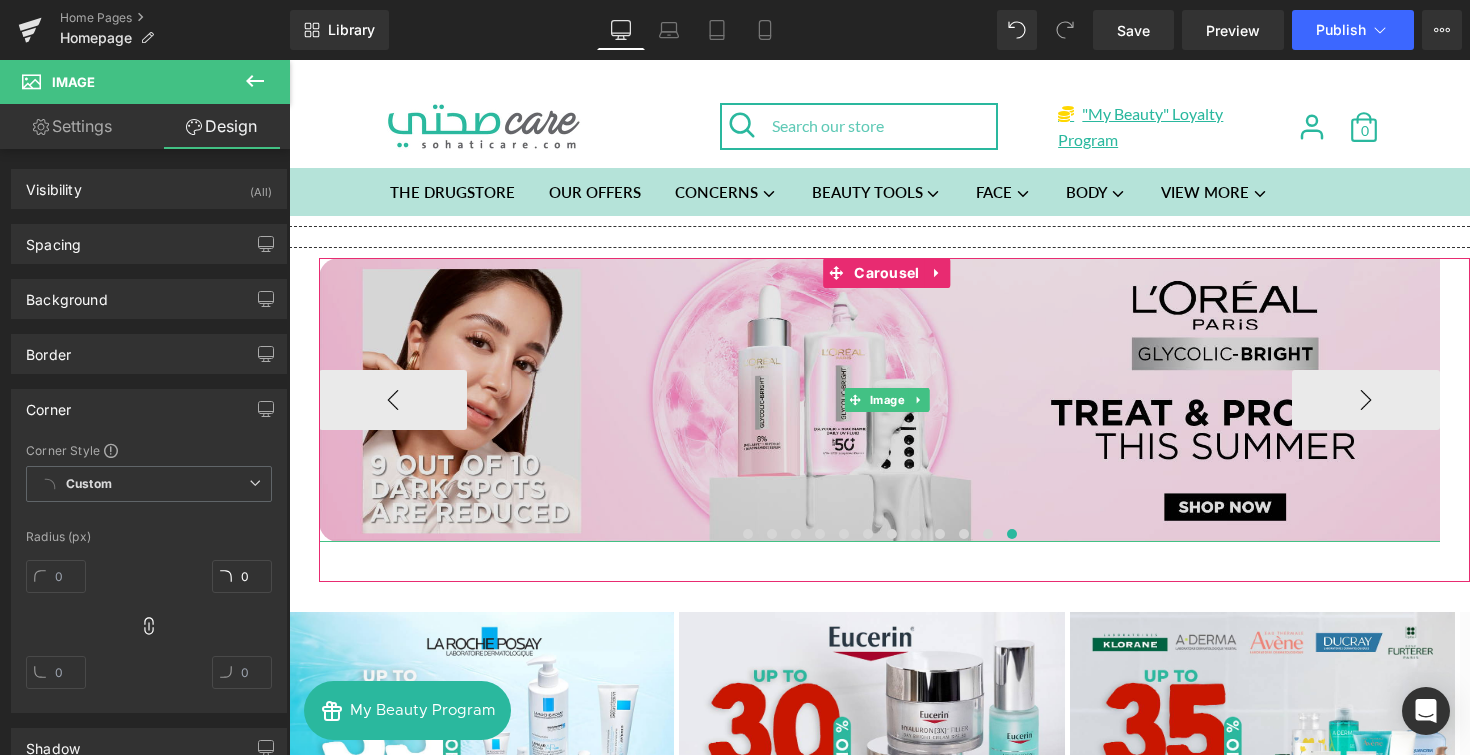 click at bounding box center (887, 400) 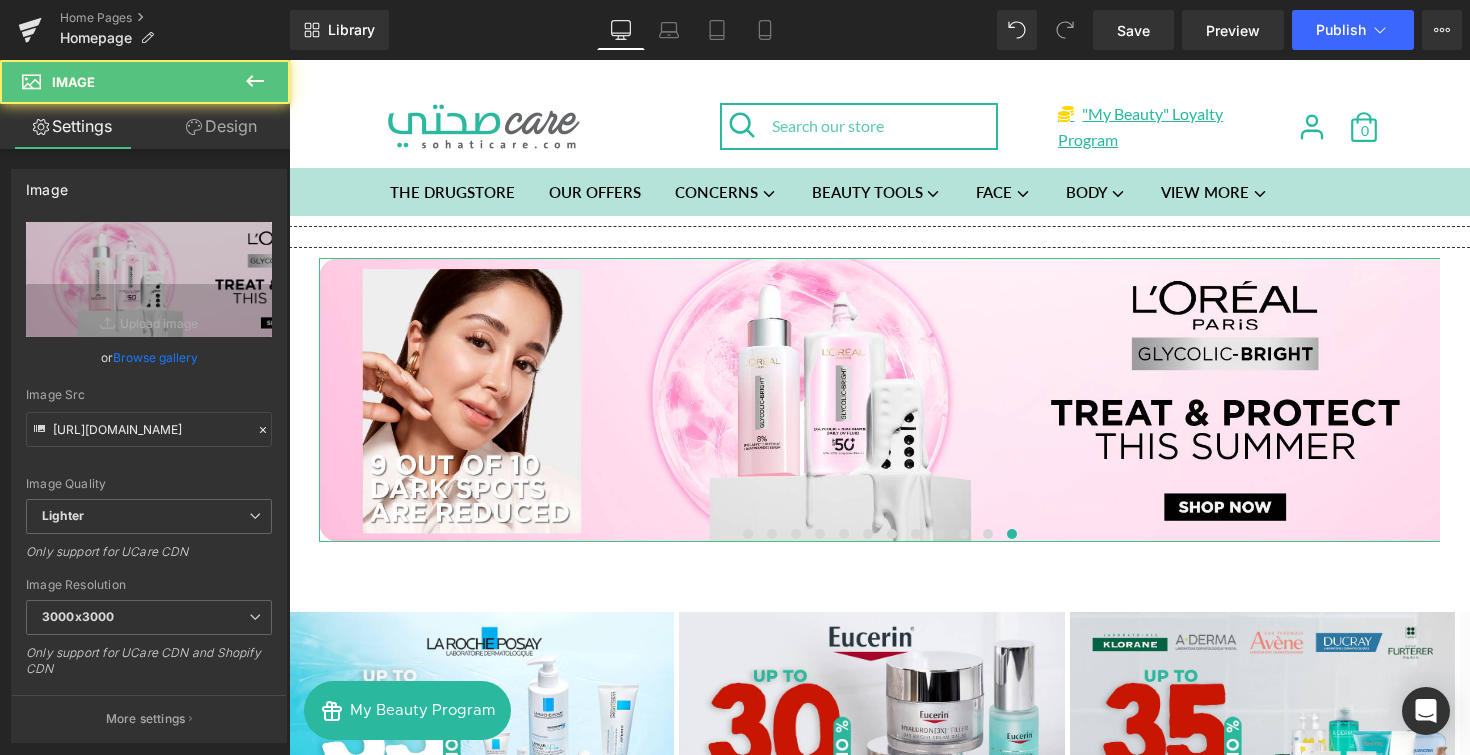 click on "Design" at bounding box center (221, 126) 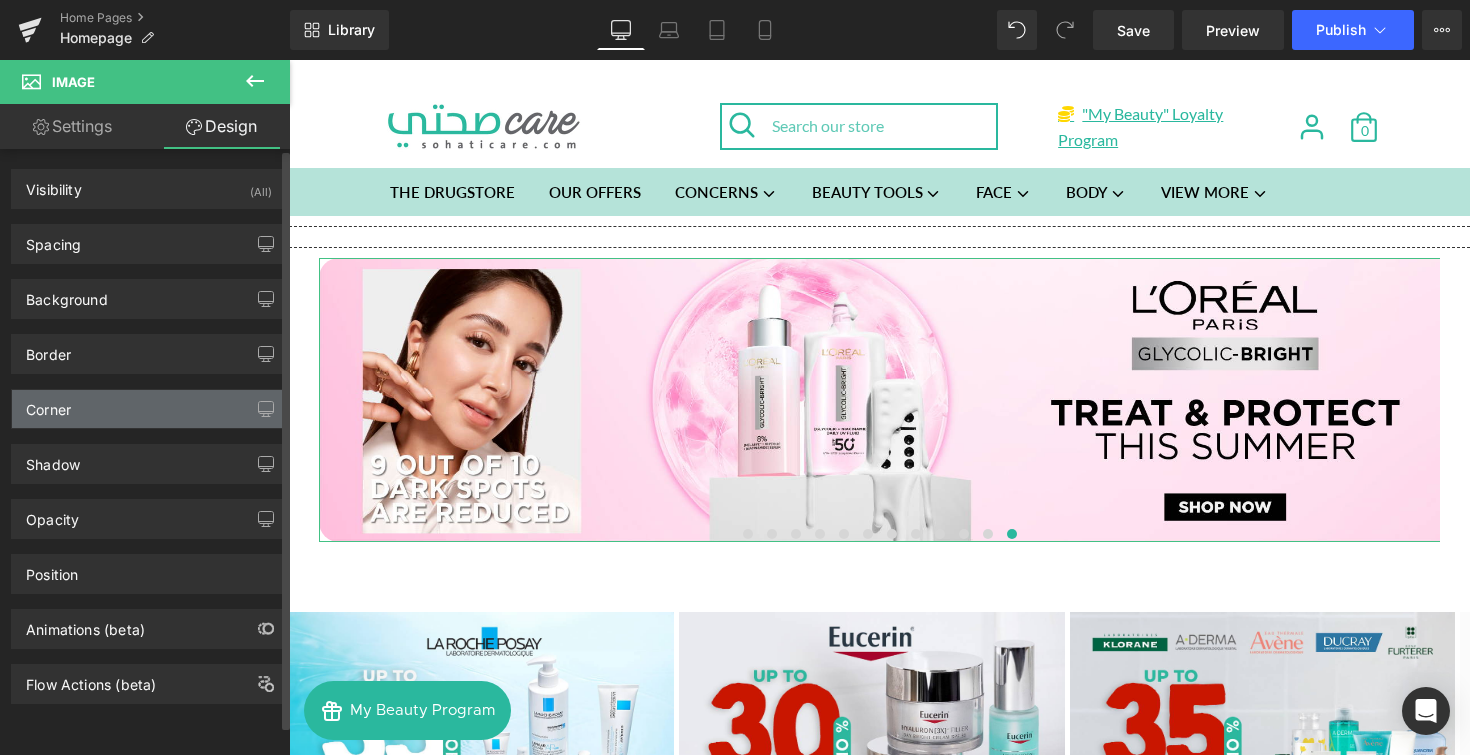 drag, startPoint x: 158, startPoint y: 406, endPoint x: 191, endPoint y: 423, distance: 37.12142 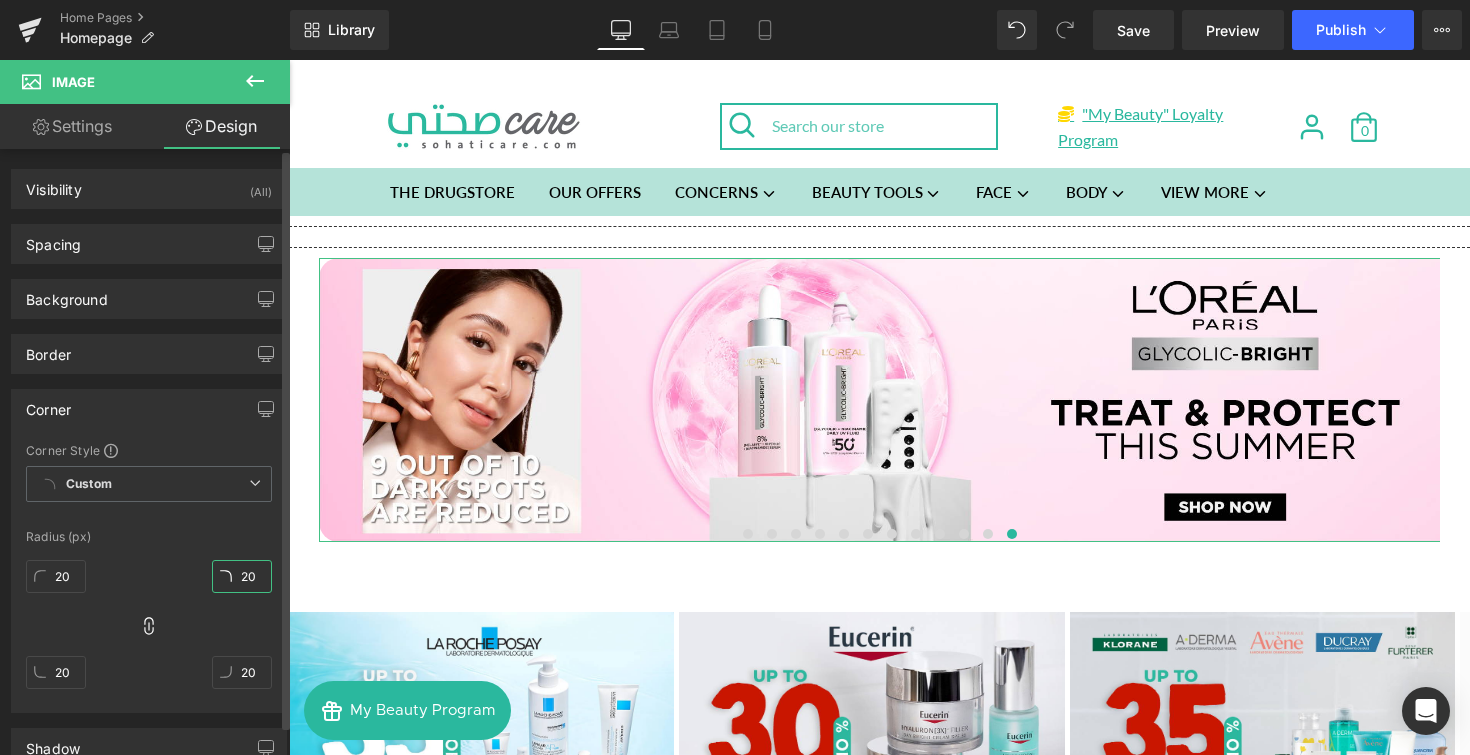 click on "20" at bounding box center (242, 576) 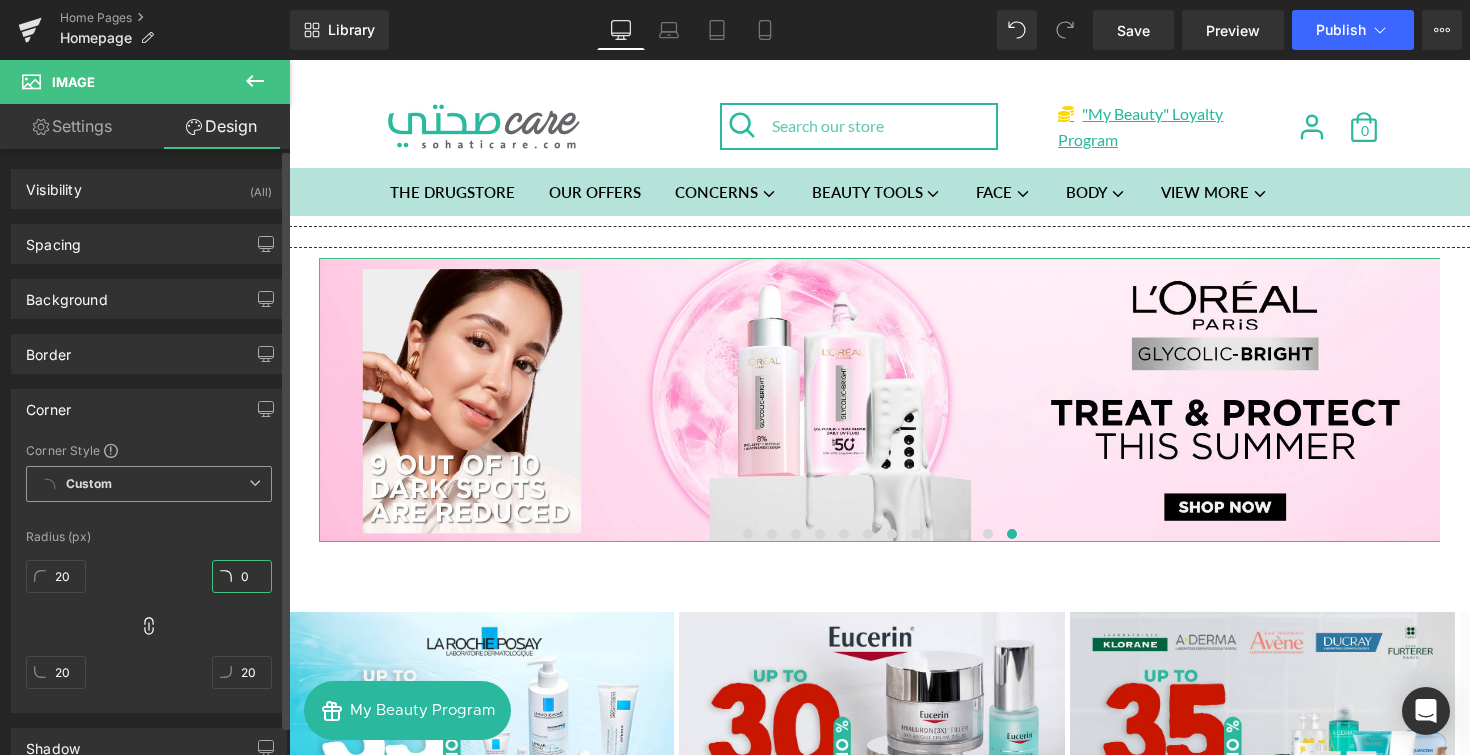 type on "0" 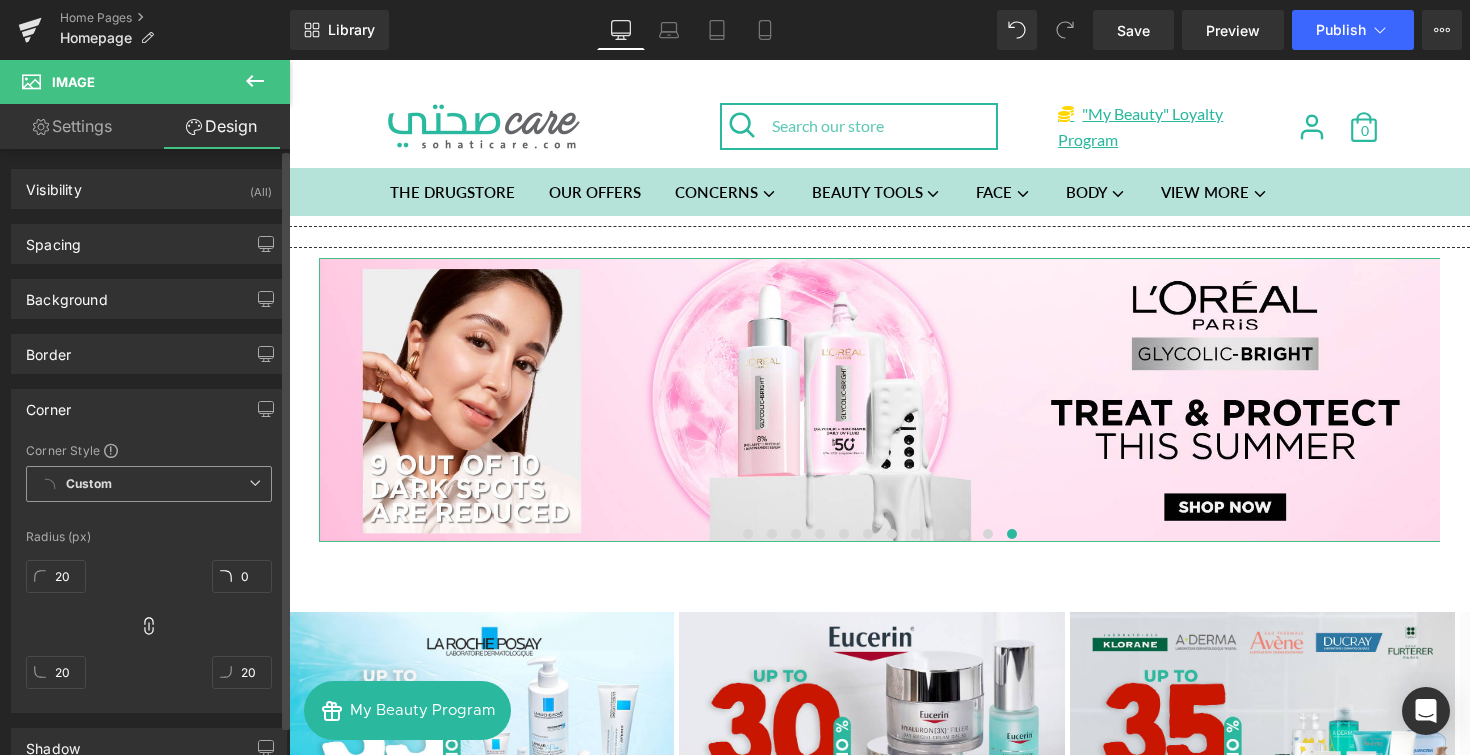 click on "Custom
Setup Global Style
Custom
Setup Global Style" at bounding box center [149, 489] 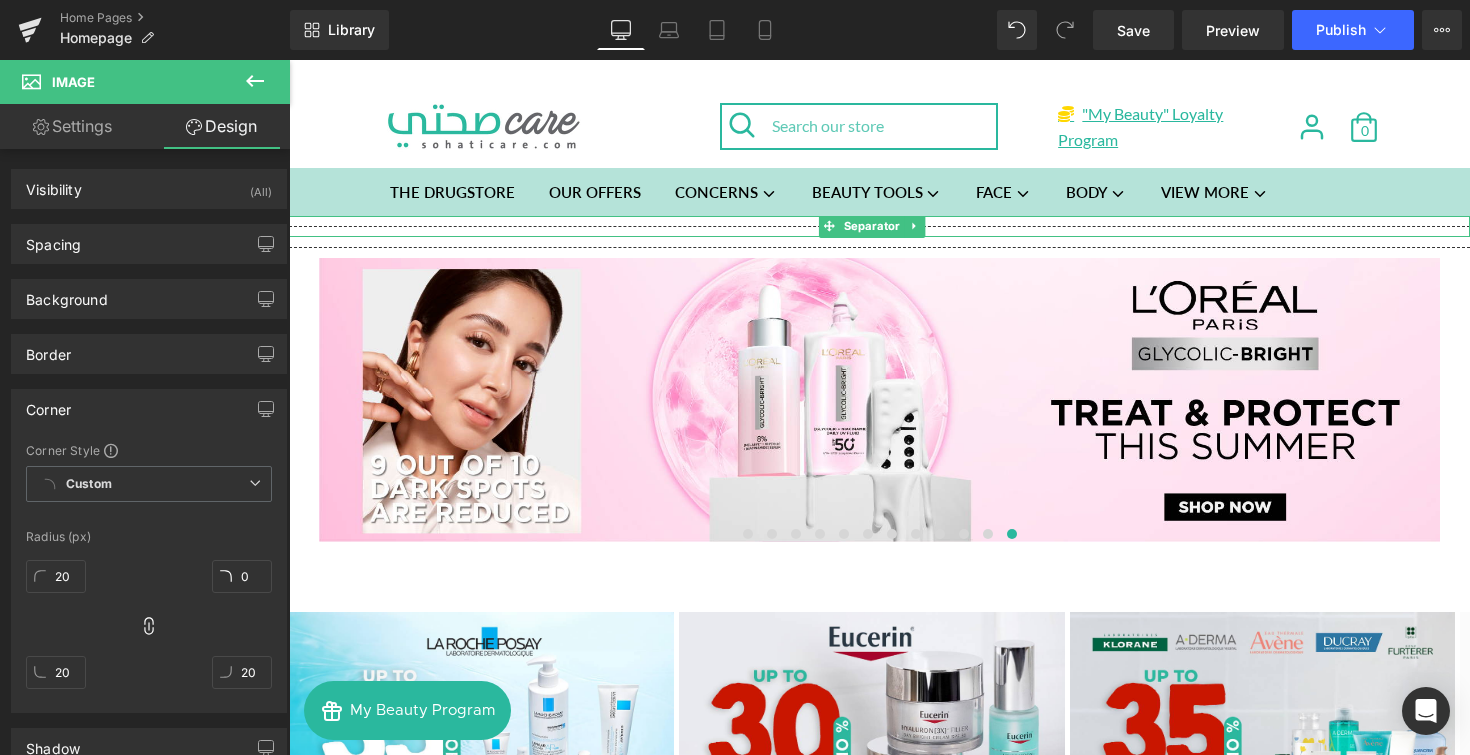 click at bounding box center [879, 231] 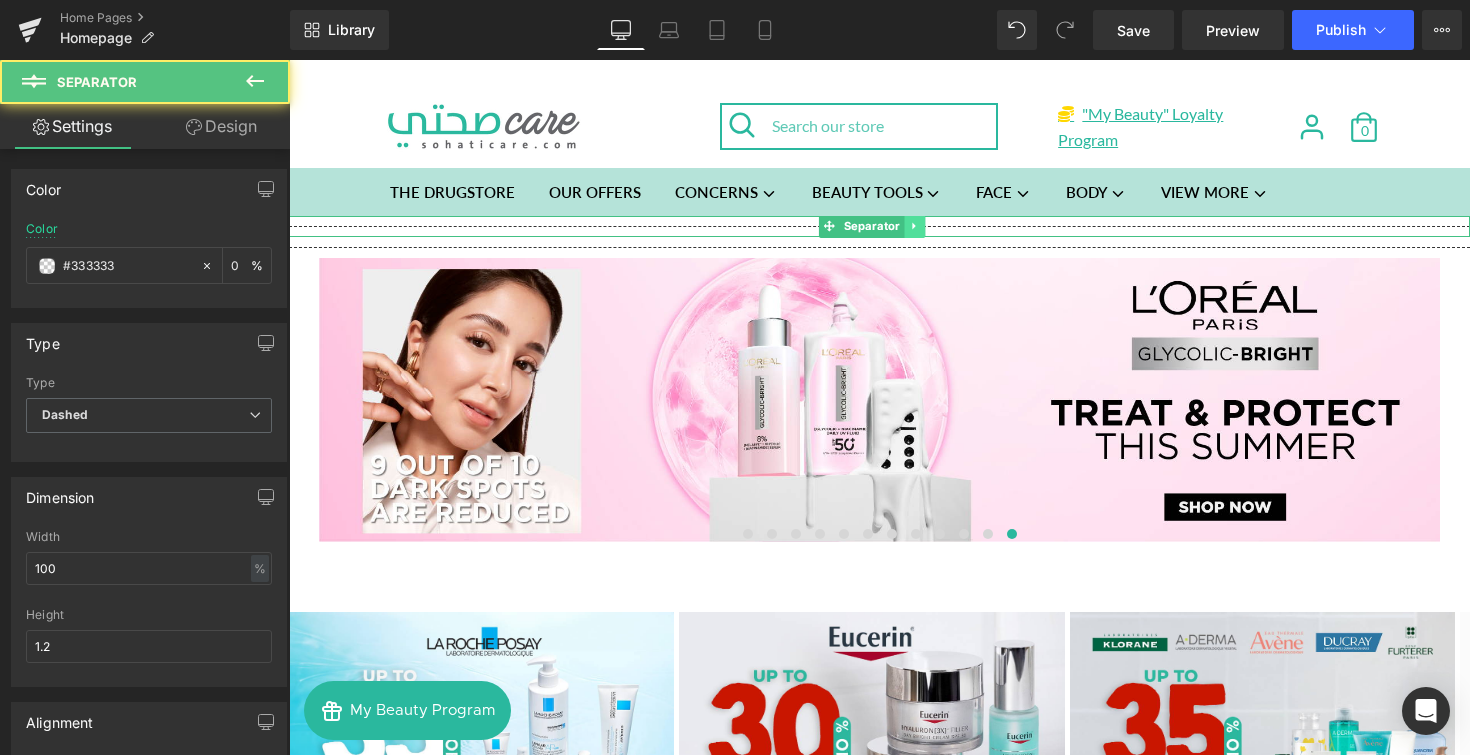 click at bounding box center [914, 226] 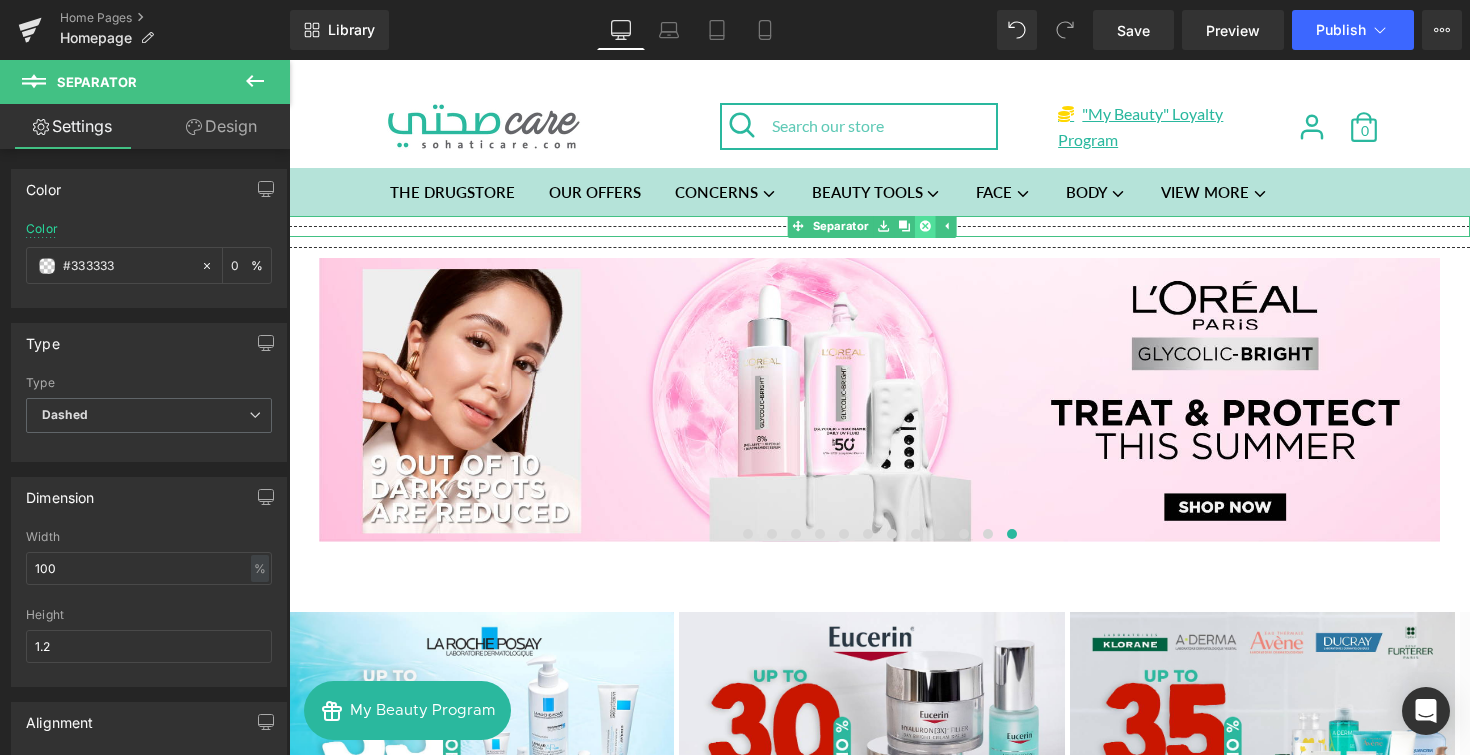 click at bounding box center [925, 226] 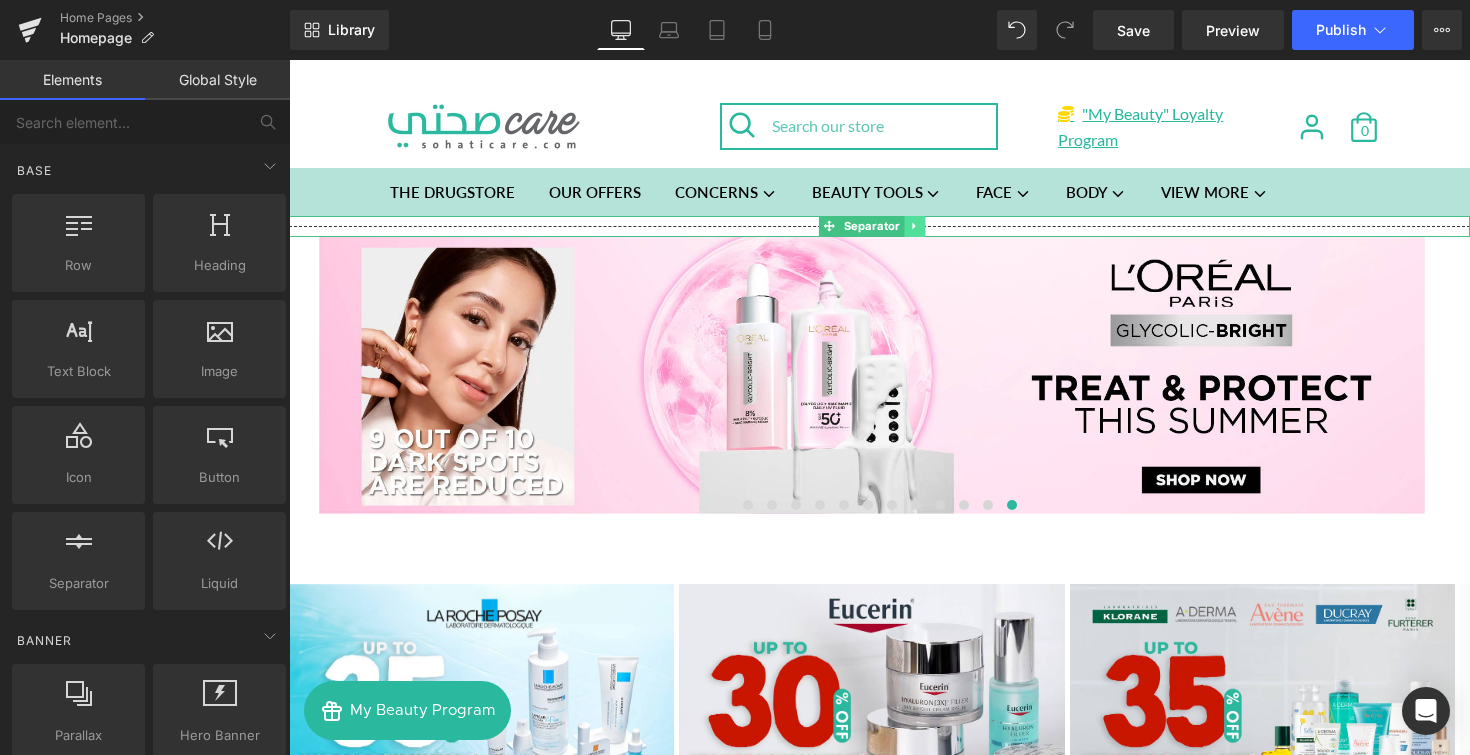 click 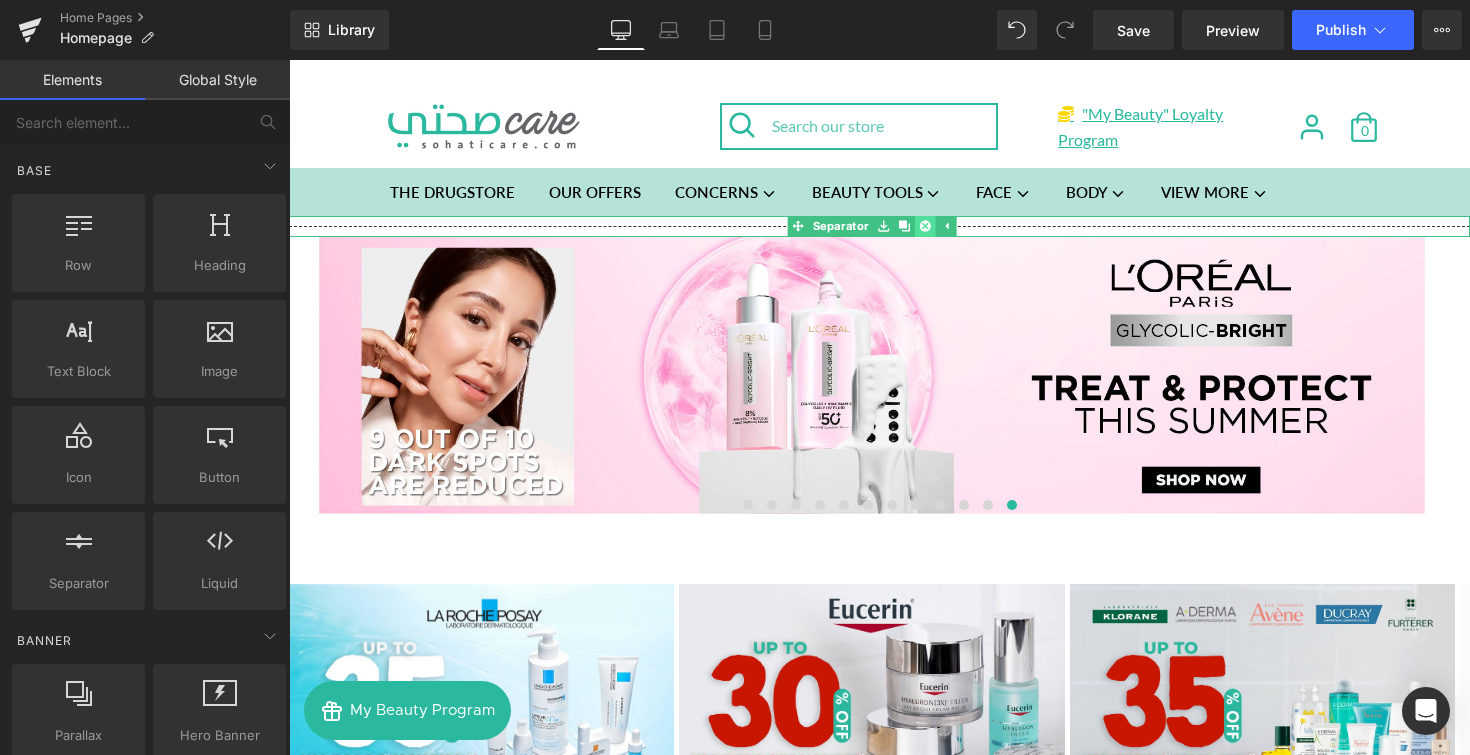 click at bounding box center [925, 226] 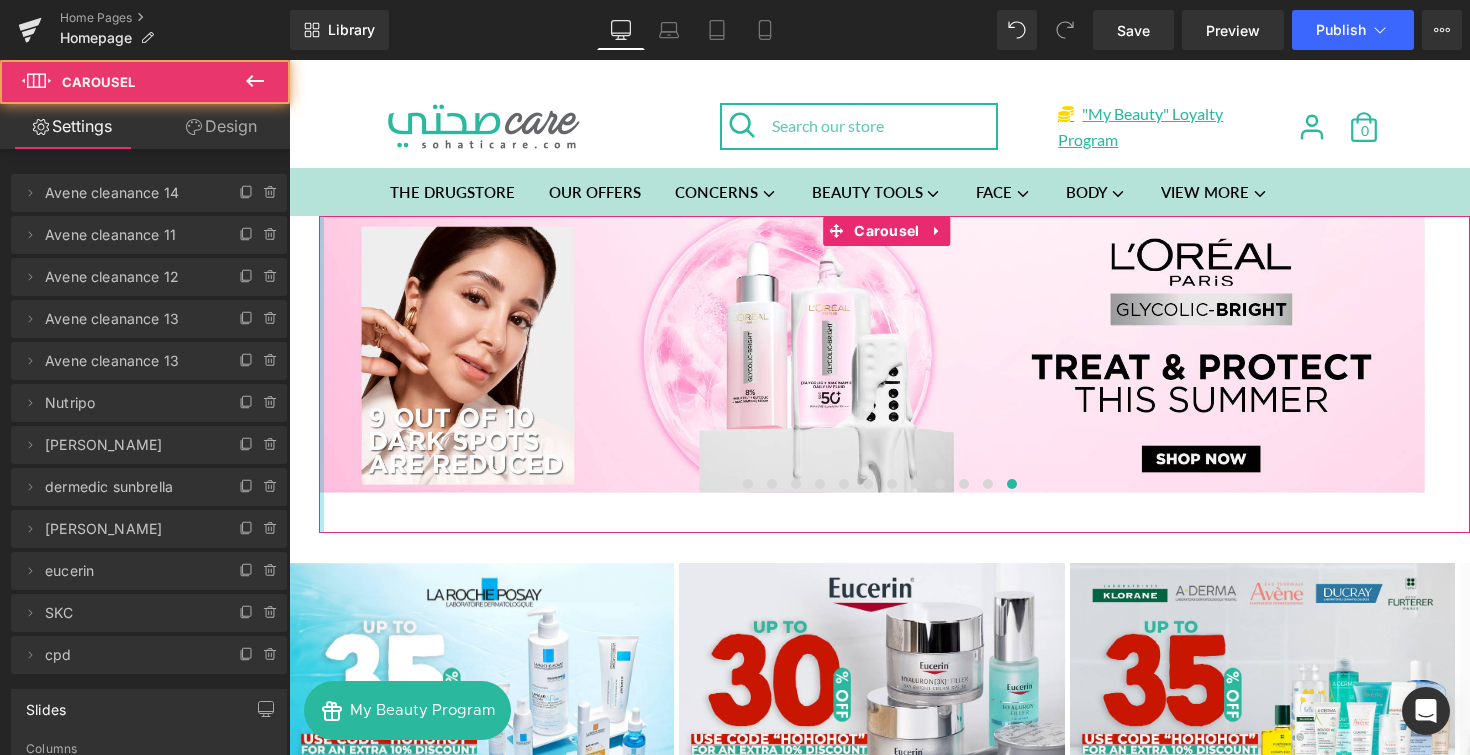 drag, startPoint x: 320, startPoint y: 265, endPoint x: 306, endPoint y: 268, distance: 14.3178215 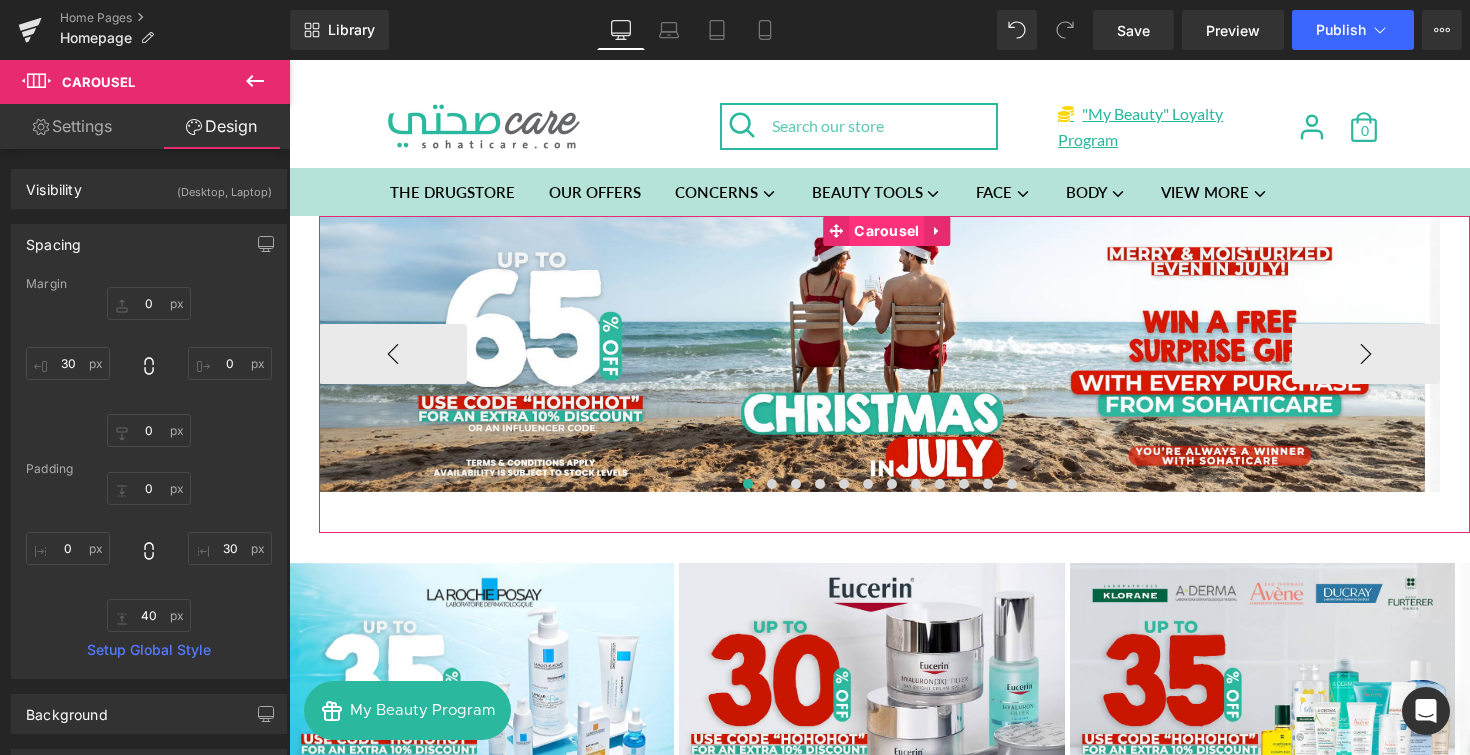 click on "Carousel" at bounding box center (886, 231) 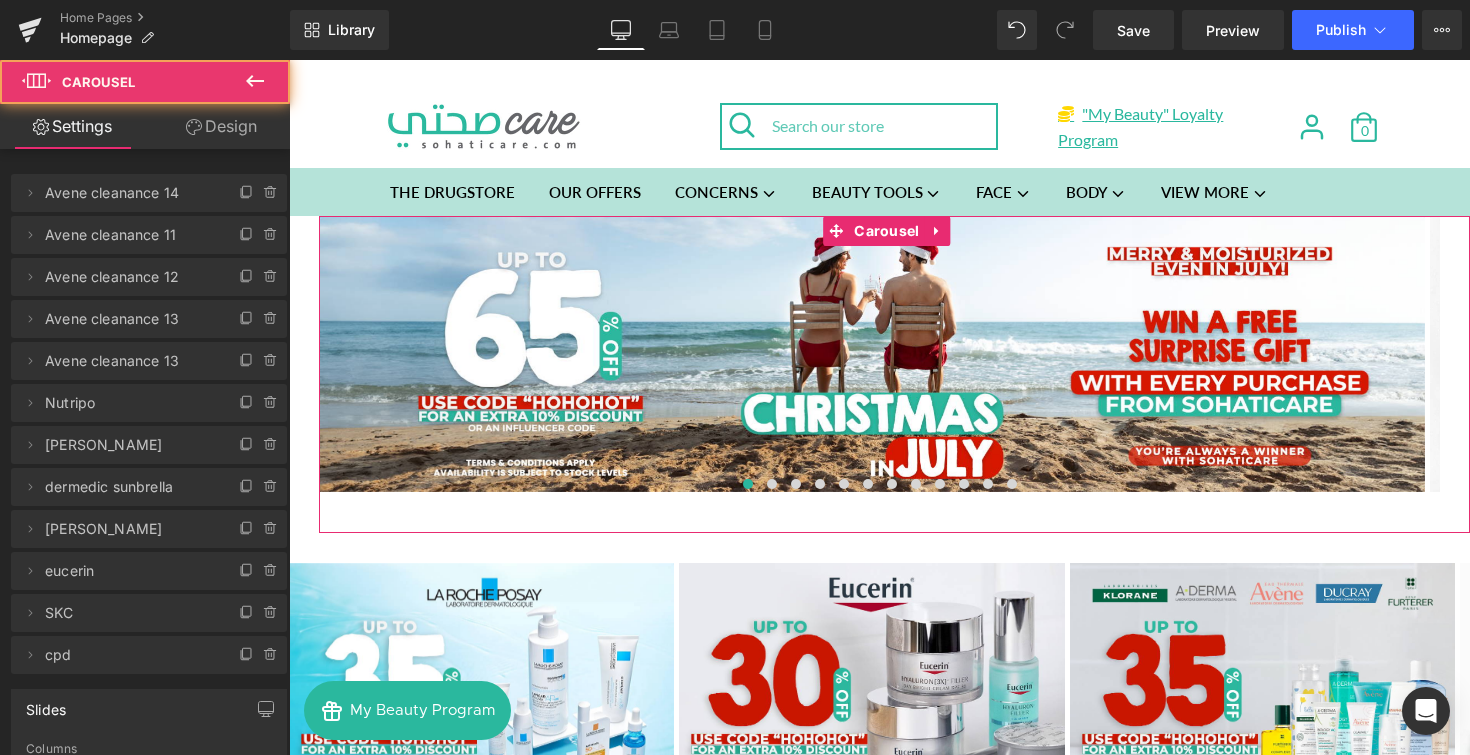 click on "Design" at bounding box center (221, 126) 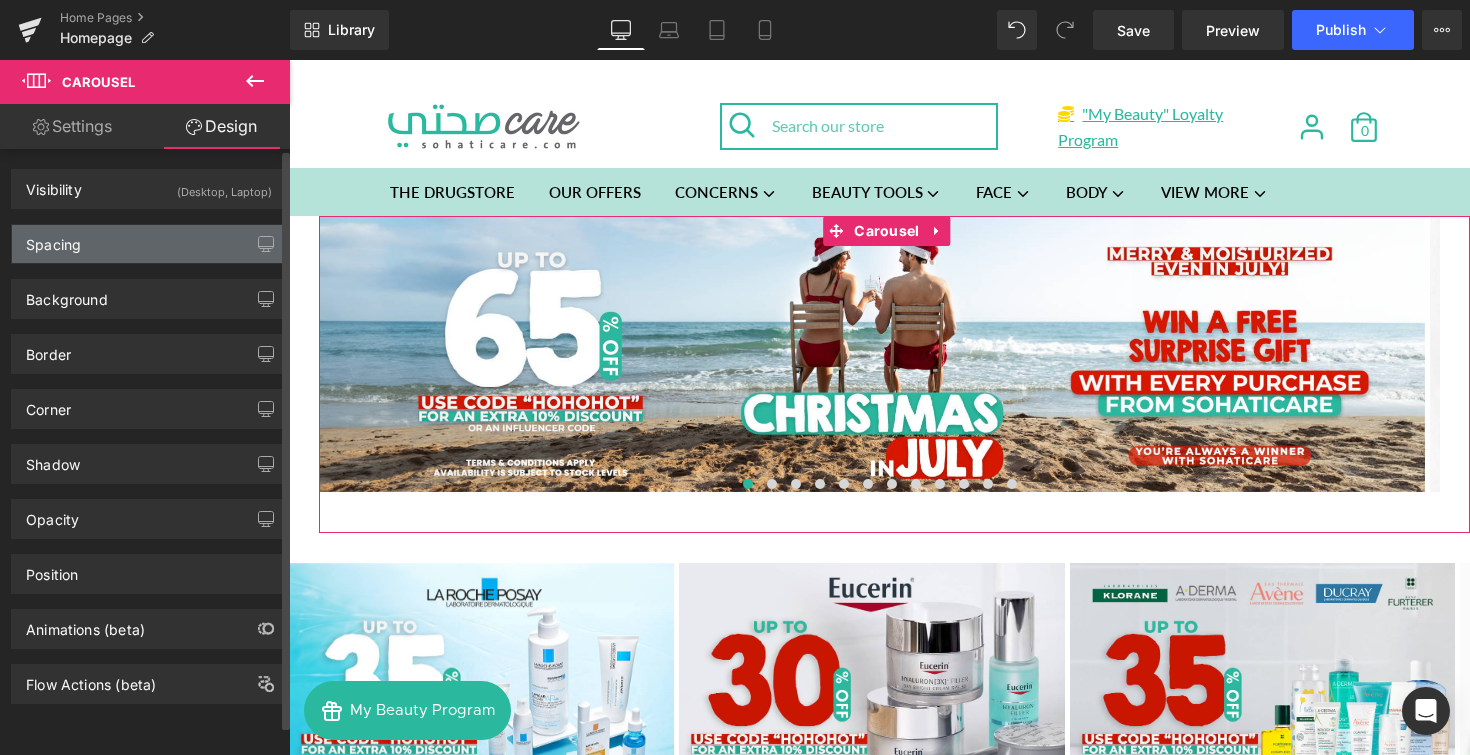 click on "Spacing" at bounding box center (149, 244) 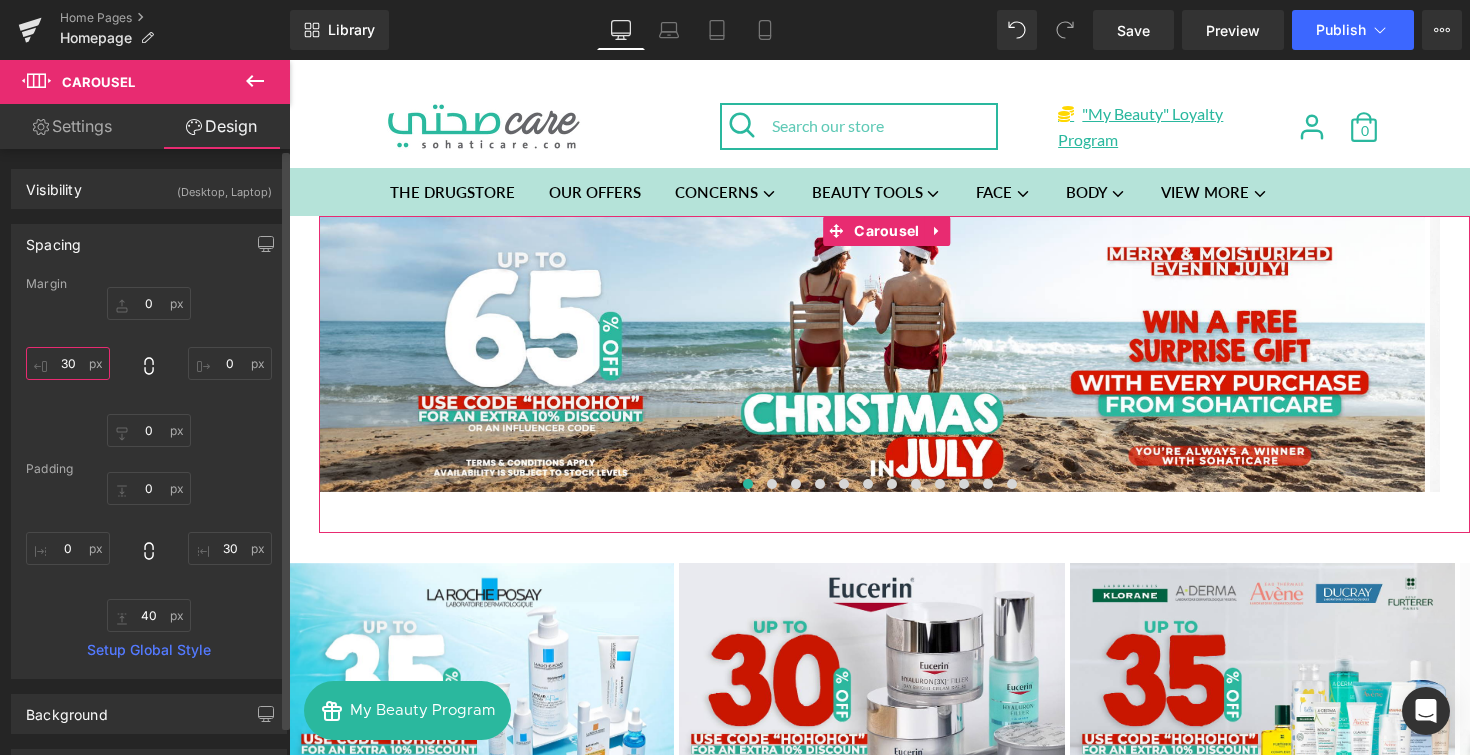 click on "30" at bounding box center [68, 363] 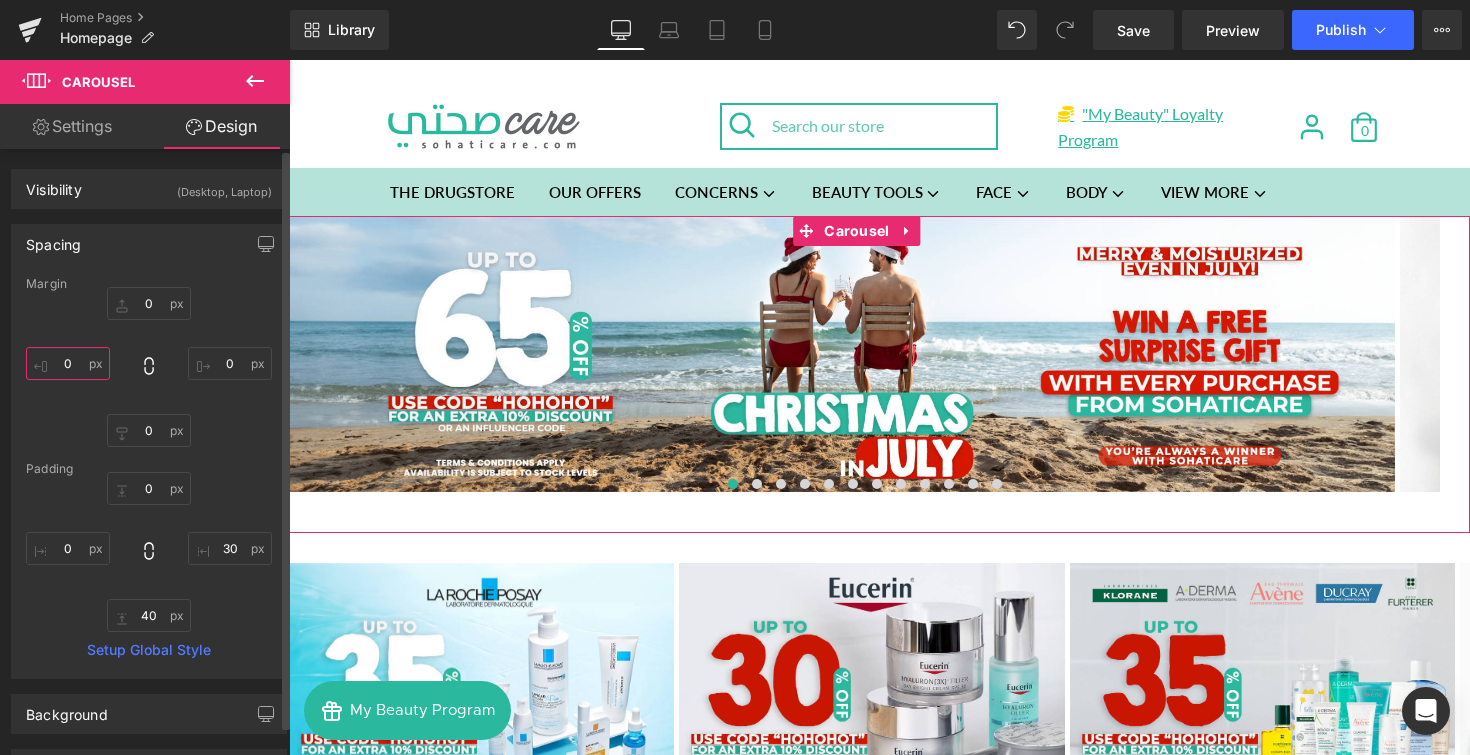 type on "0" 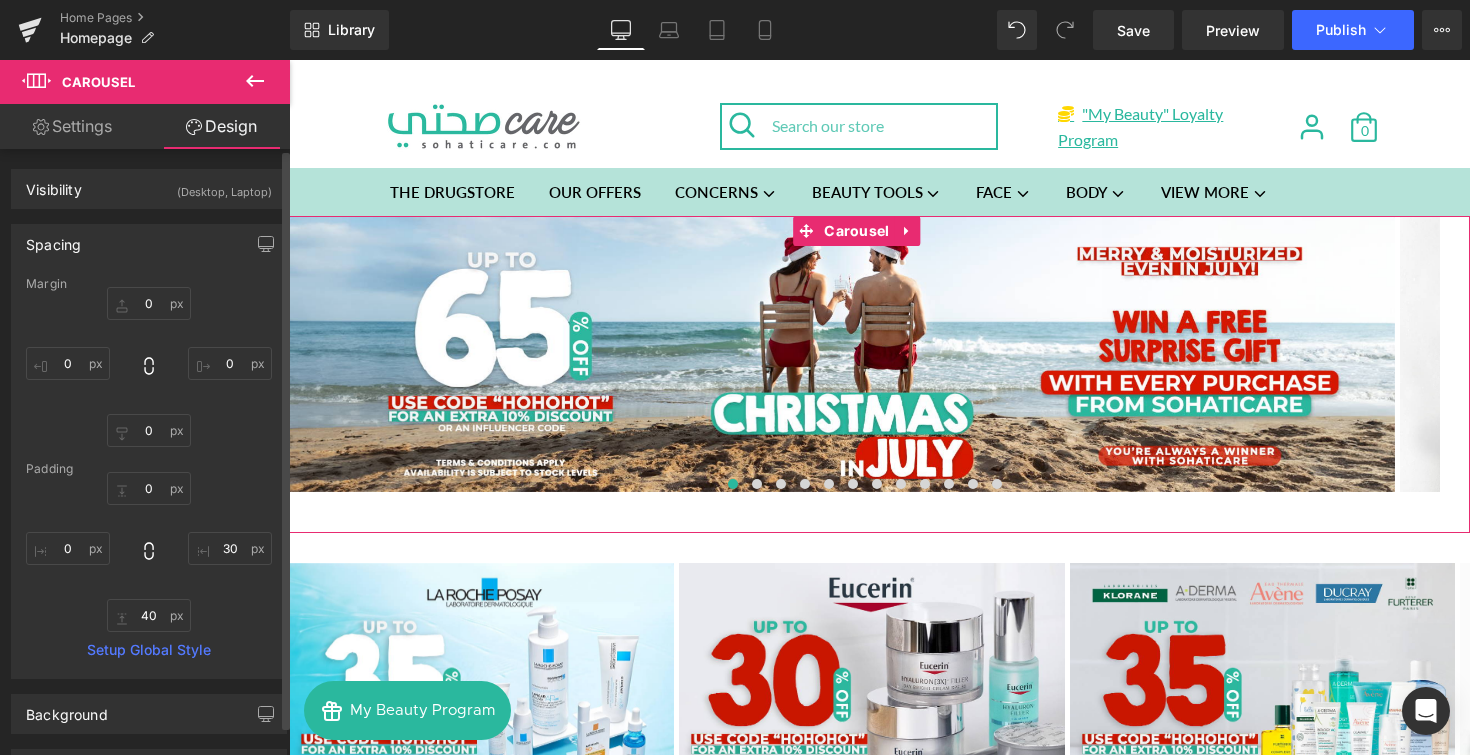 click on "0
0
0
0" at bounding box center [149, 367] 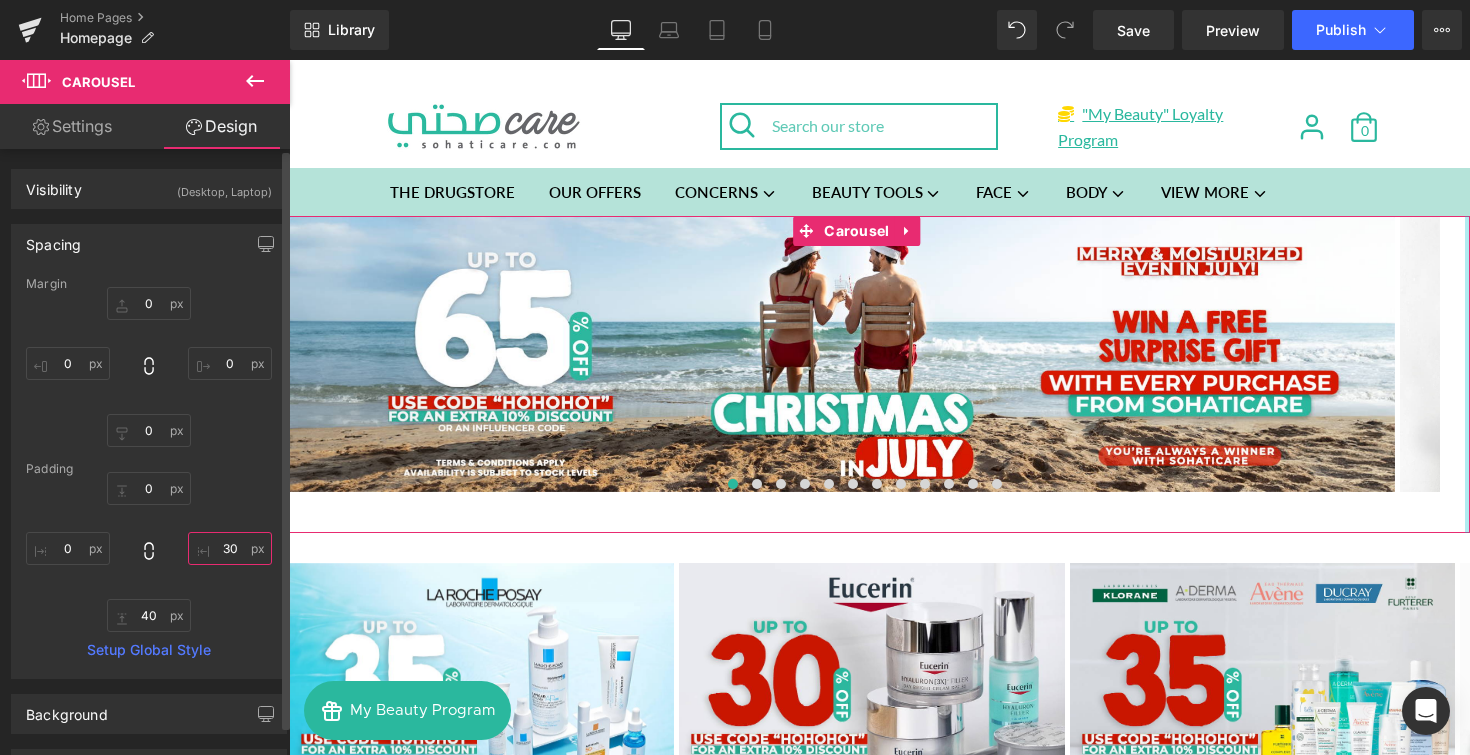 click on "30" at bounding box center [230, 548] 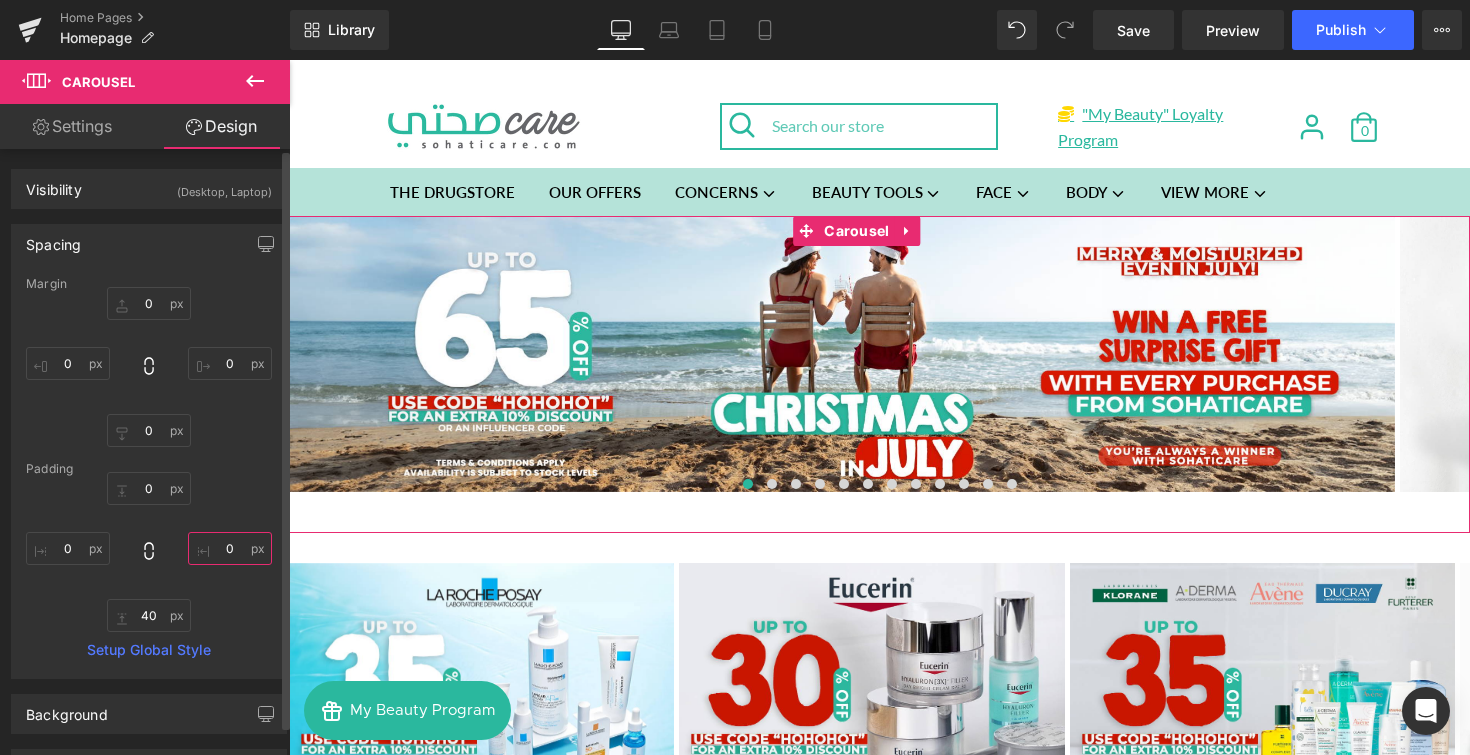 type on "0" 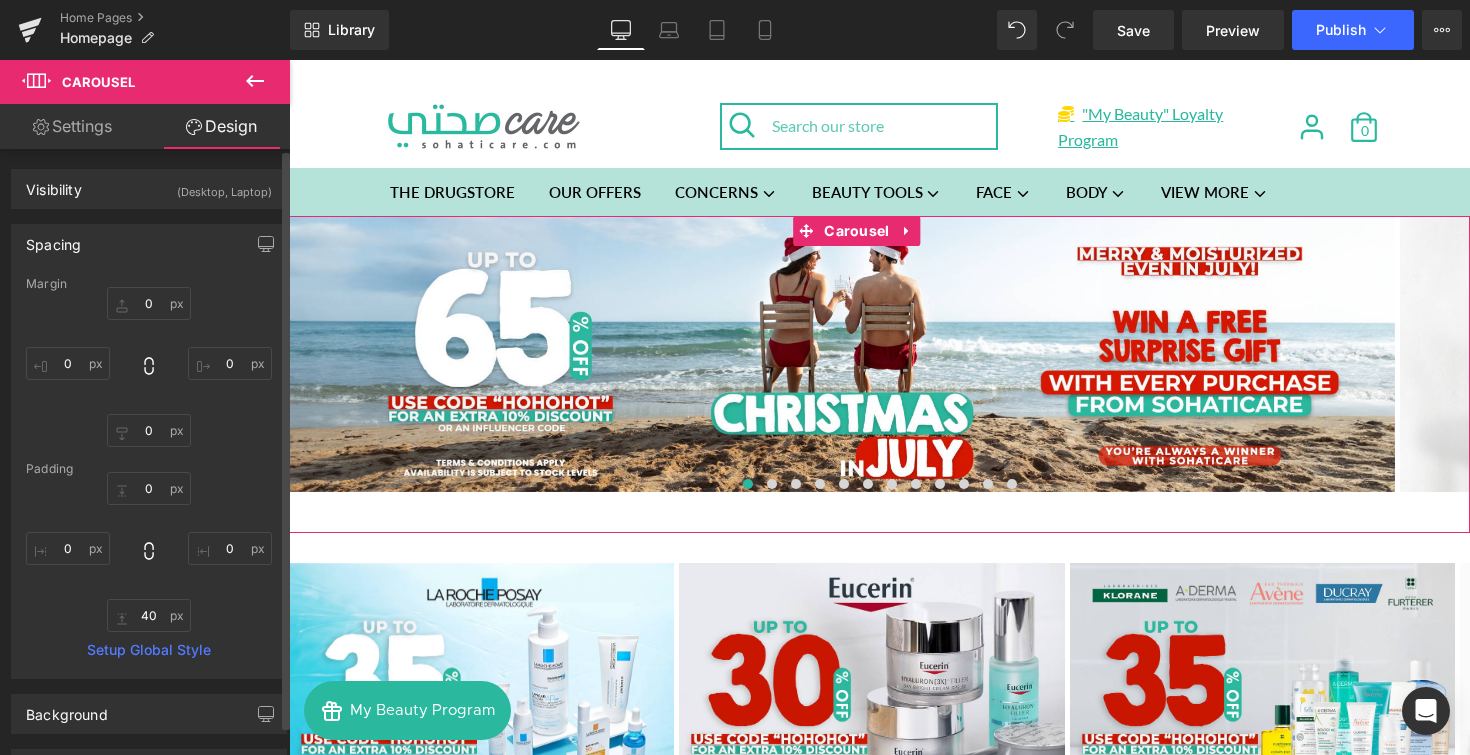 click on "0
0
40
0" at bounding box center (149, 552) 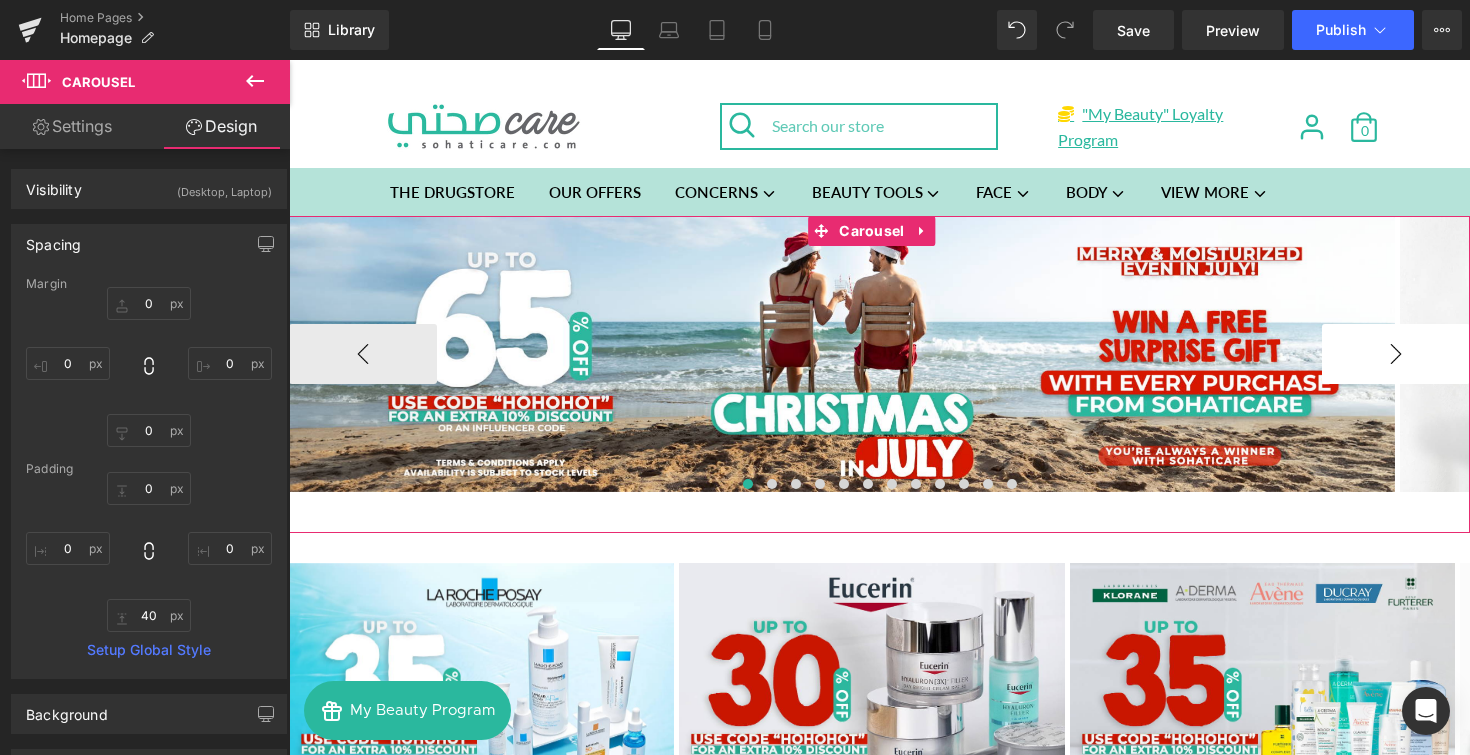 click on "›" at bounding box center [1396, 354] 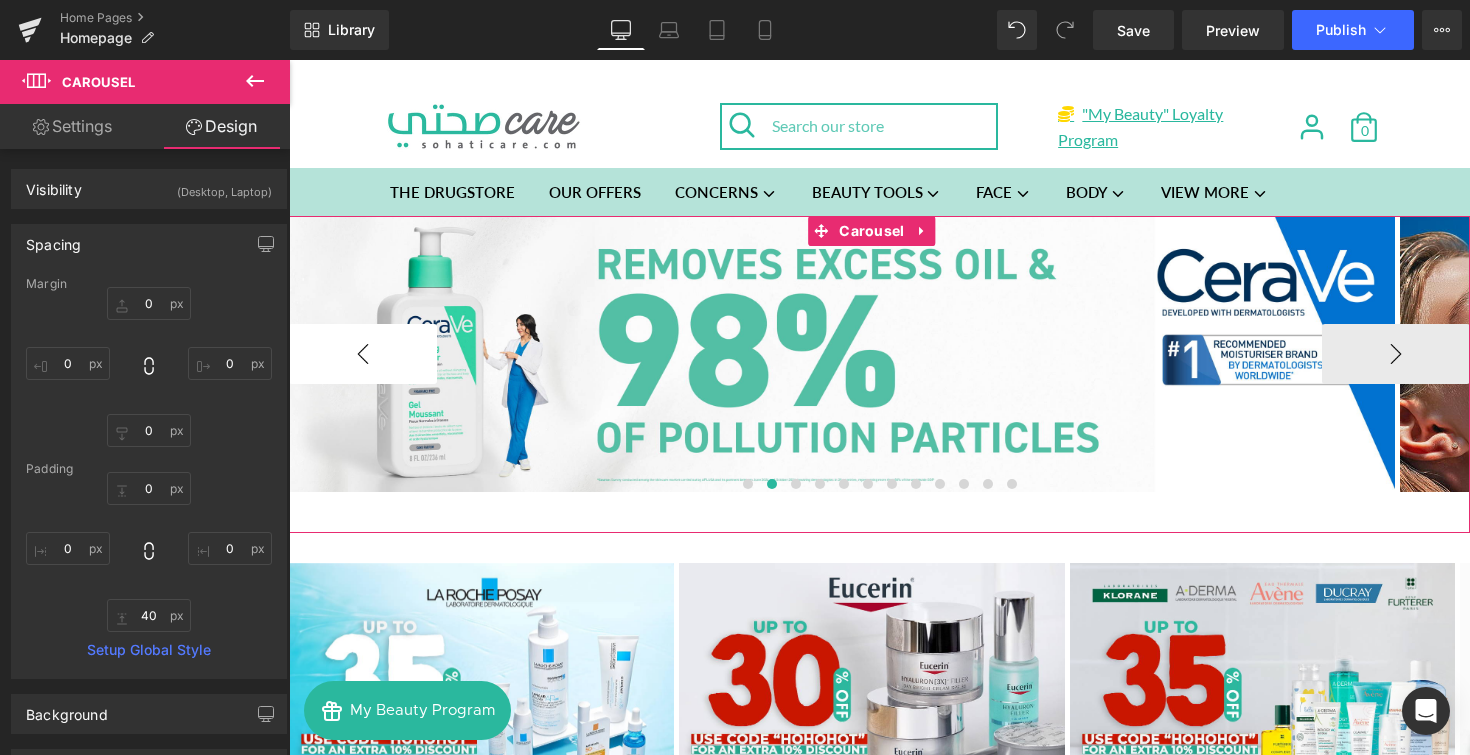 click on "‹" at bounding box center (363, 354) 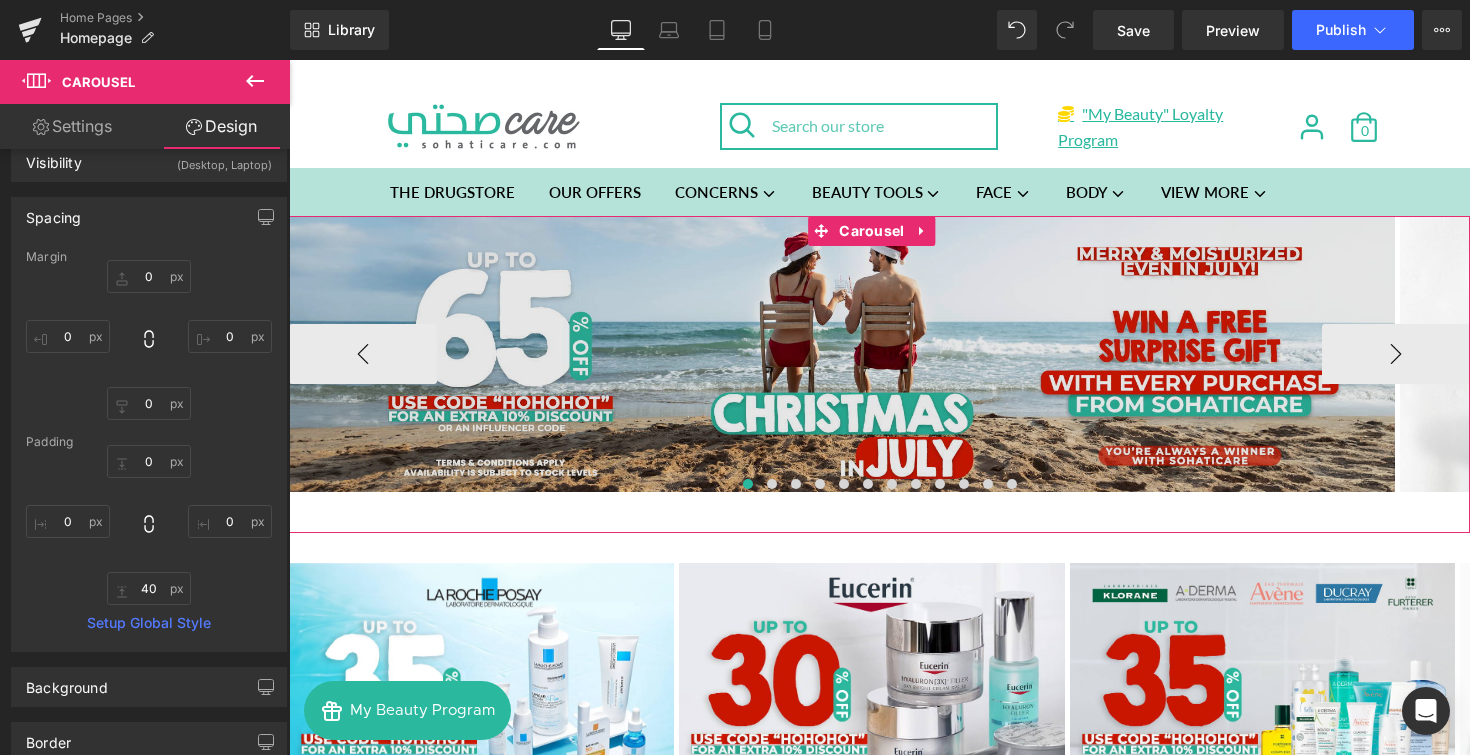 scroll, scrollTop: 51, scrollLeft: 0, axis: vertical 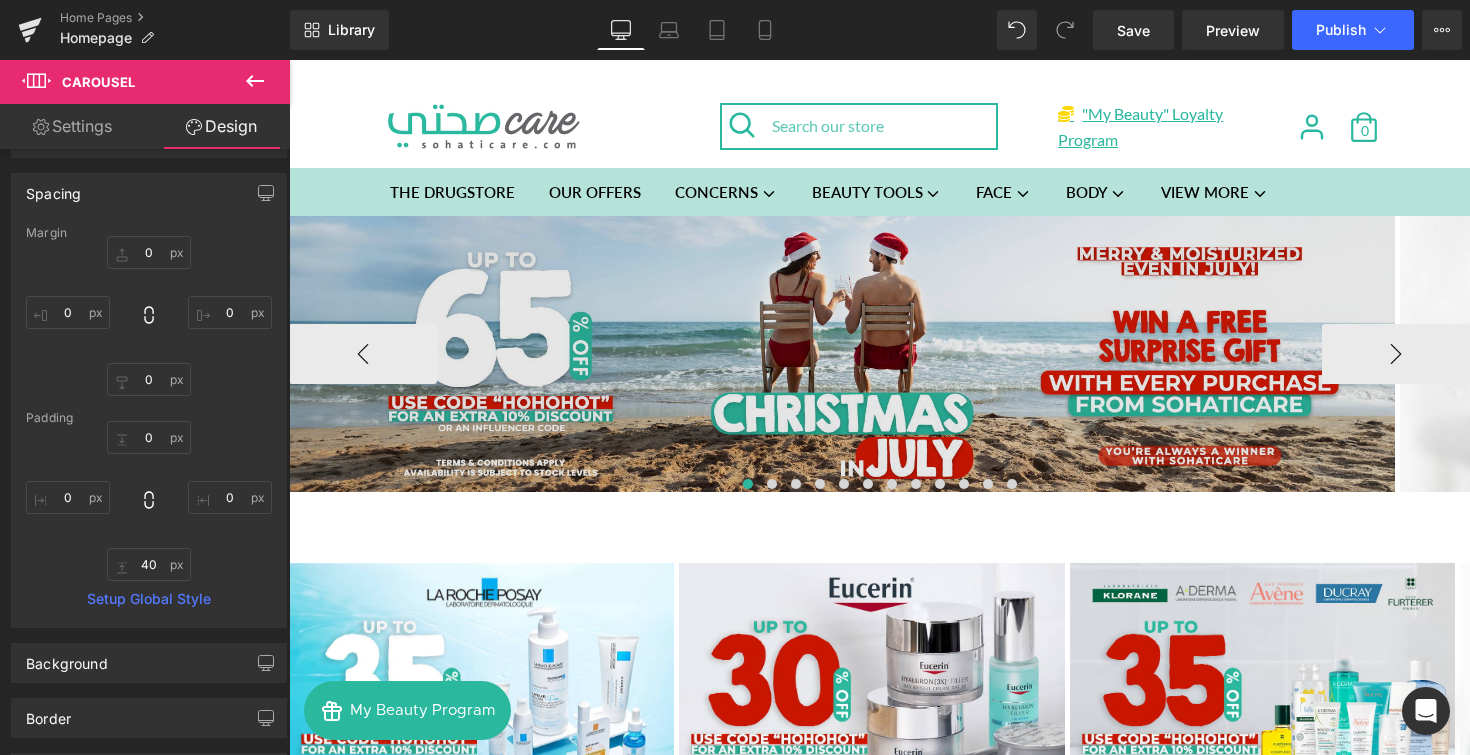 click at bounding box center [842, 354] 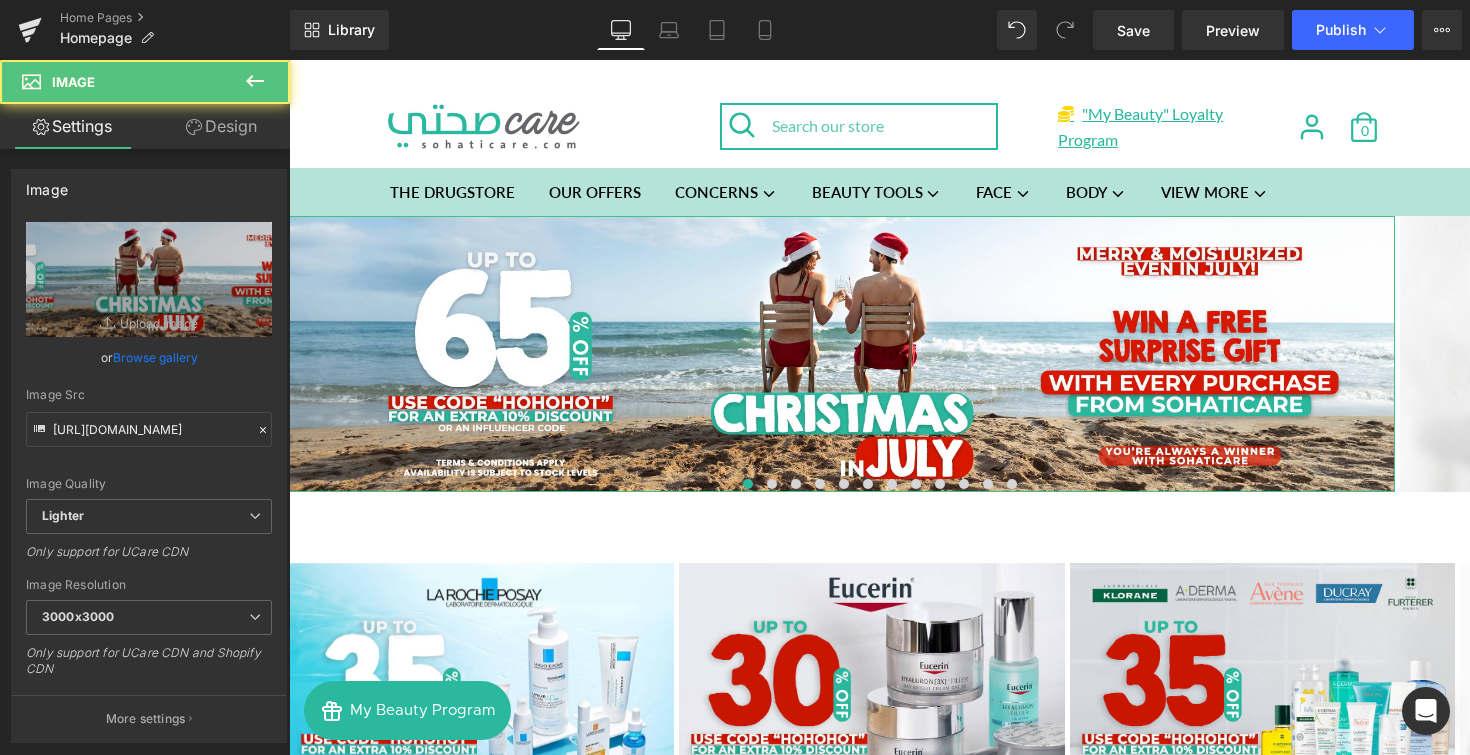 click on "Design" at bounding box center [221, 126] 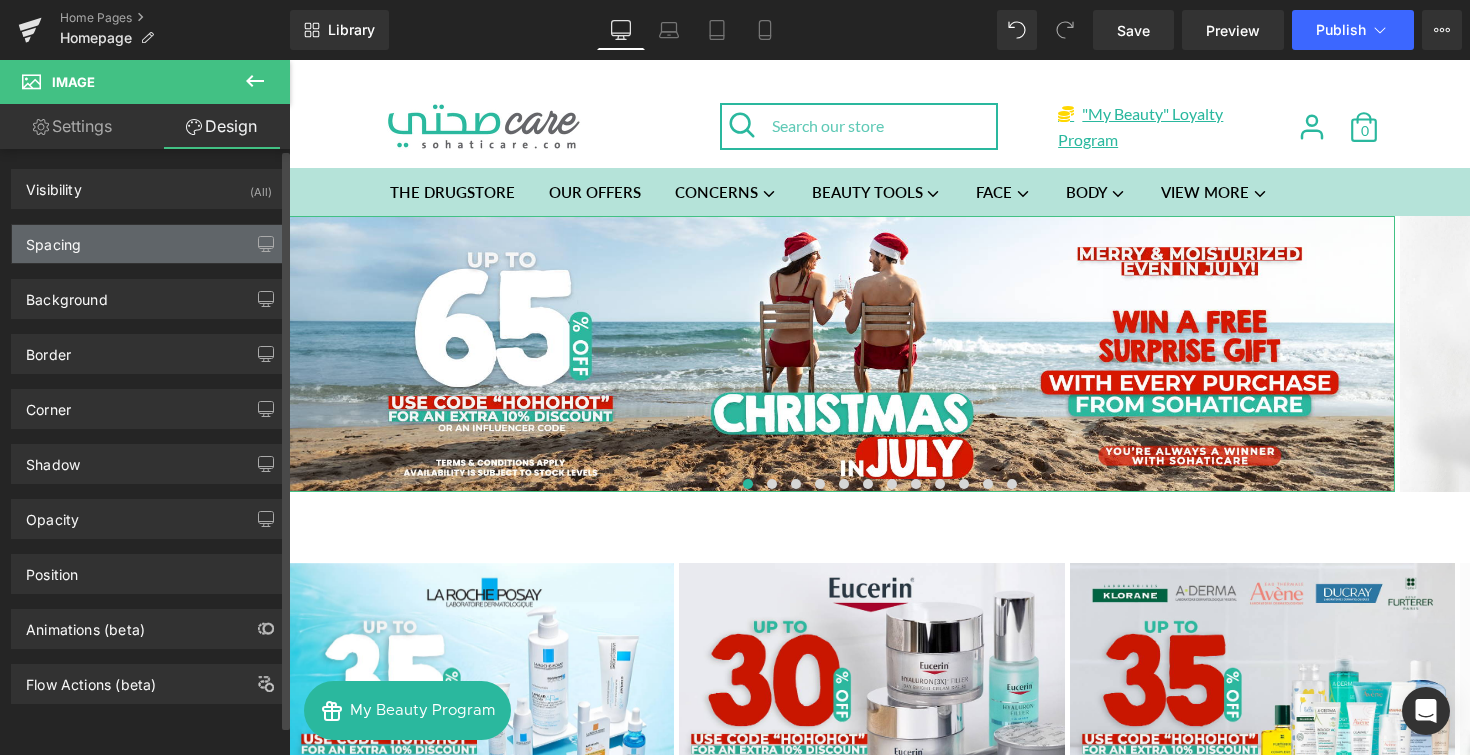 click on "Spacing" at bounding box center (149, 244) 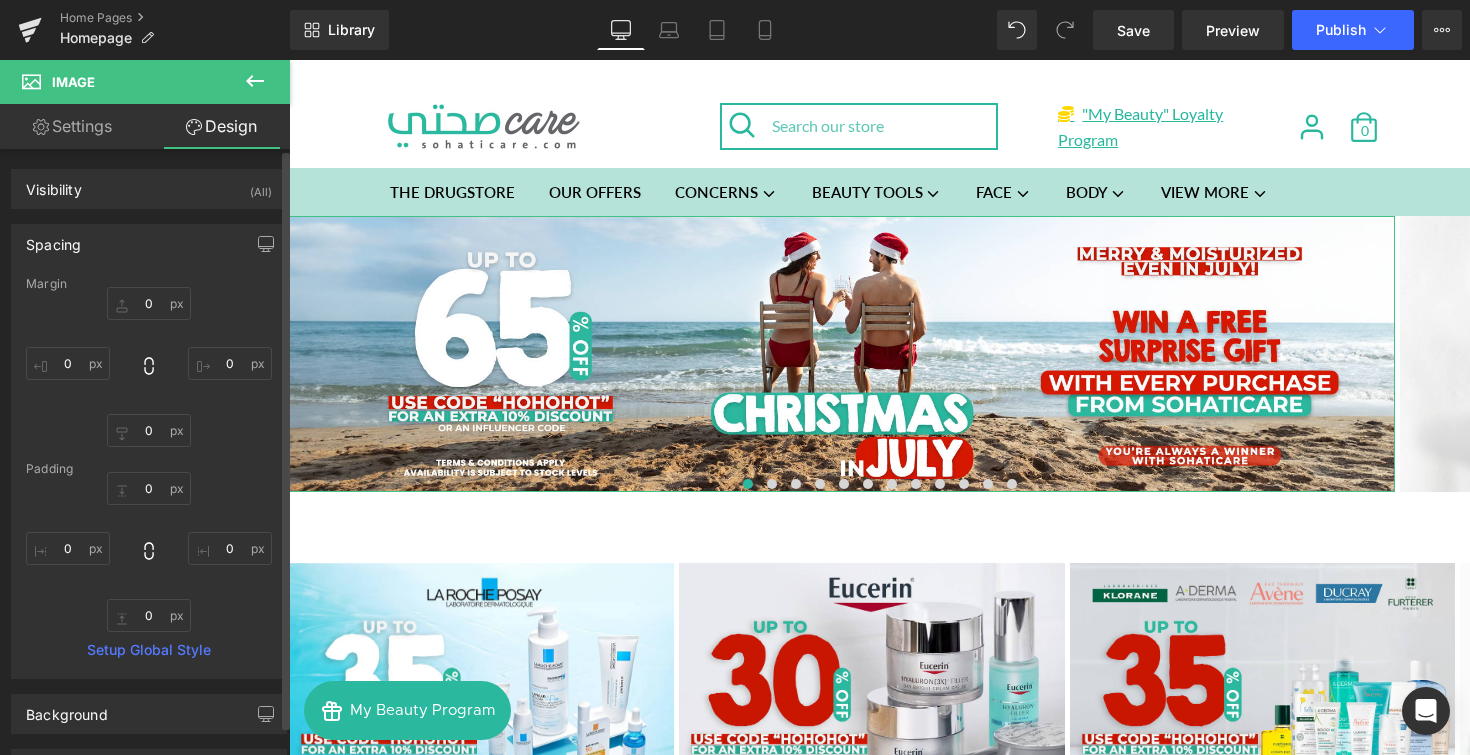 click on "Spacing" at bounding box center (149, 244) 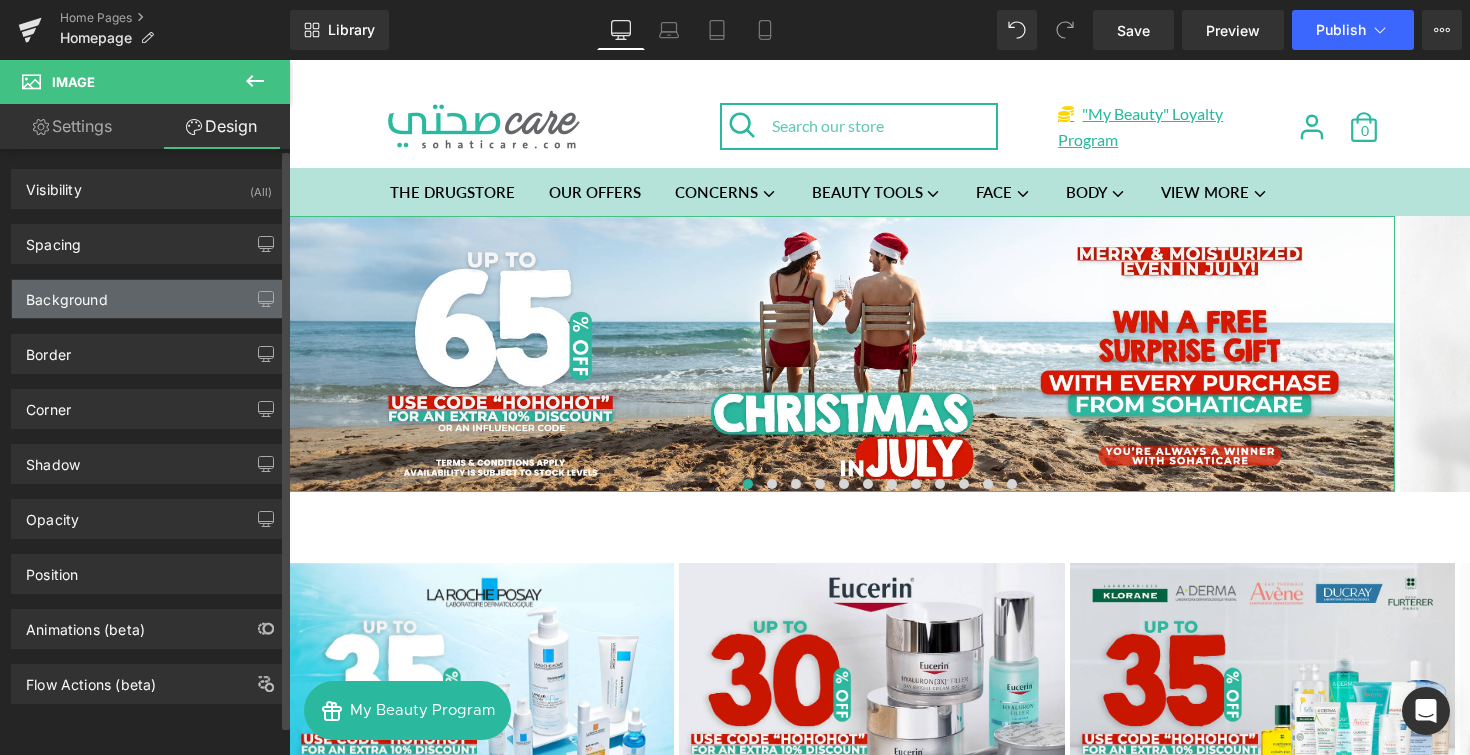 click on "Background" at bounding box center [149, 299] 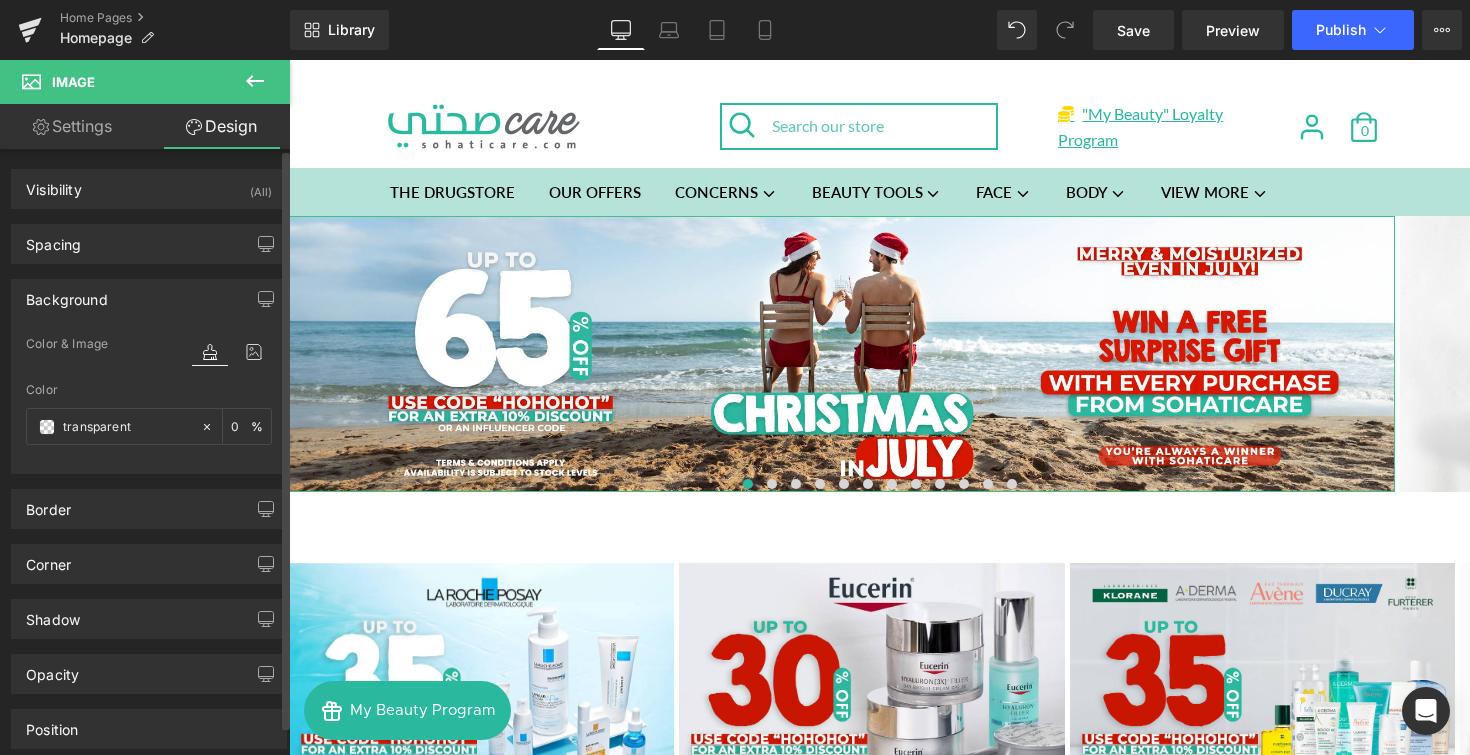click on "Background" at bounding box center [149, 299] 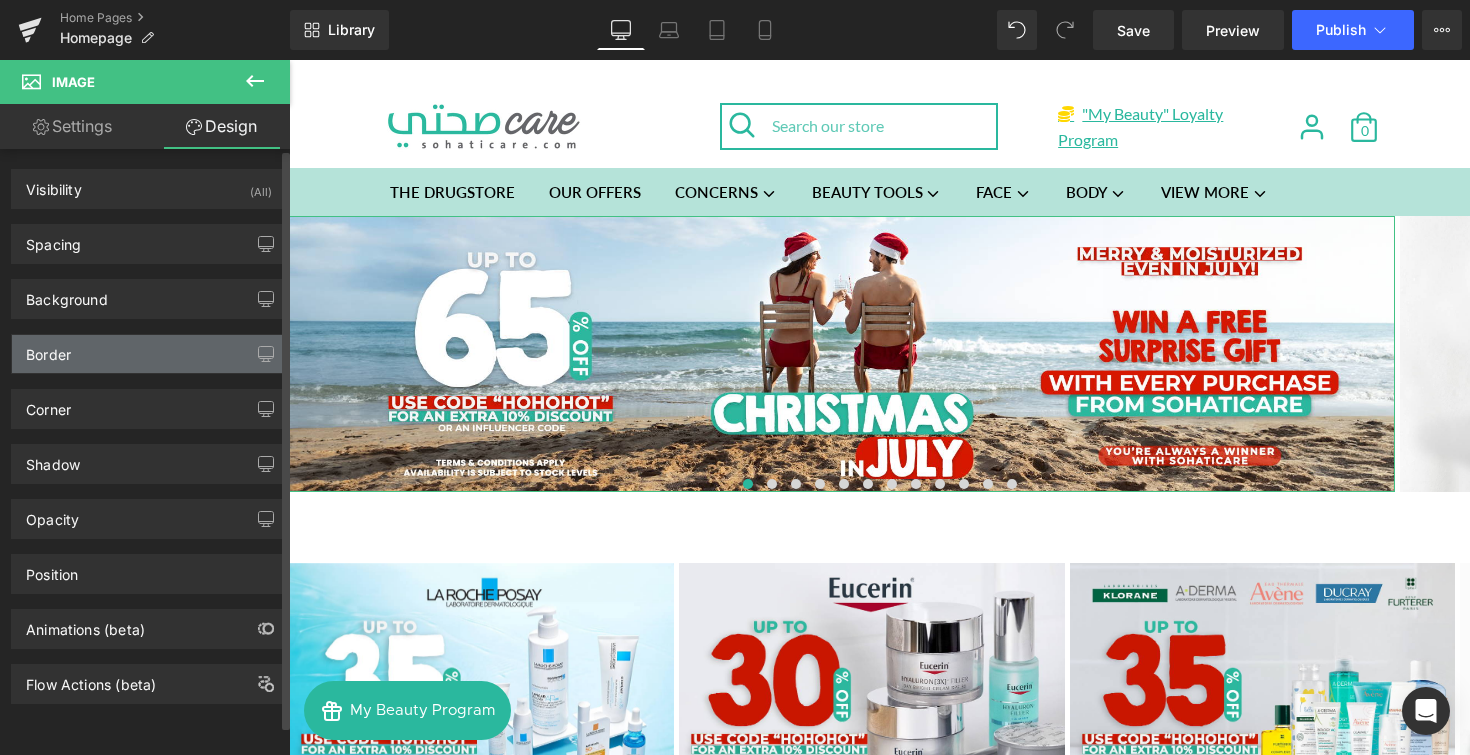 click on "Border" at bounding box center [149, 354] 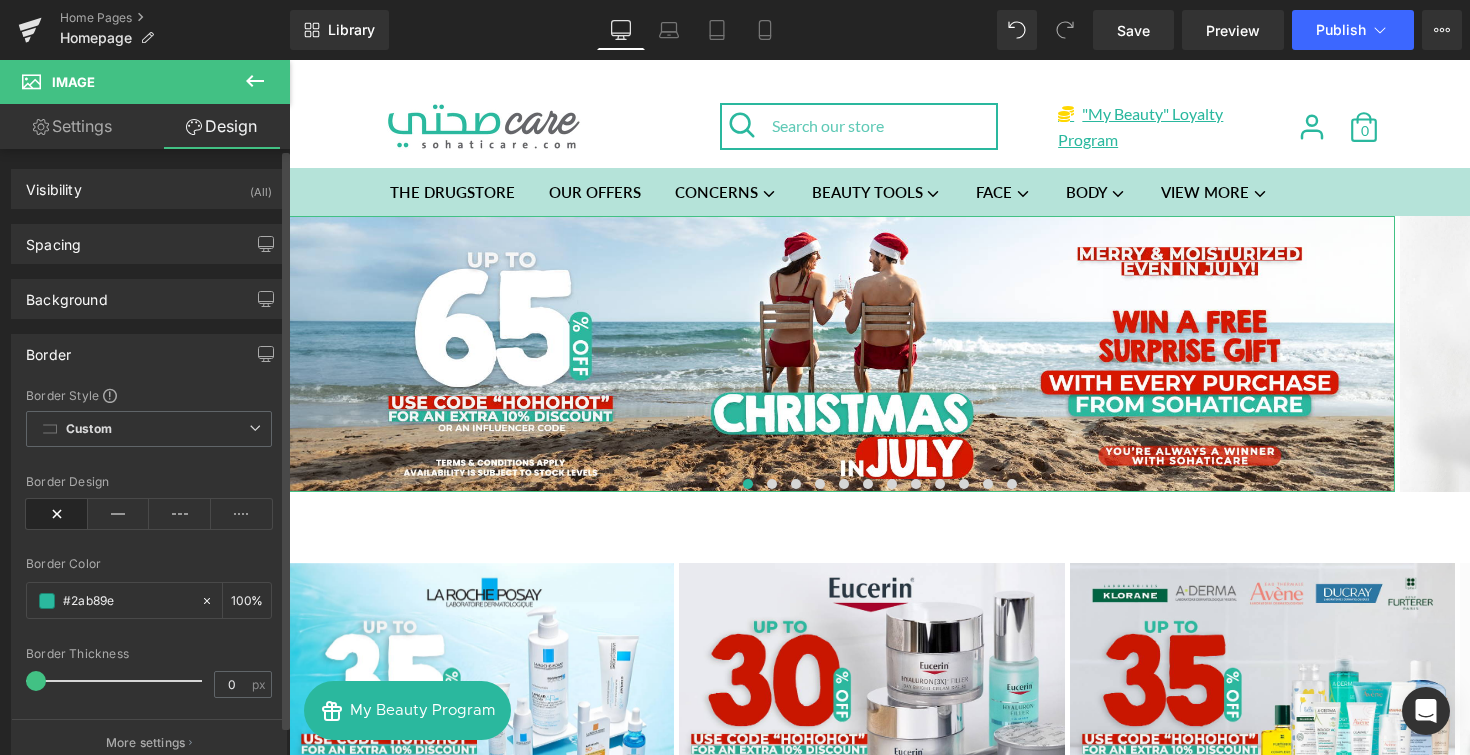 click on "Border" at bounding box center [149, 354] 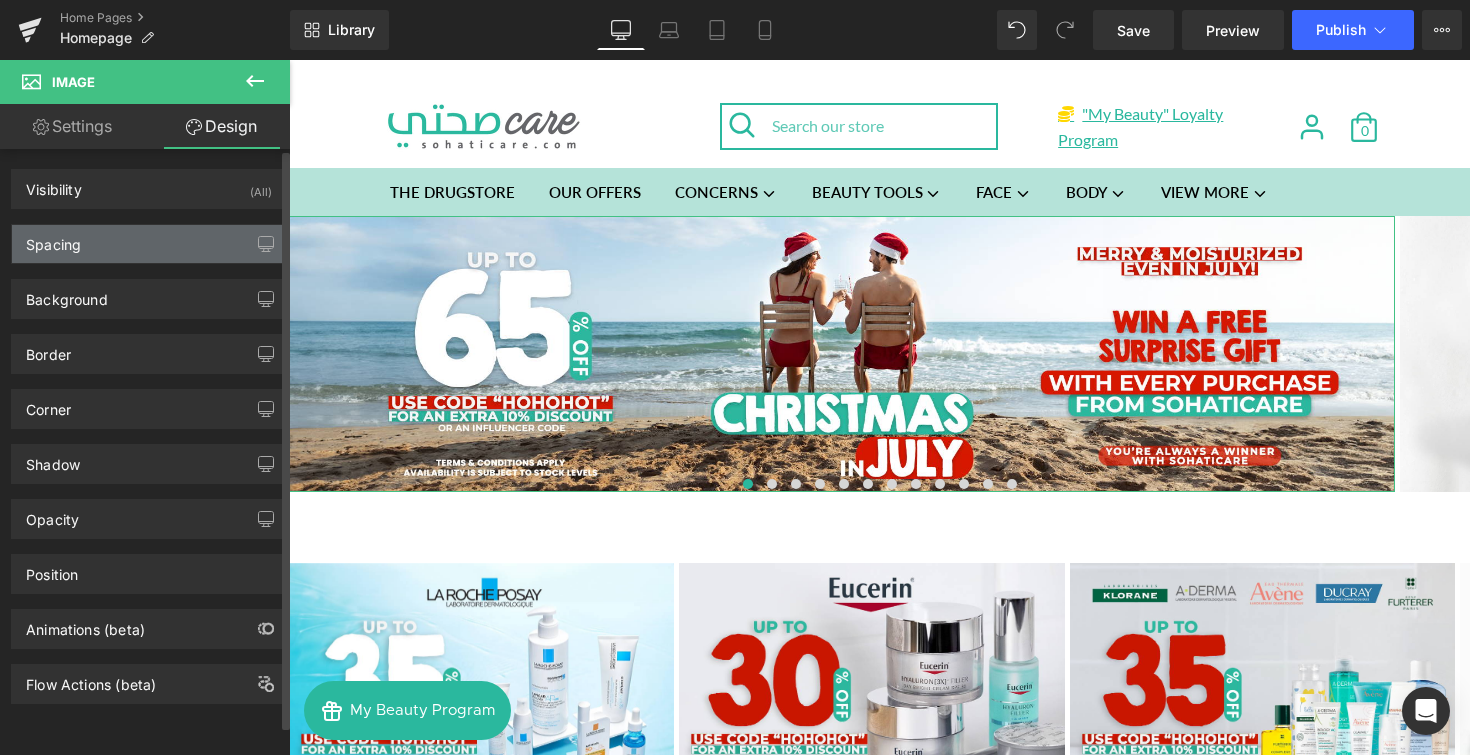 click on "Spacing" at bounding box center (149, 244) 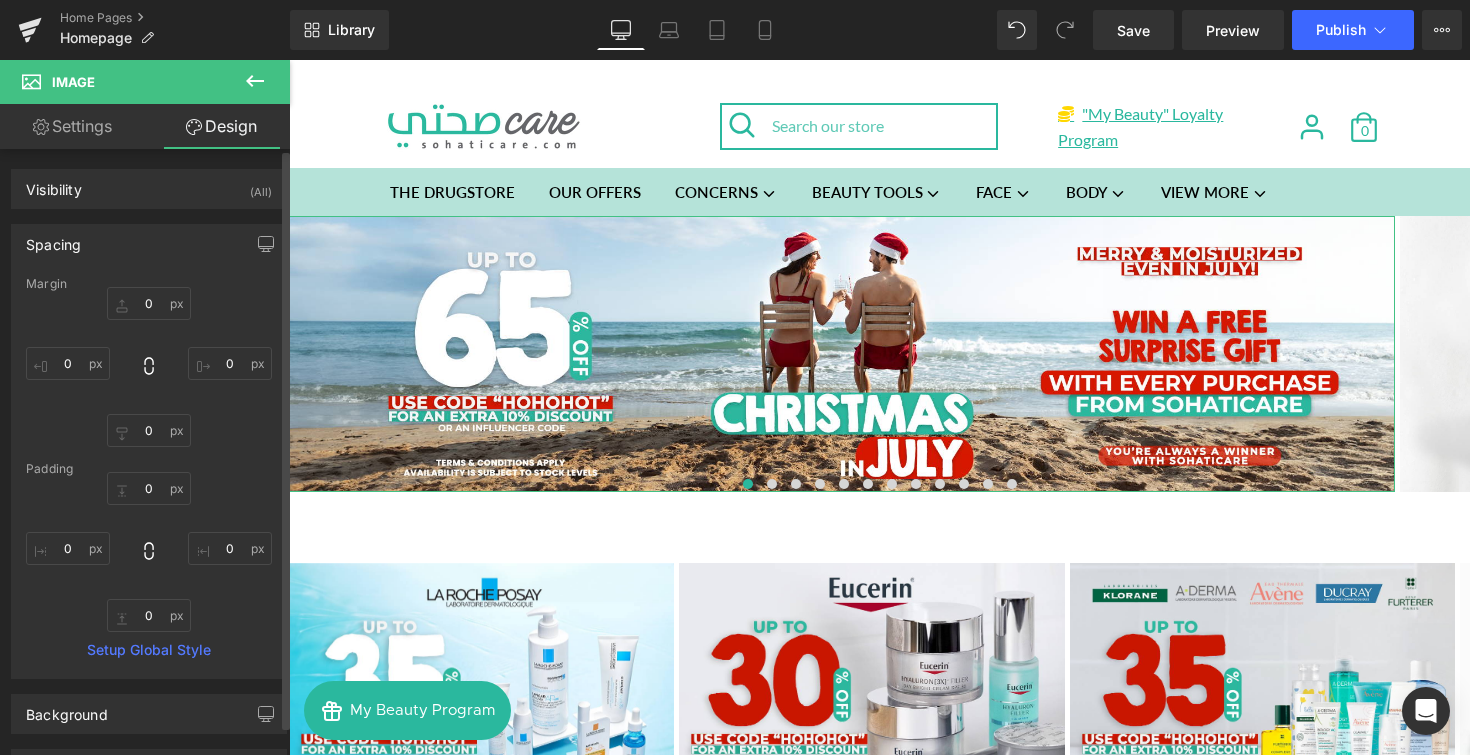 click on "Spacing" at bounding box center [149, 244] 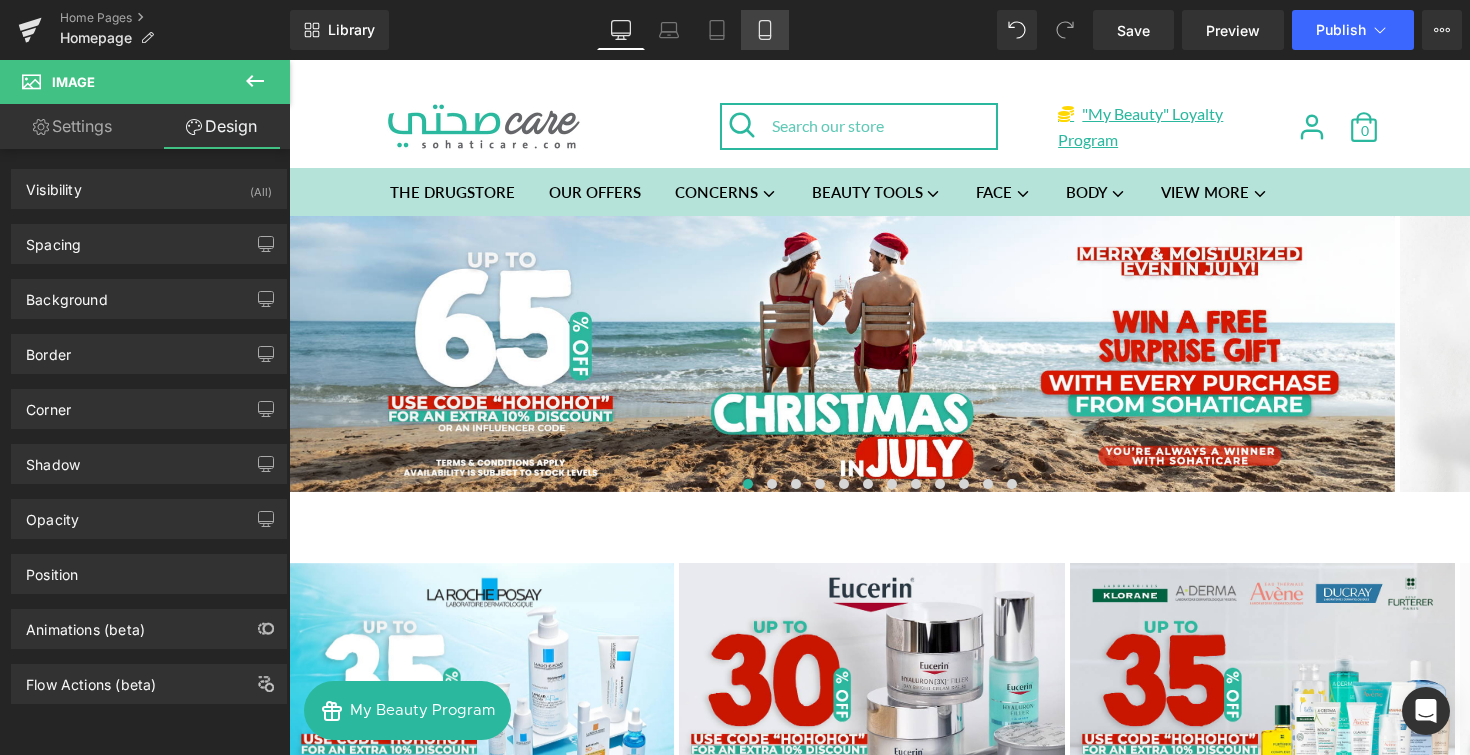 click on "Mobile" at bounding box center (765, 30) 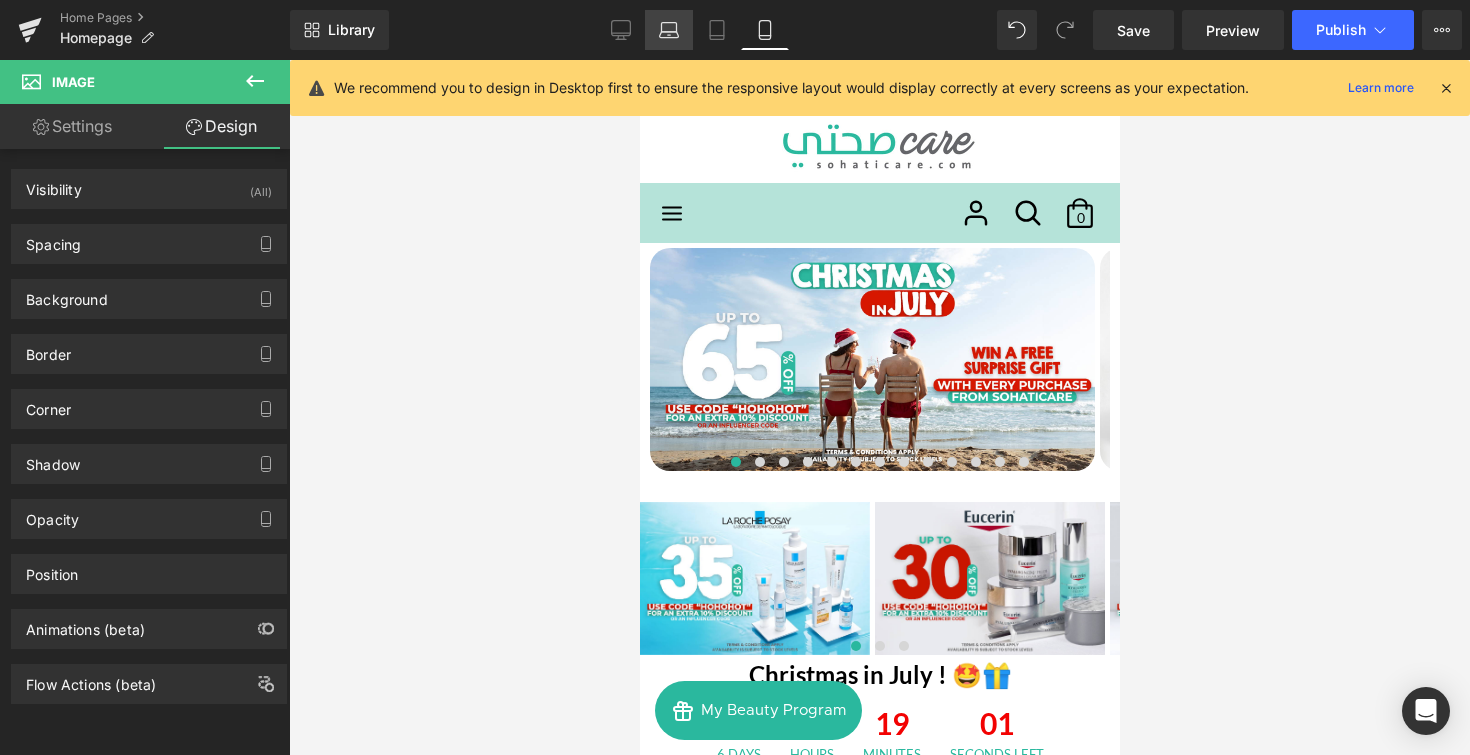 click on "Laptop" at bounding box center [669, 30] 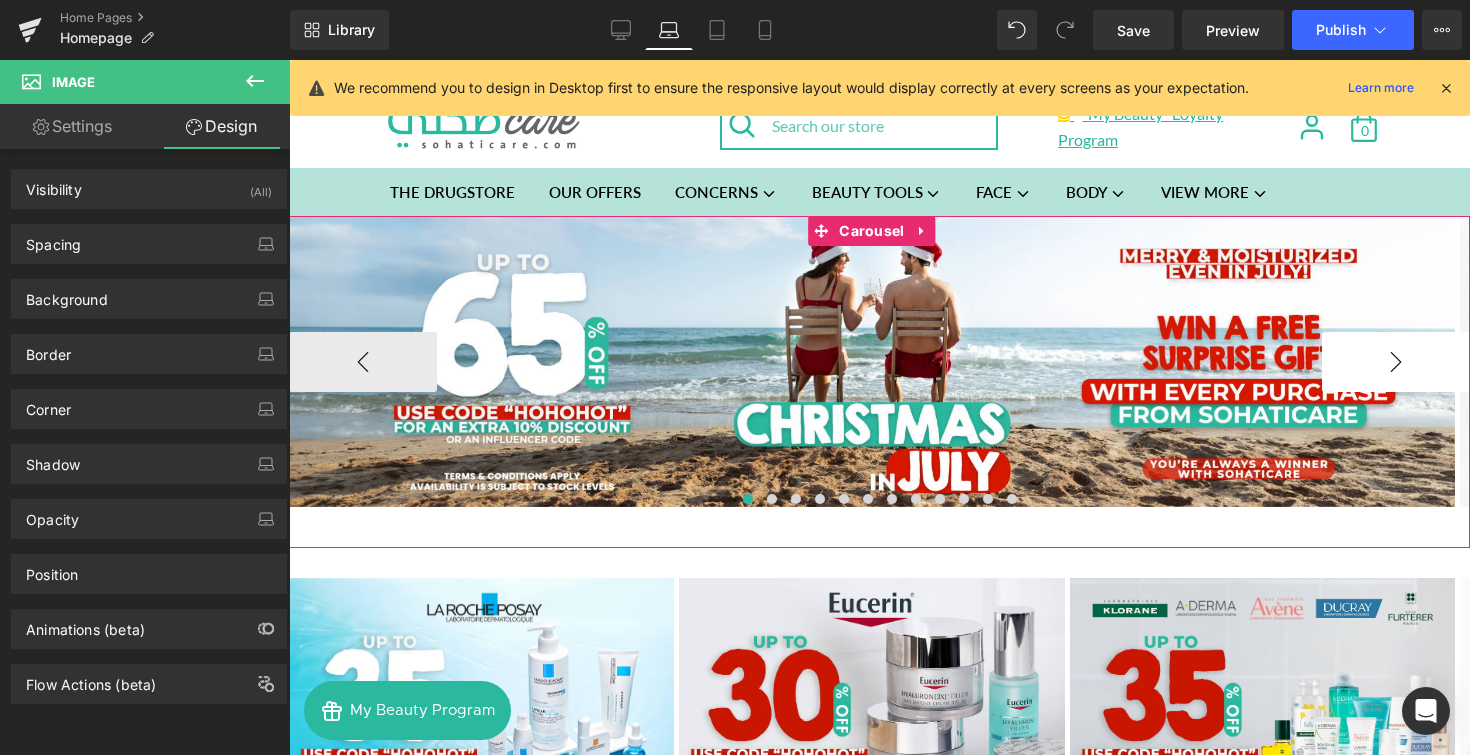 click on "›" at bounding box center [1396, 362] 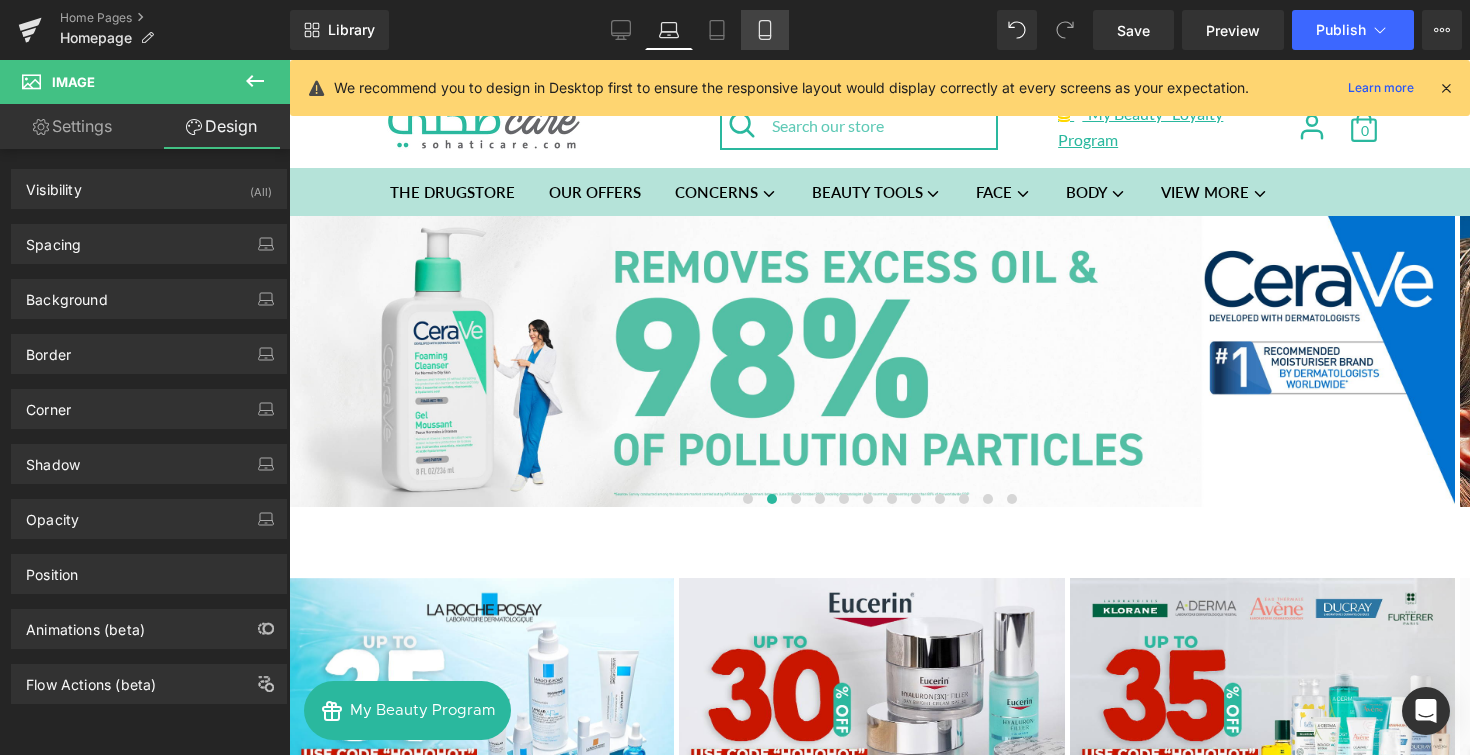 click on "Mobile" at bounding box center (765, 30) 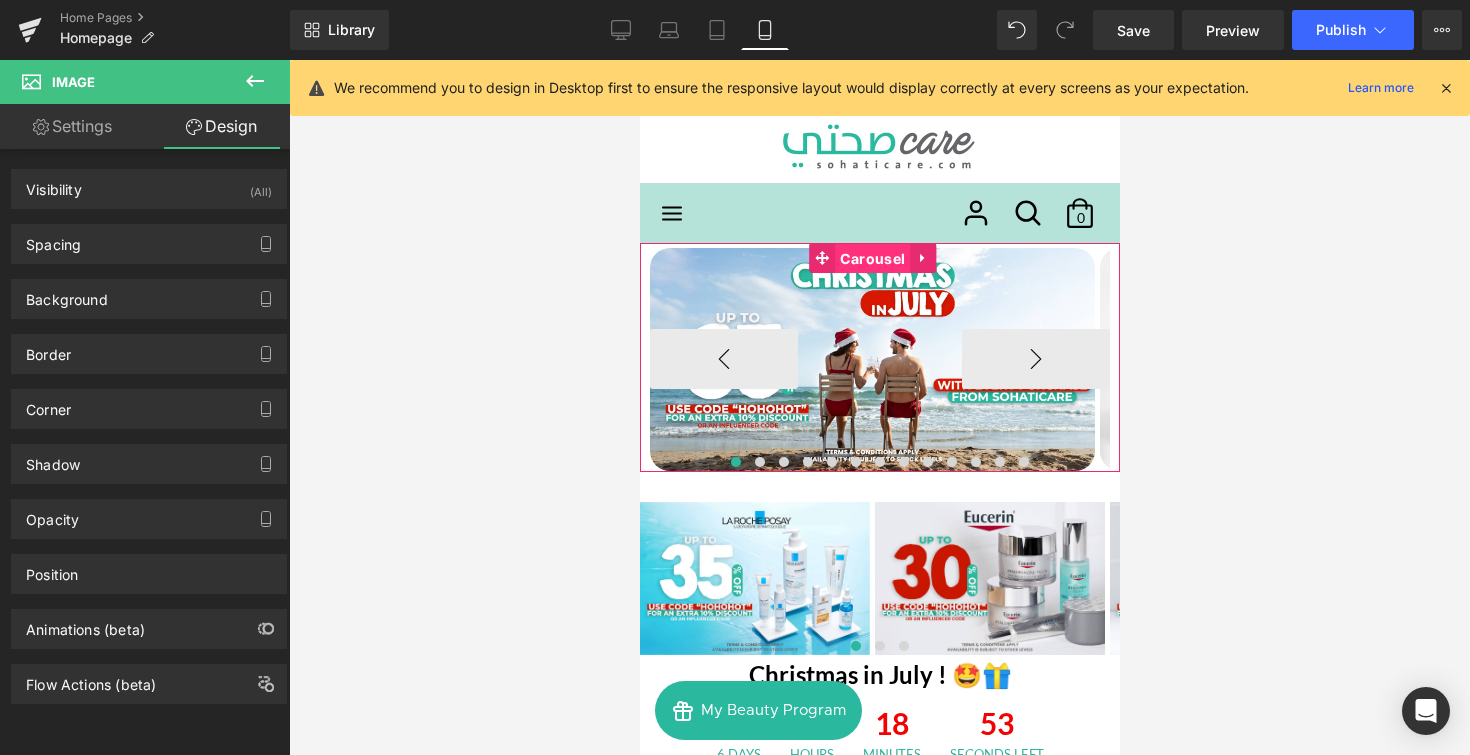 click on "Carousel" at bounding box center (871, 259) 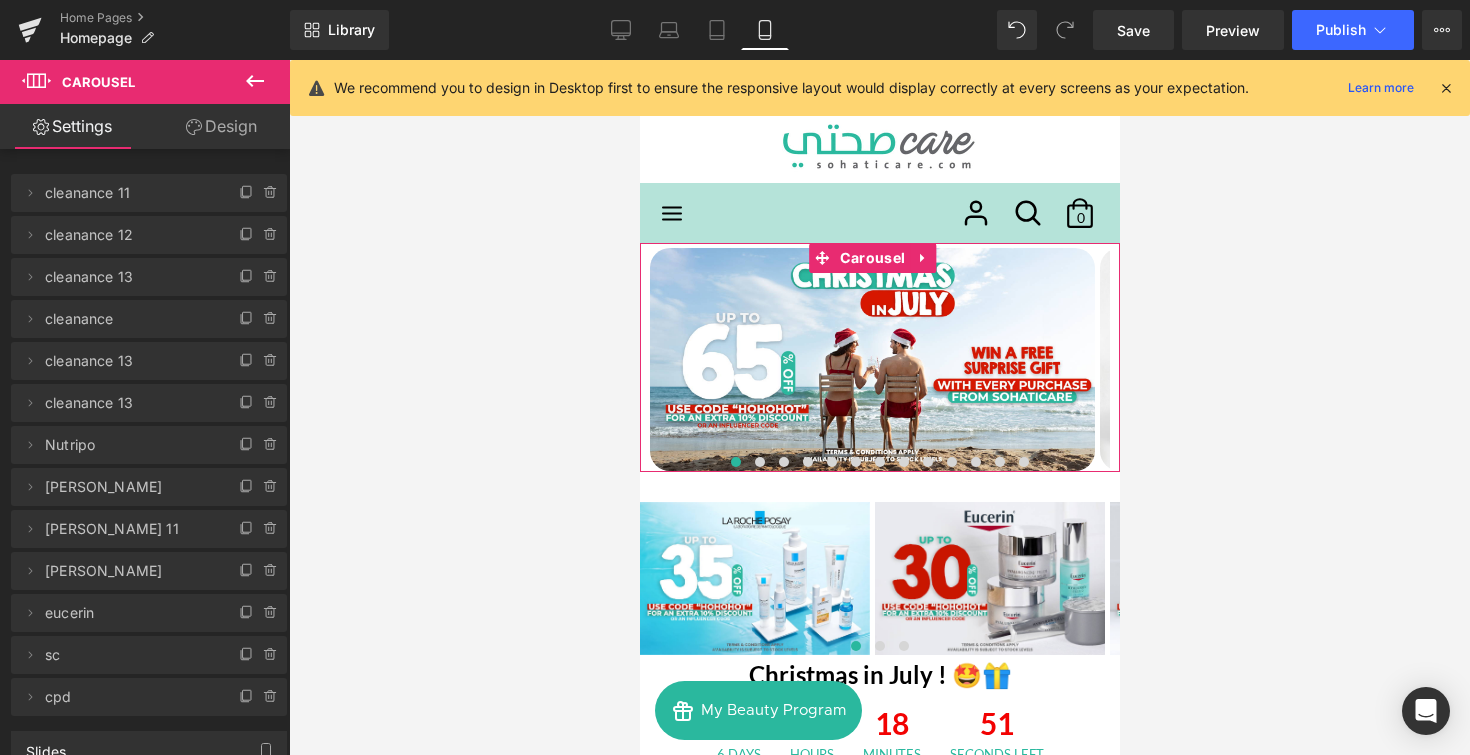 click on "Design" at bounding box center [221, 126] 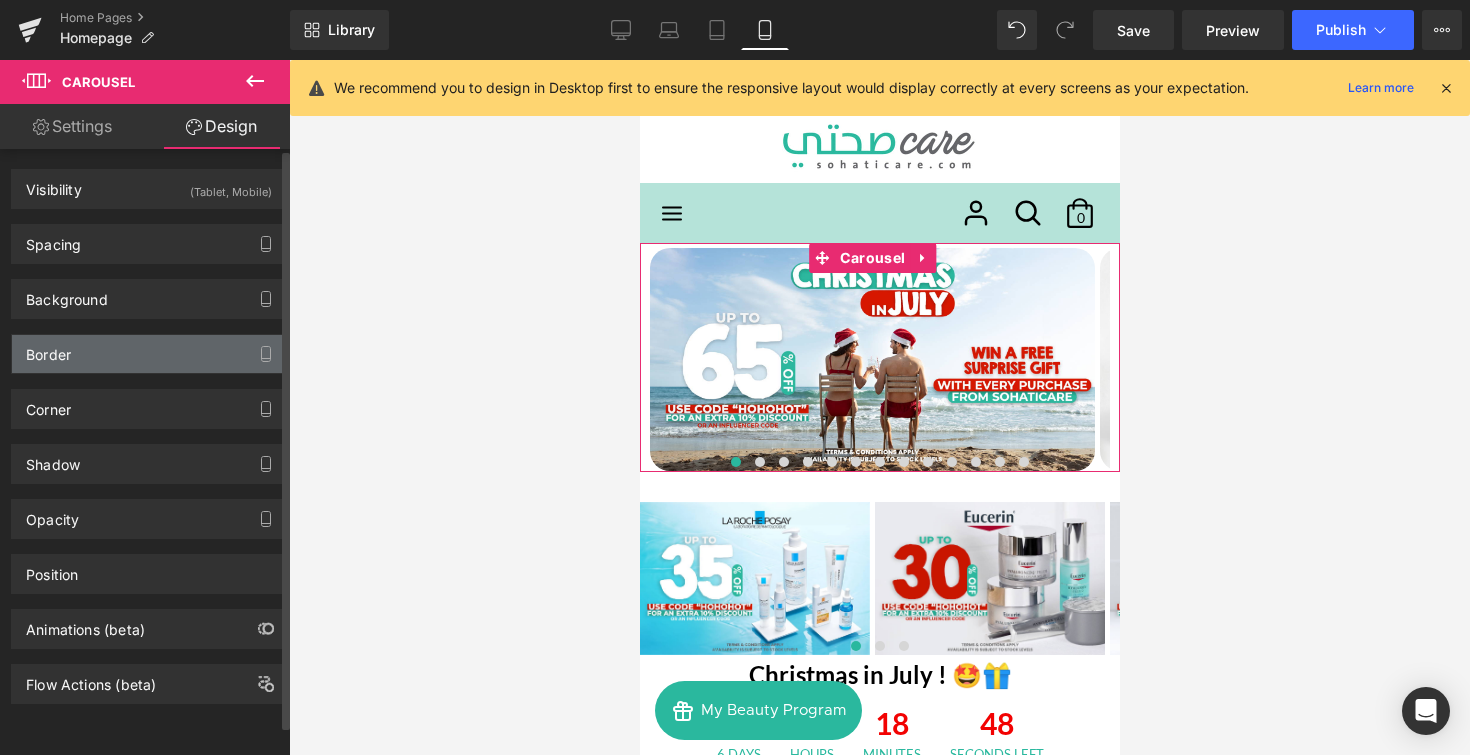 click on "Border" at bounding box center (149, 354) 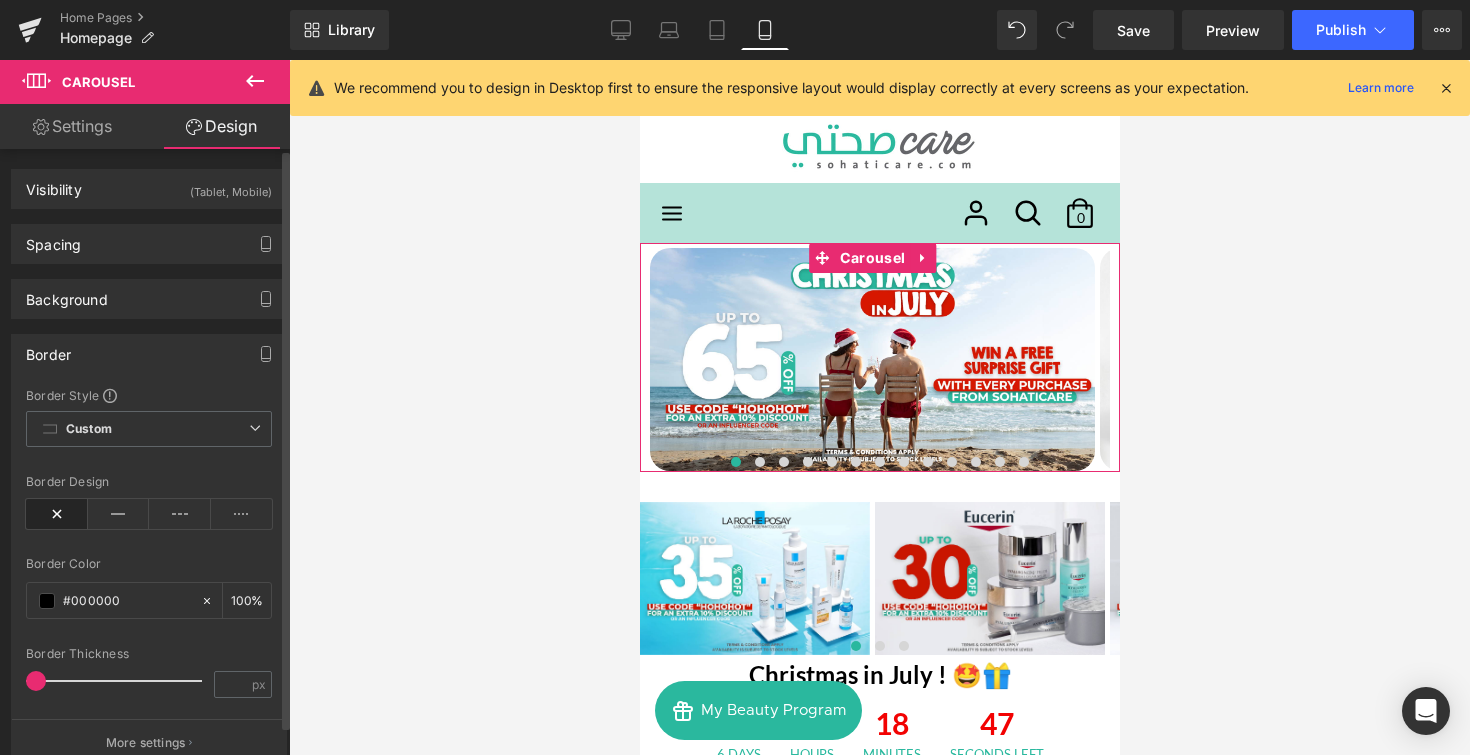 click on "Border
Border Style Custom
Custom
Setup Global Style
Custom
Setup Global Style
Border Design
Border Color %
Border Thickness px
More settings" at bounding box center (149, 550) 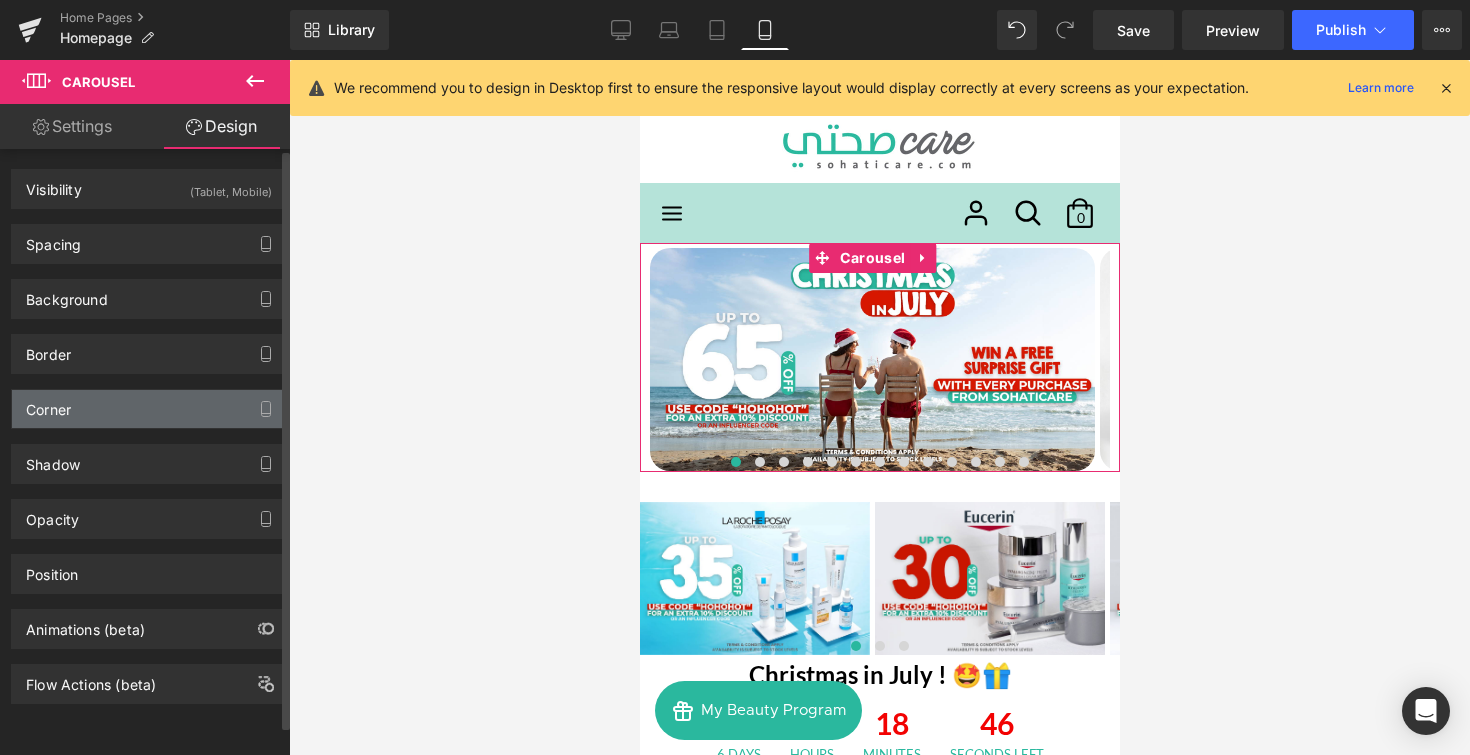 click on "Corner" at bounding box center (149, 409) 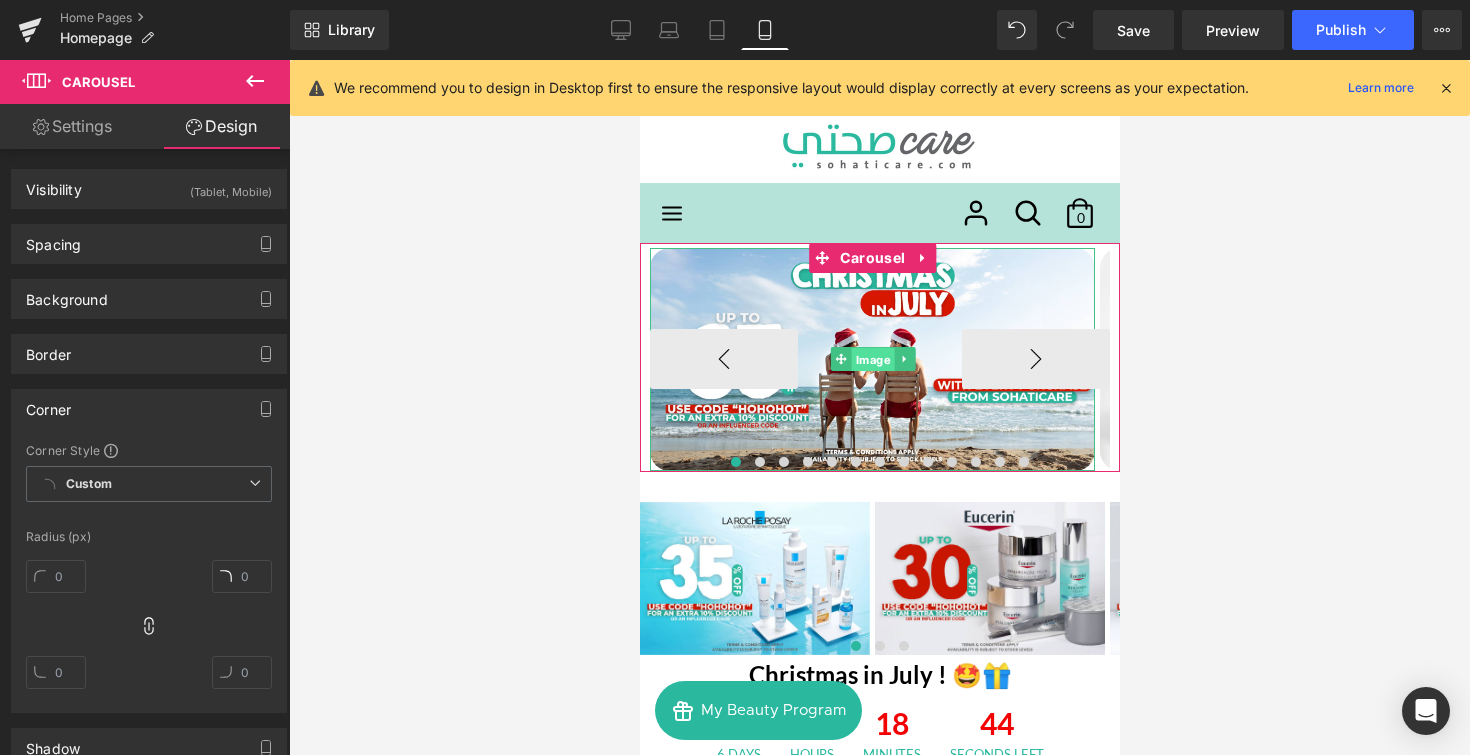 click on "Image" at bounding box center [871, 360] 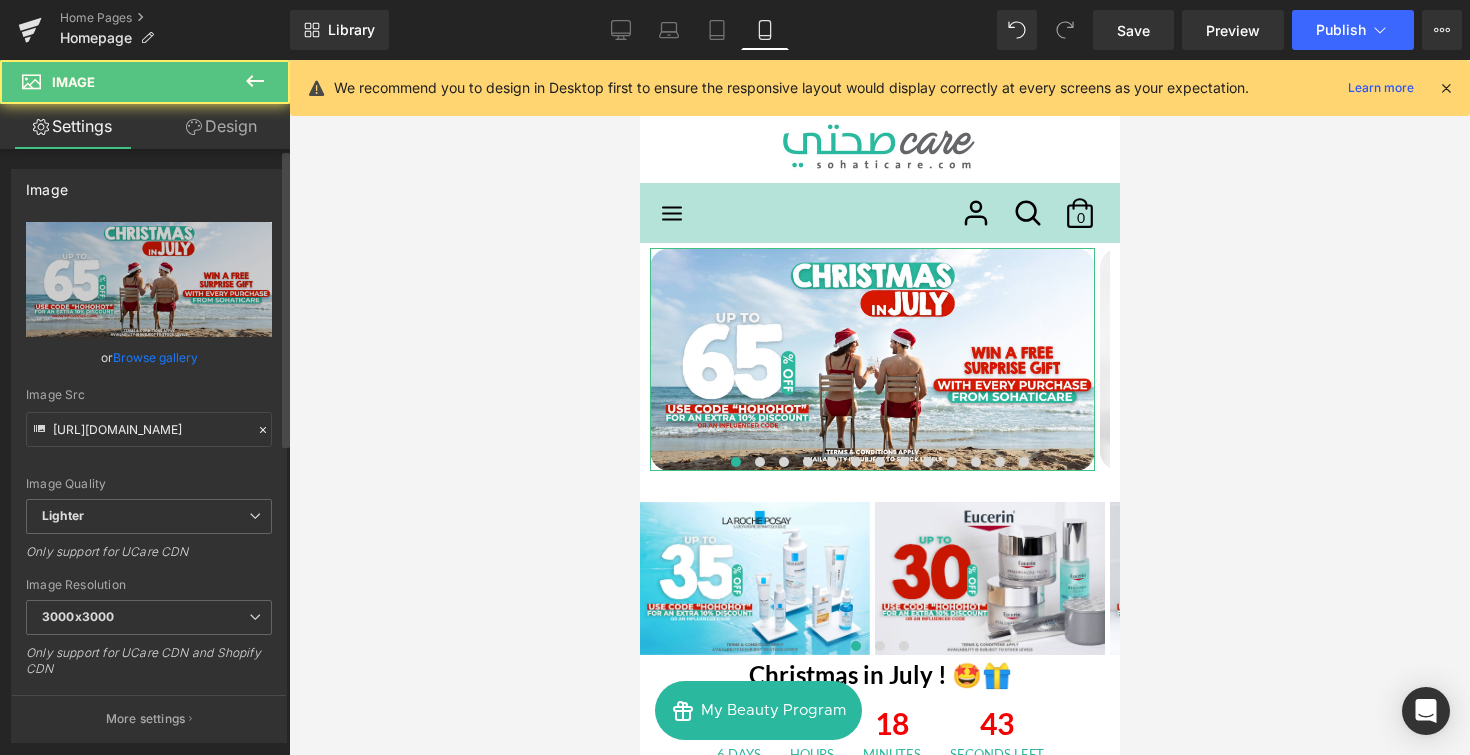 click on "Image https://ucarecdn.com/149e9888-dd49-4669-afbd-07430a15cc2a/-/format/auto/-/preview/3000x3000/-/quality/lighter/main%20mob.png  Replace Image  Upload image or  Browse gallery Image Src https://ucarecdn.com/149e9888-dd49-4669-afbd-07430a15cc2a/-/format/auto/-/preview/3000x3000/-/quality/lighter/main%20mob.png Image Quality Lighter Lightest
Lighter
Lighter Lightest Only support for UCare CDN 100x100 240x240 480x480 576x576 640x640 768x768 800x800 960x960 1024x1024 1280x1280 1440x1440 1600x1600 1920x1920 2560x2560 3000x3000 Image Resolution
3000x3000
100x100 240x240 480x480 576x576 640x640 768x768 800x800 960x960 1024x1024 1280x1280 1440x1440 1600x1600 1920x1920 2560x2560 3000x3000 Only support for UCare CDN and Shopify CDN More settings Image Title Show title when hover to image Back Dimension 100% Width 100 % % px auto Height auto 0 Circle Image" at bounding box center [149, 1009] 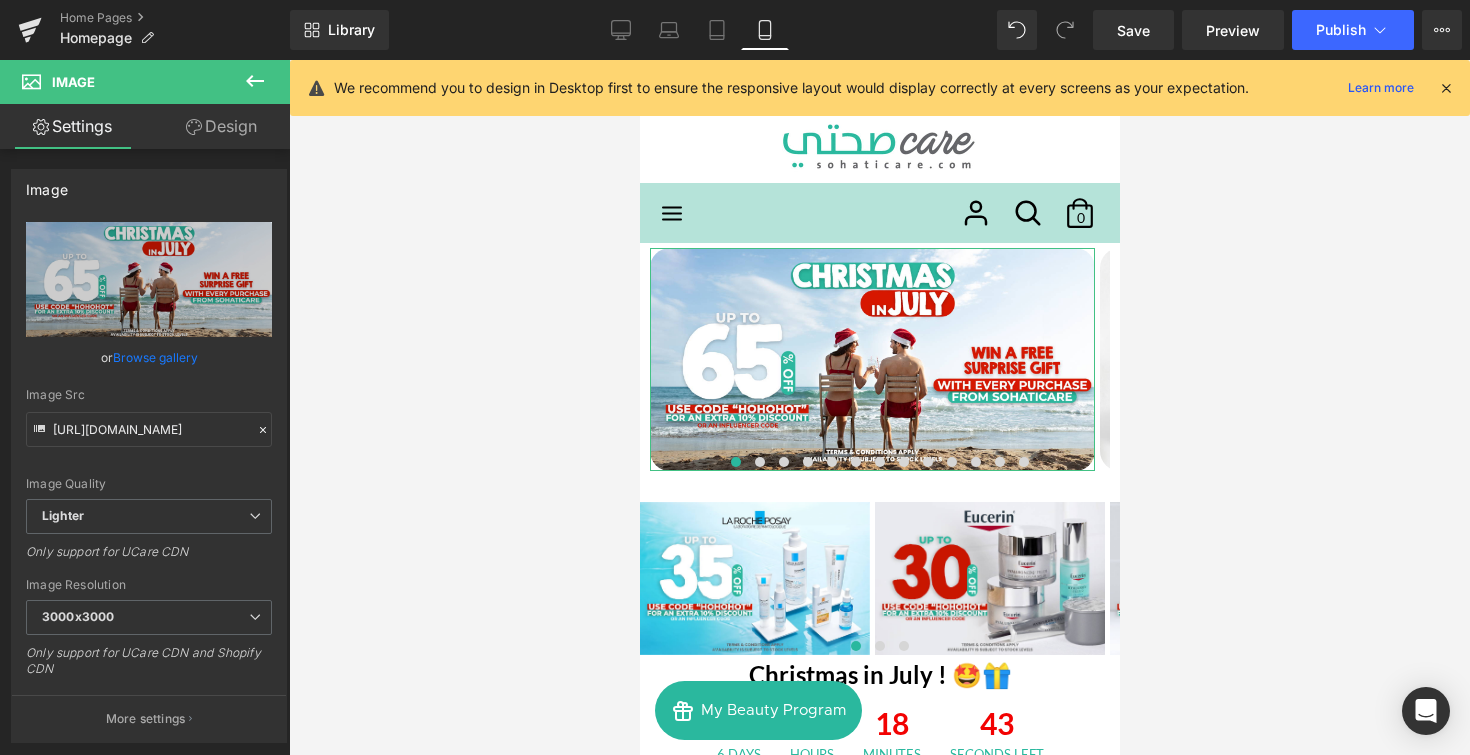 click on "Design" at bounding box center (221, 126) 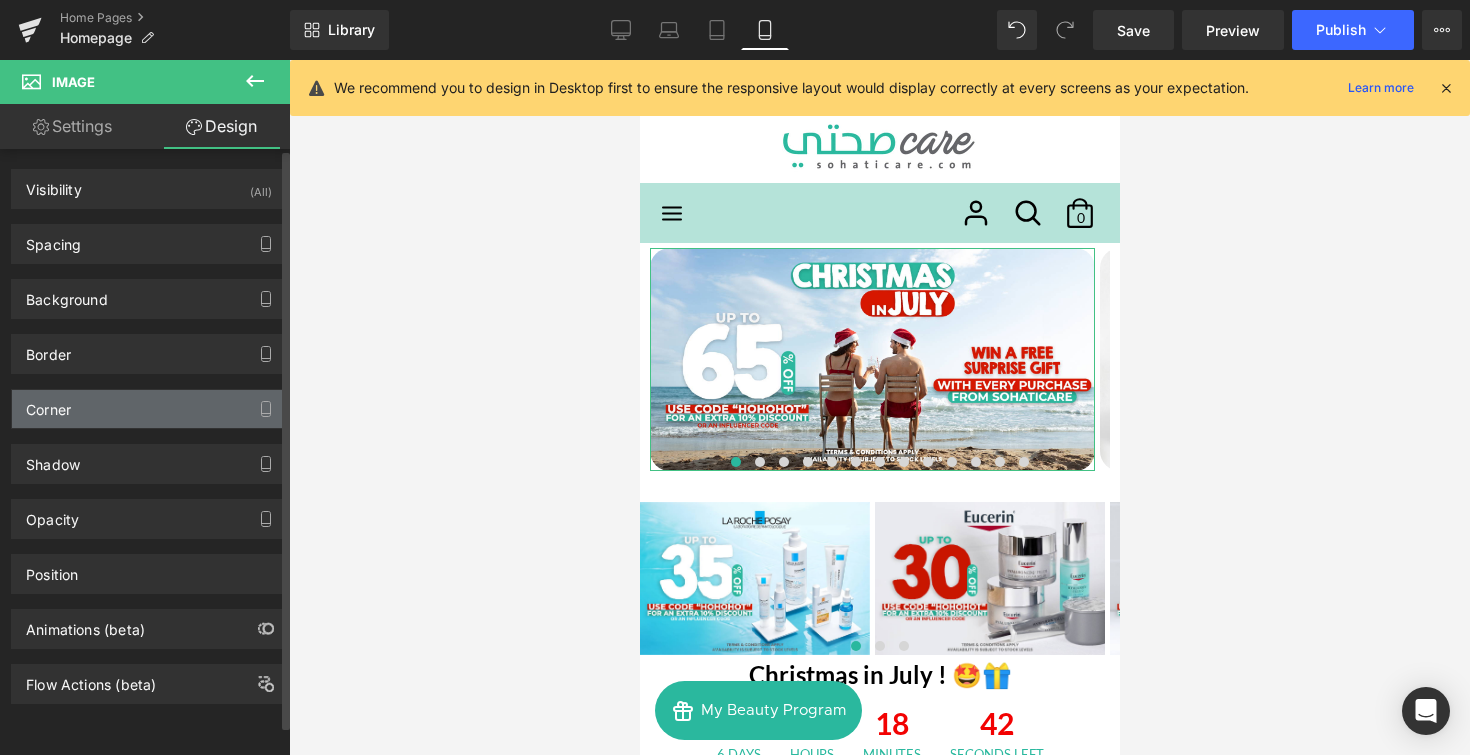 click on "Corner" at bounding box center [149, 409] 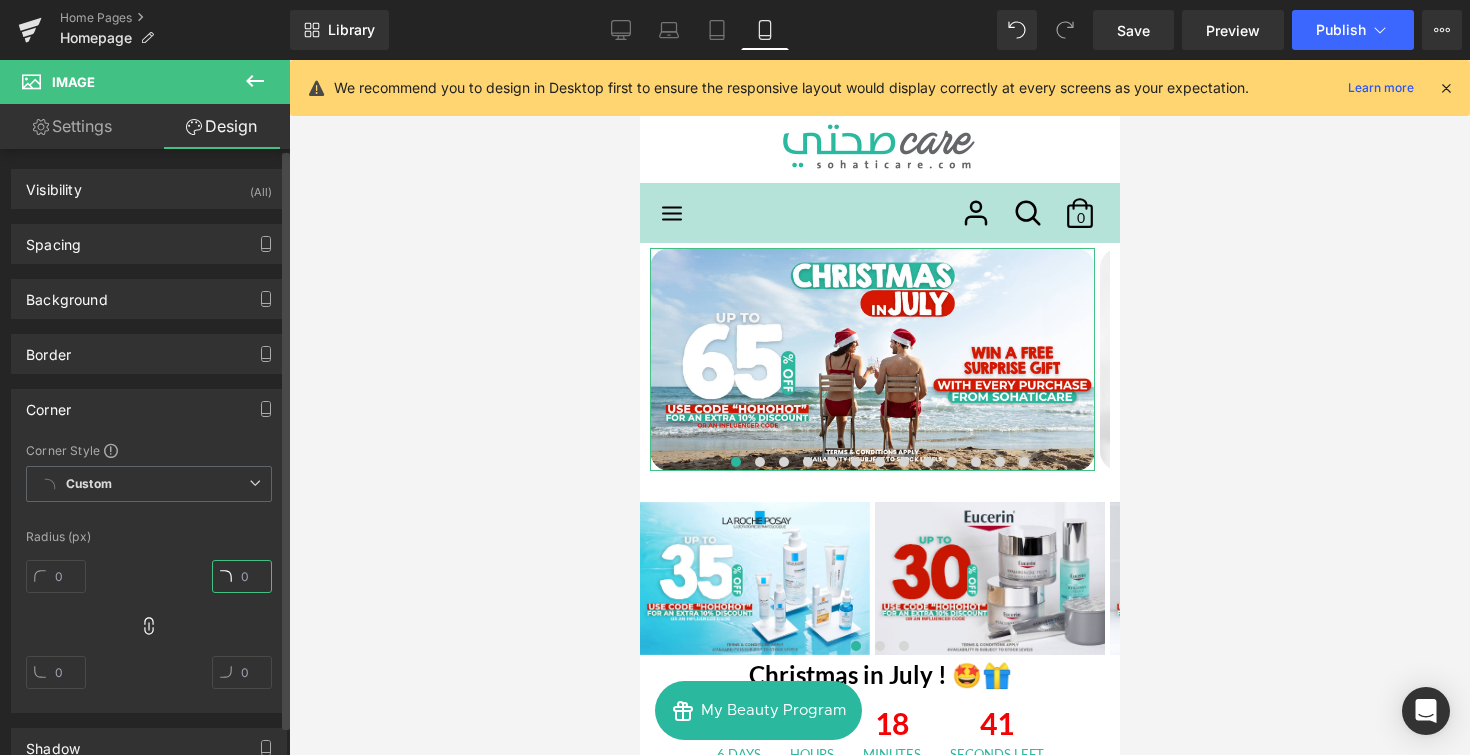 click at bounding box center (242, 576) 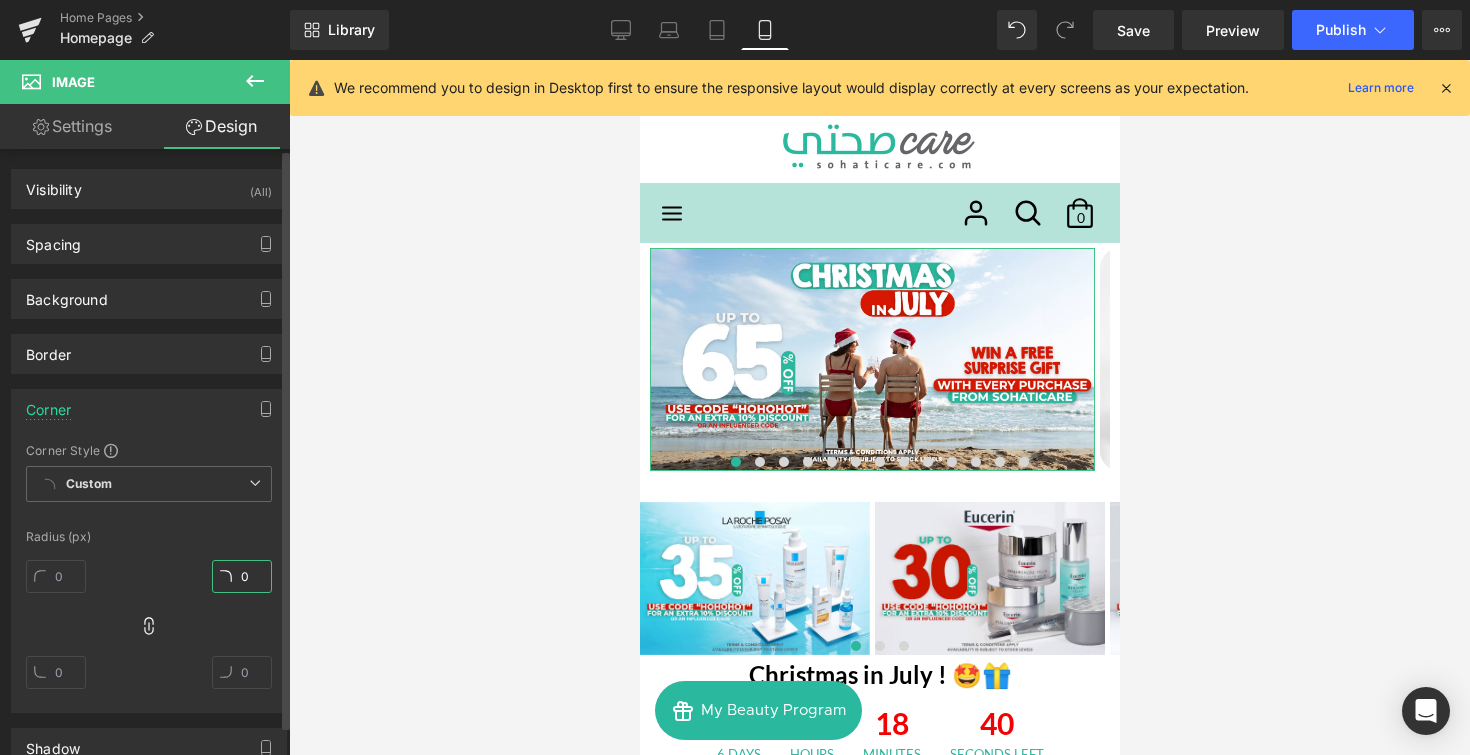 type on "0" 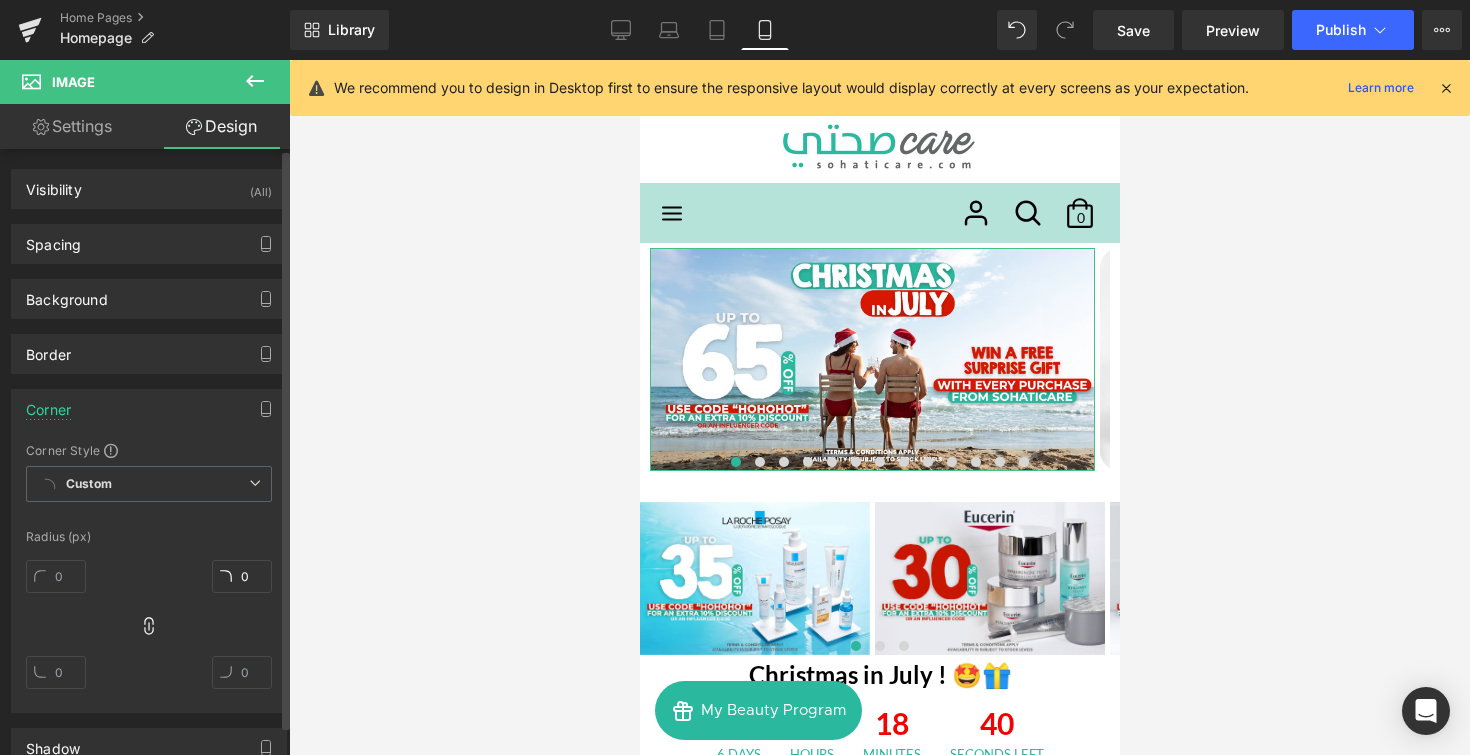 click at bounding box center (149, 518) 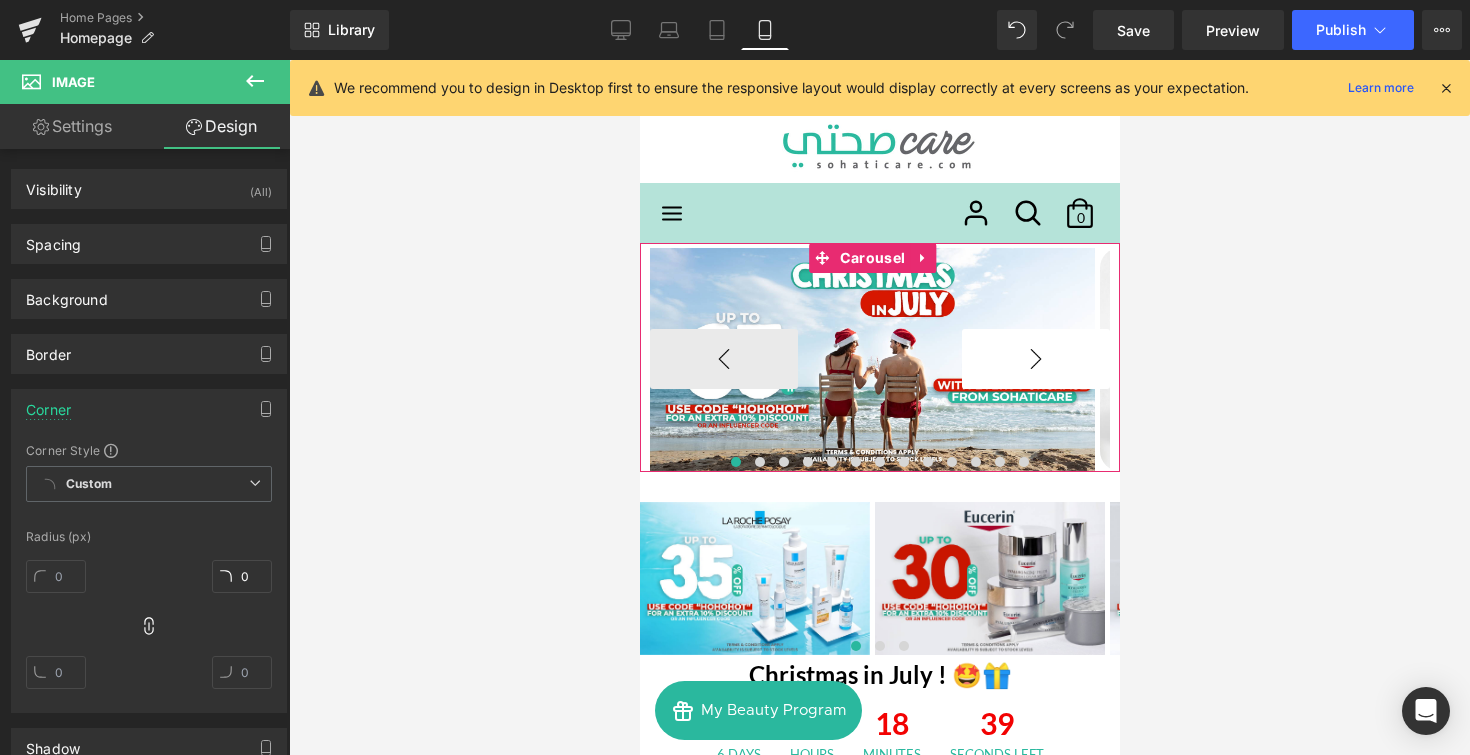 click on "›" at bounding box center (1035, 359) 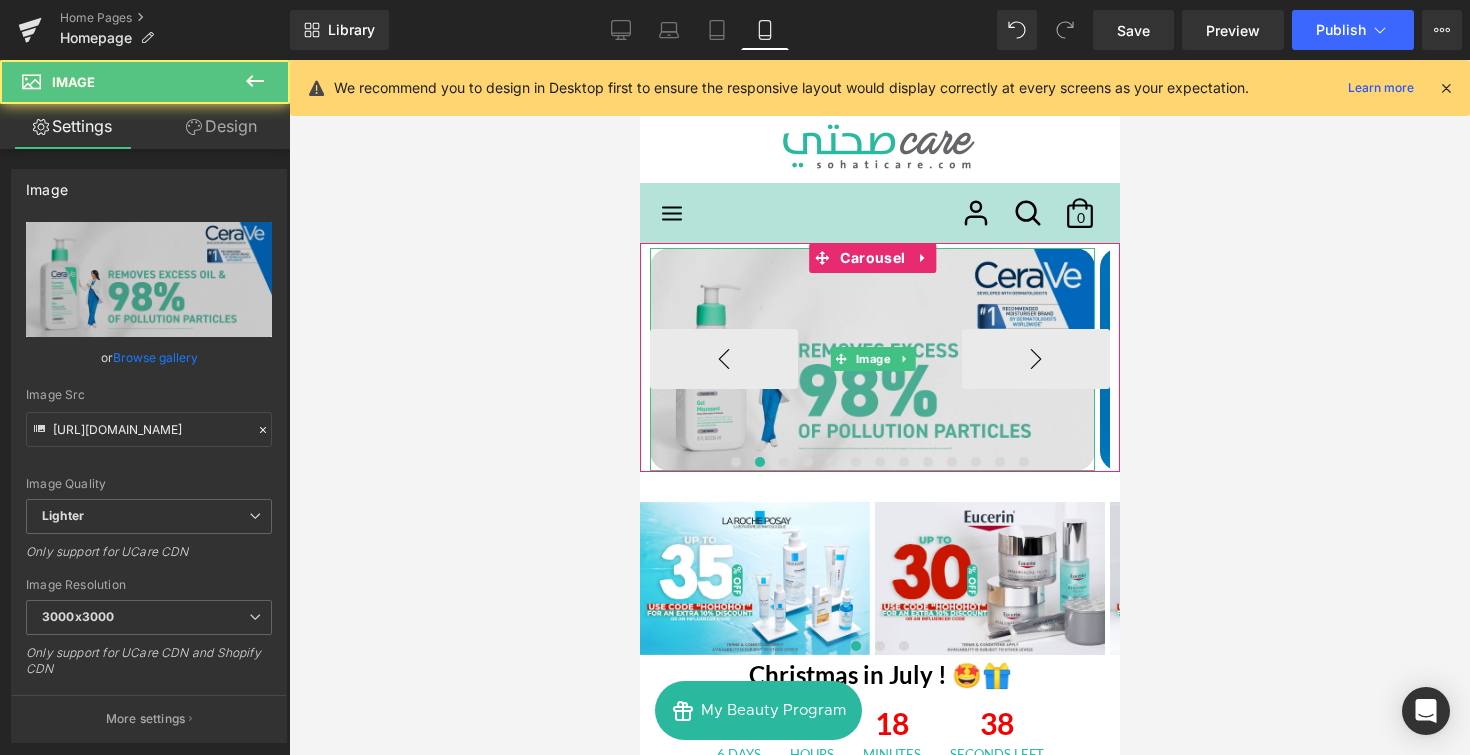click at bounding box center (871, 359) 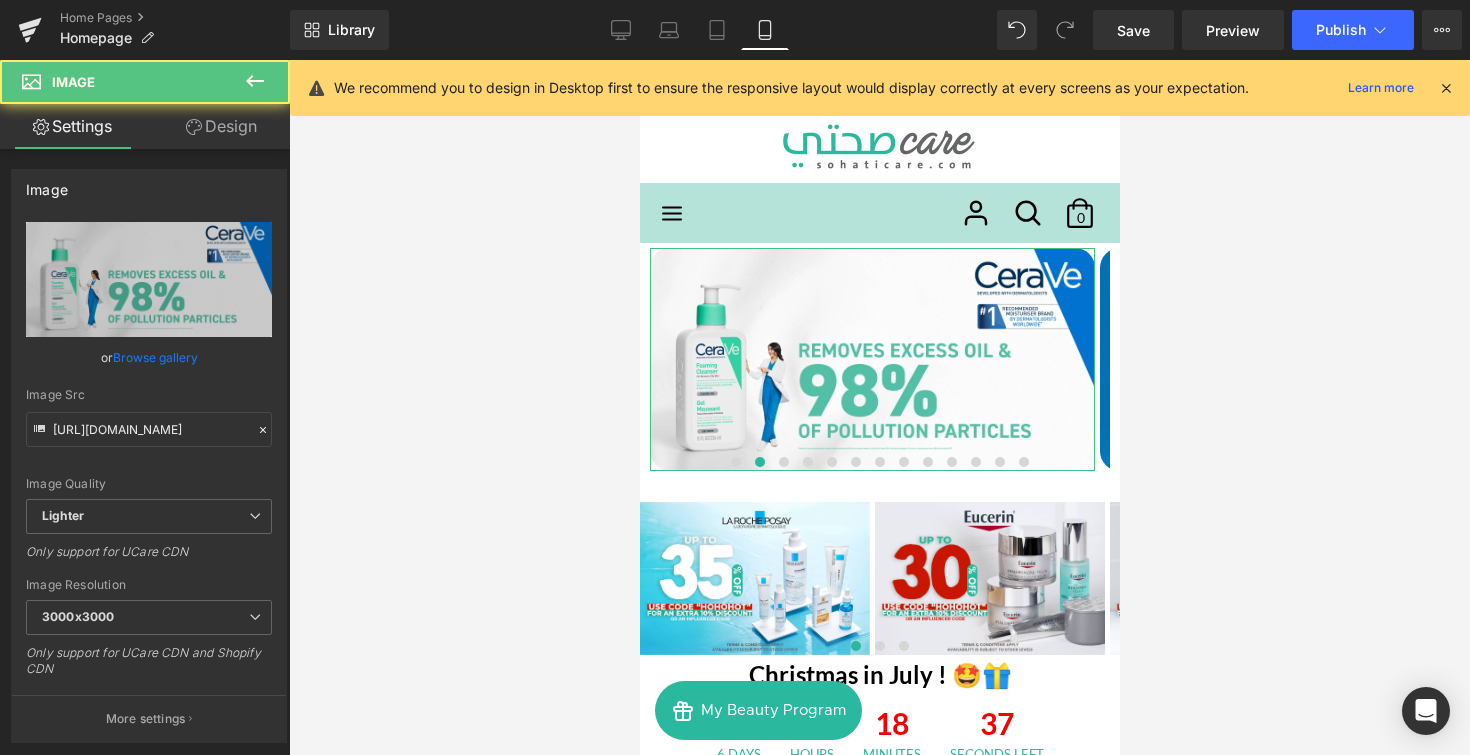 click on "Design" at bounding box center [221, 126] 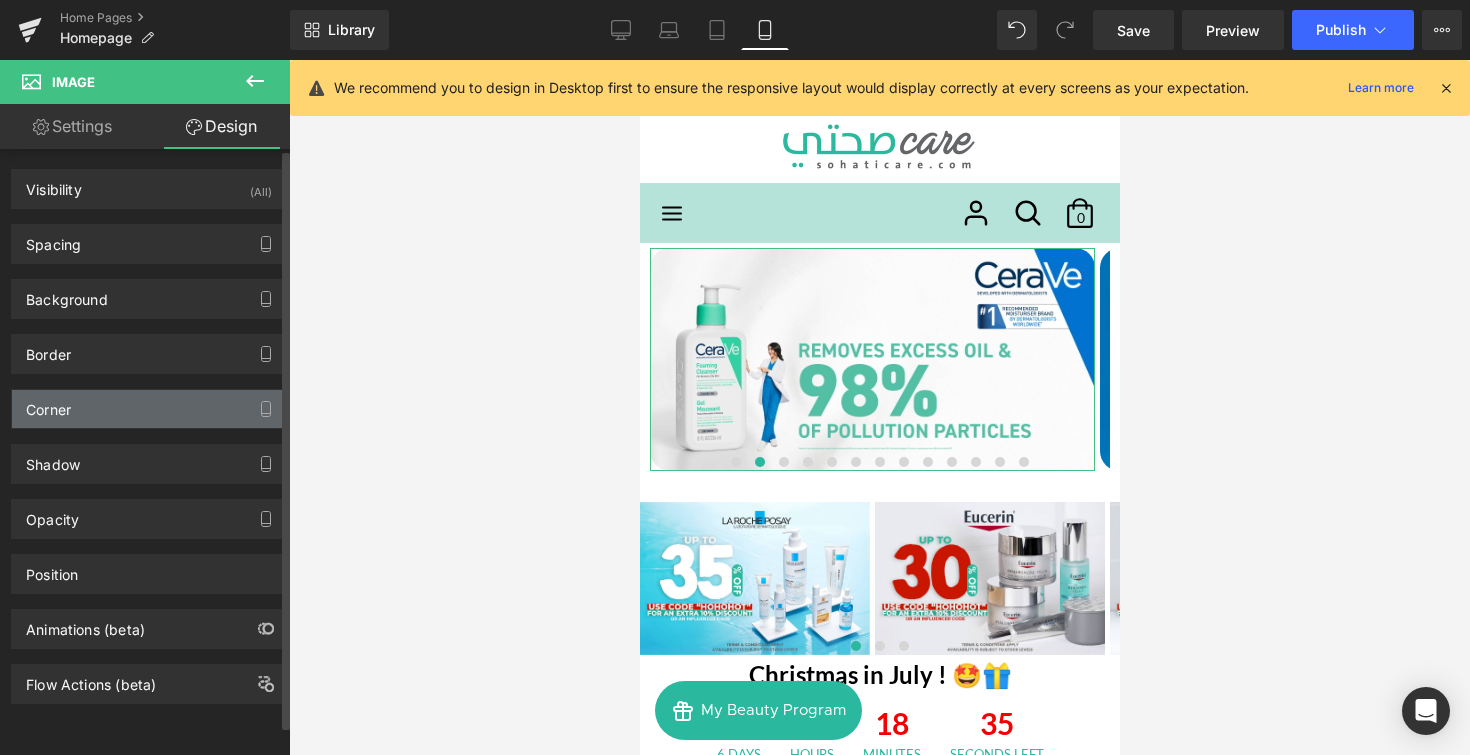 click on "Corner" at bounding box center [149, 409] 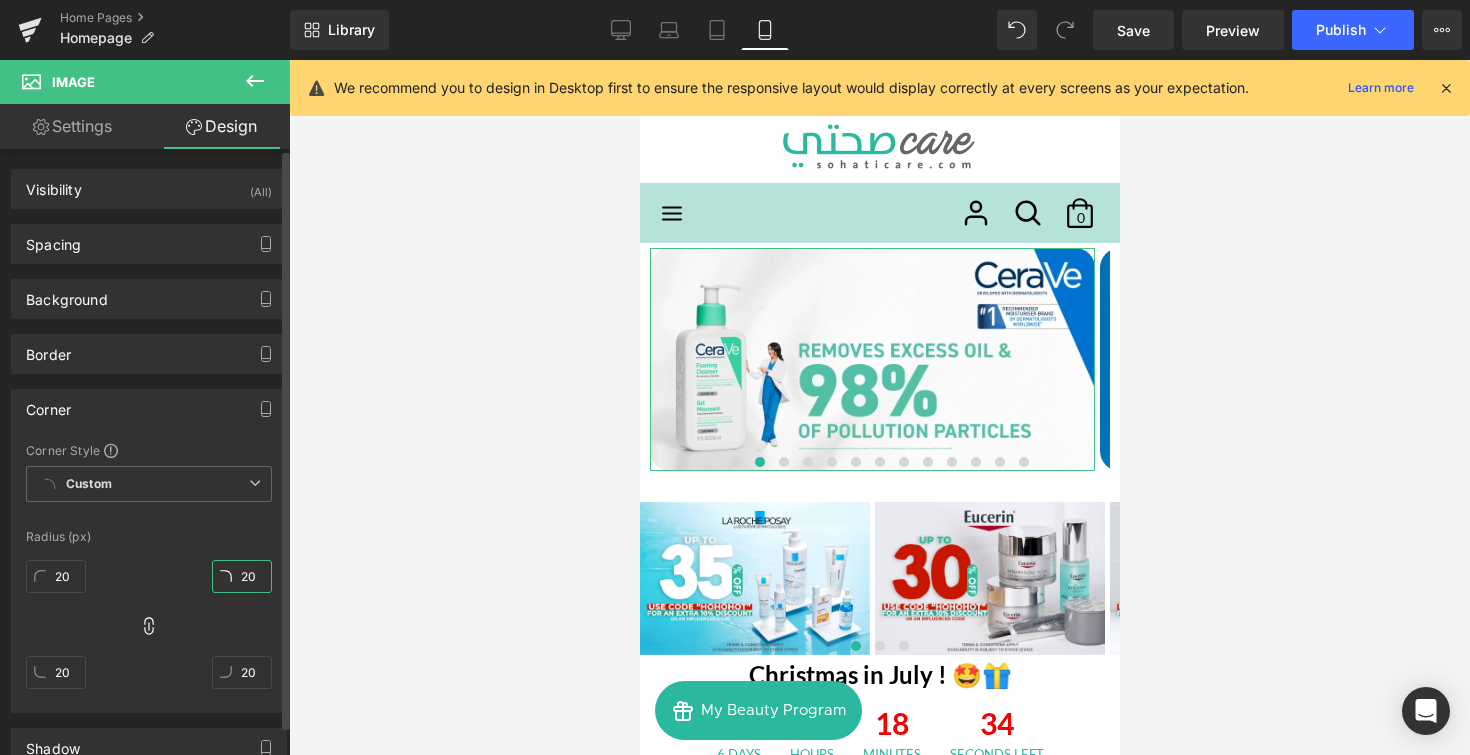 click on "20" at bounding box center (242, 576) 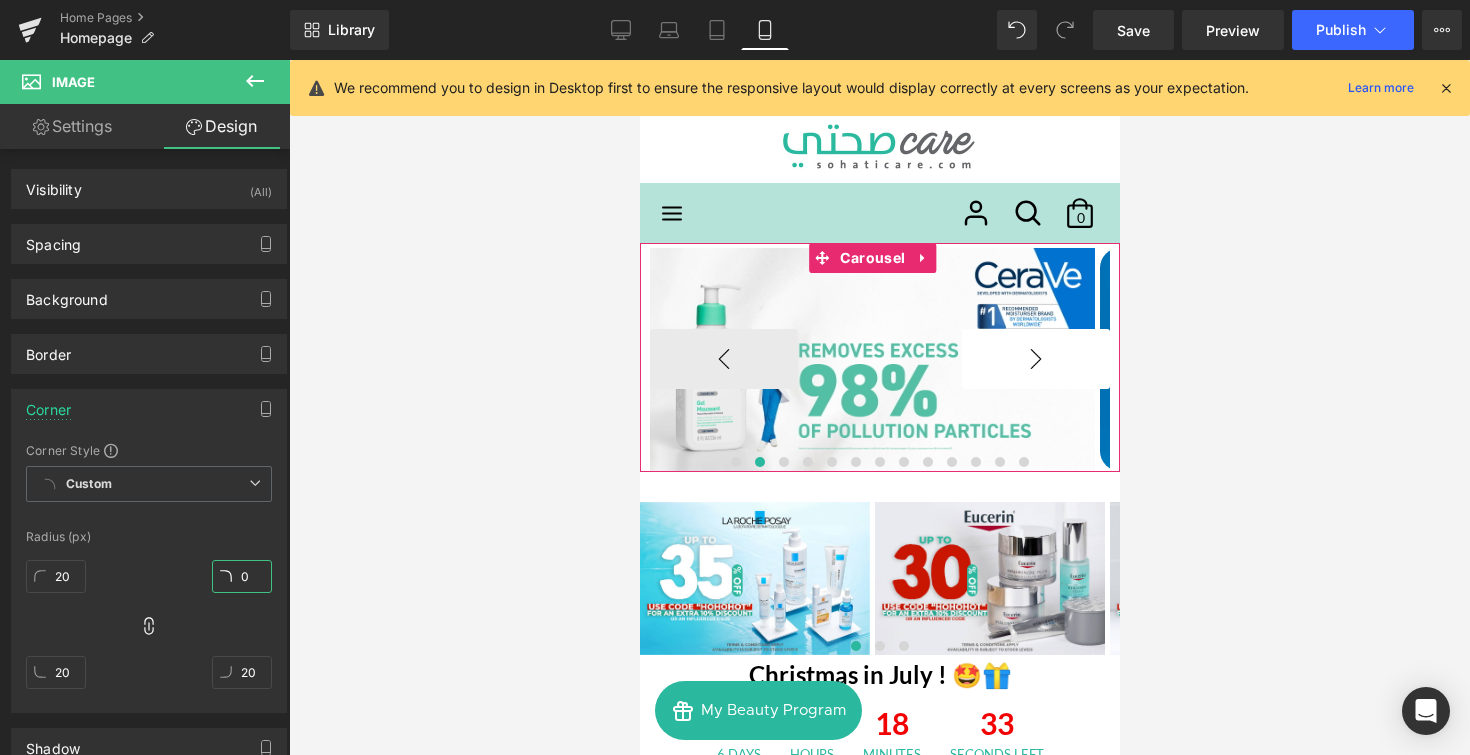 type on "0" 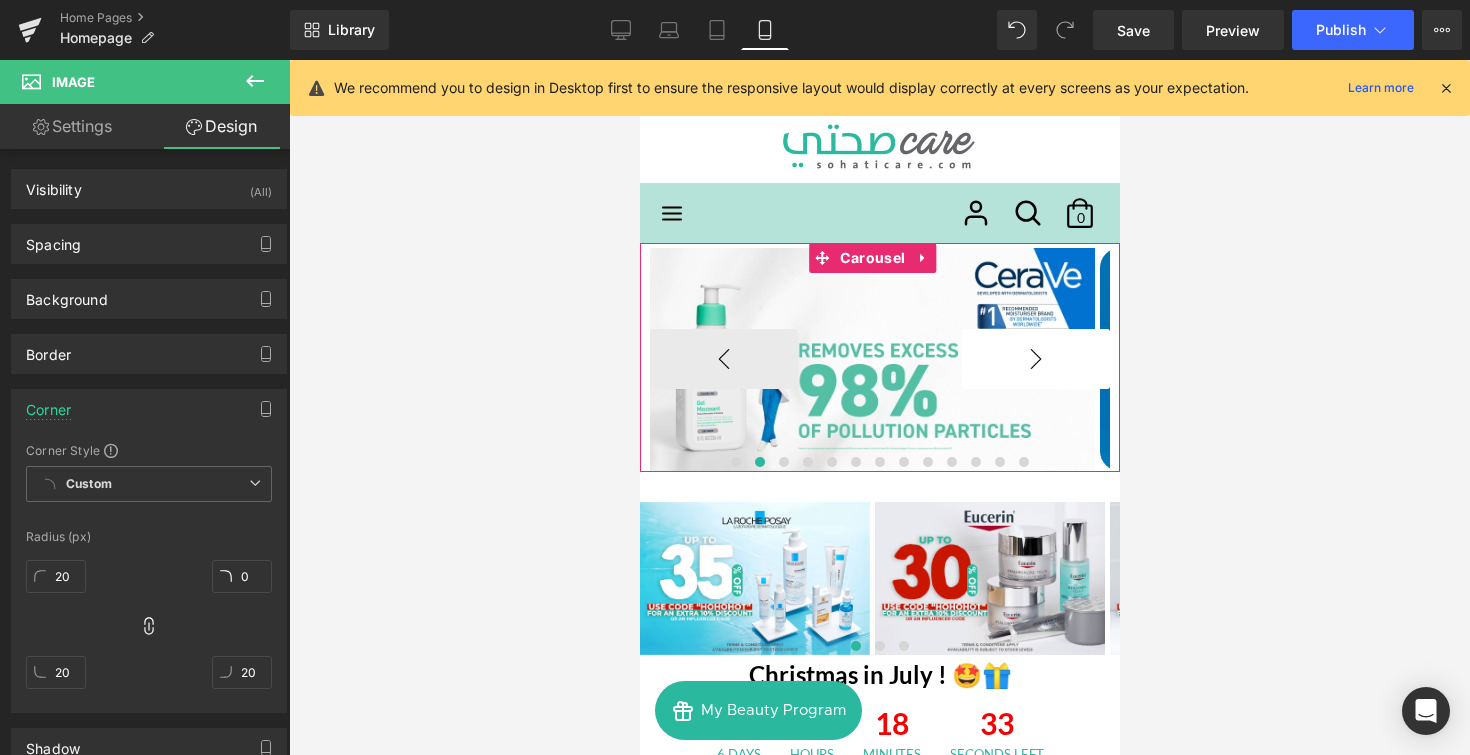 click on "›" at bounding box center [1035, 359] 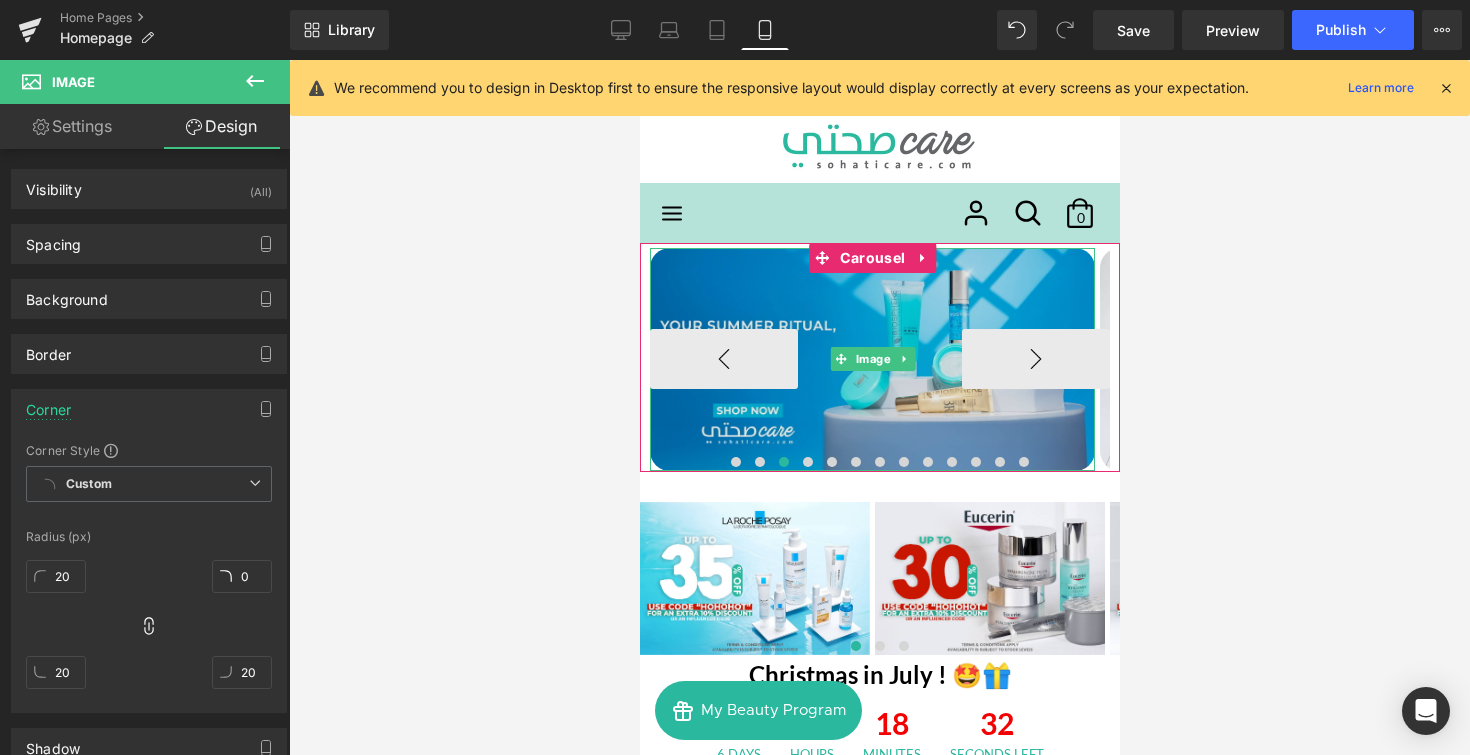 click at bounding box center [871, 359] 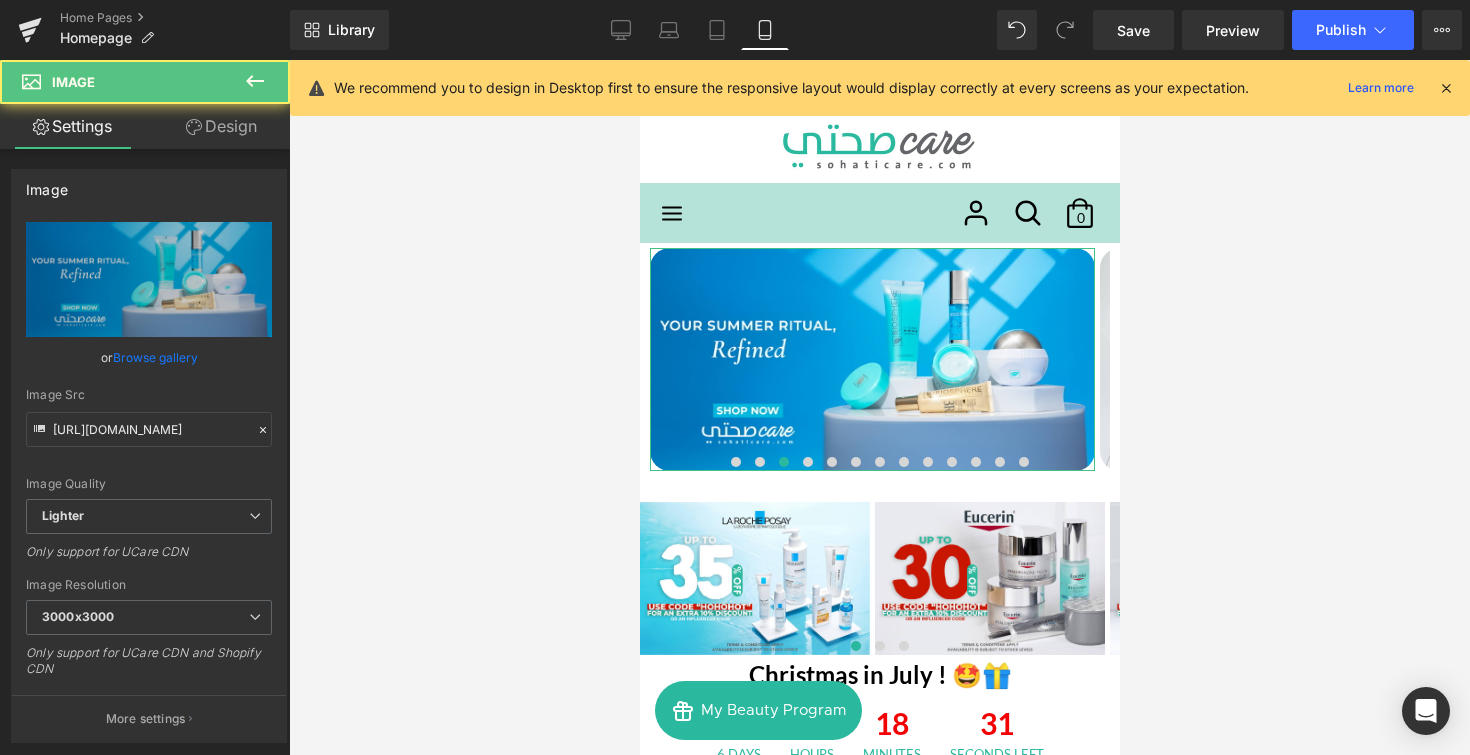 click on "Design" at bounding box center (221, 126) 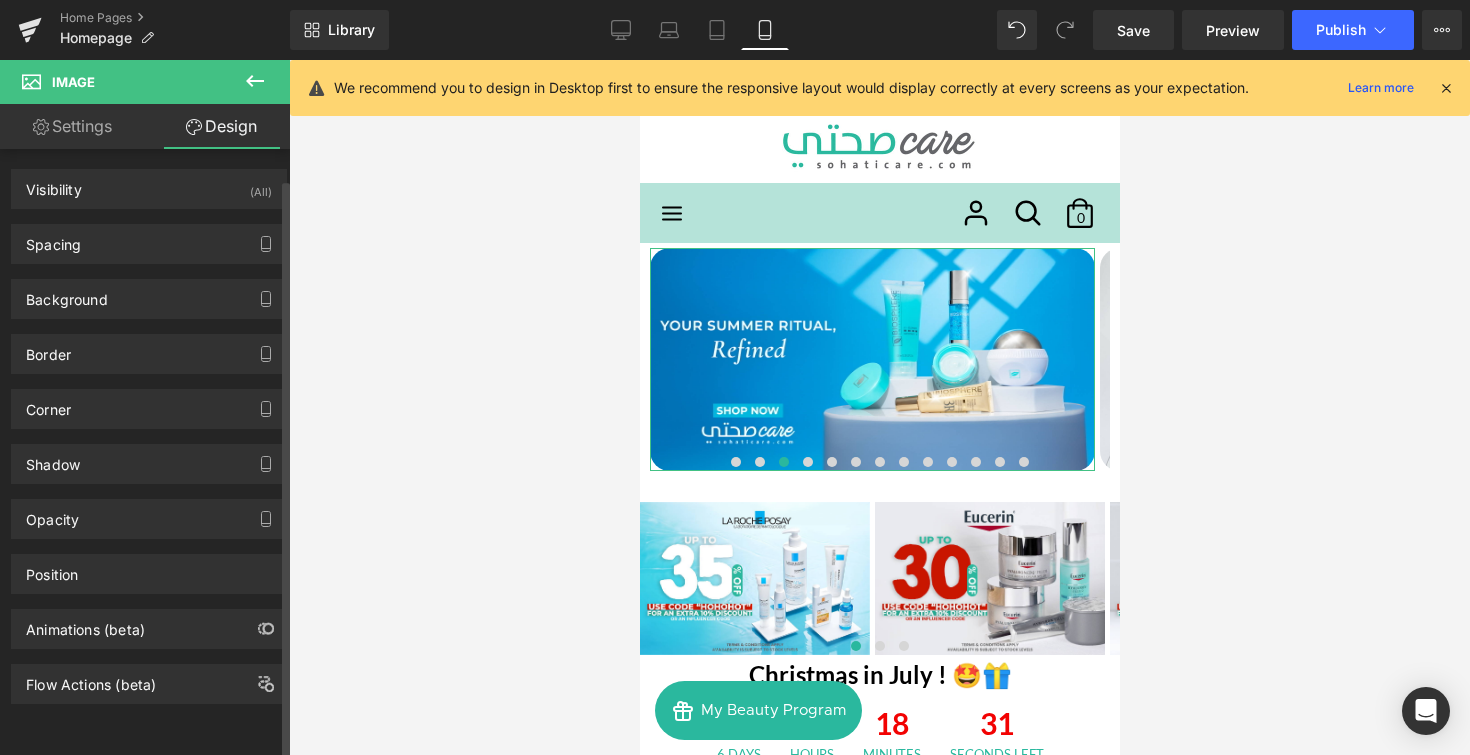 scroll, scrollTop: 5, scrollLeft: 0, axis: vertical 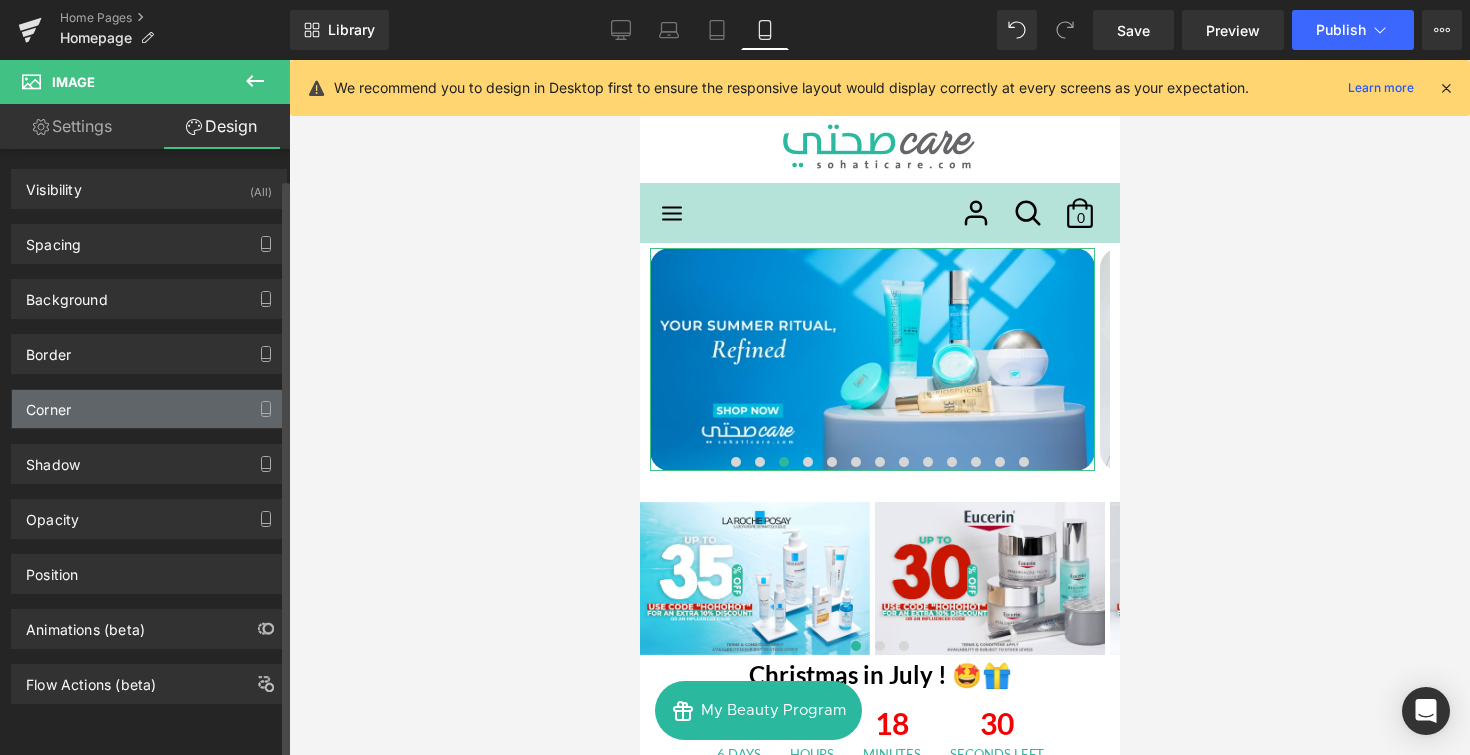 click on "Corner" at bounding box center (149, 409) 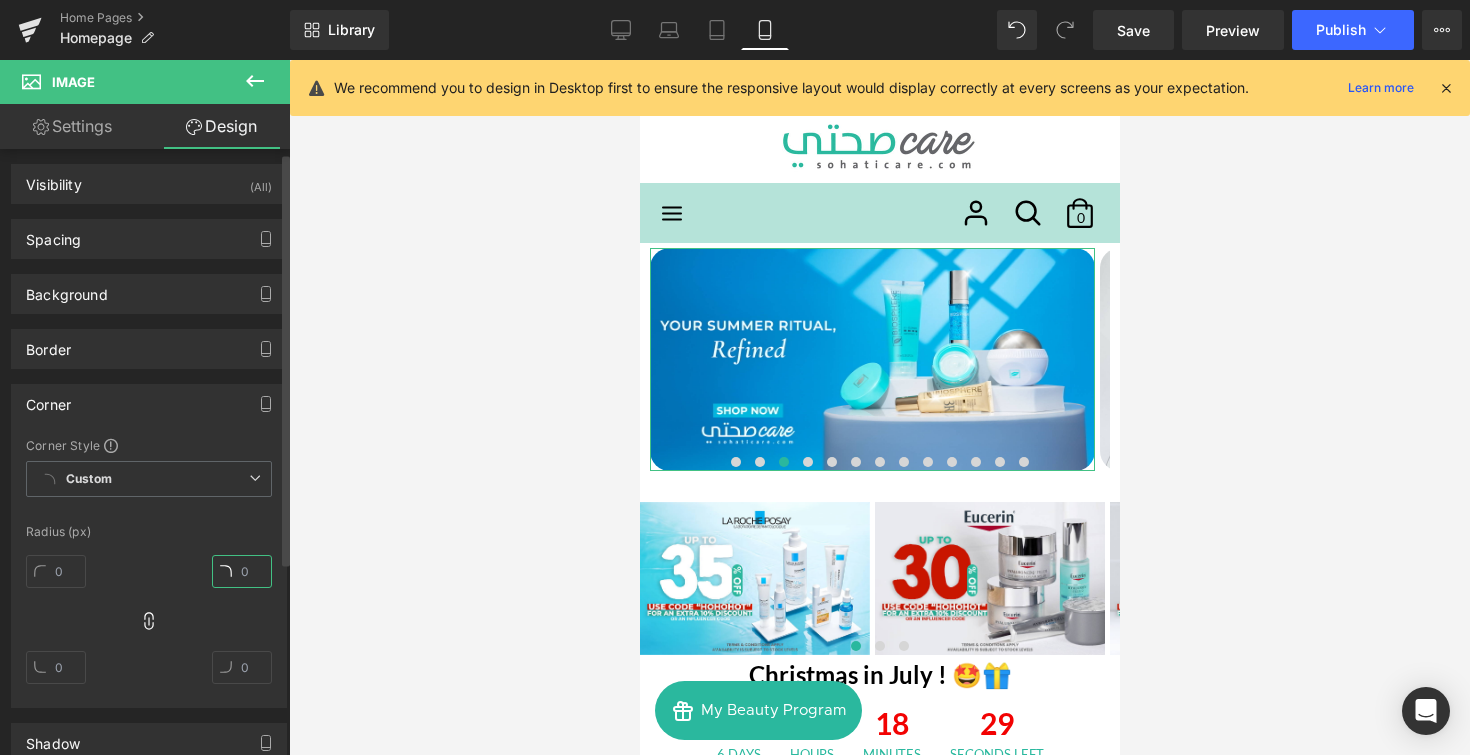 click at bounding box center [242, 571] 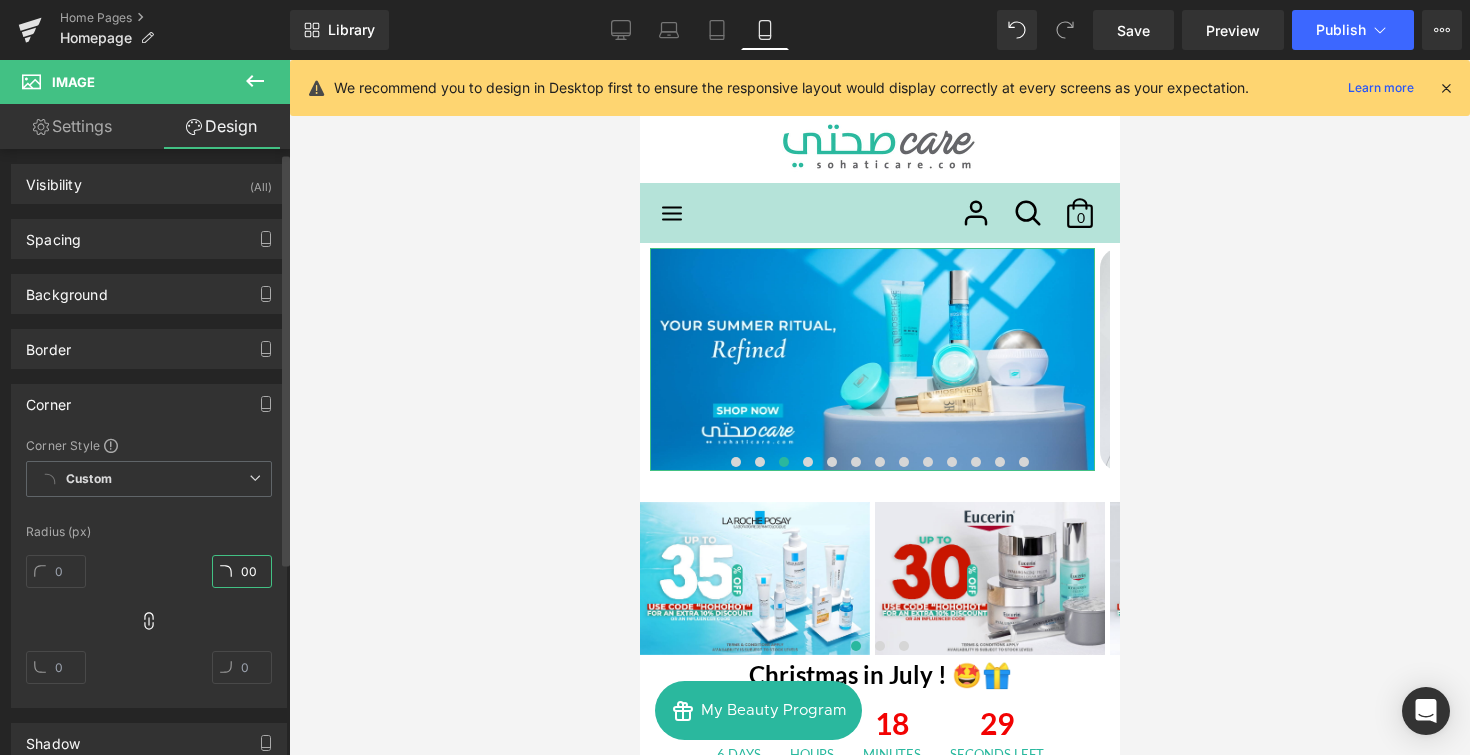 type on "0" 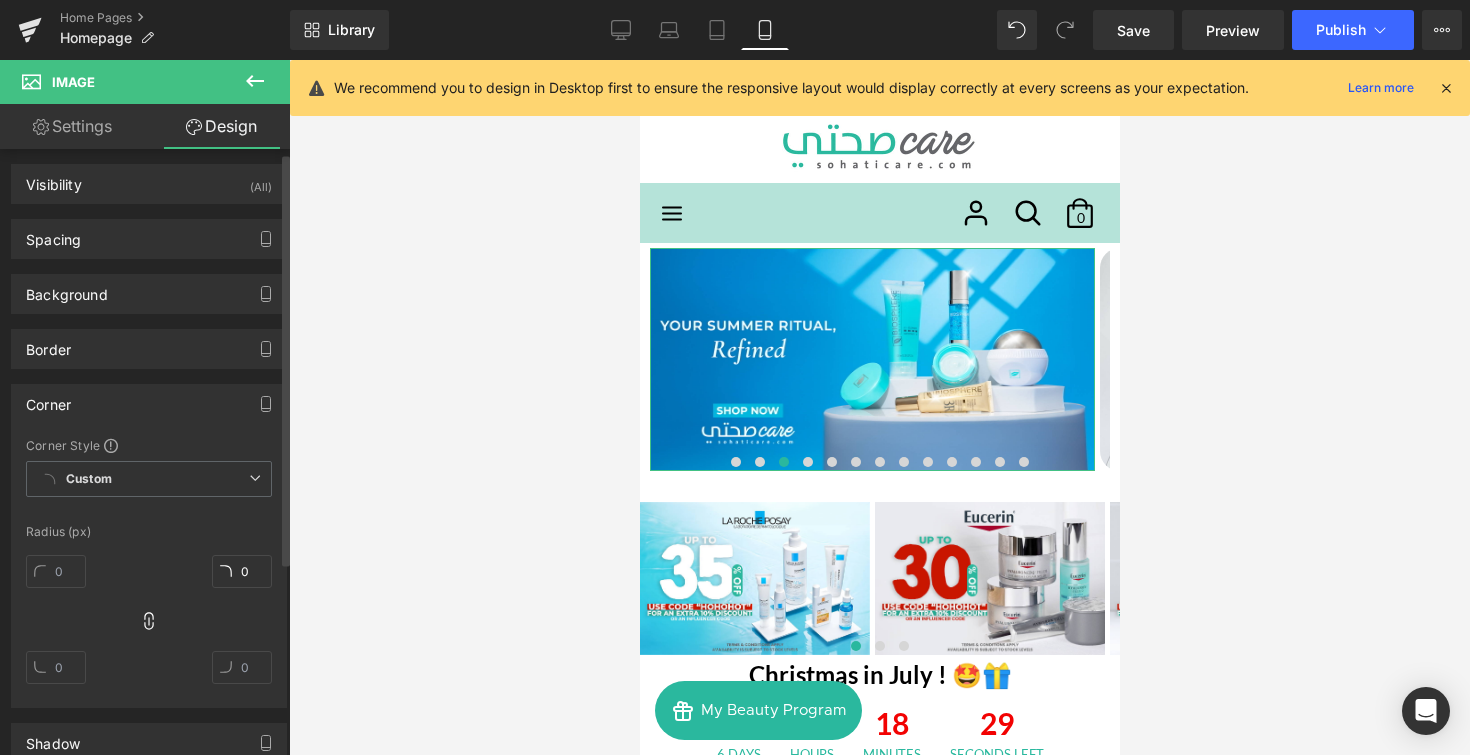 click on "Radius (px)" at bounding box center [149, 532] 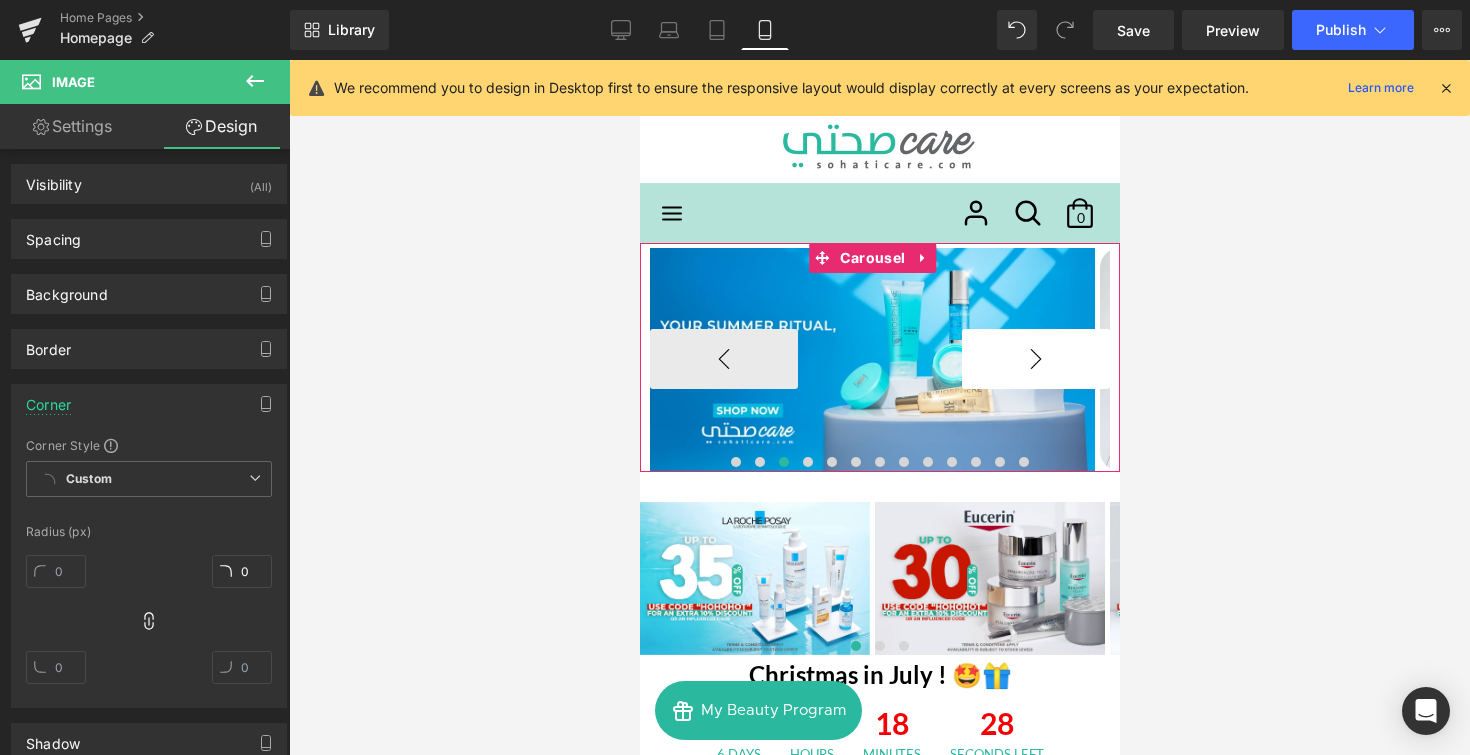 click on "›" at bounding box center [1035, 359] 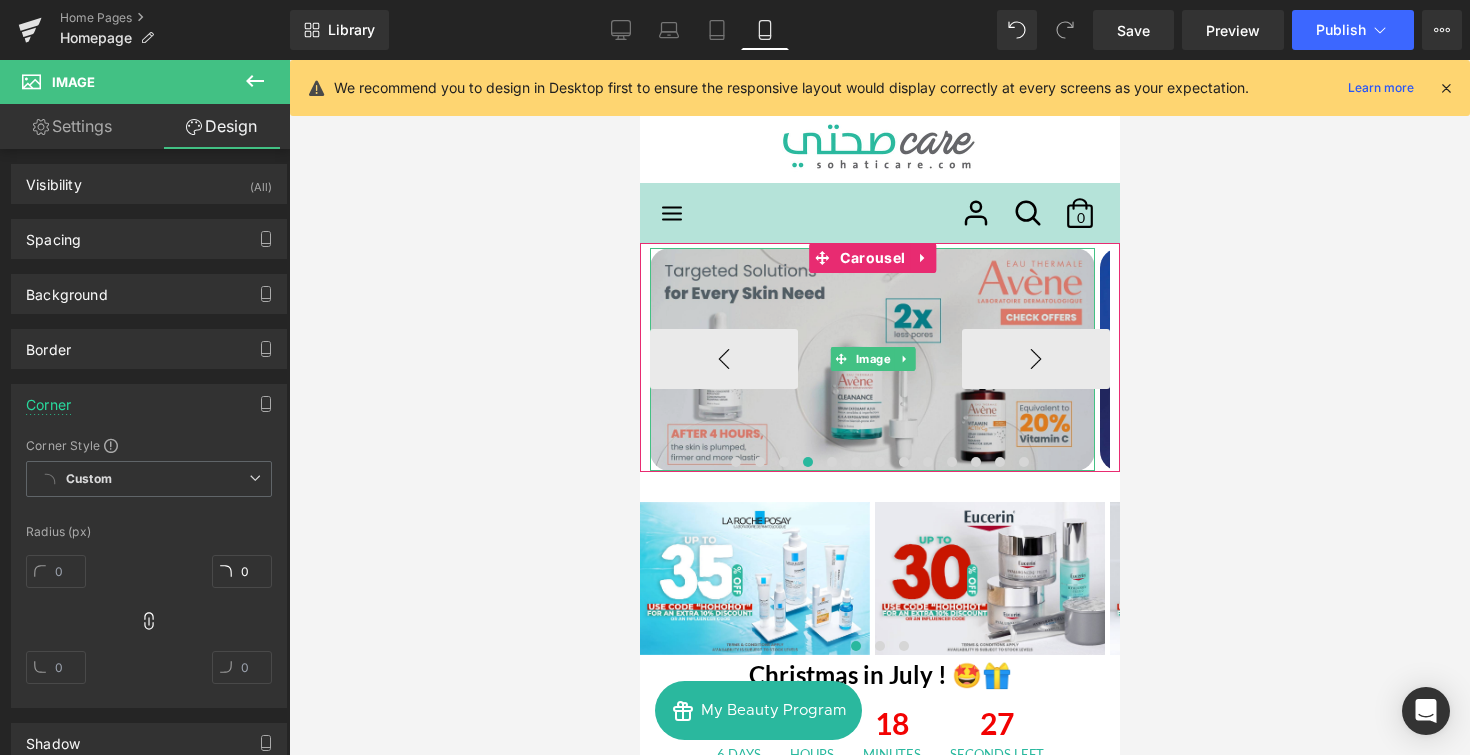 click at bounding box center [871, 359] 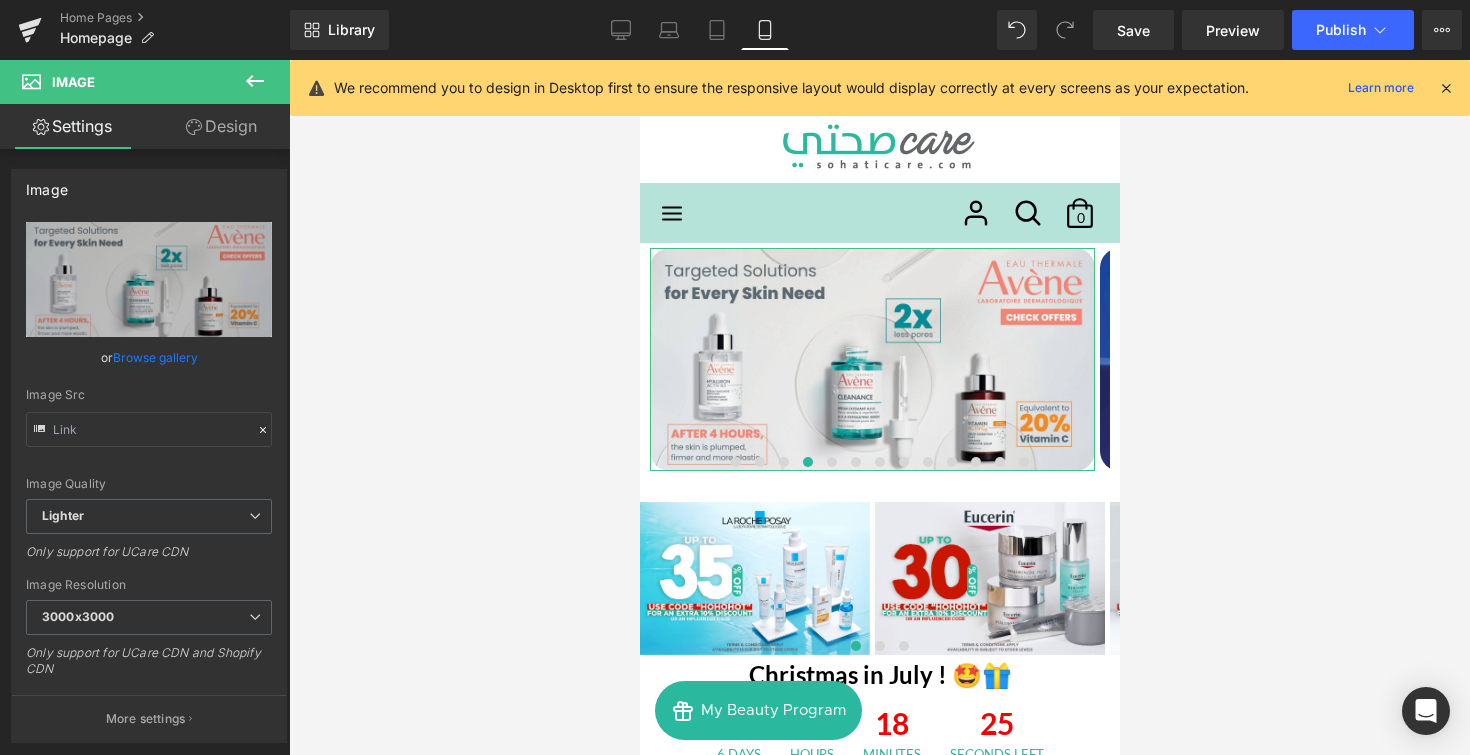 click on "Design" at bounding box center [221, 126] 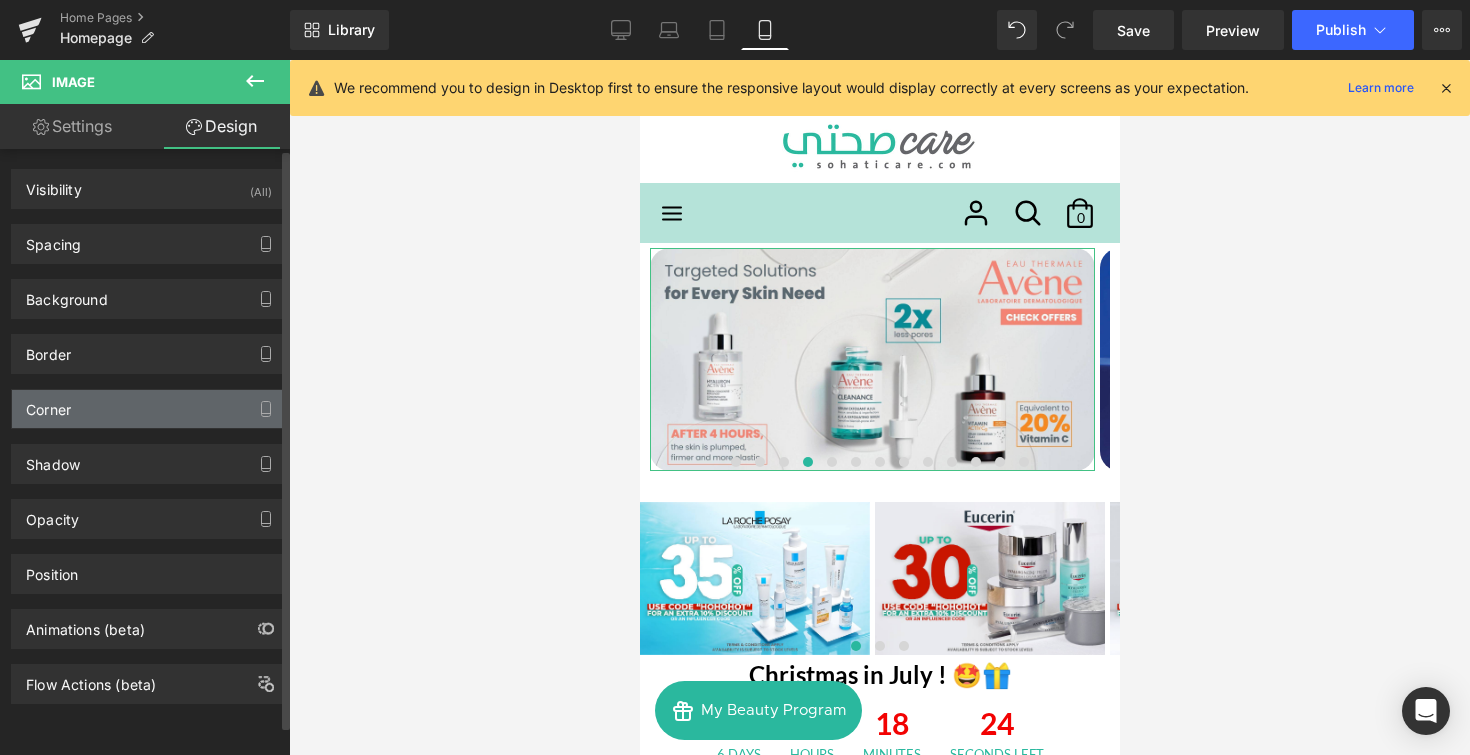 click on "Corner" at bounding box center (149, 409) 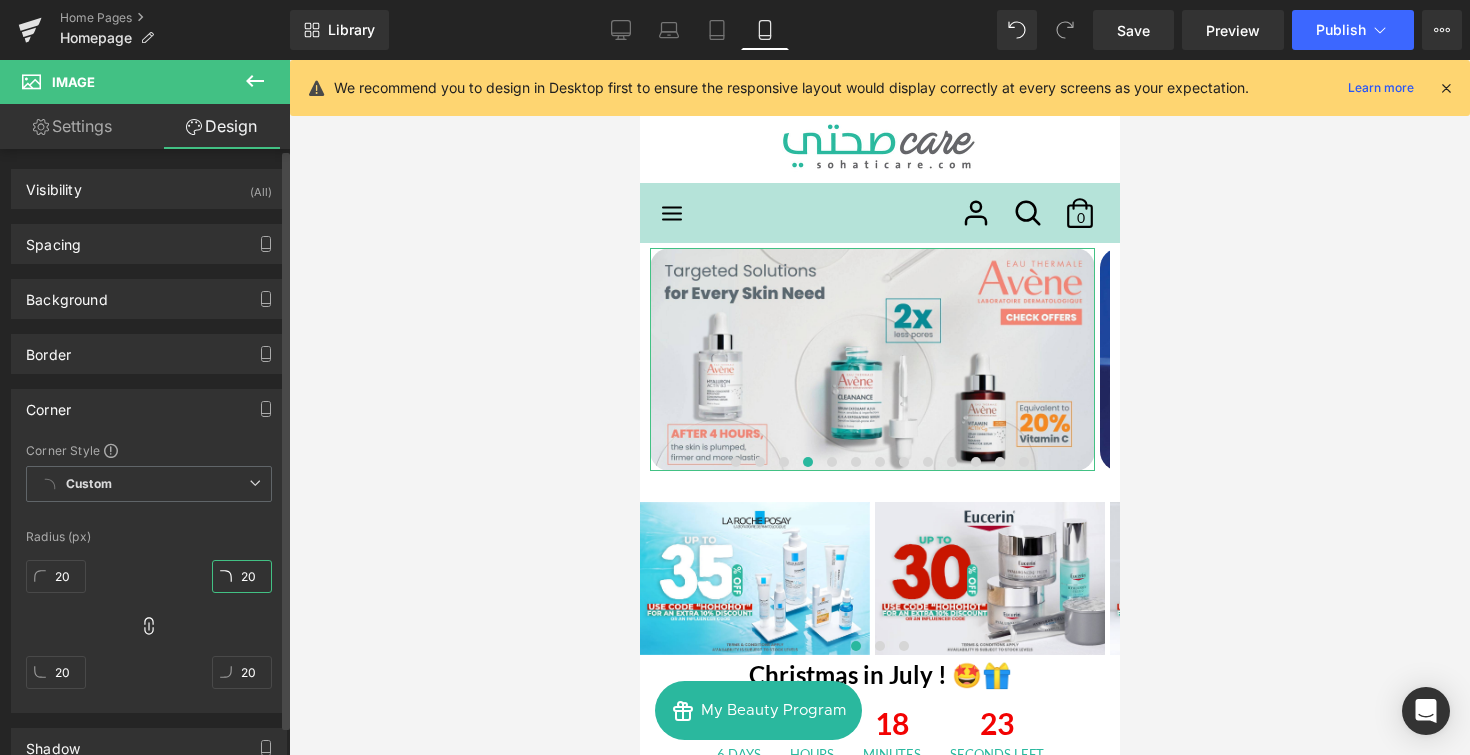 click on "20" at bounding box center (242, 576) 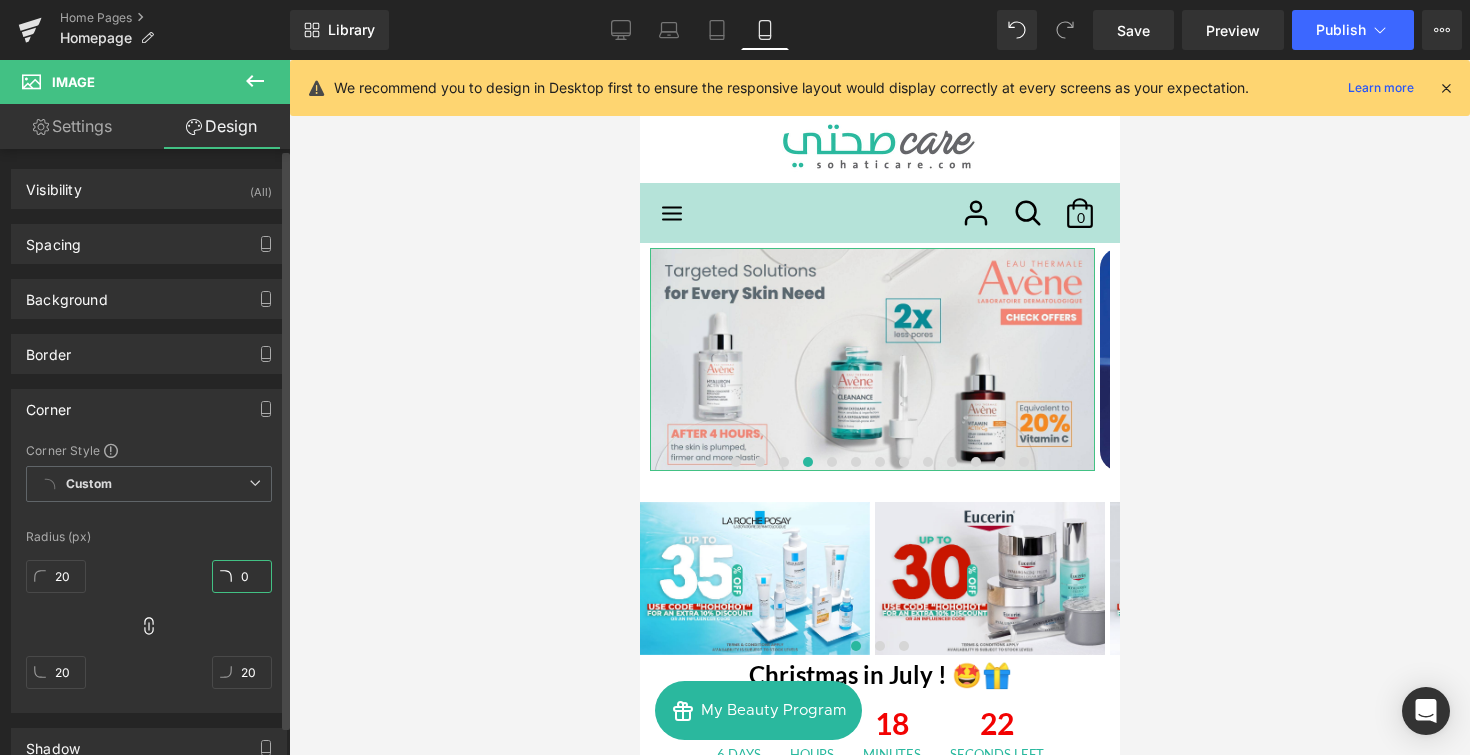 type on "0" 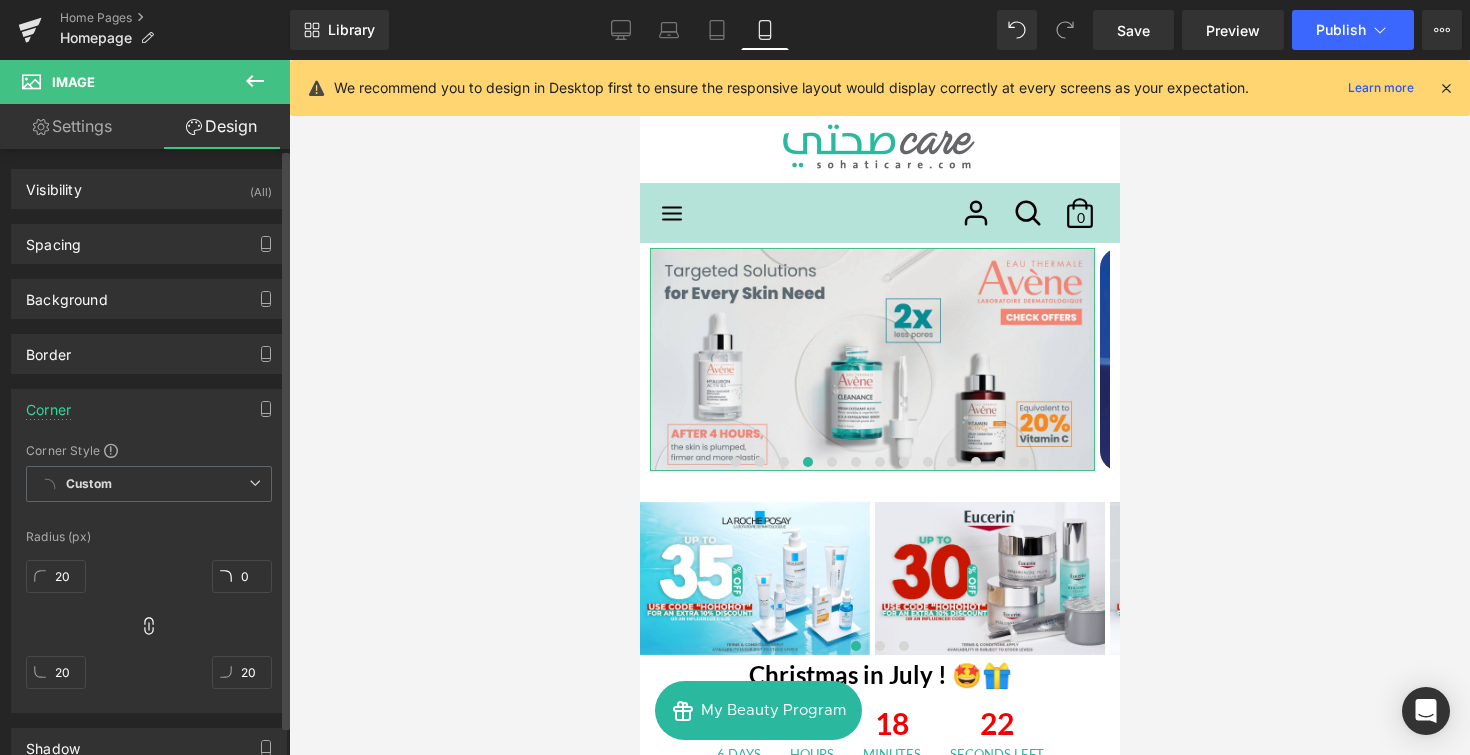 click on "Radius (px)" at bounding box center (149, 537) 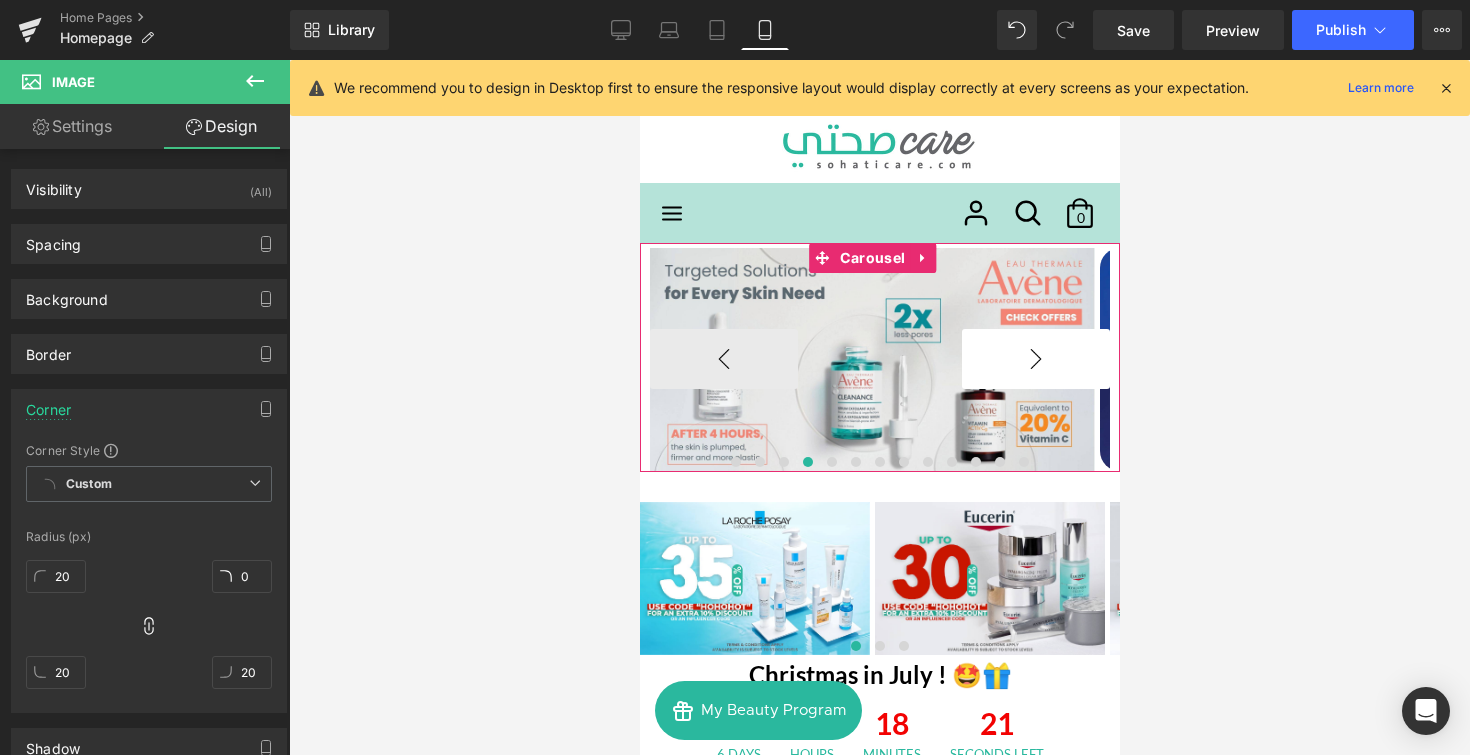 click on "›" at bounding box center [1035, 359] 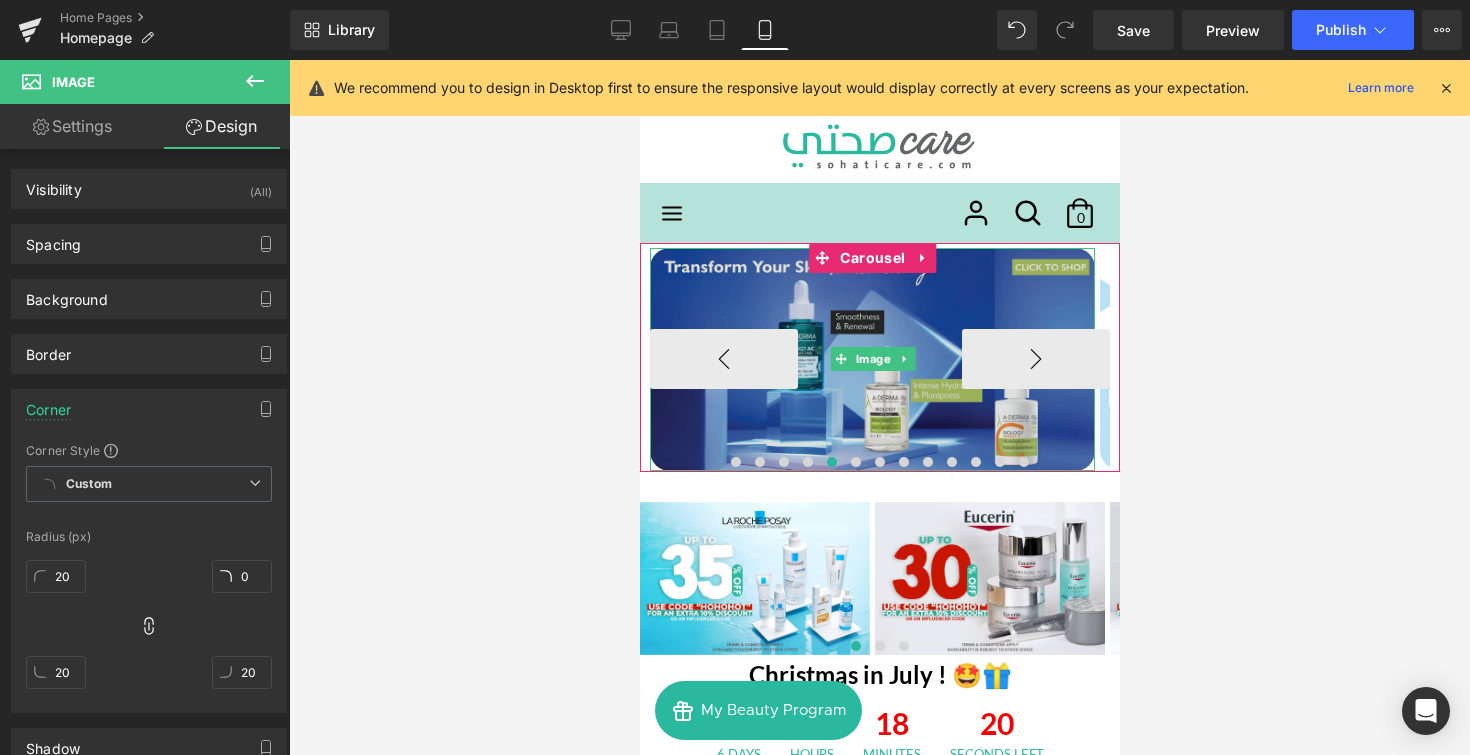 click at bounding box center [871, 359] 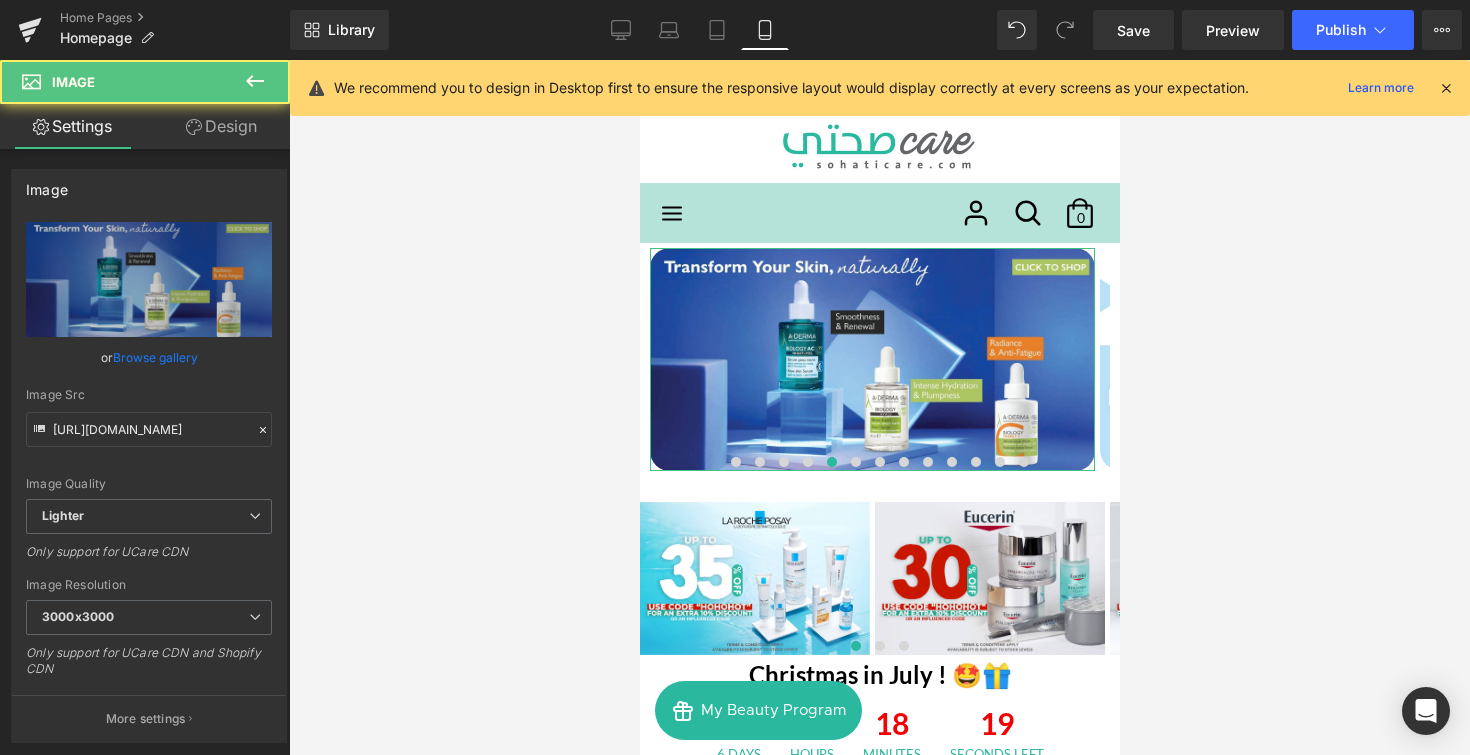 click on "Design" at bounding box center [221, 126] 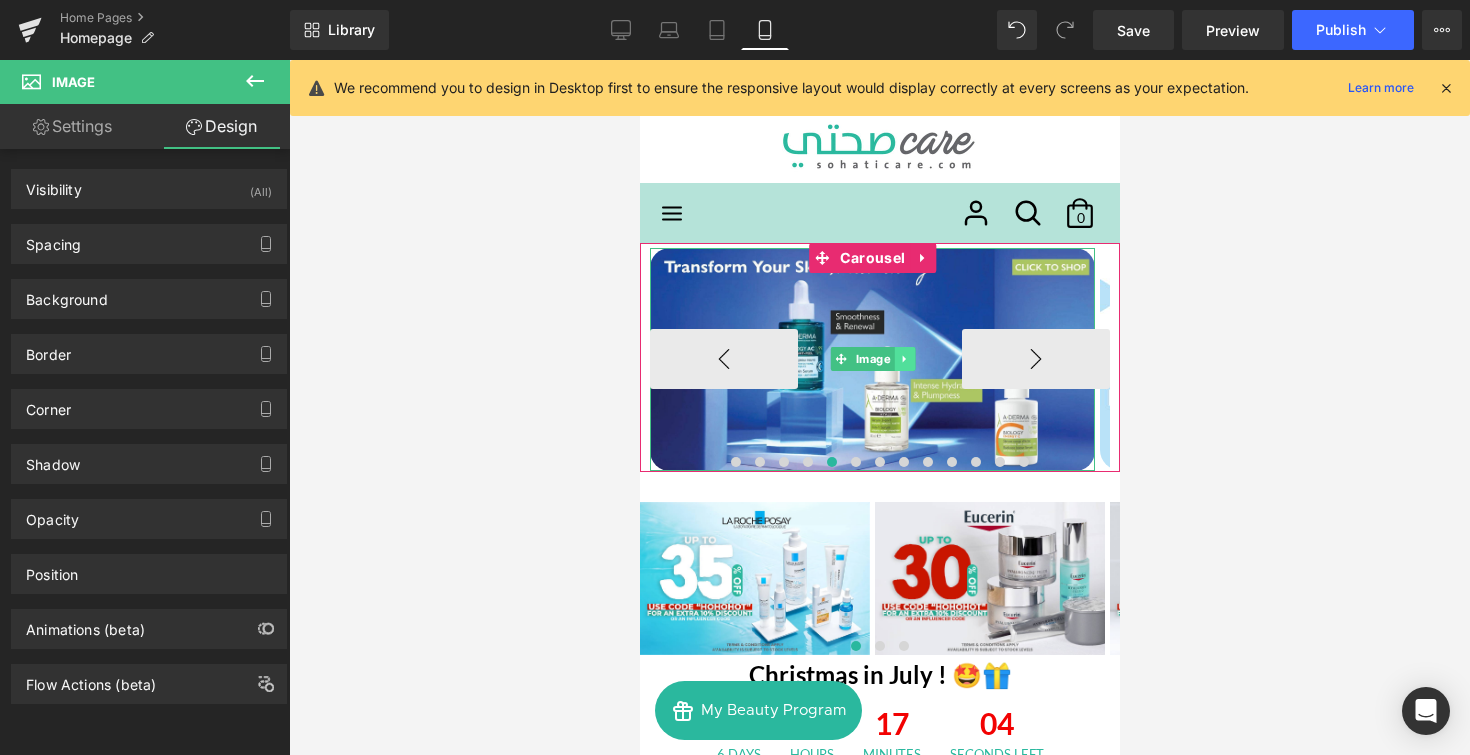 click at bounding box center (903, 359) 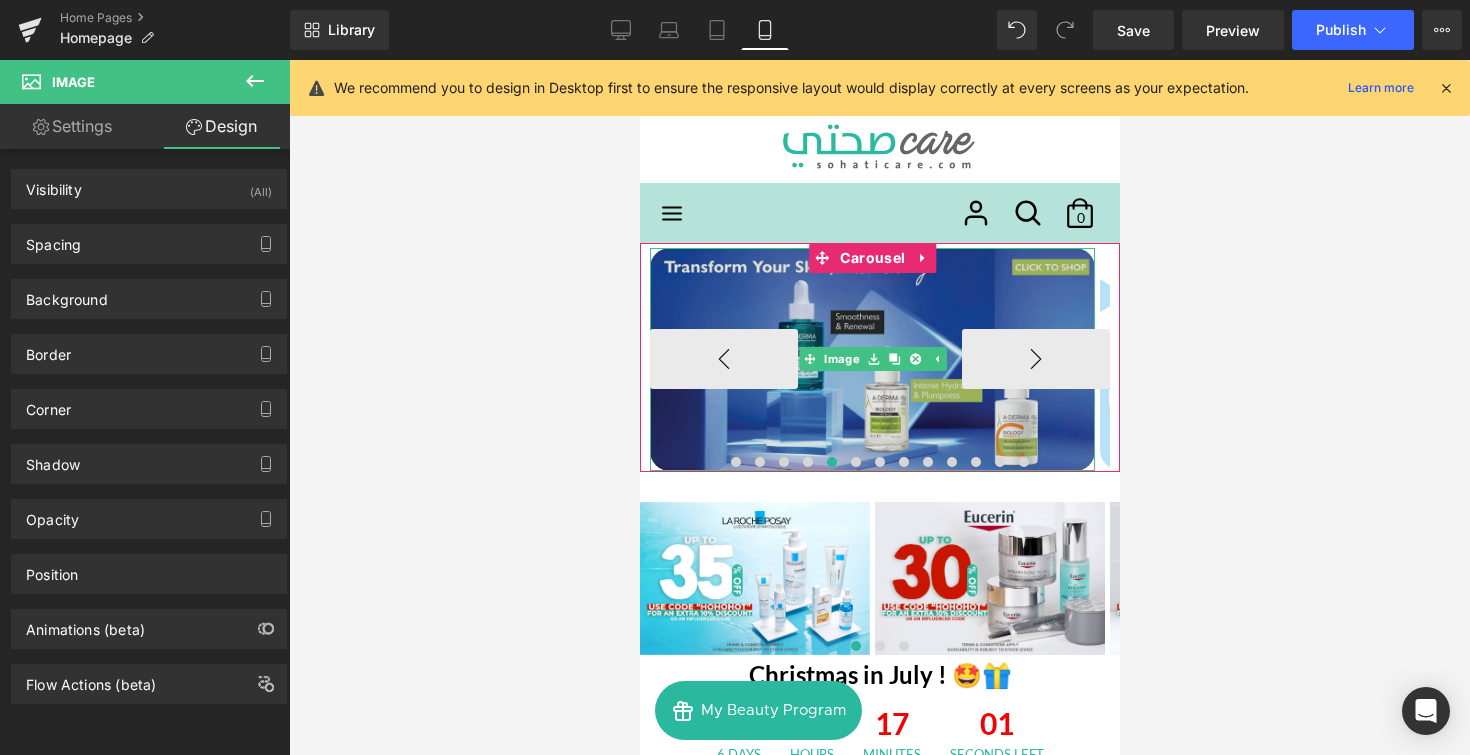 click at bounding box center (871, 359) 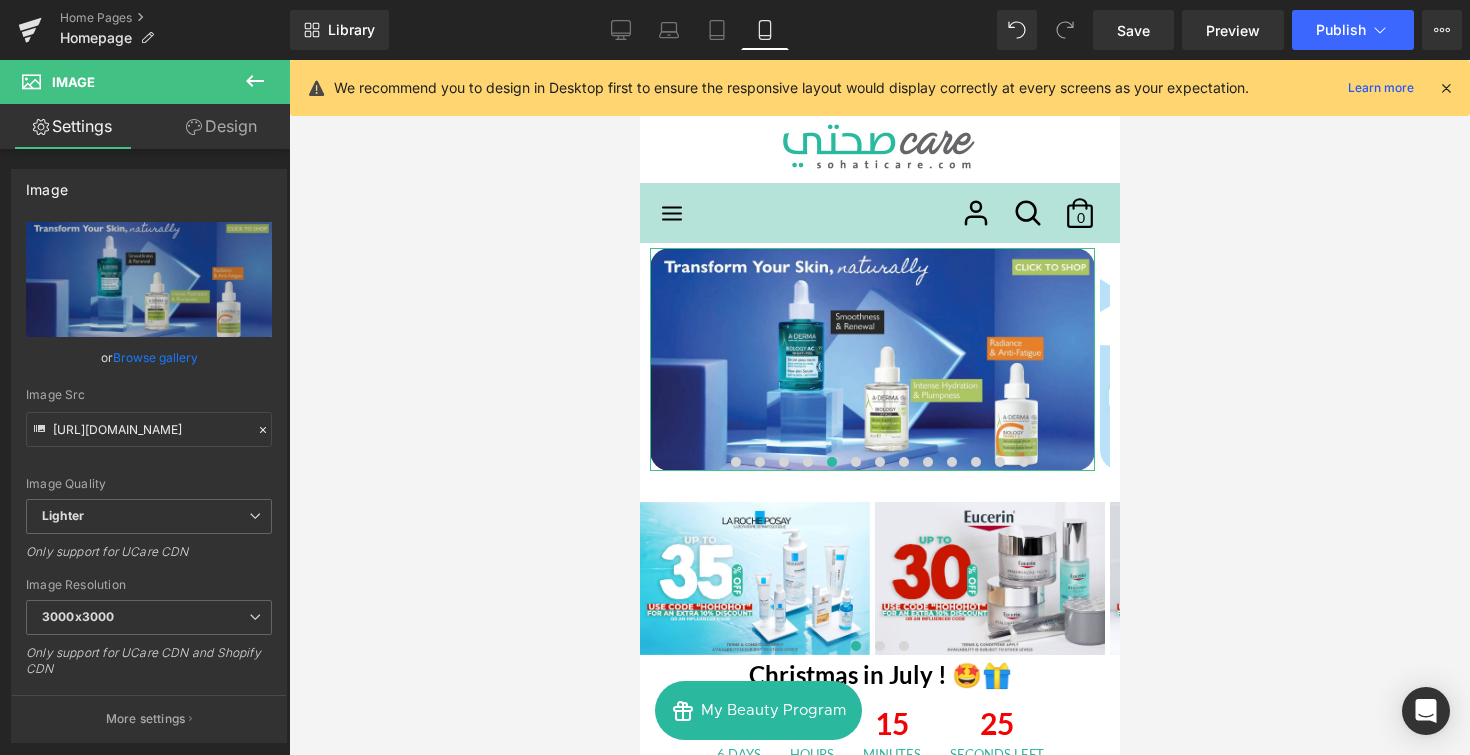 click on "Design" at bounding box center (221, 126) 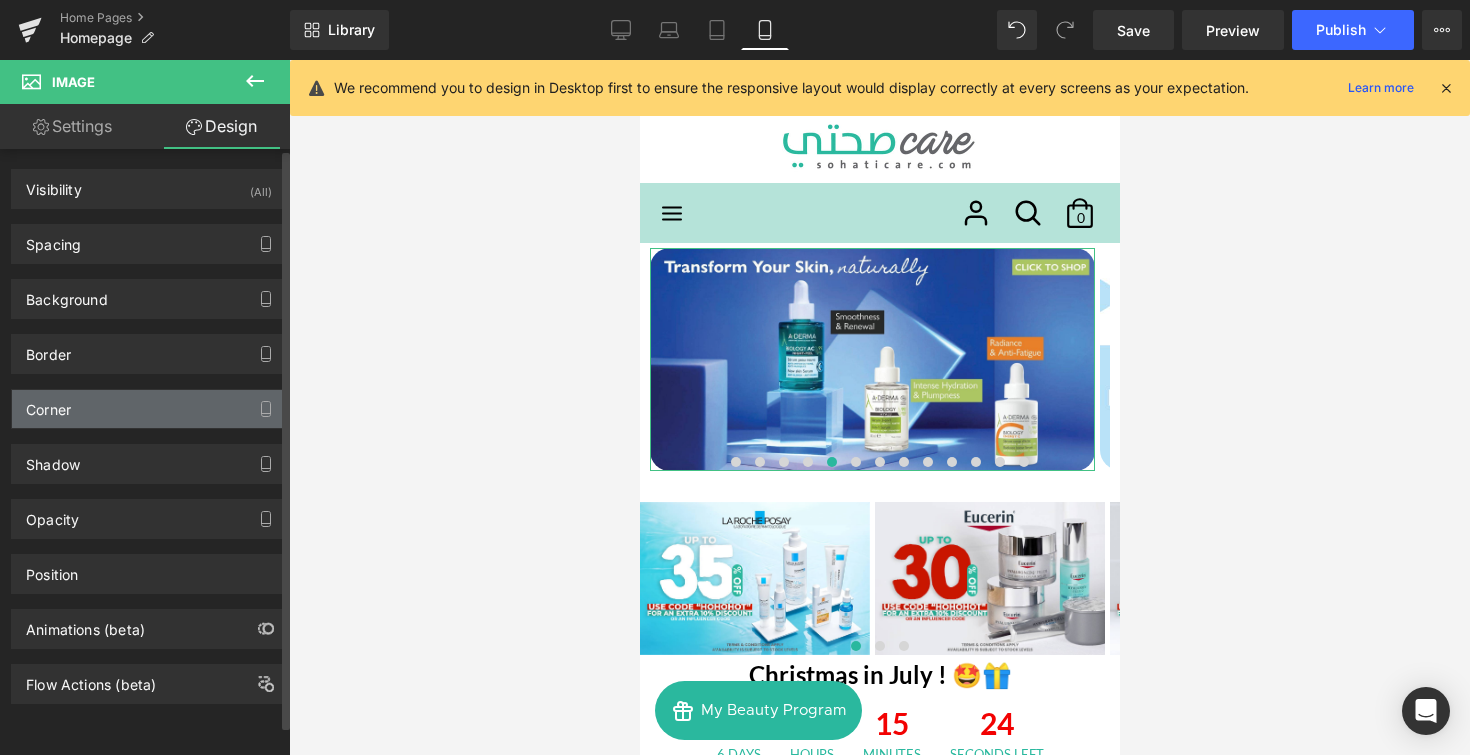 click on "Corner" at bounding box center [149, 409] 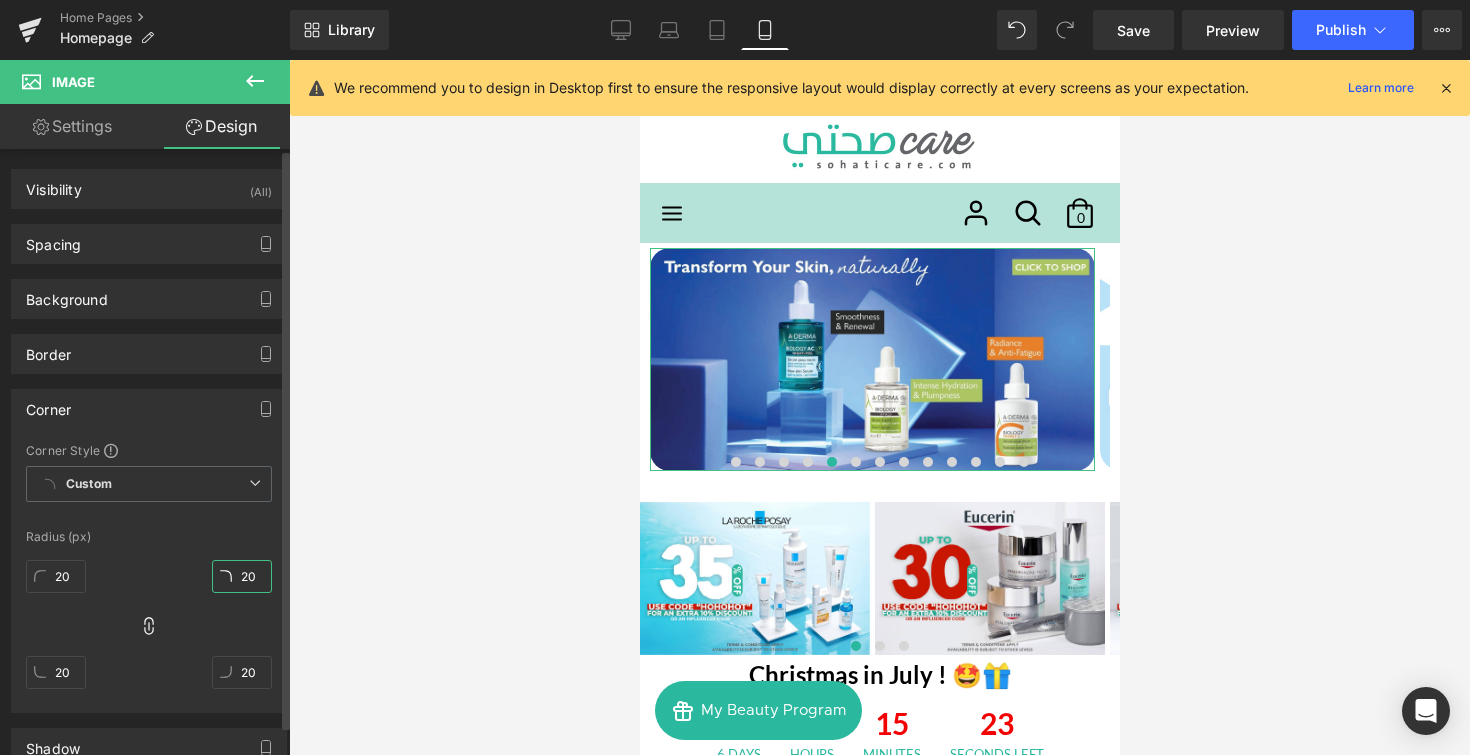 click on "20" at bounding box center (242, 576) 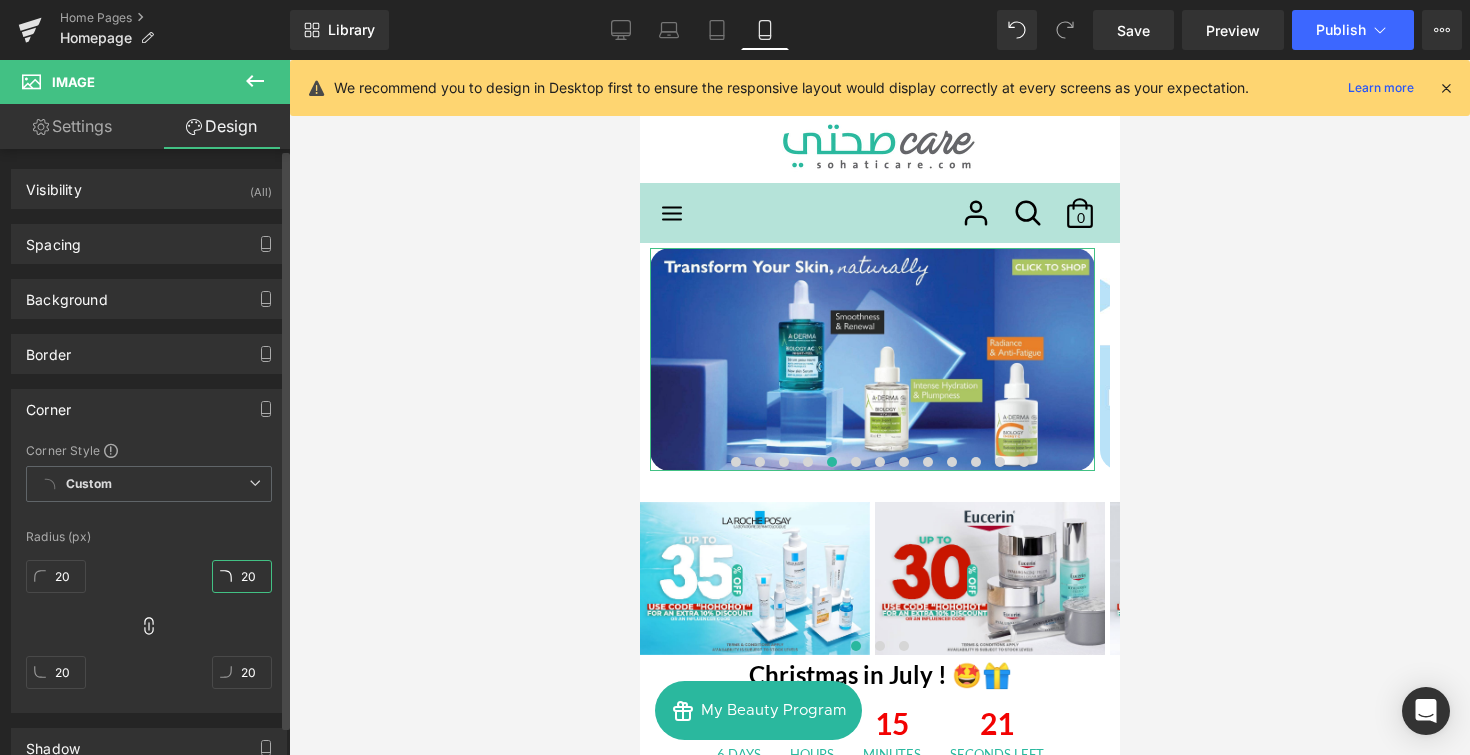 click on "20" at bounding box center [242, 576] 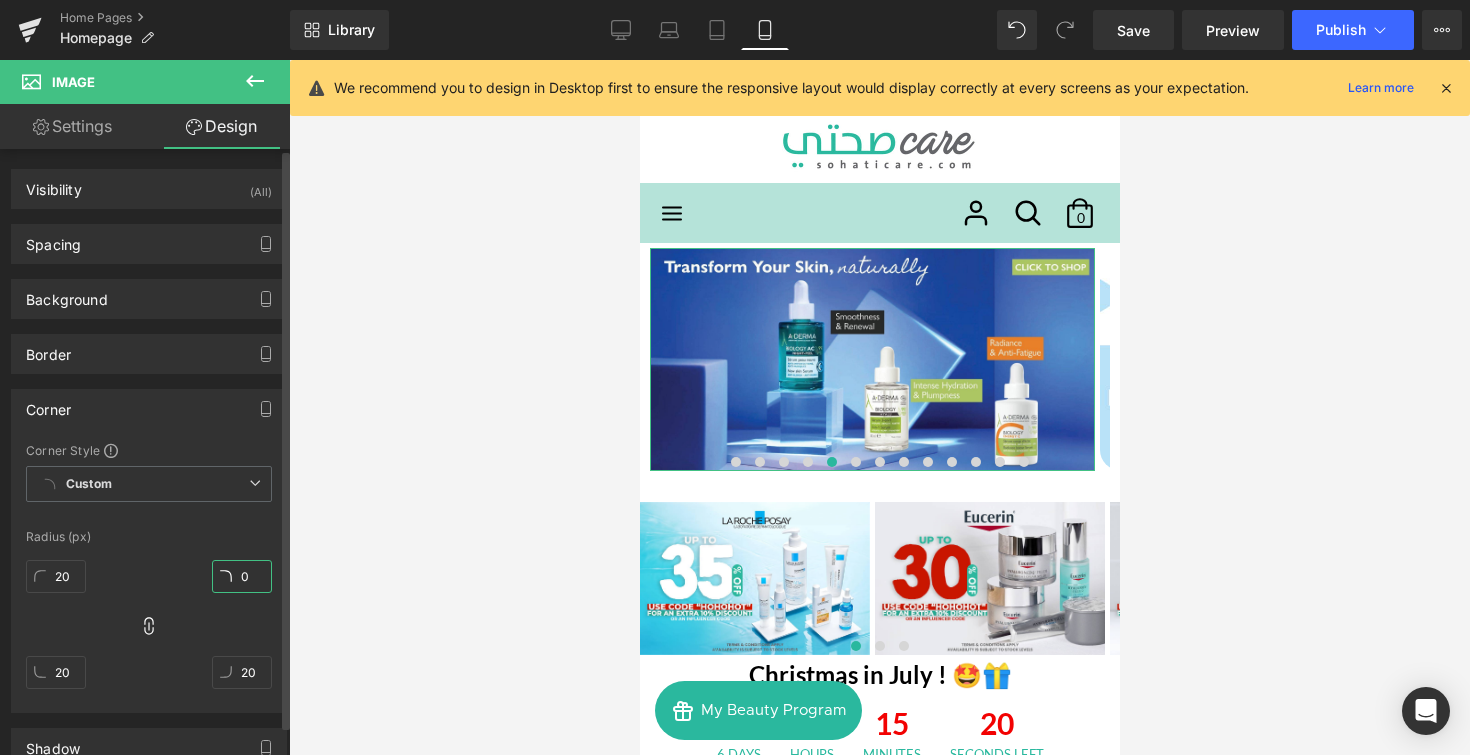 type on "0" 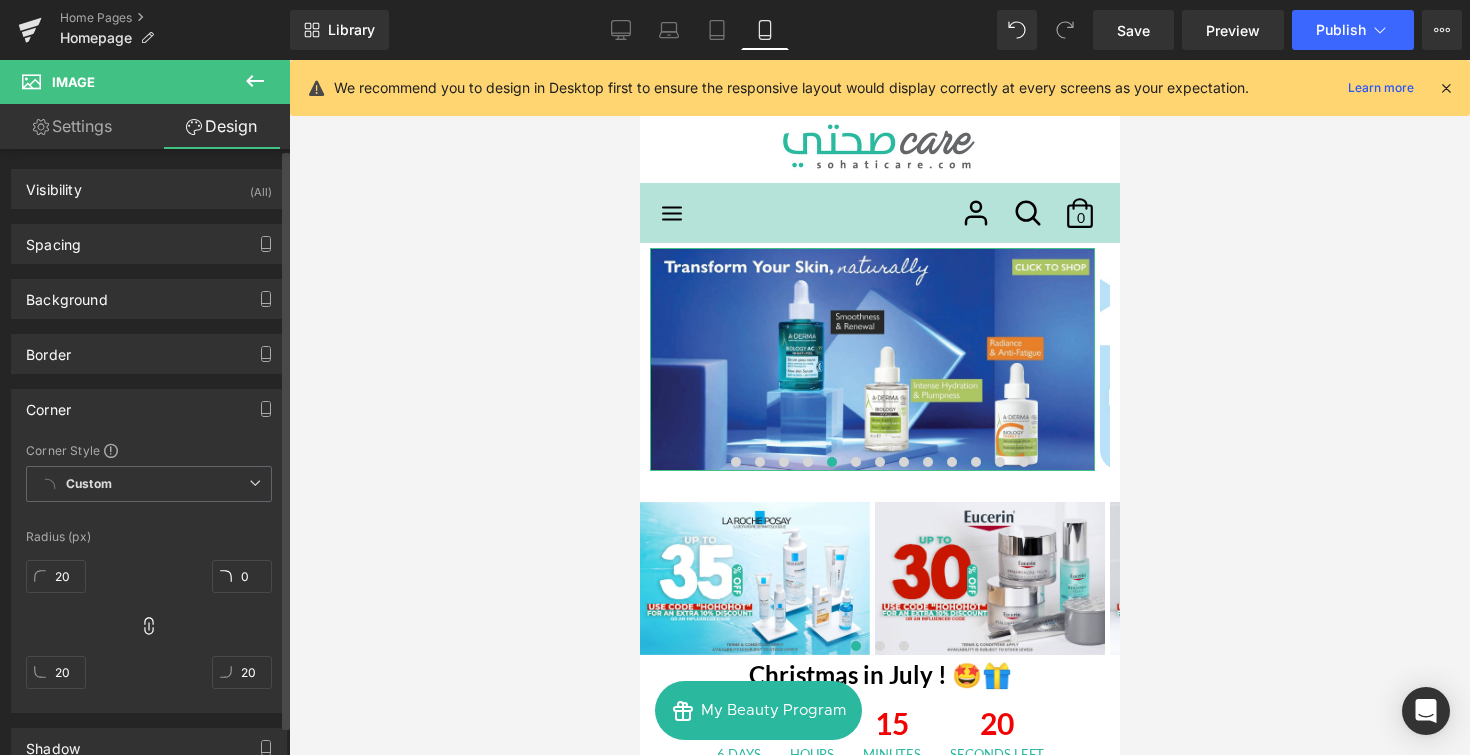 click at bounding box center [149, 518] 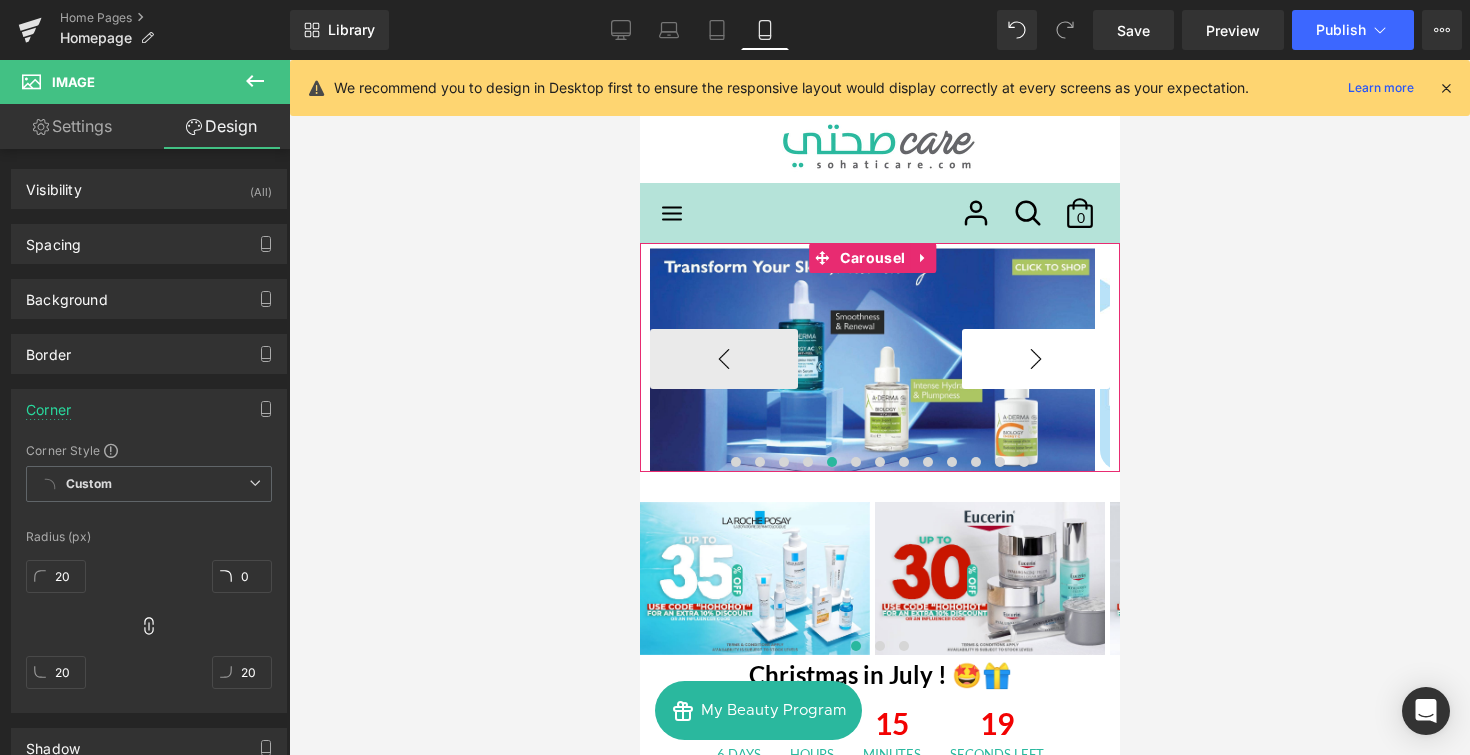 click on "›" at bounding box center [1035, 359] 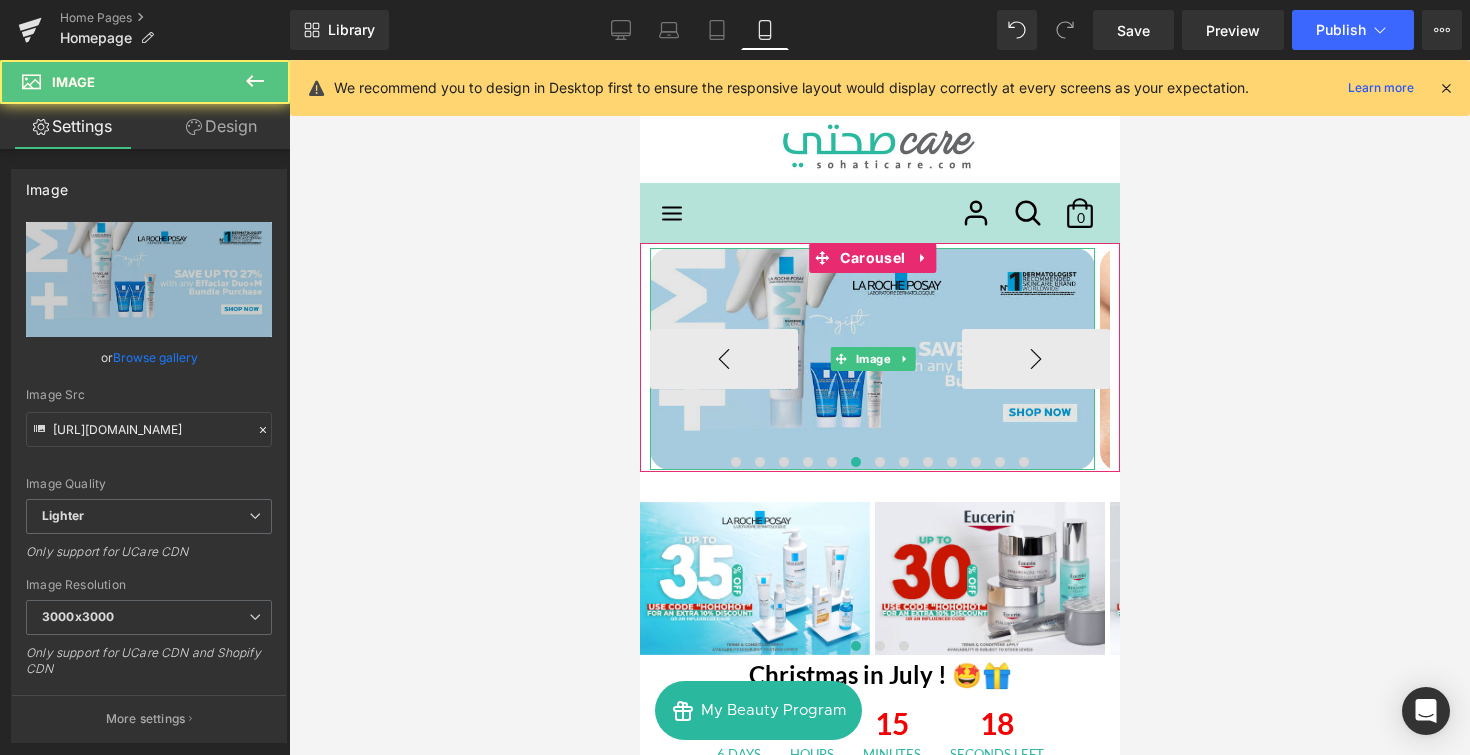 click at bounding box center (871, 359) 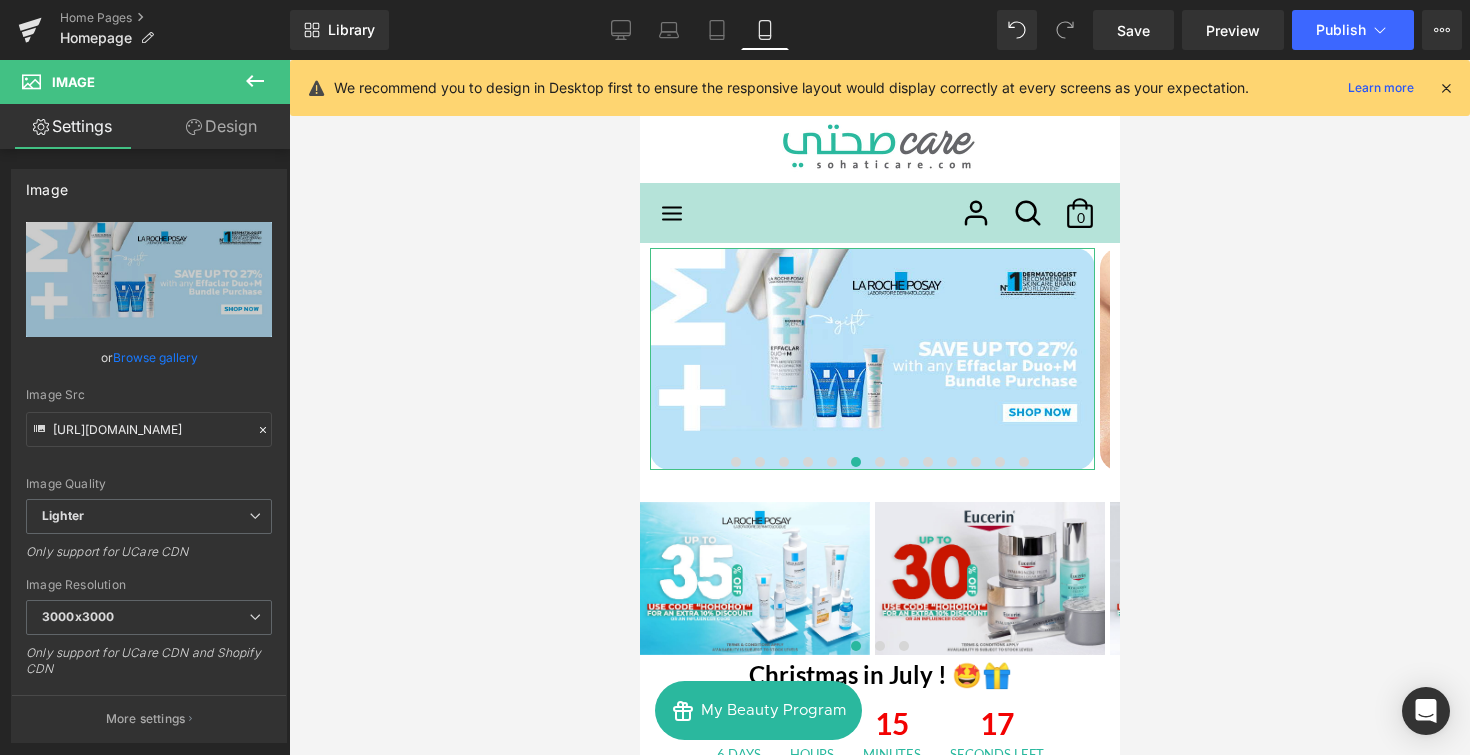 click on "Design" at bounding box center [221, 126] 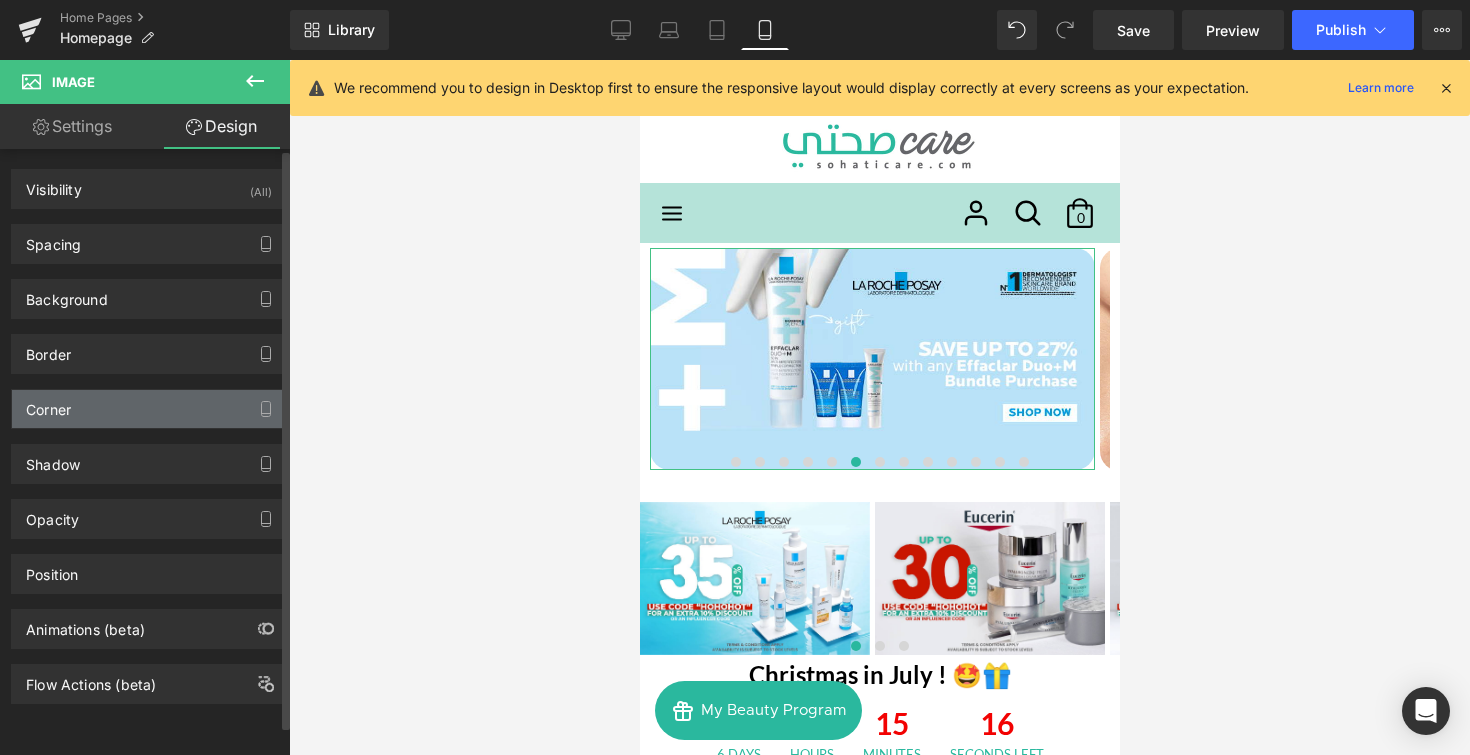 click on "Corner" at bounding box center [149, 409] 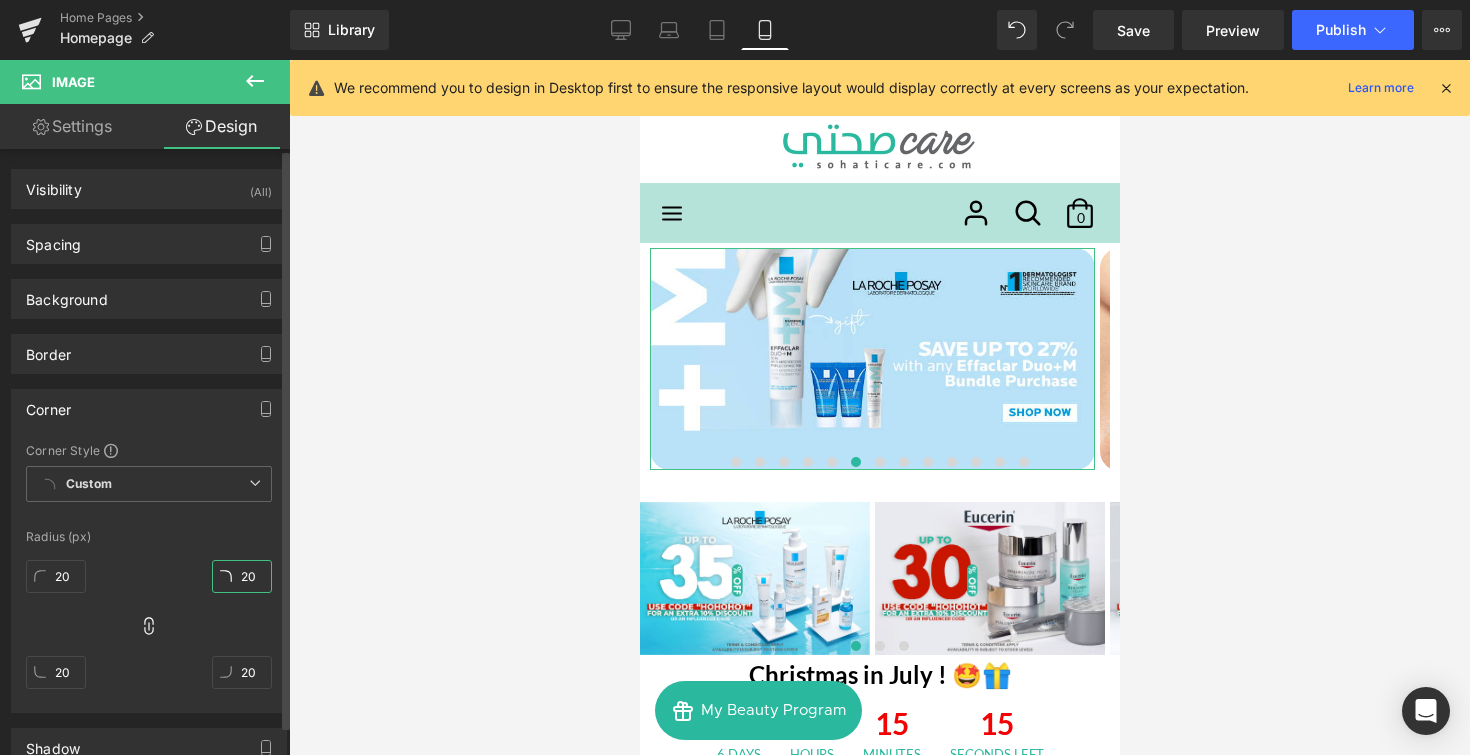 click on "20" at bounding box center (242, 576) 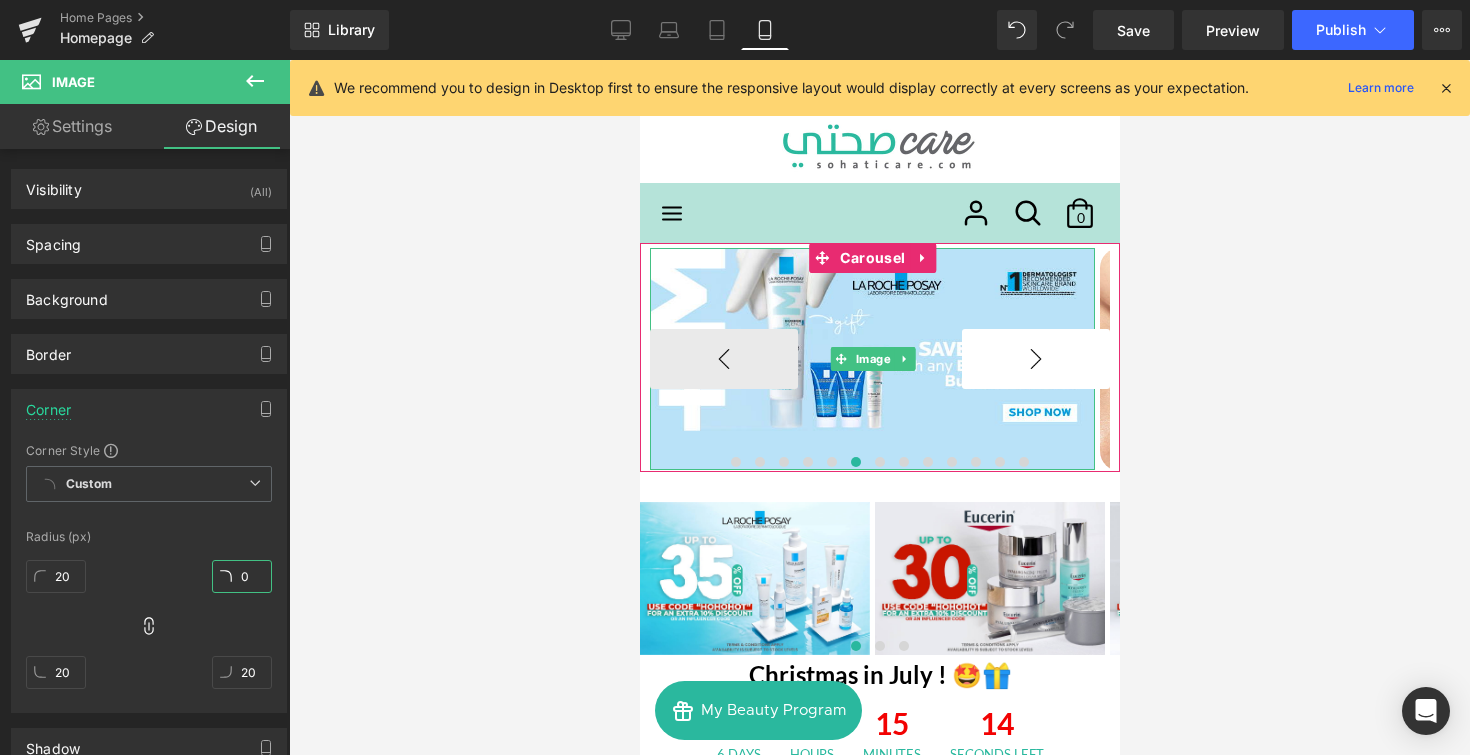 type on "0" 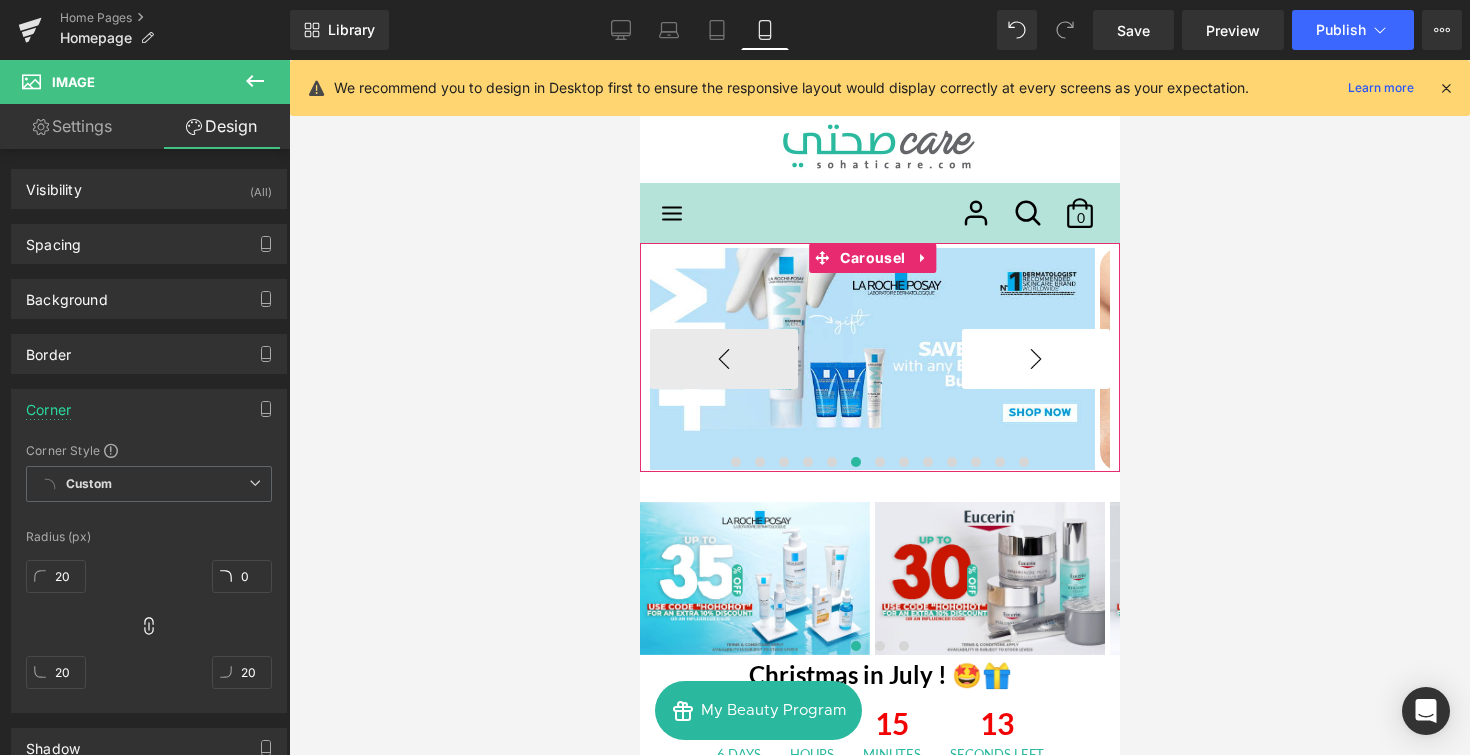 click on "›" at bounding box center [1035, 359] 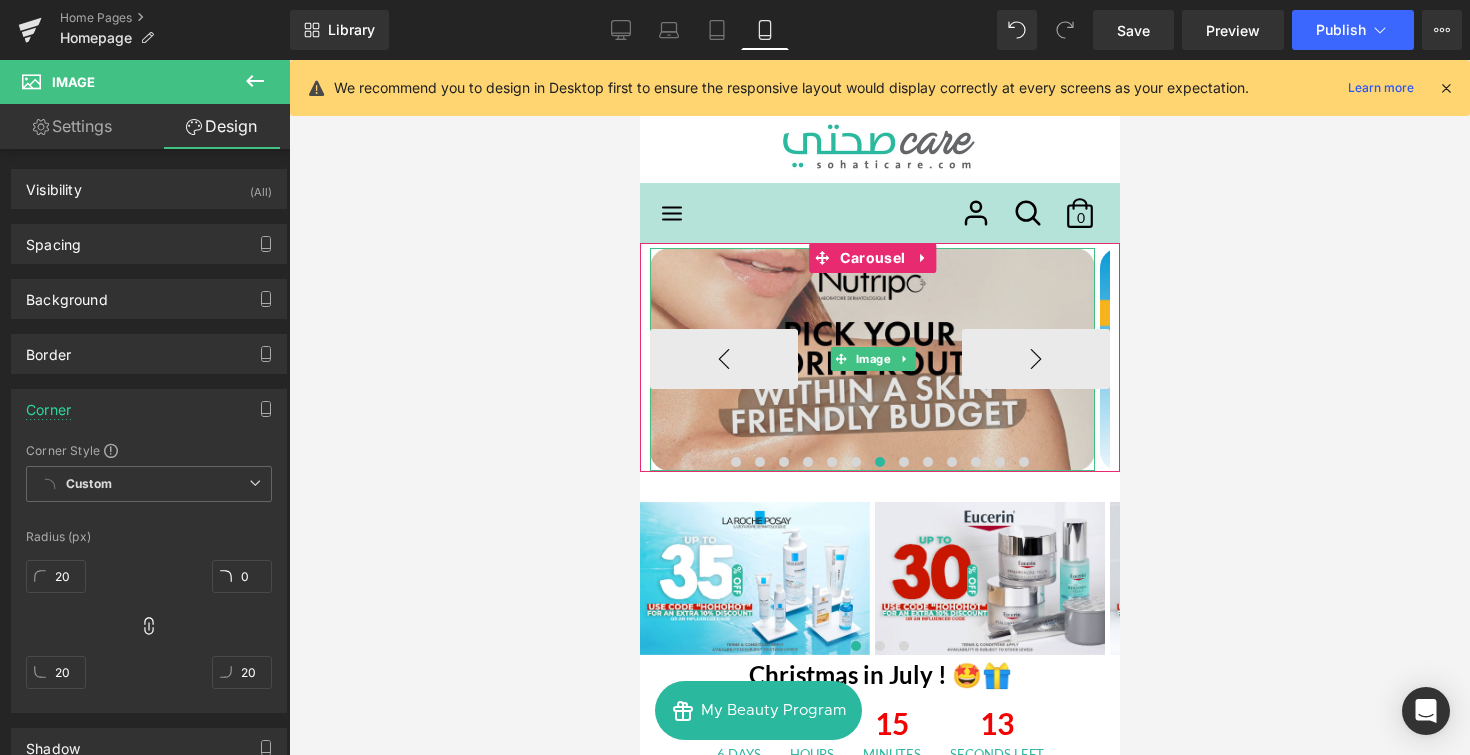 click at bounding box center (871, 359) 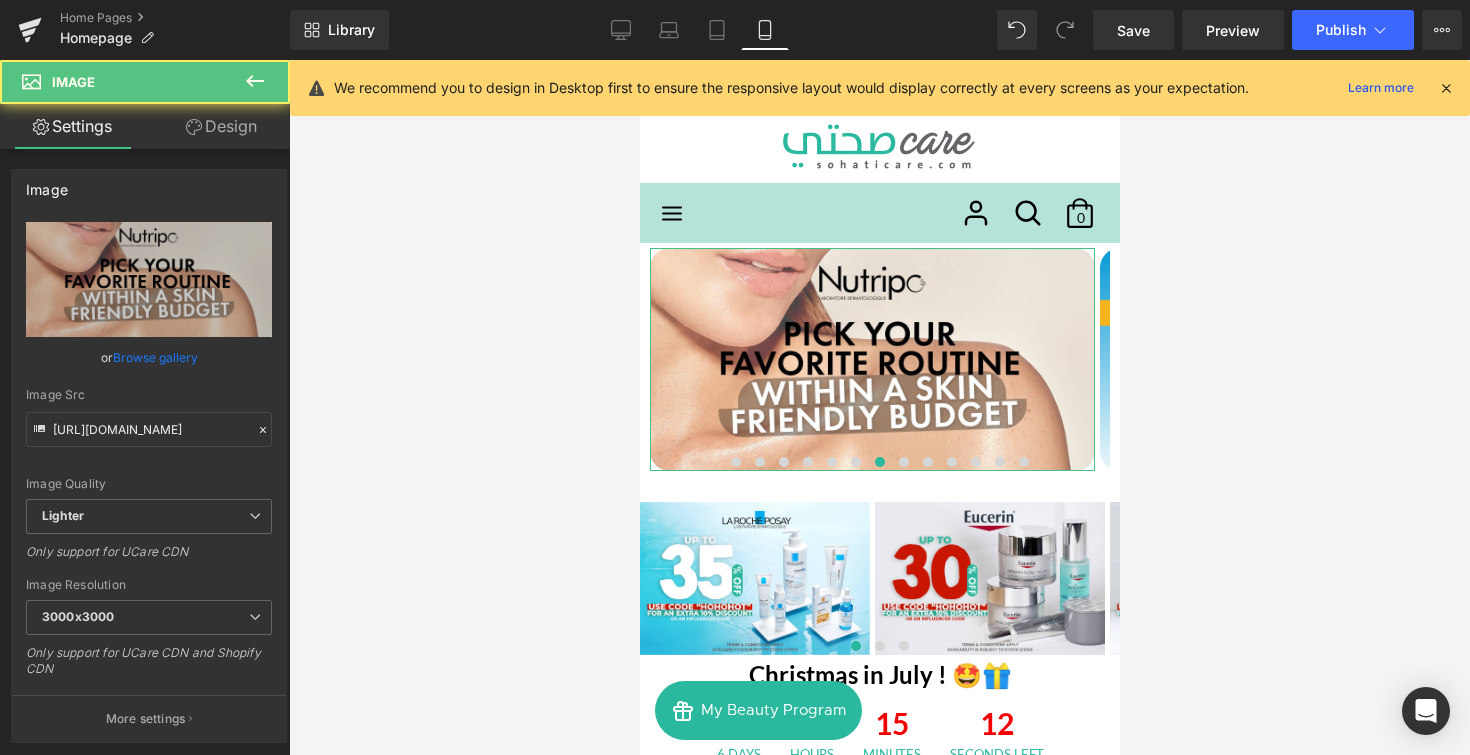 click on "Design" at bounding box center [221, 126] 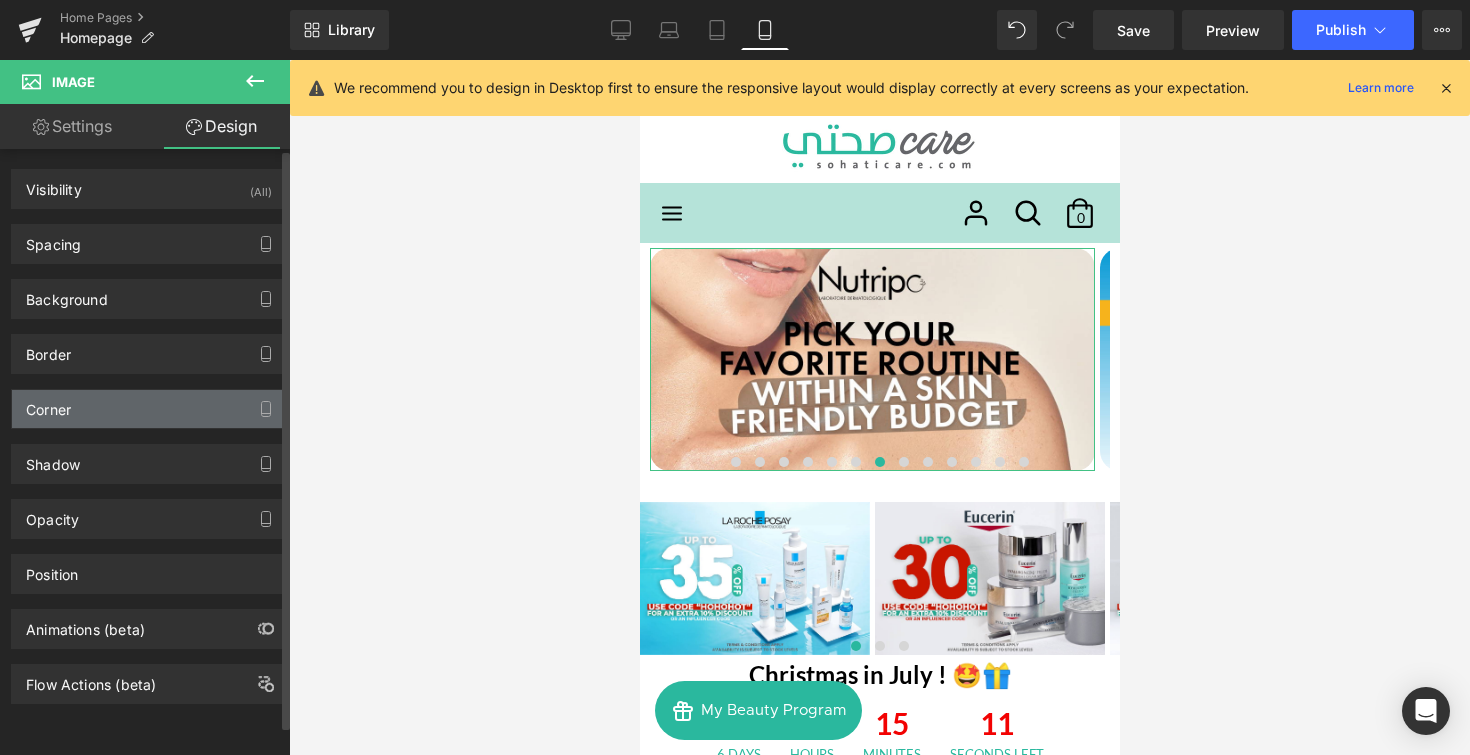 click on "Corner" at bounding box center (149, 409) 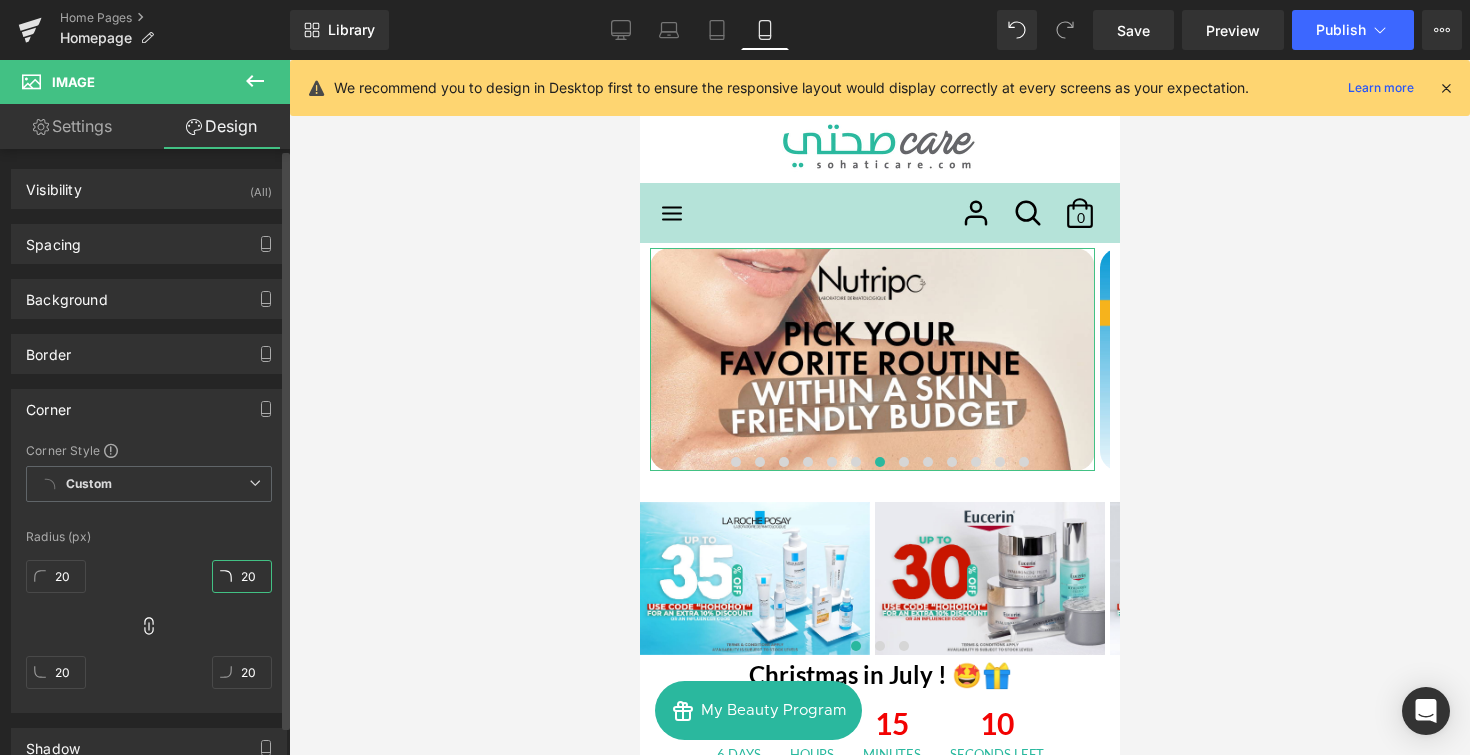 click on "20" at bounding box center [242, 576] 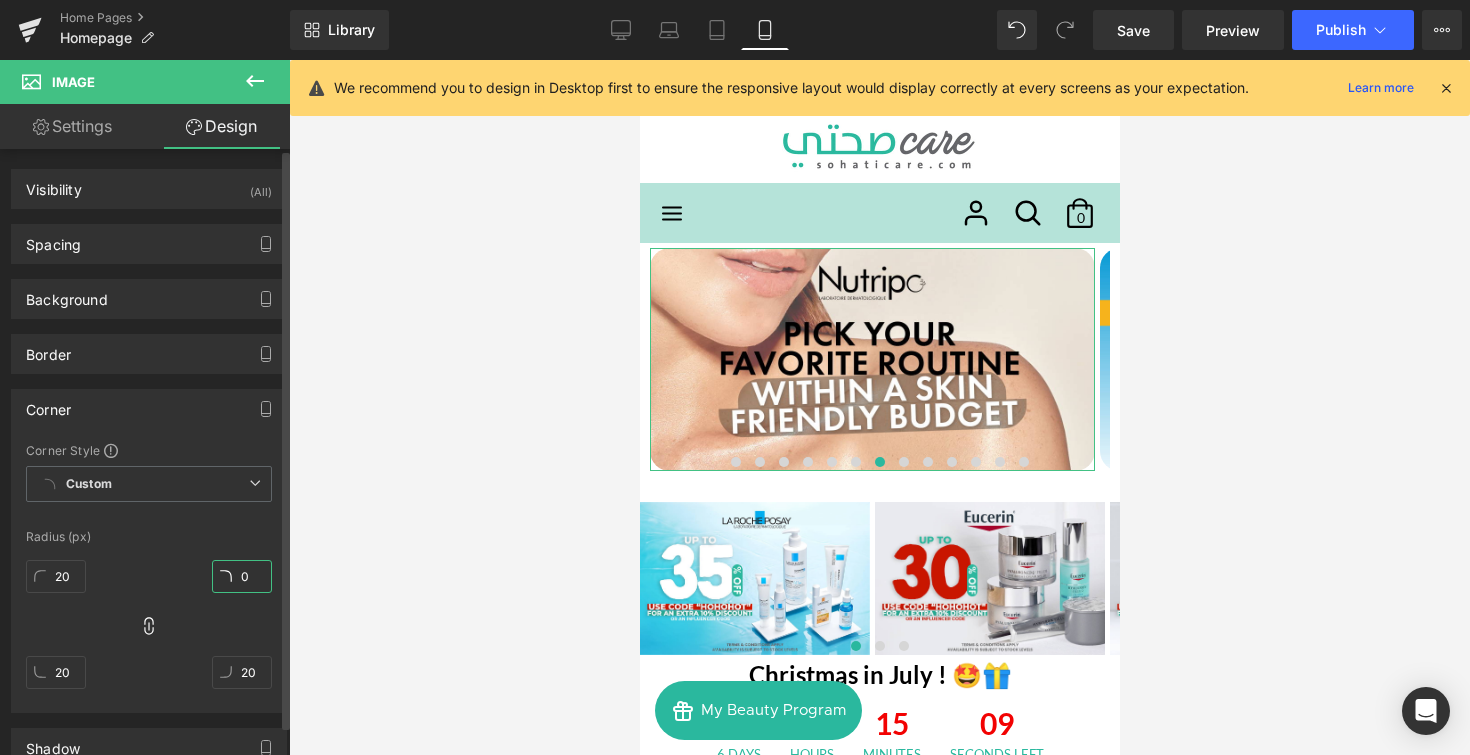 type on "0" 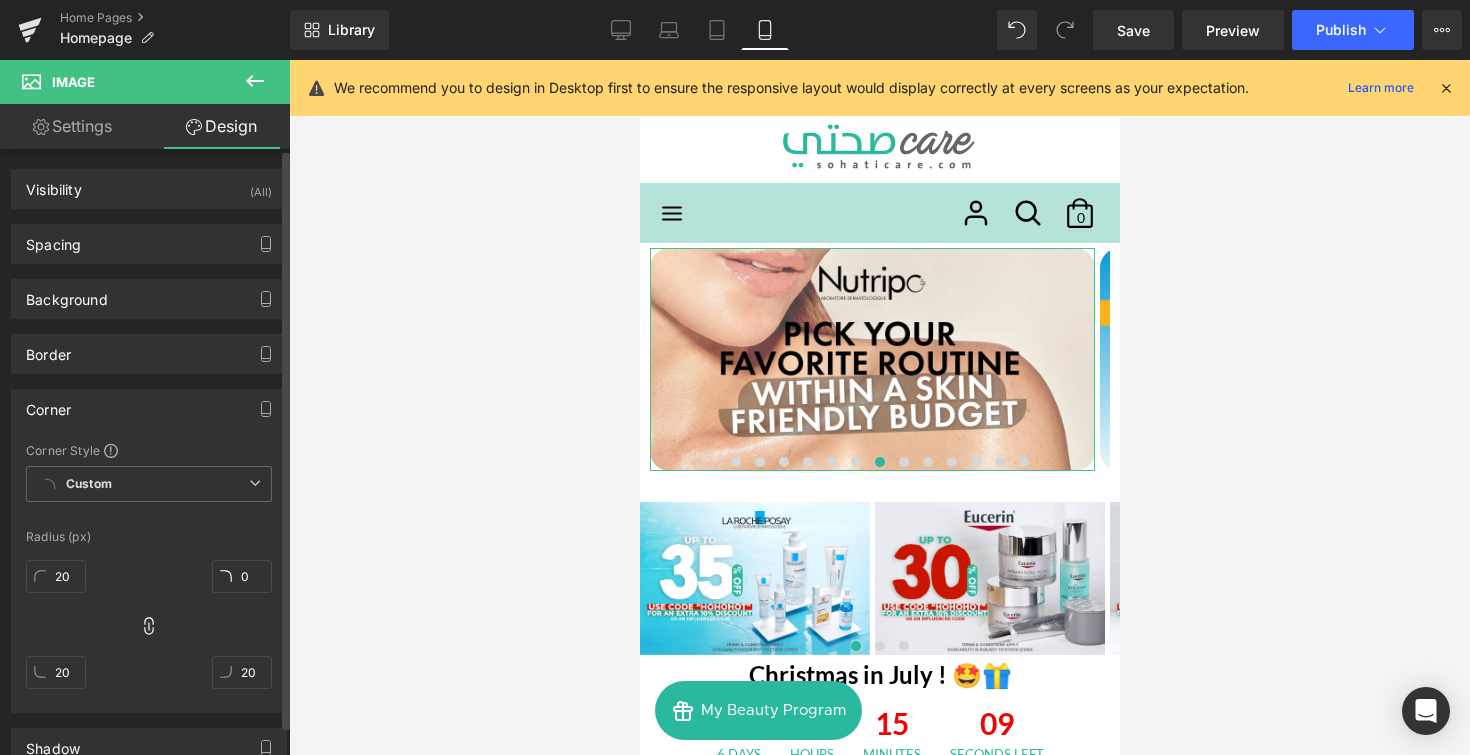click on "Radius (px)" at bounding box center (149, 537) 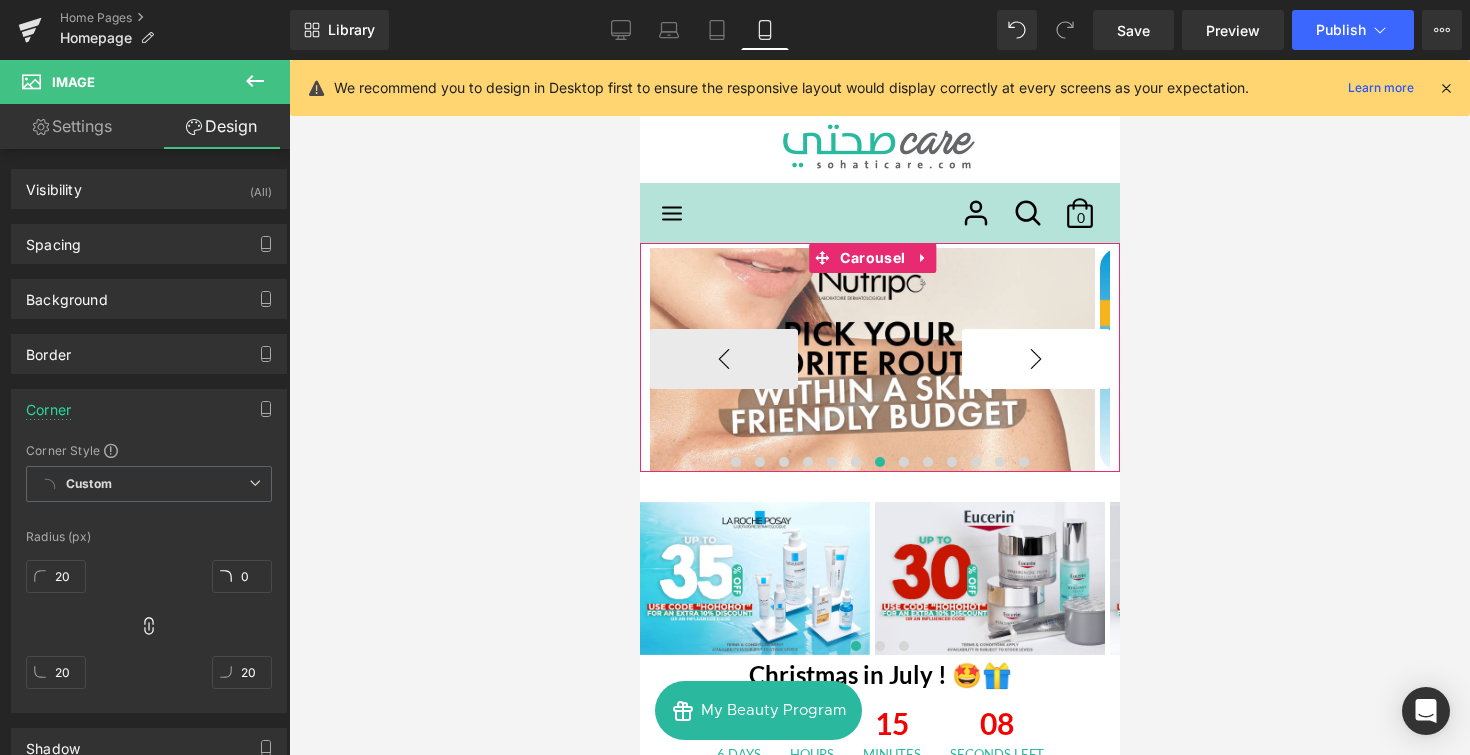 click on "›" at bounding box center (1035, 359) 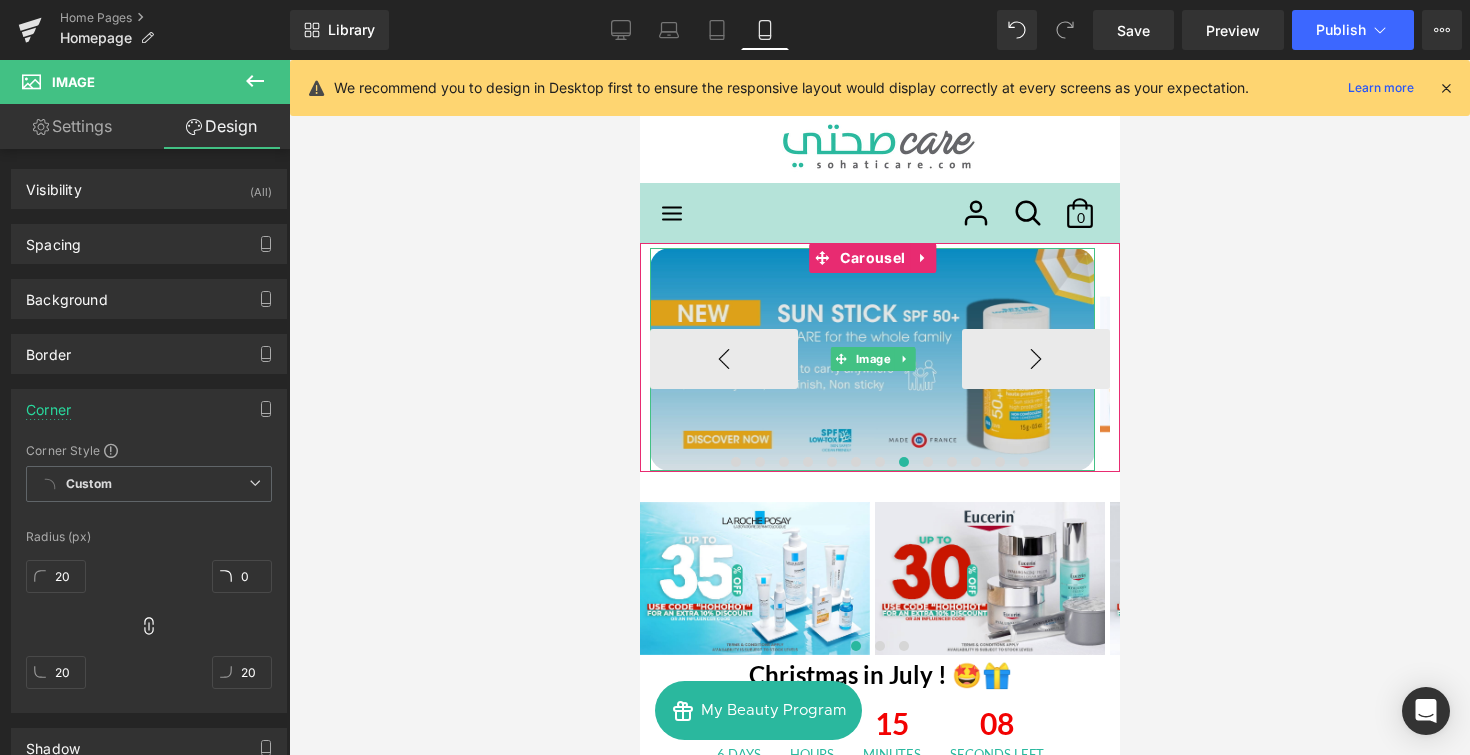 click at bounding box center [871, 359] 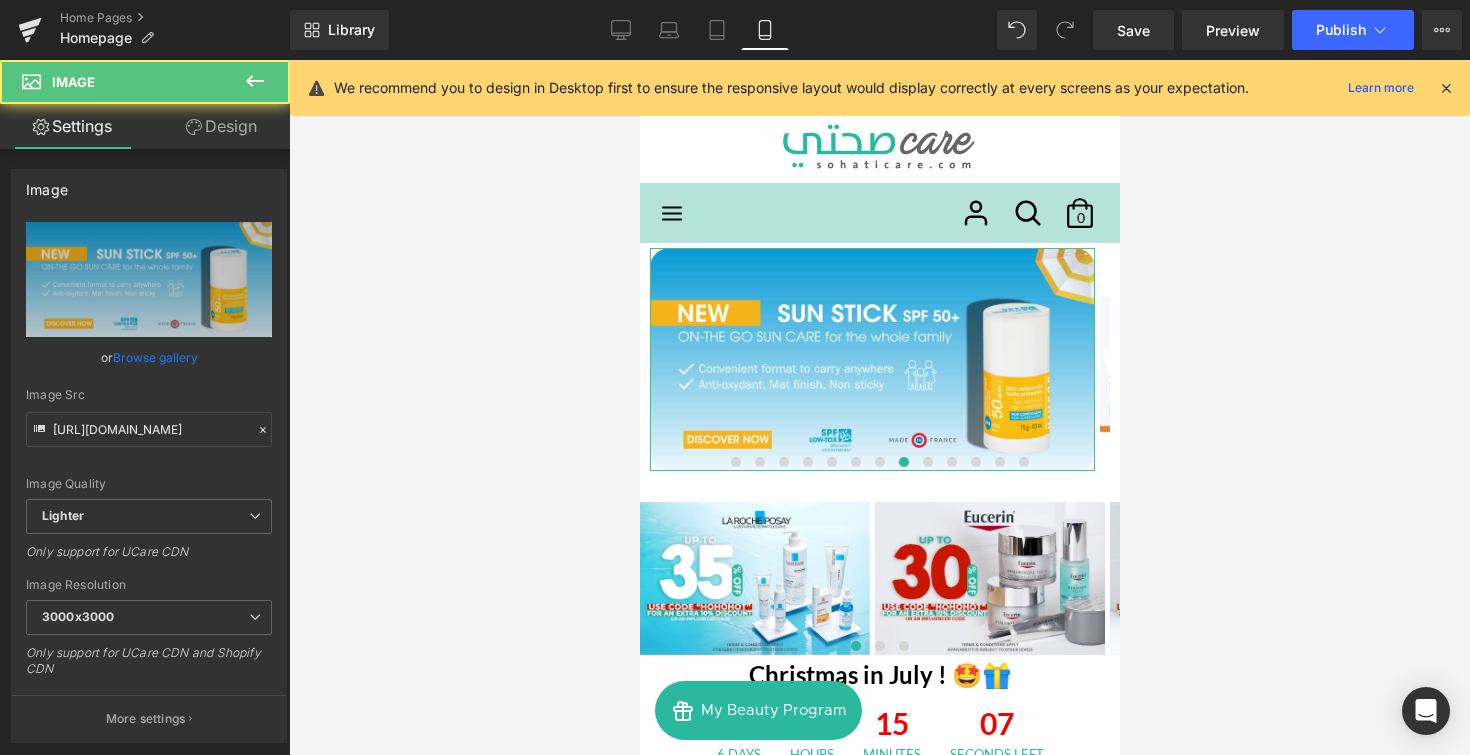click on "Design" at bounding box center (221, 126) 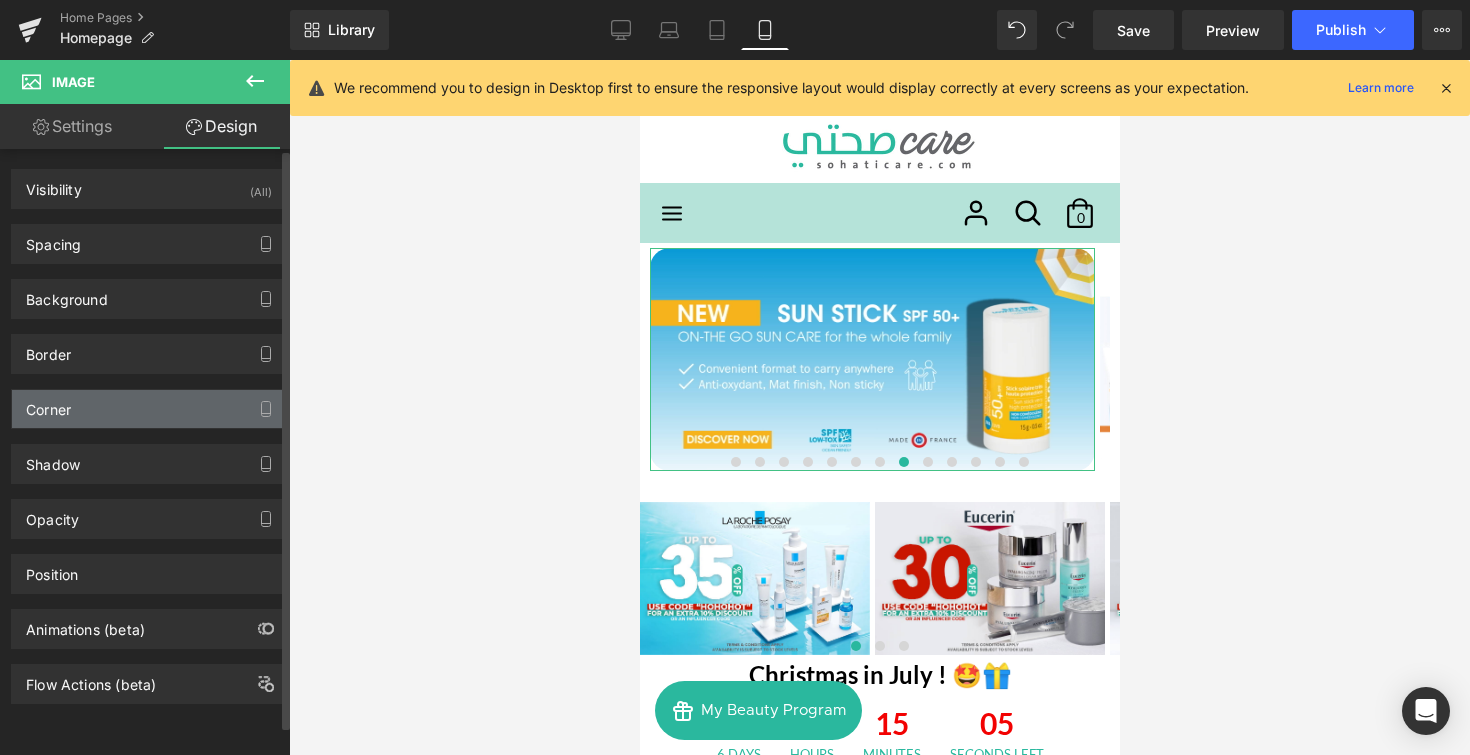 click on "Corner" at bounding box center [149, 409] 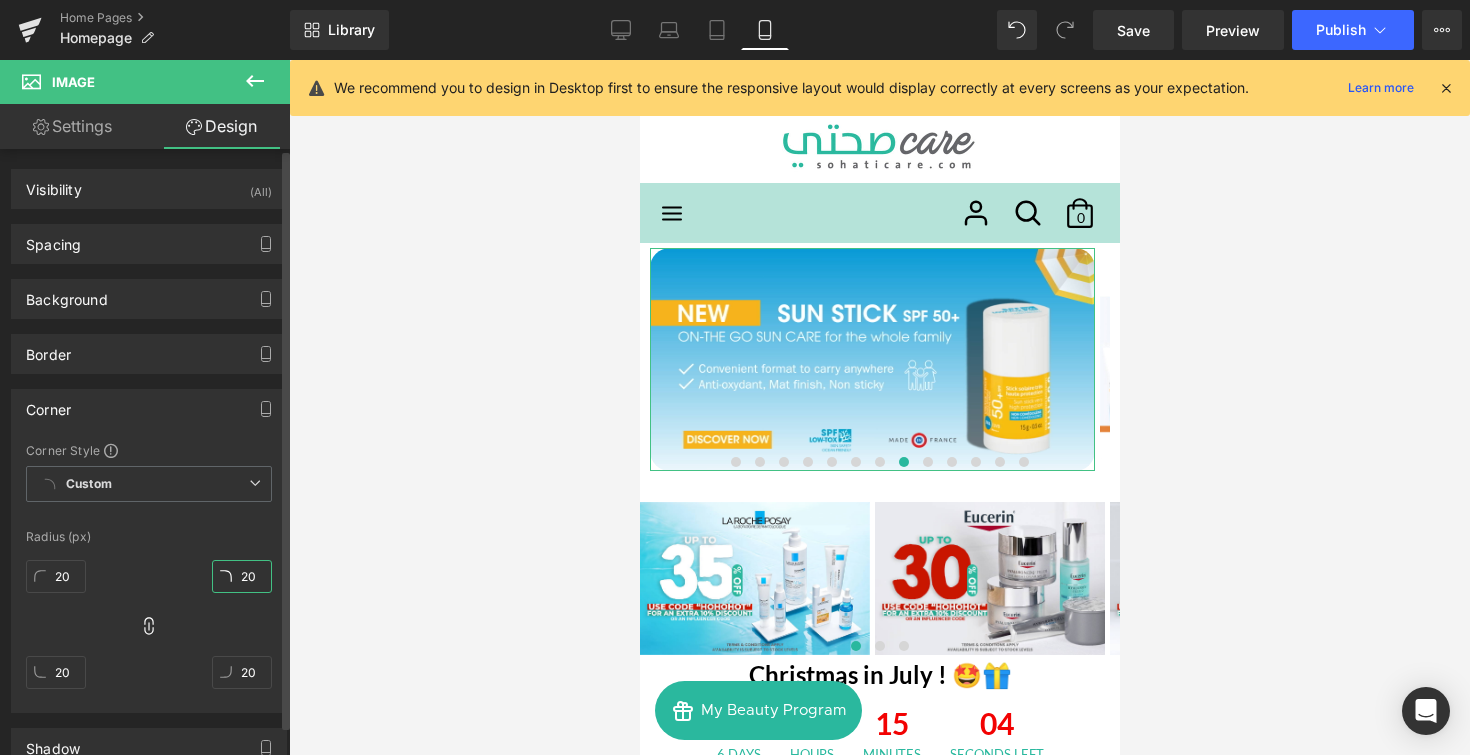 click on "20" at bounding box center [242, 576] 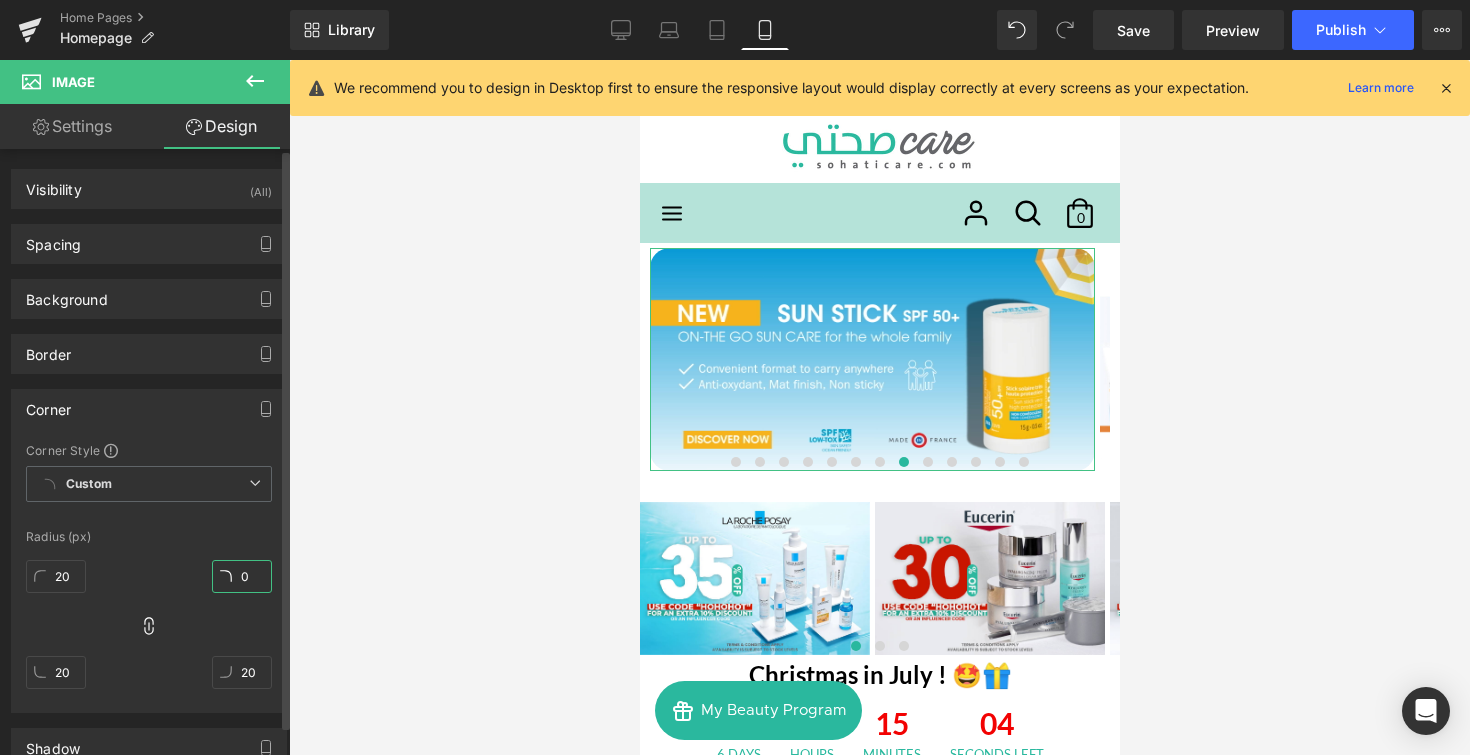 type on "0" 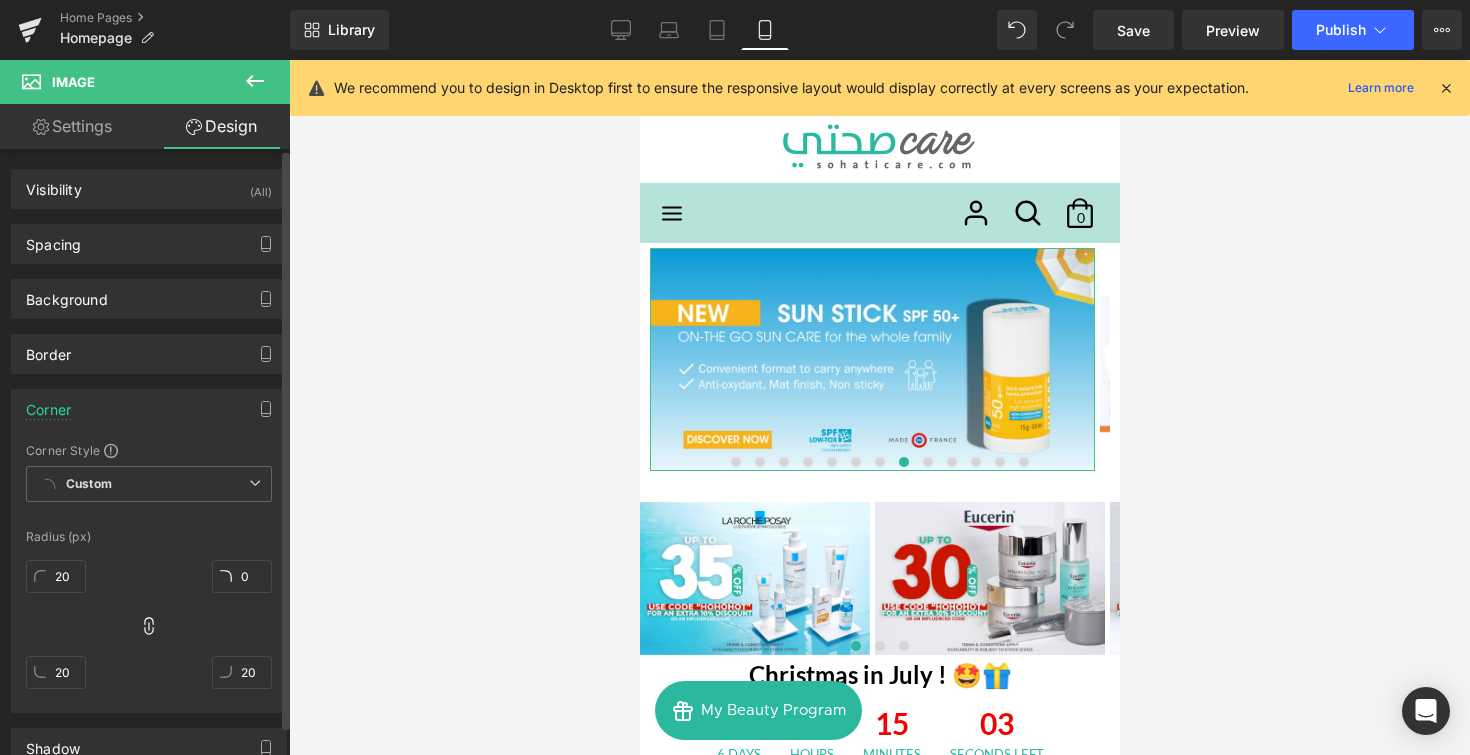 click at bounding box center [149, 518] 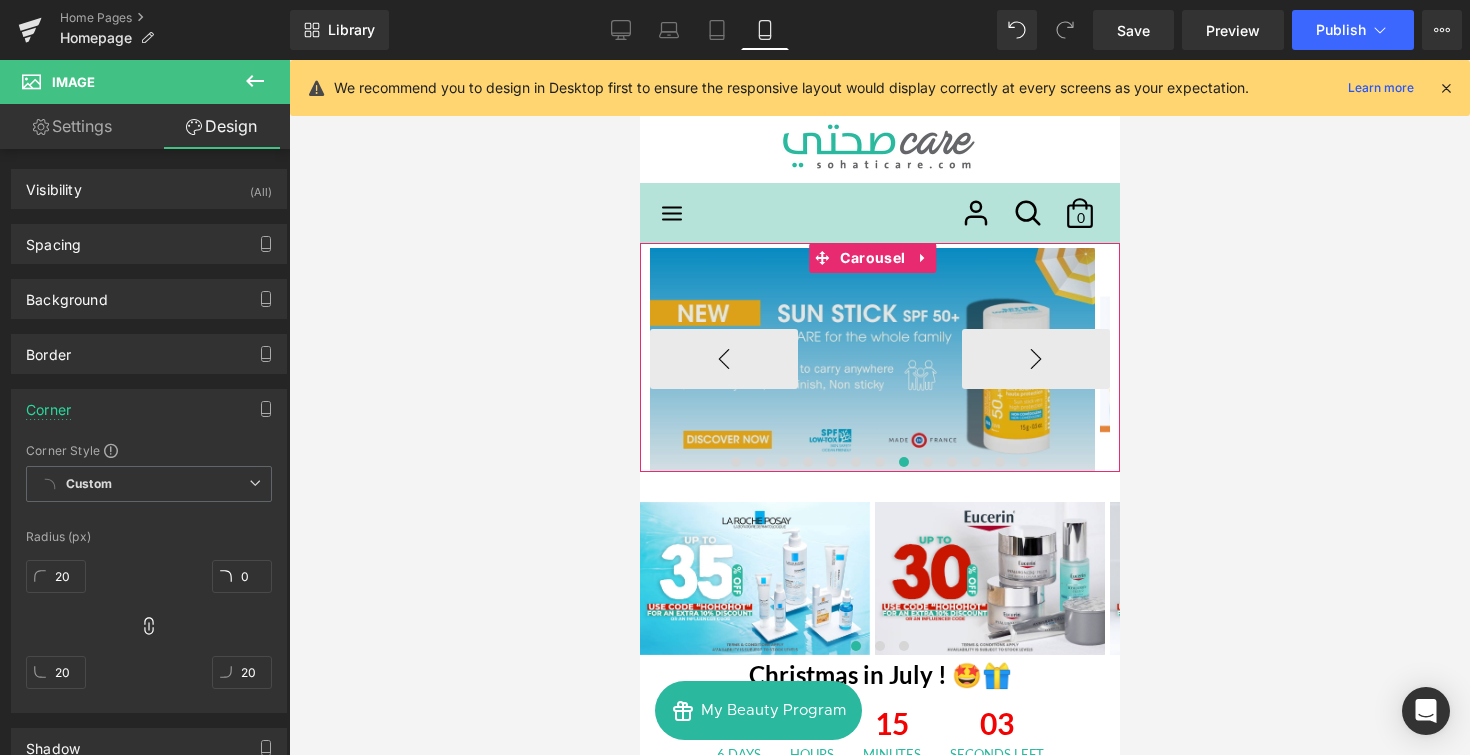 click on "›" at bounding box center [1035, 359] 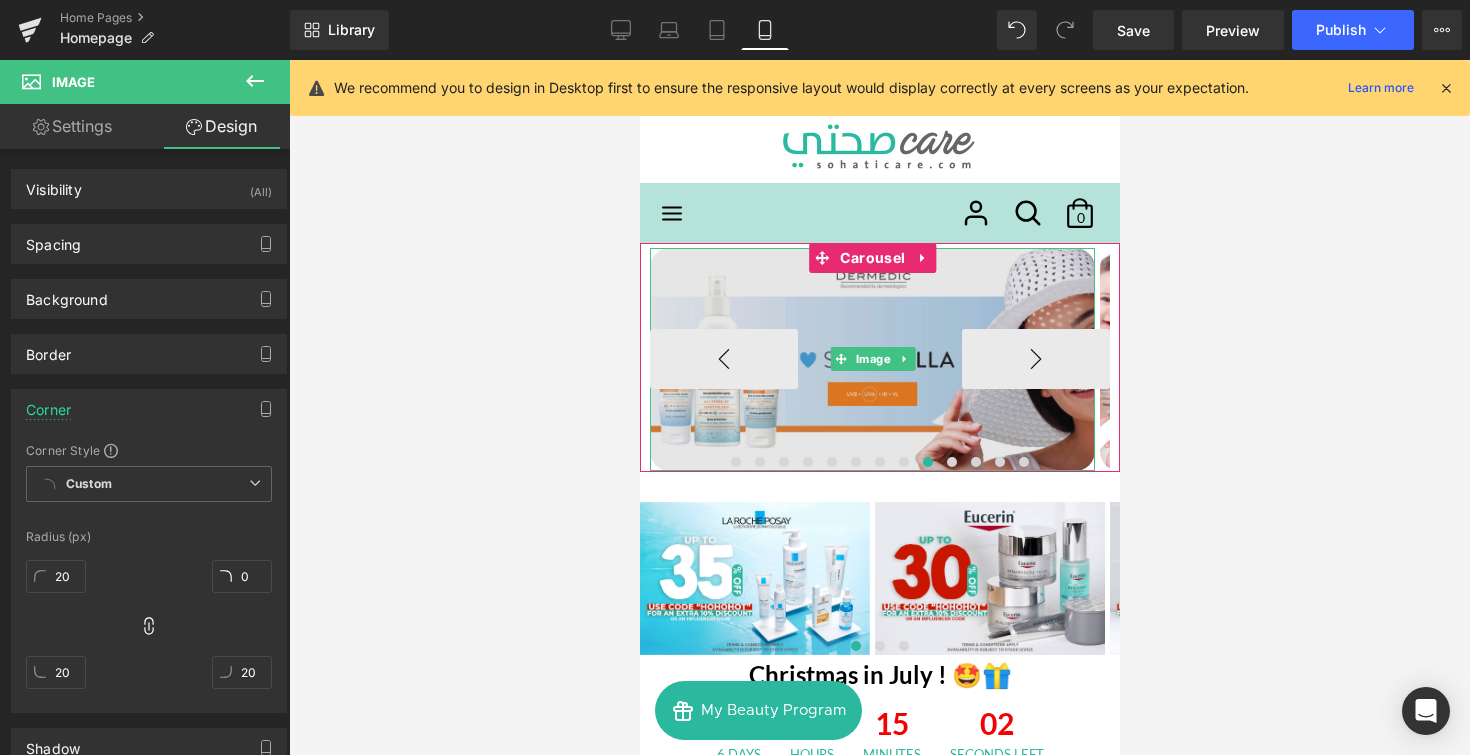 click at bounding box center [871, 359] 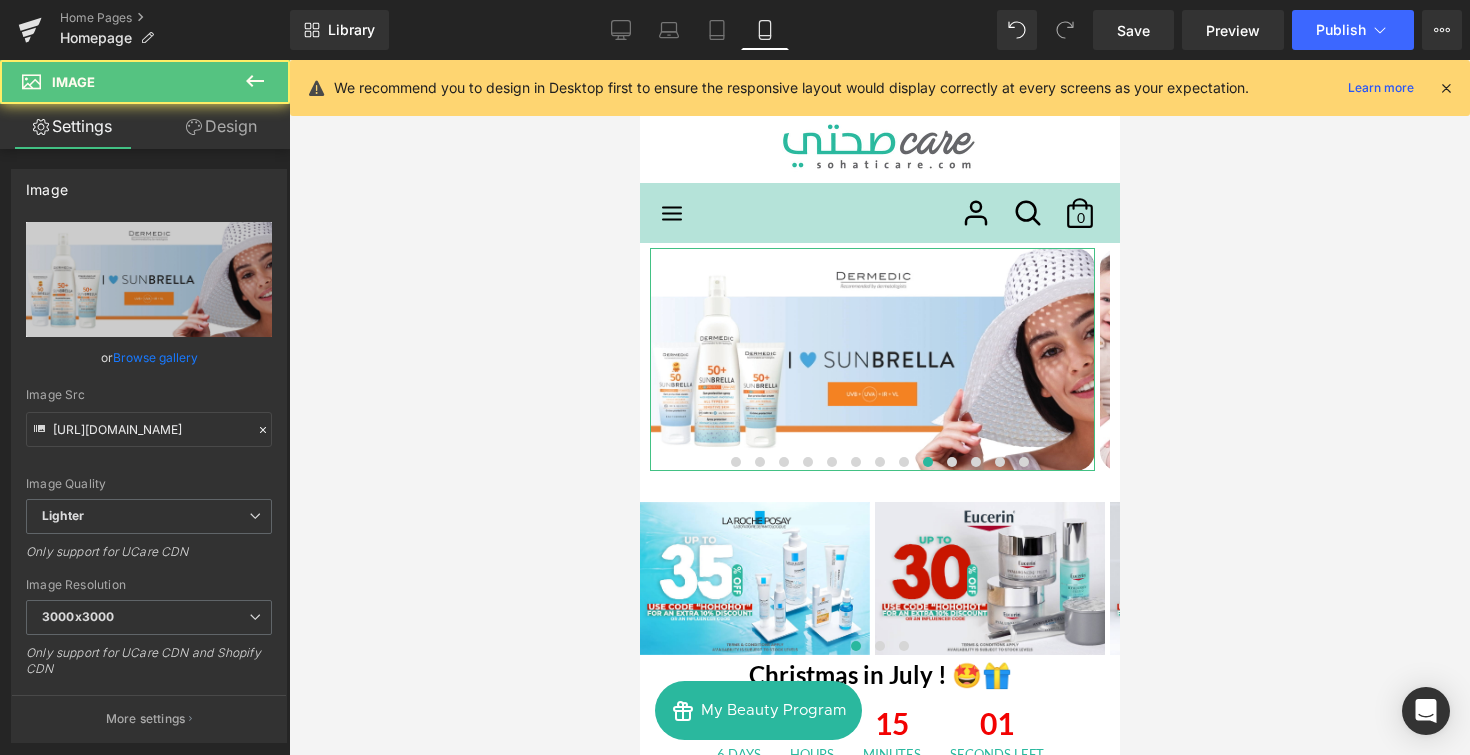 click on "Design" at bounding box center (221, 126) 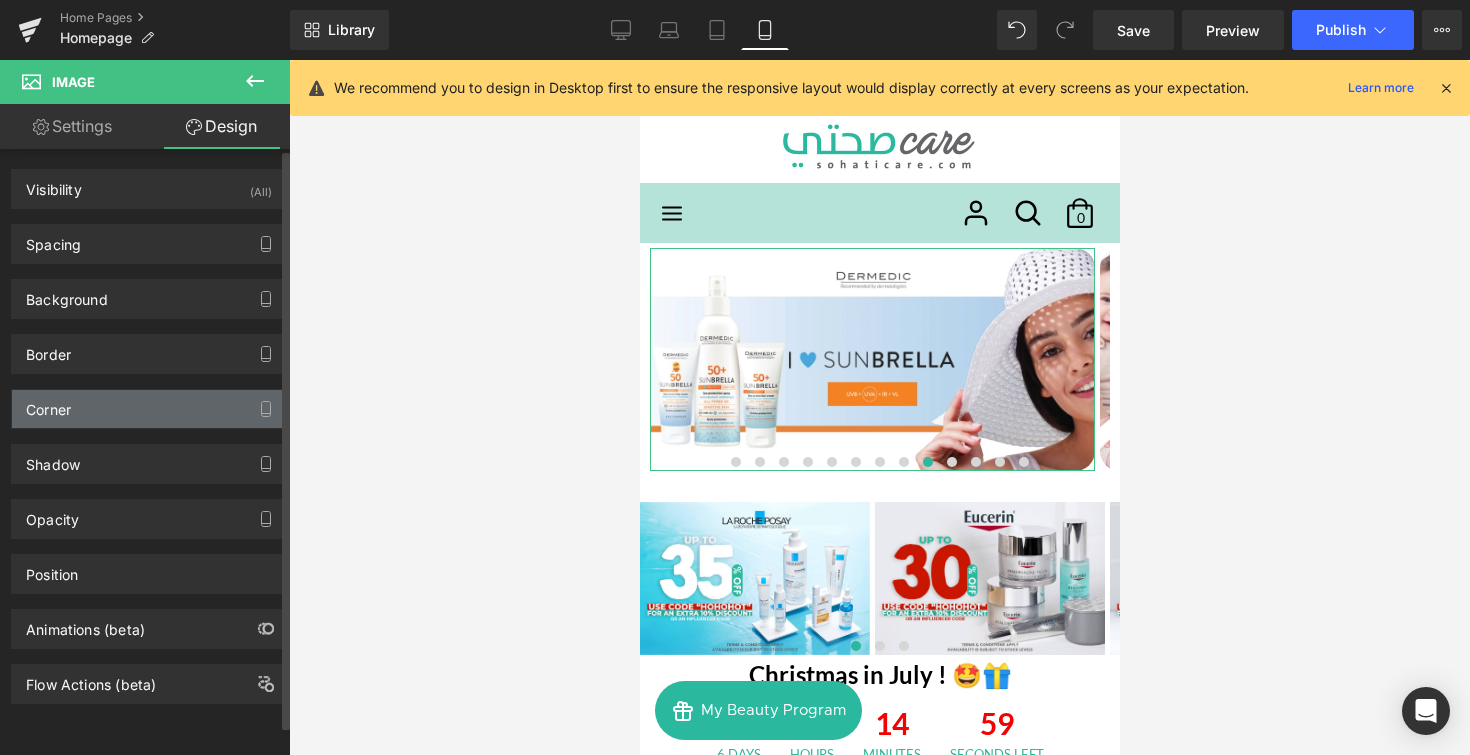 click on "Corner" at bounding box center [149, 409] 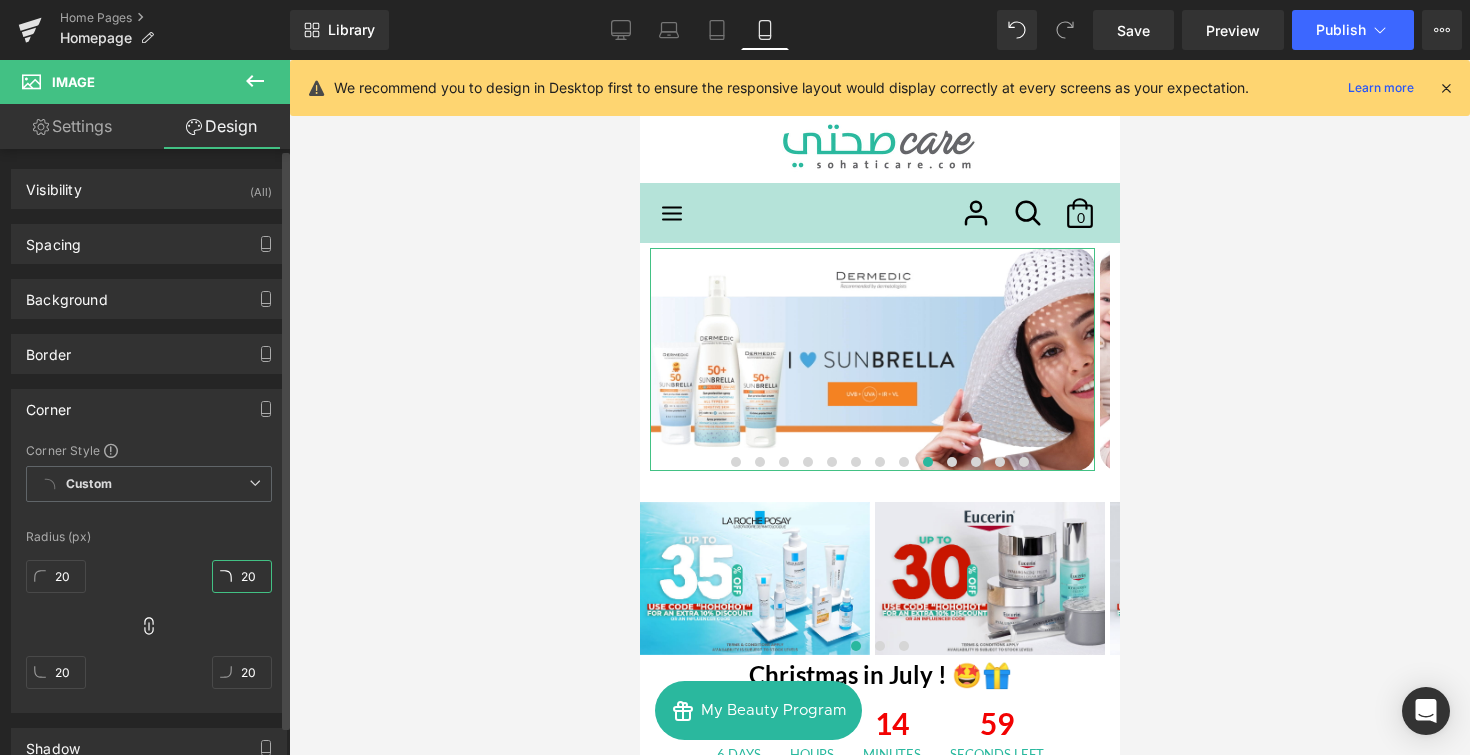 click on "20" at bounding box center (242, 576) 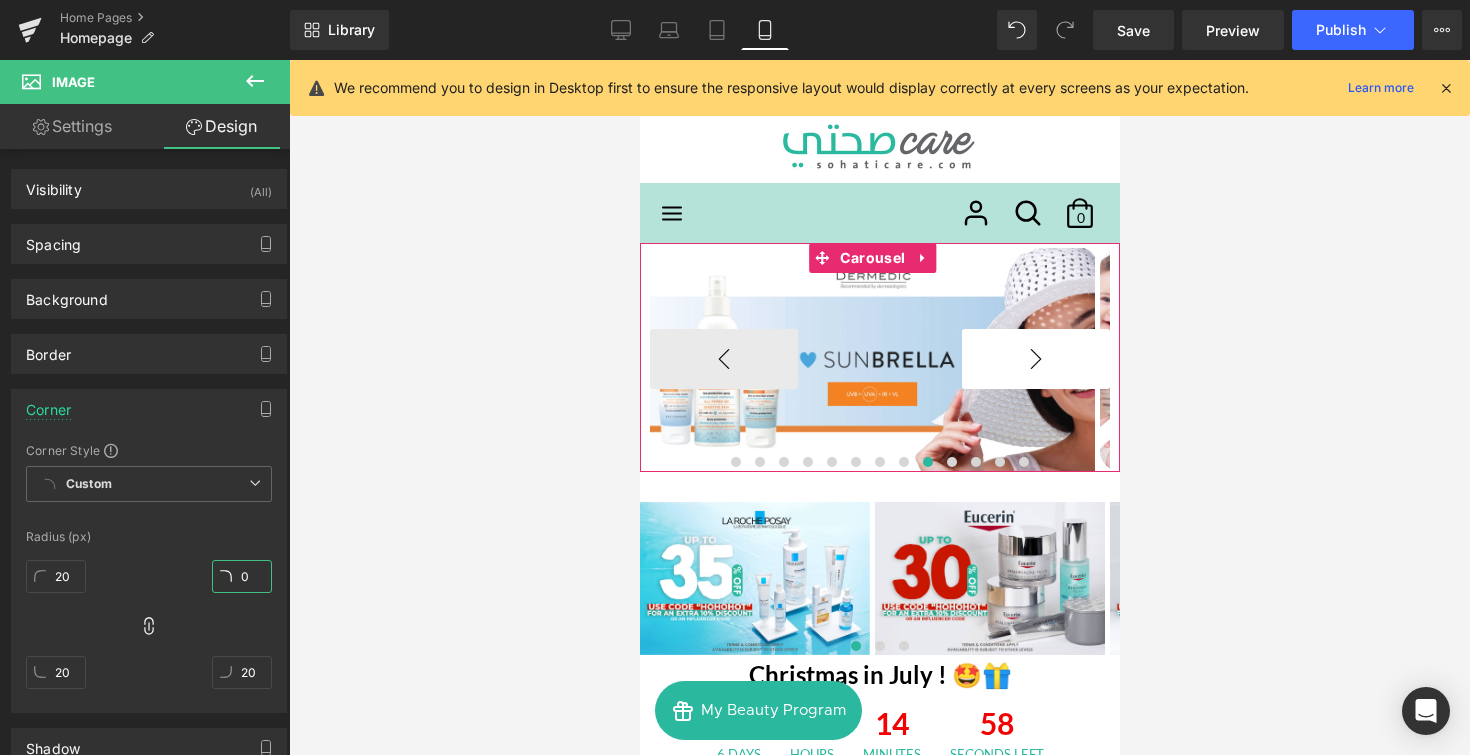 type on "0" 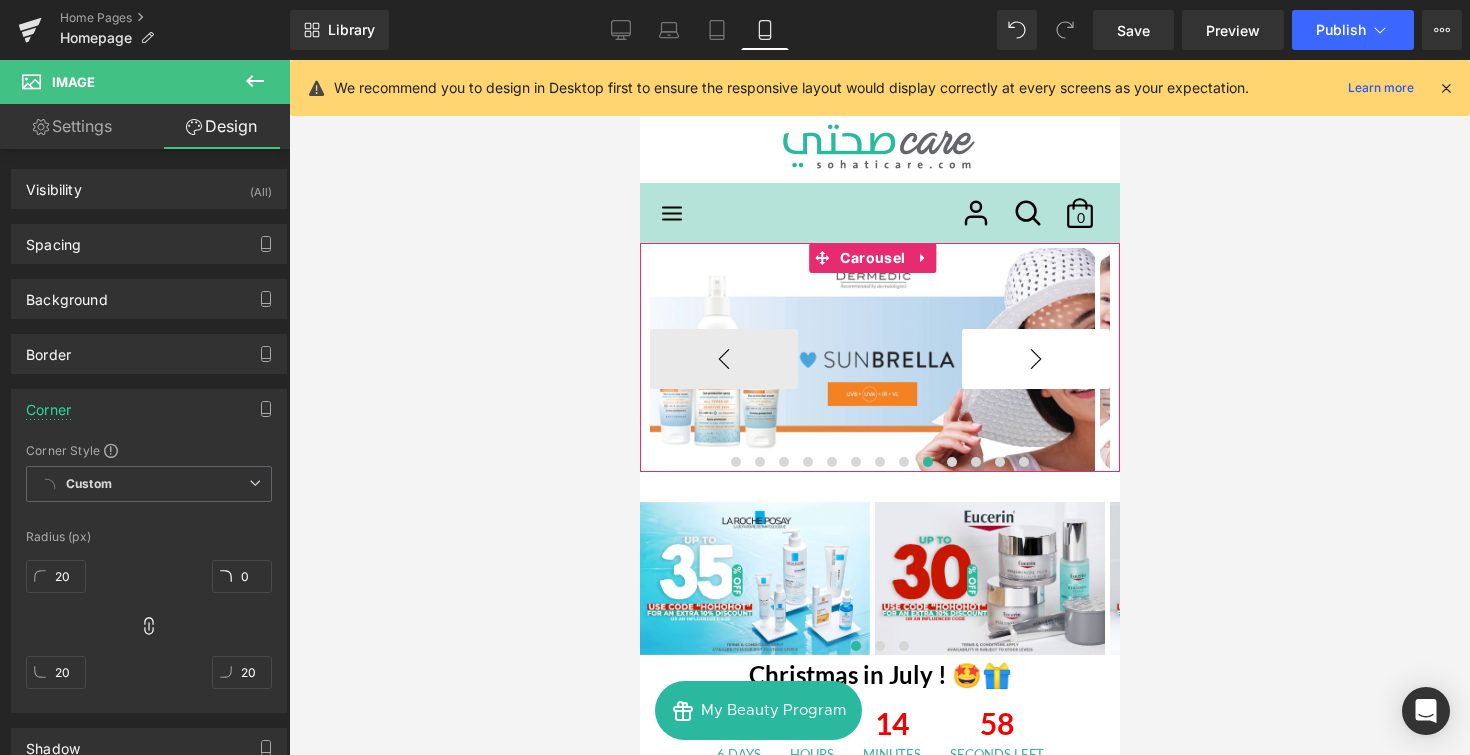 click on "›" at bounding box center [1035, 359] 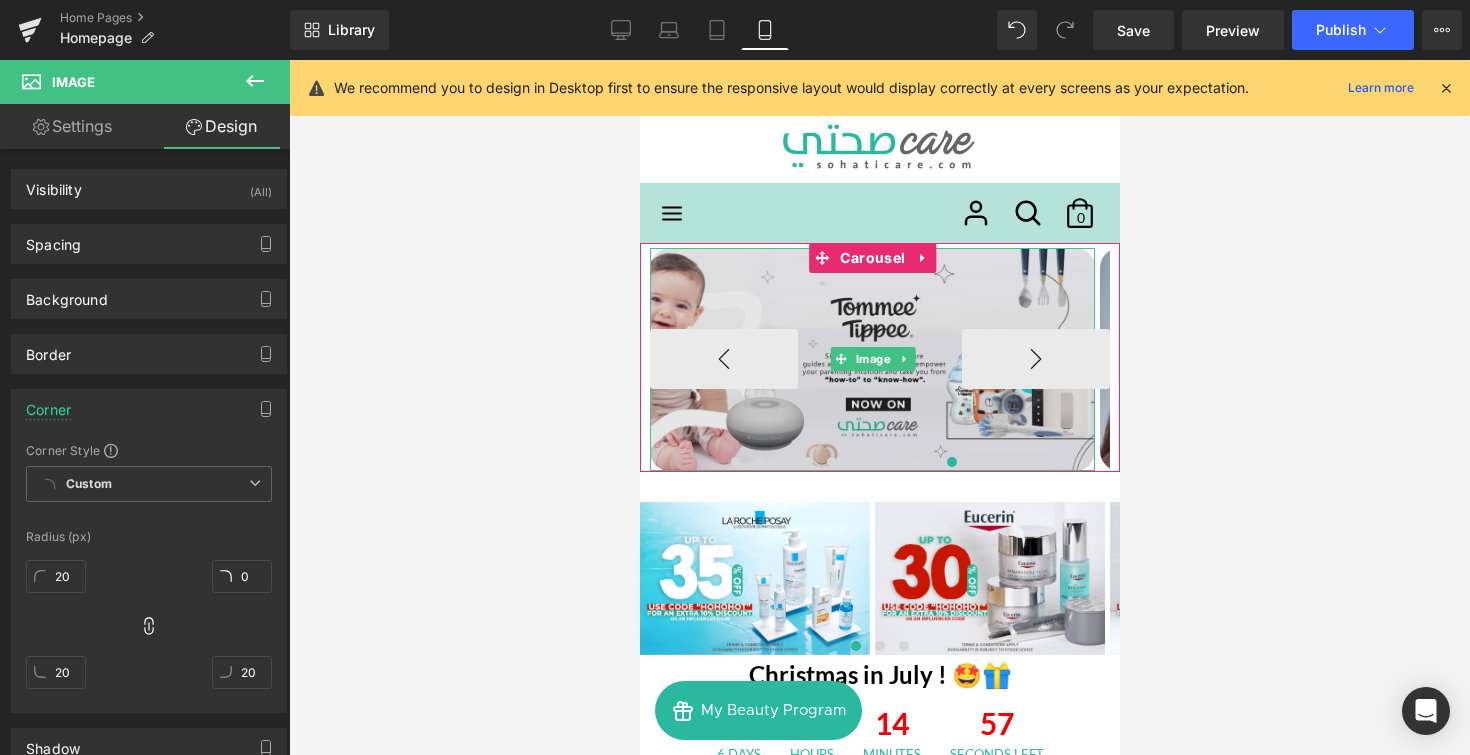 click at bounding box center (871, 359) 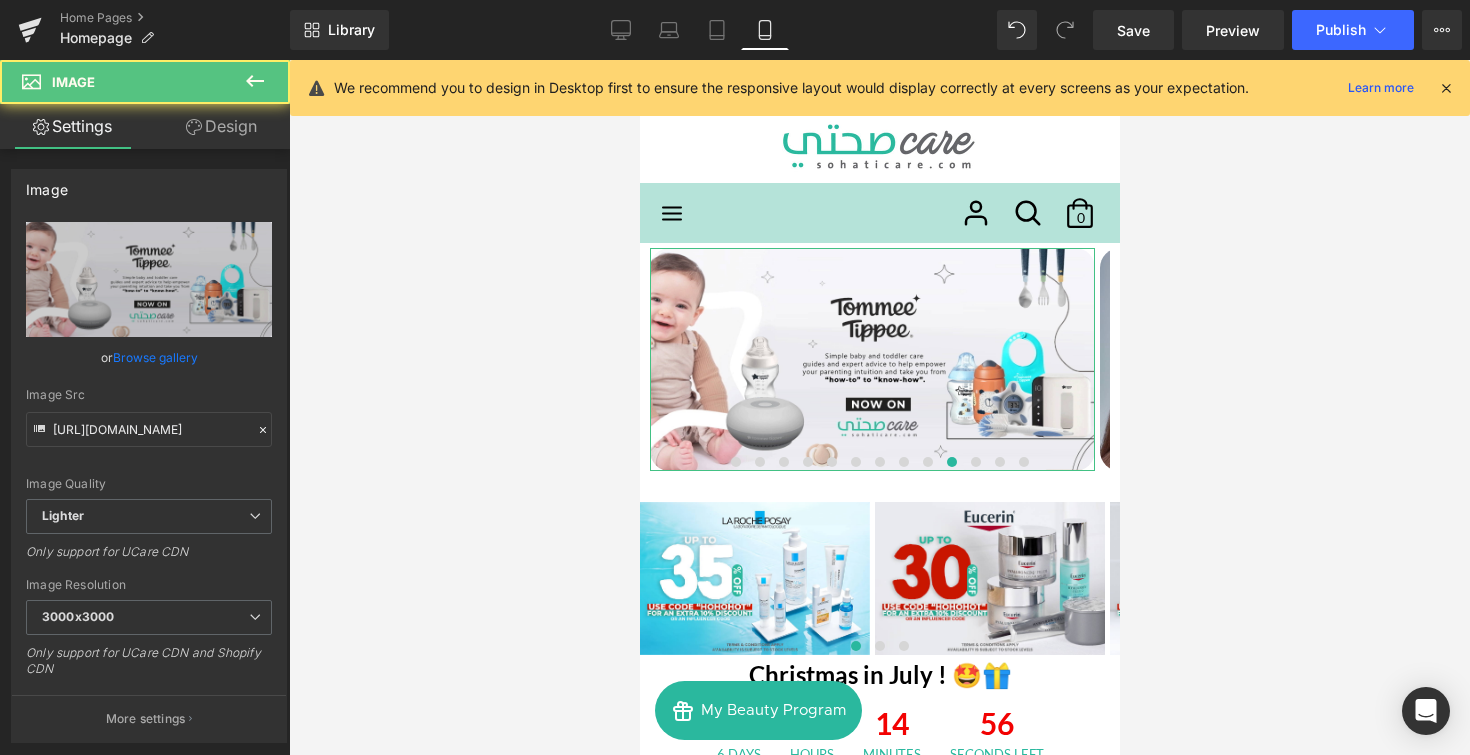 click on "Design" at bounding box center (221, 126) 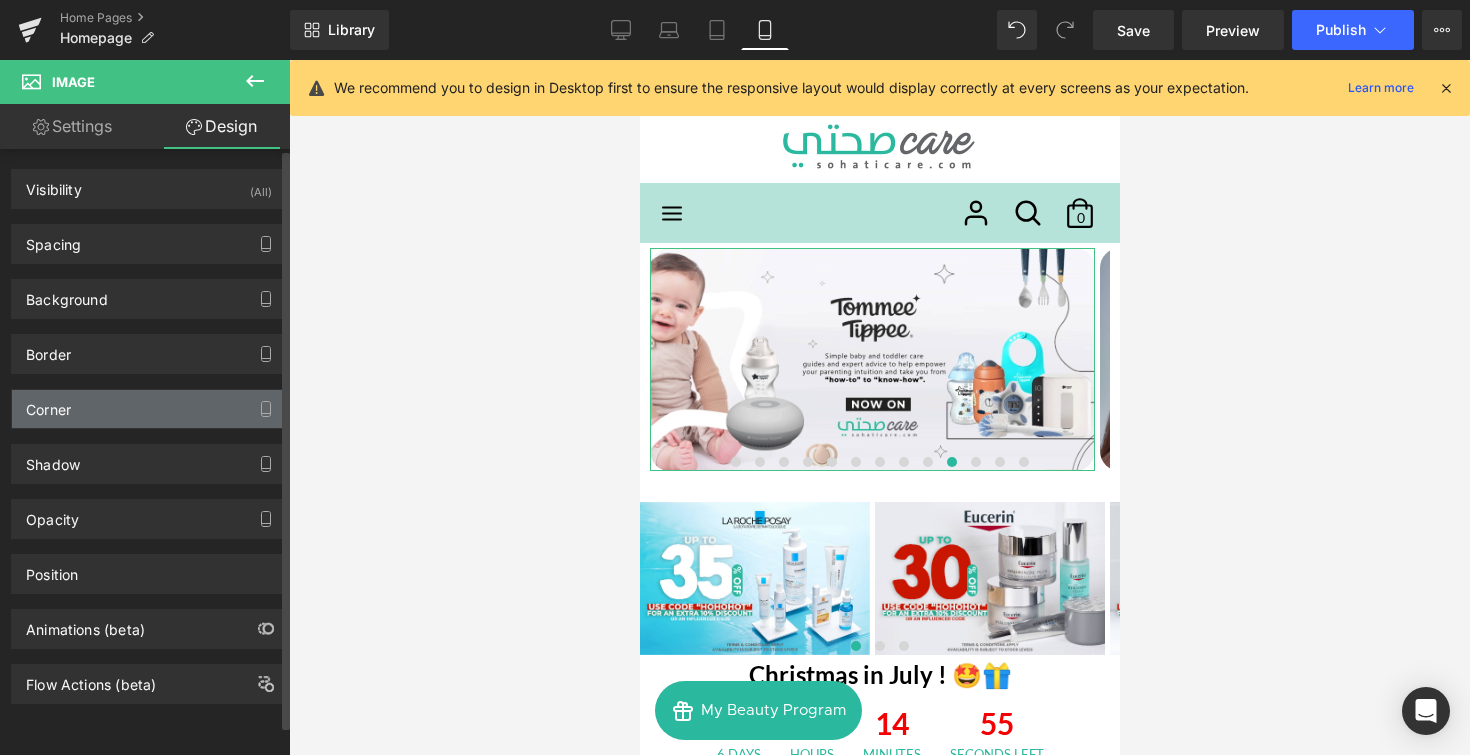 click on "Corner" at bounding box center [149, 409] 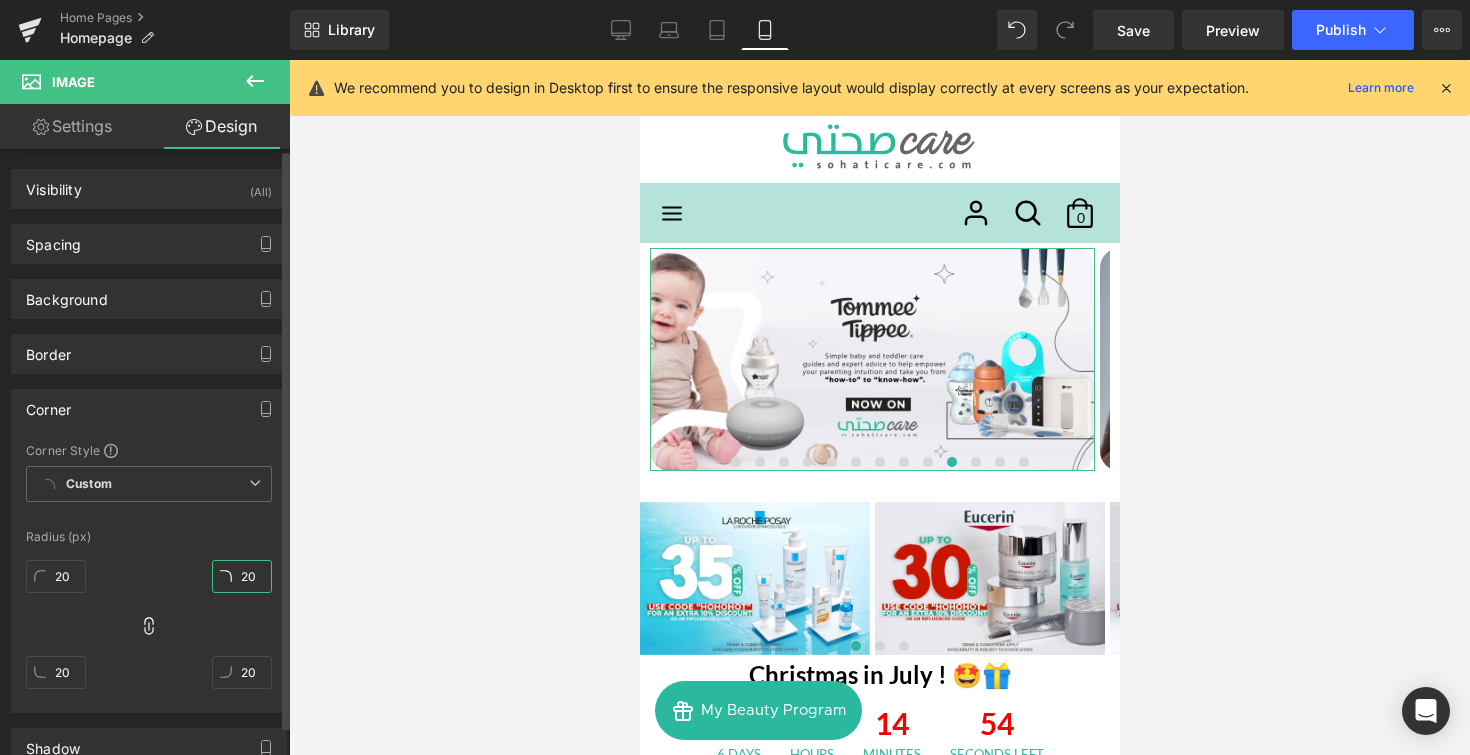 click on "20" at bounding box center (242, 576) 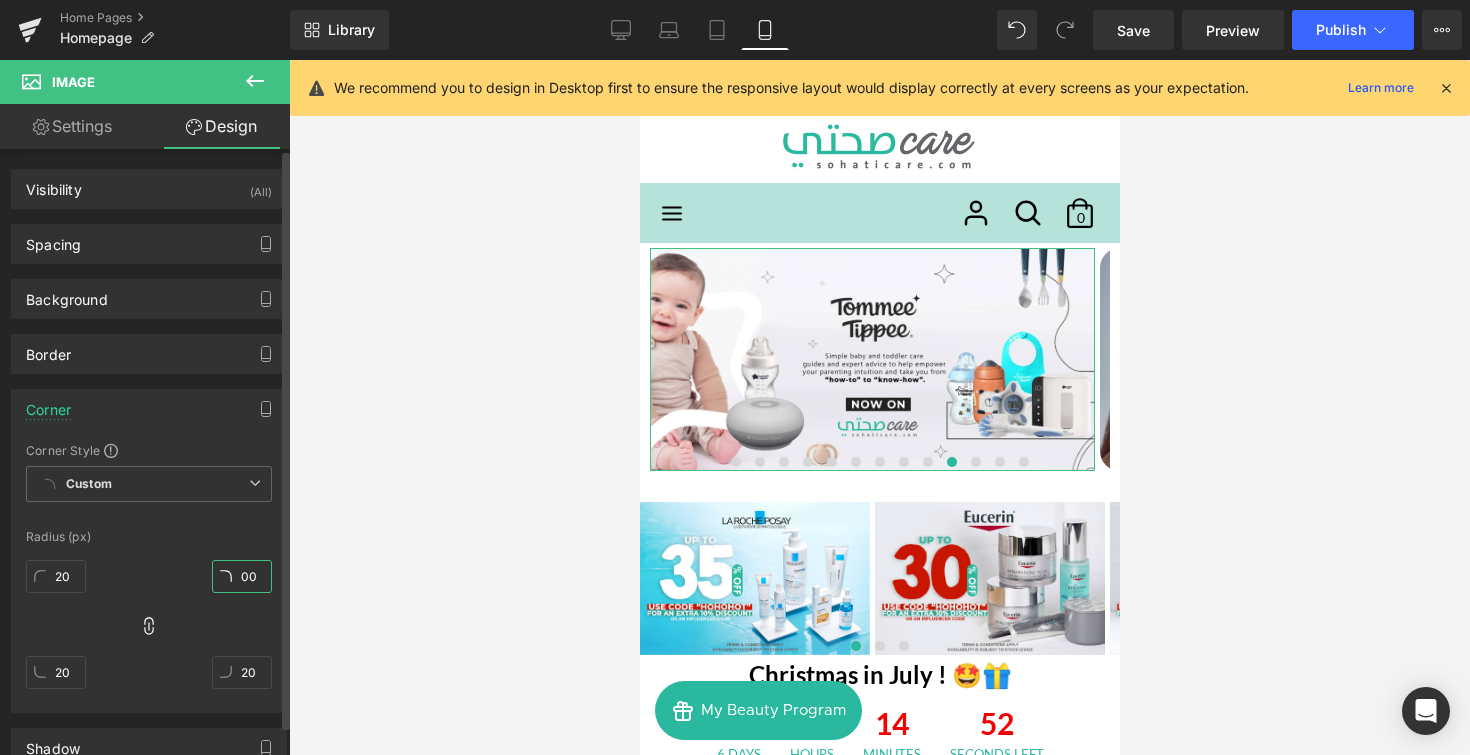 type on "0" 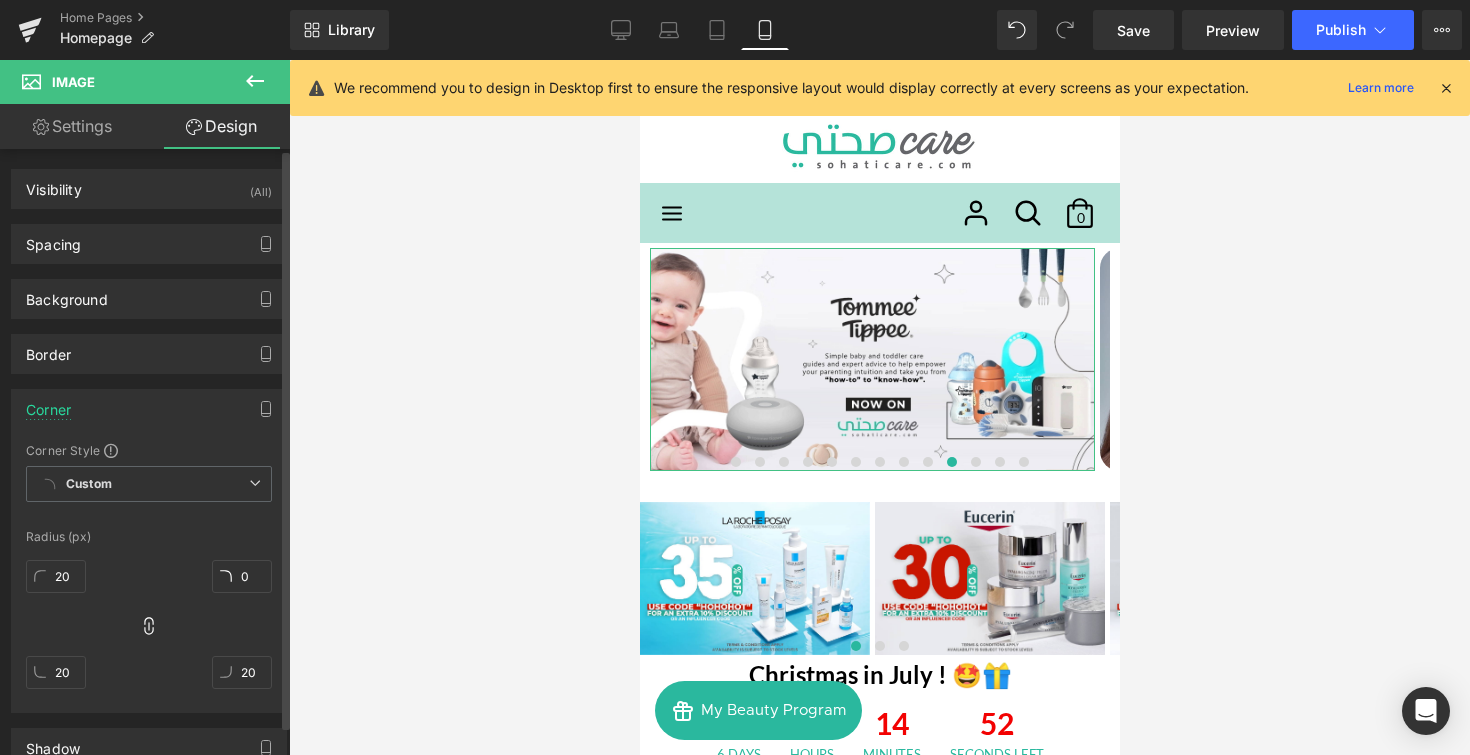 click at bounding box center (149, 518) 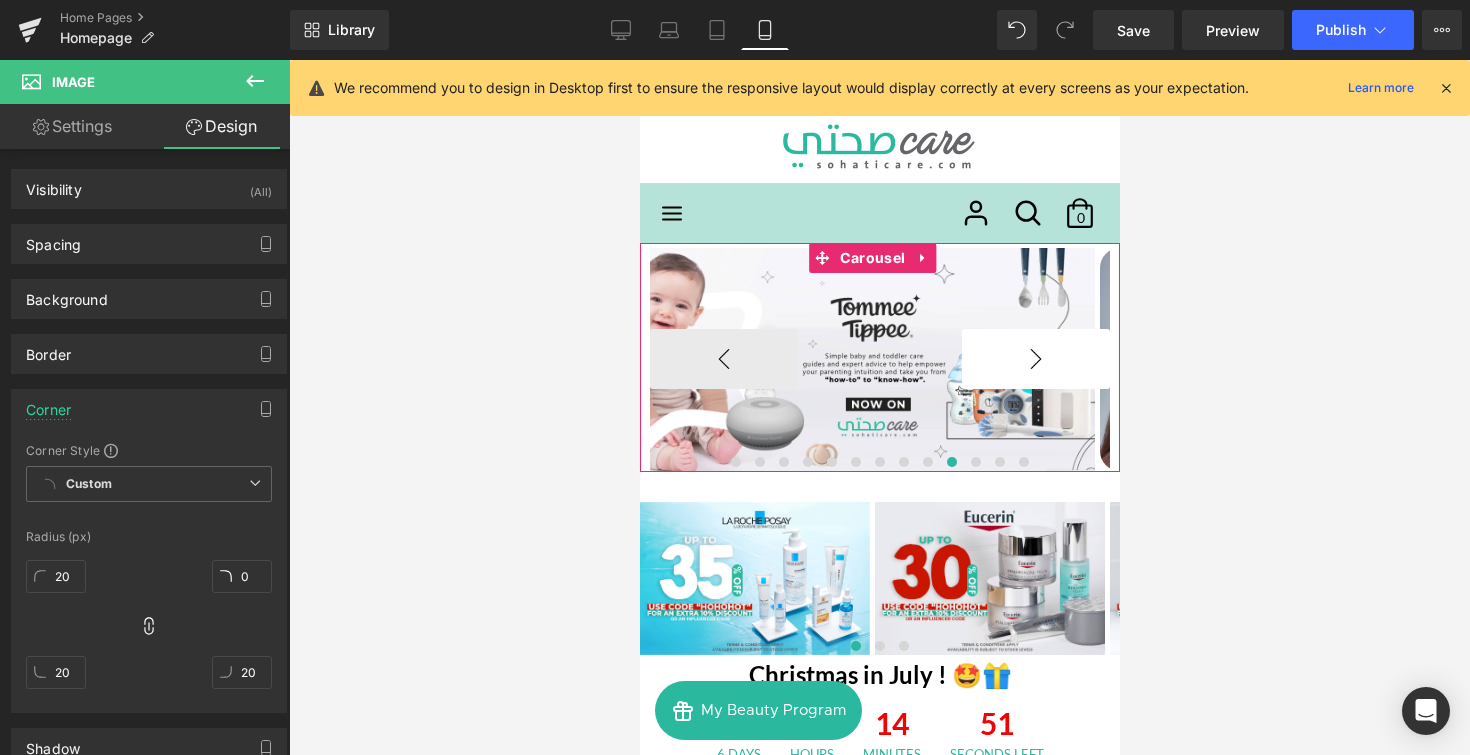 click on "›" at bounding box center [1035, 359] 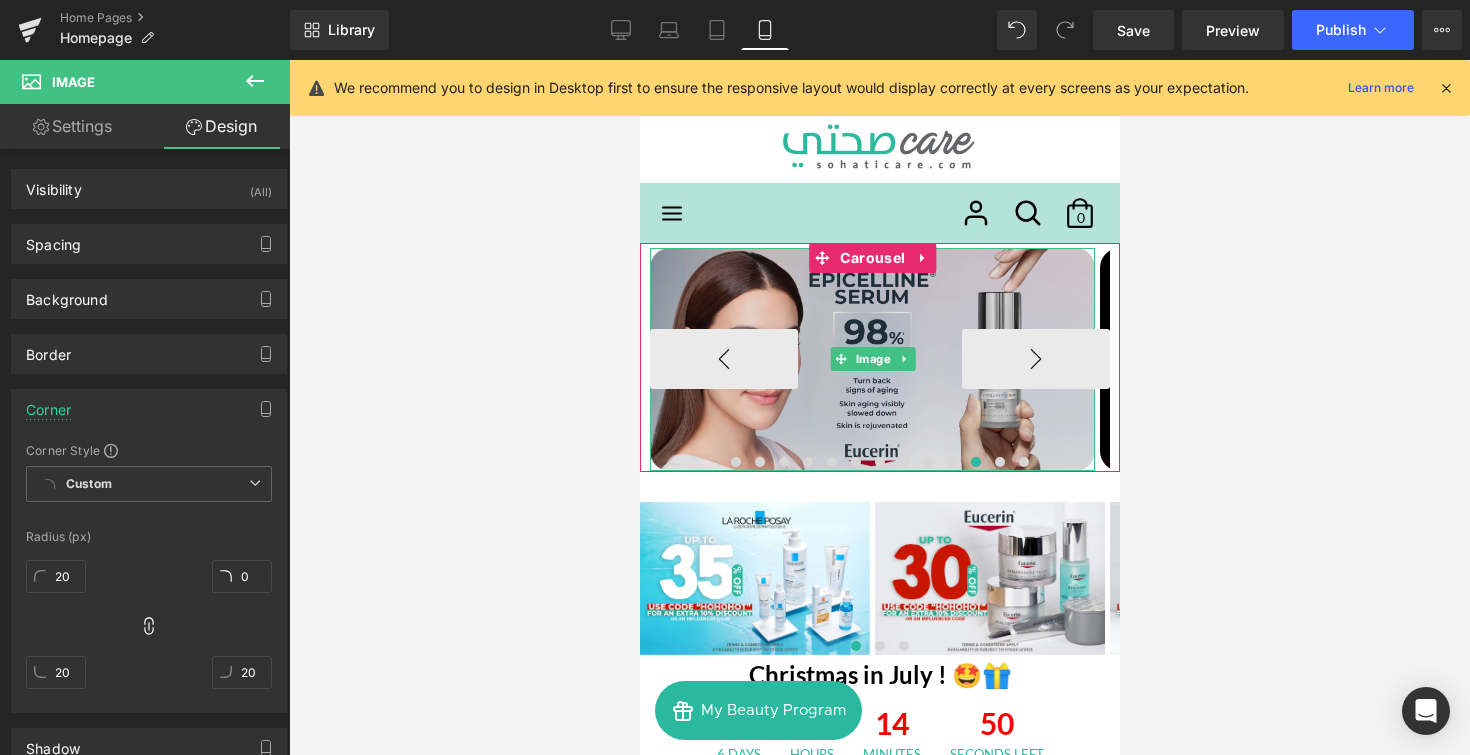 click at bounding box center (871, 359) 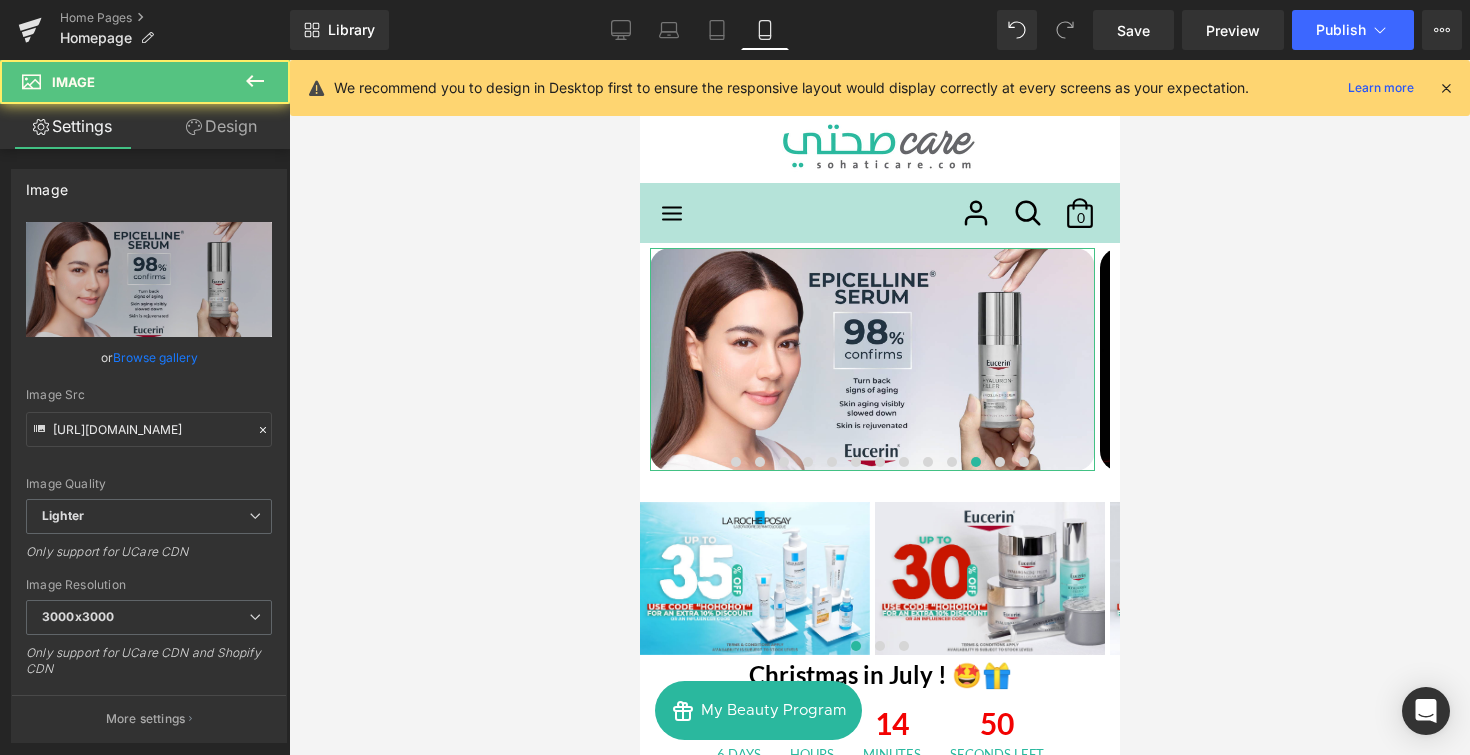 click on "Design" at bounding box center [221, 126] 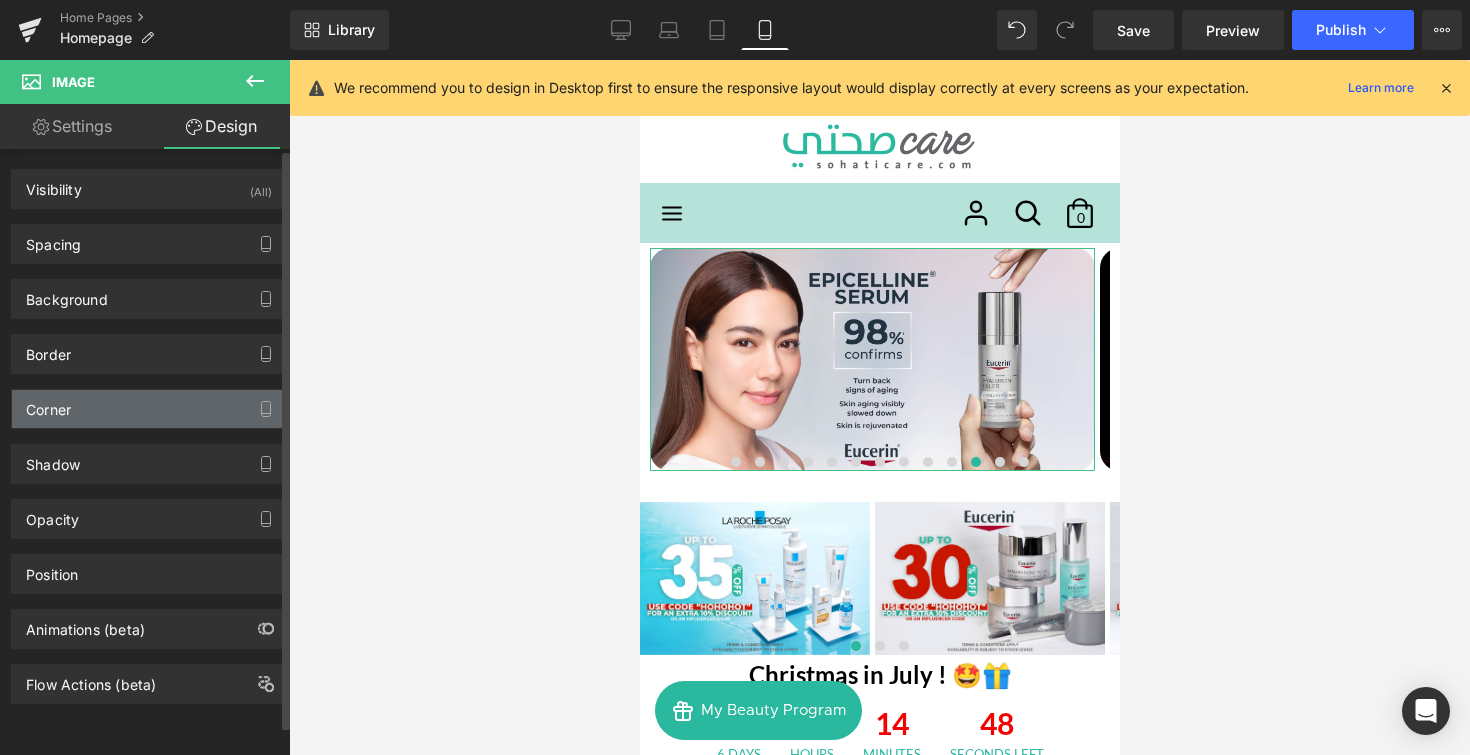 click on "Corner" at bounding box center [149, 409] 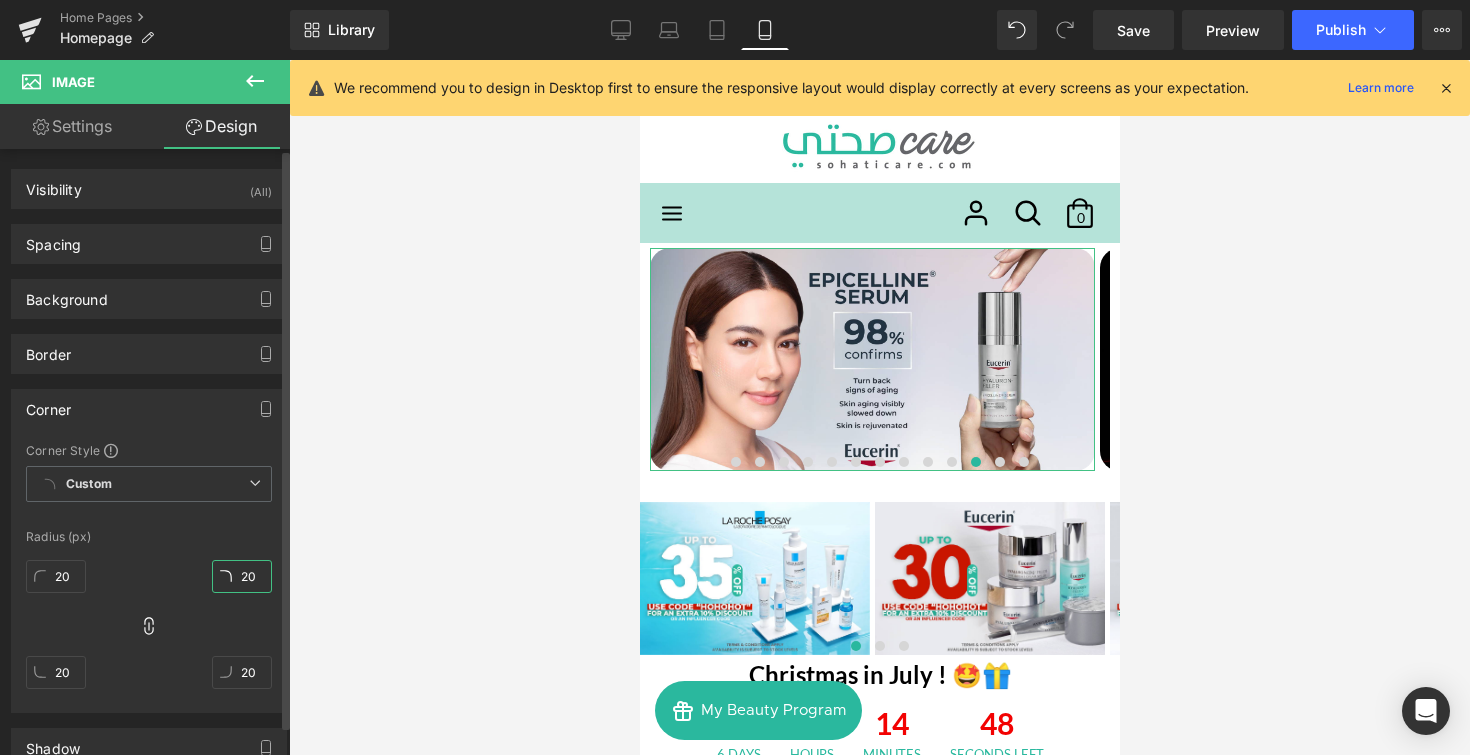 click on "20" at bounding box center (242, 576) 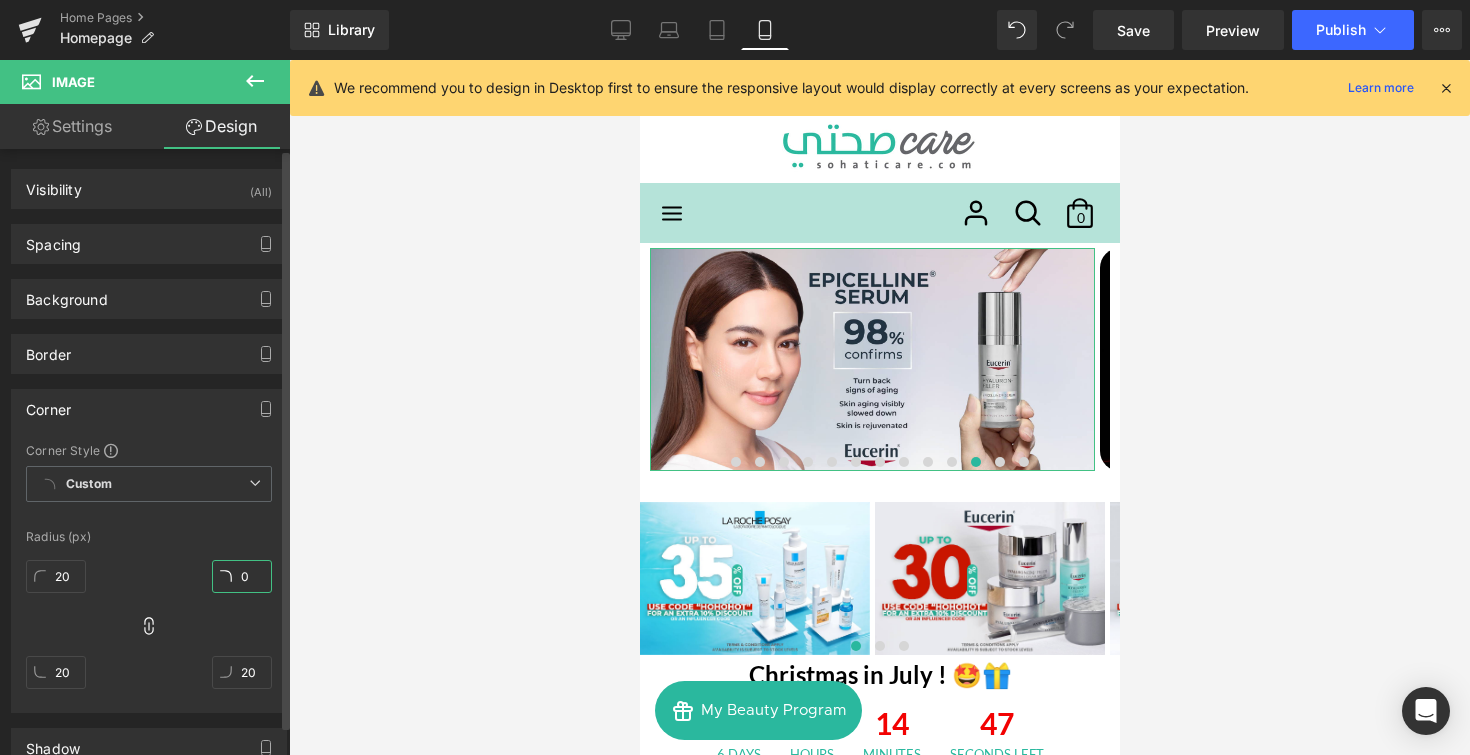 type on "0" 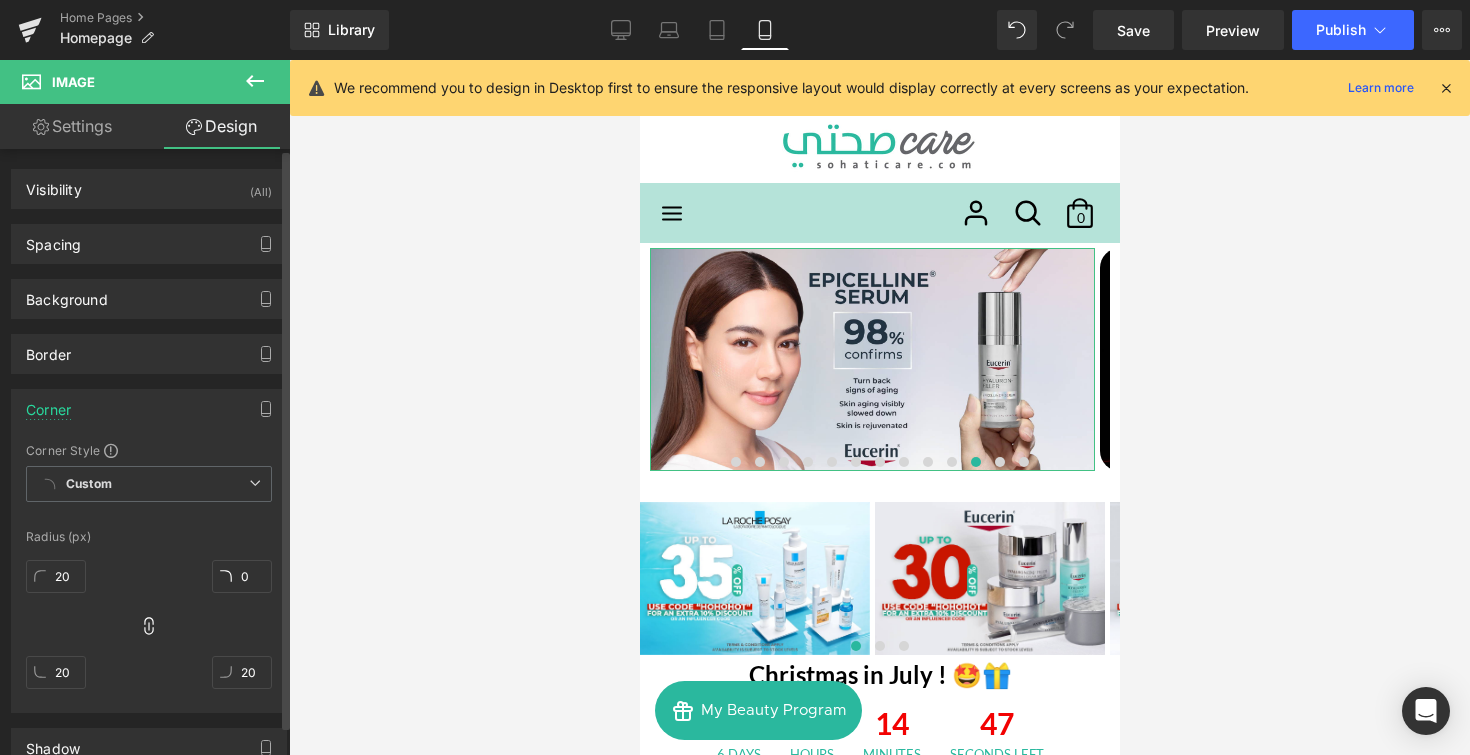 click at bounding box center [149, 518] 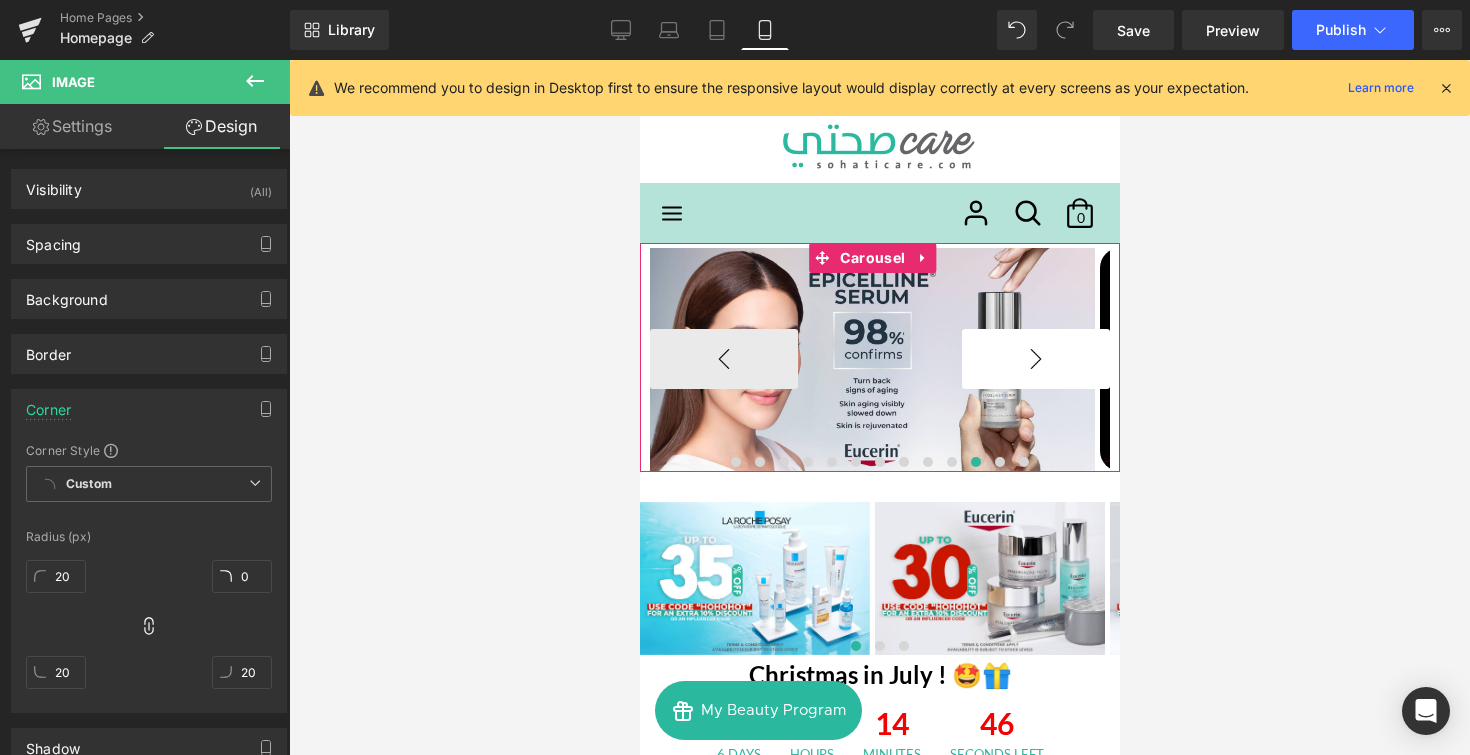 click on "›" at bounding box center (1035, 359) 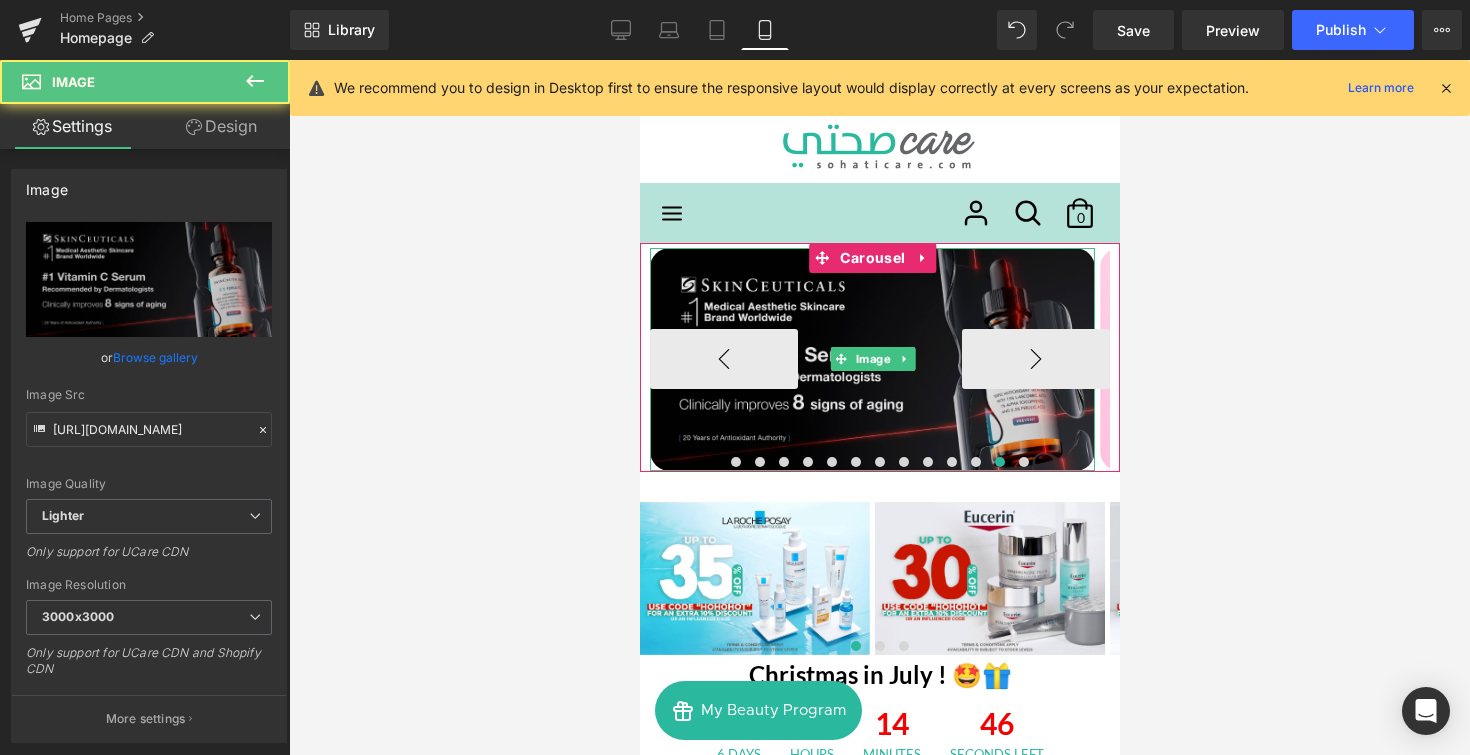 click at bounding box center (871, 359) 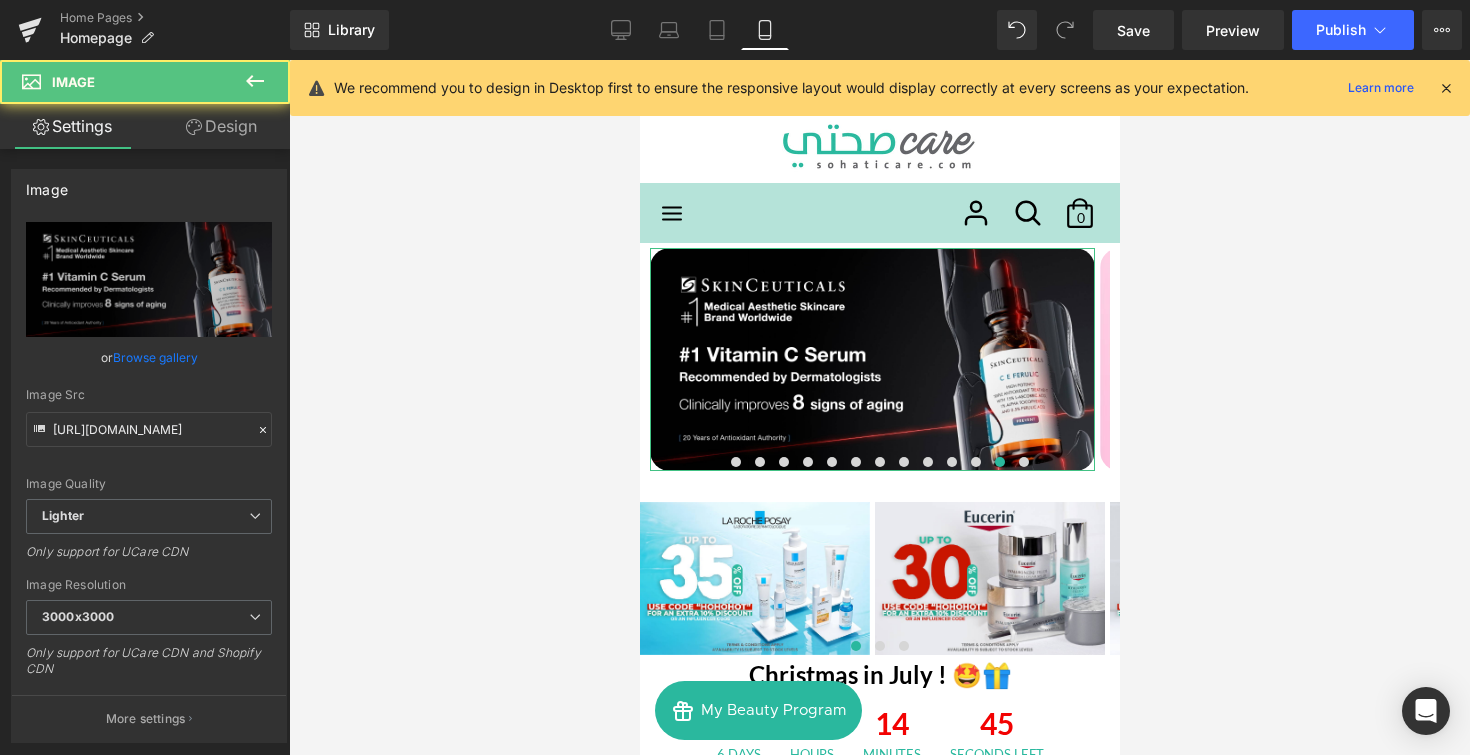 click on "Design" at bounding box center [221, 126] 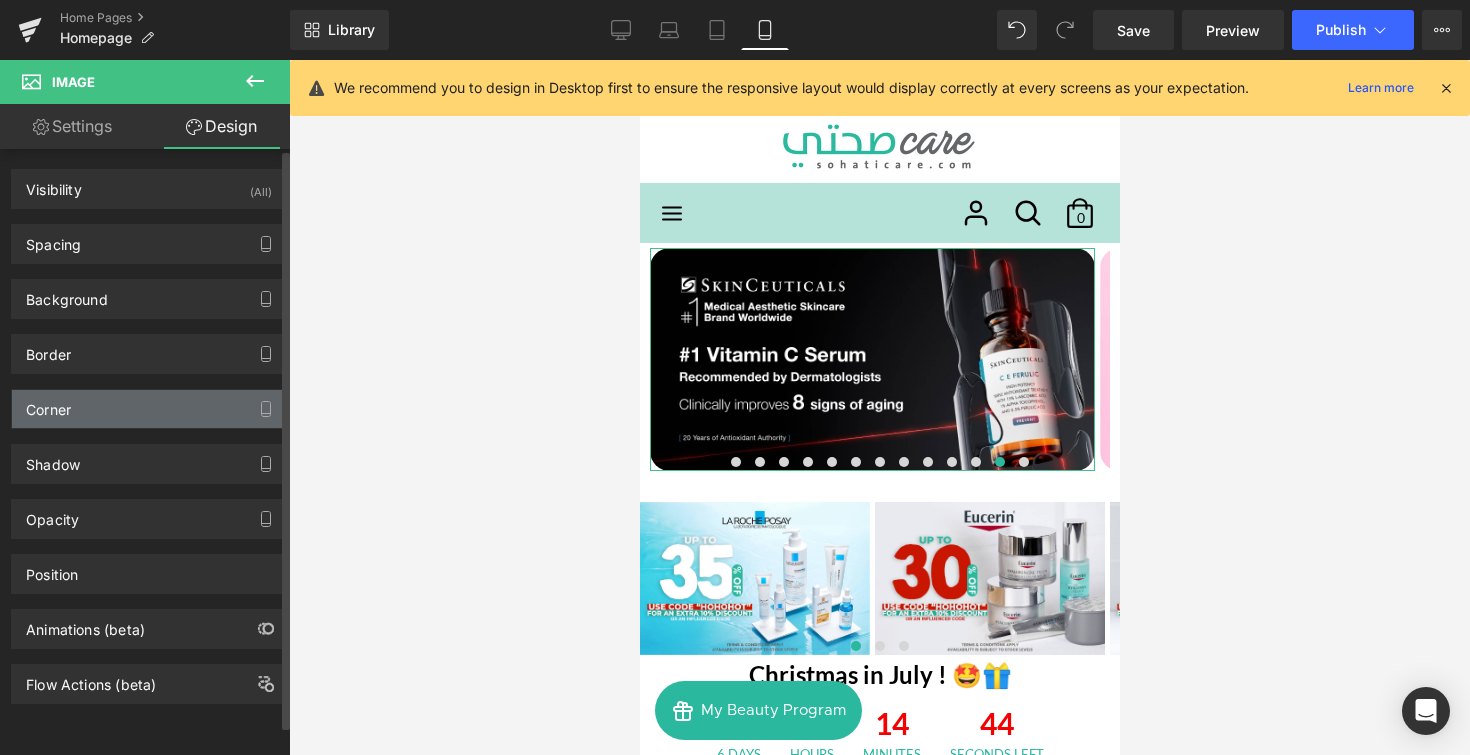 click on "Corner" at bounding box center (149, 409) 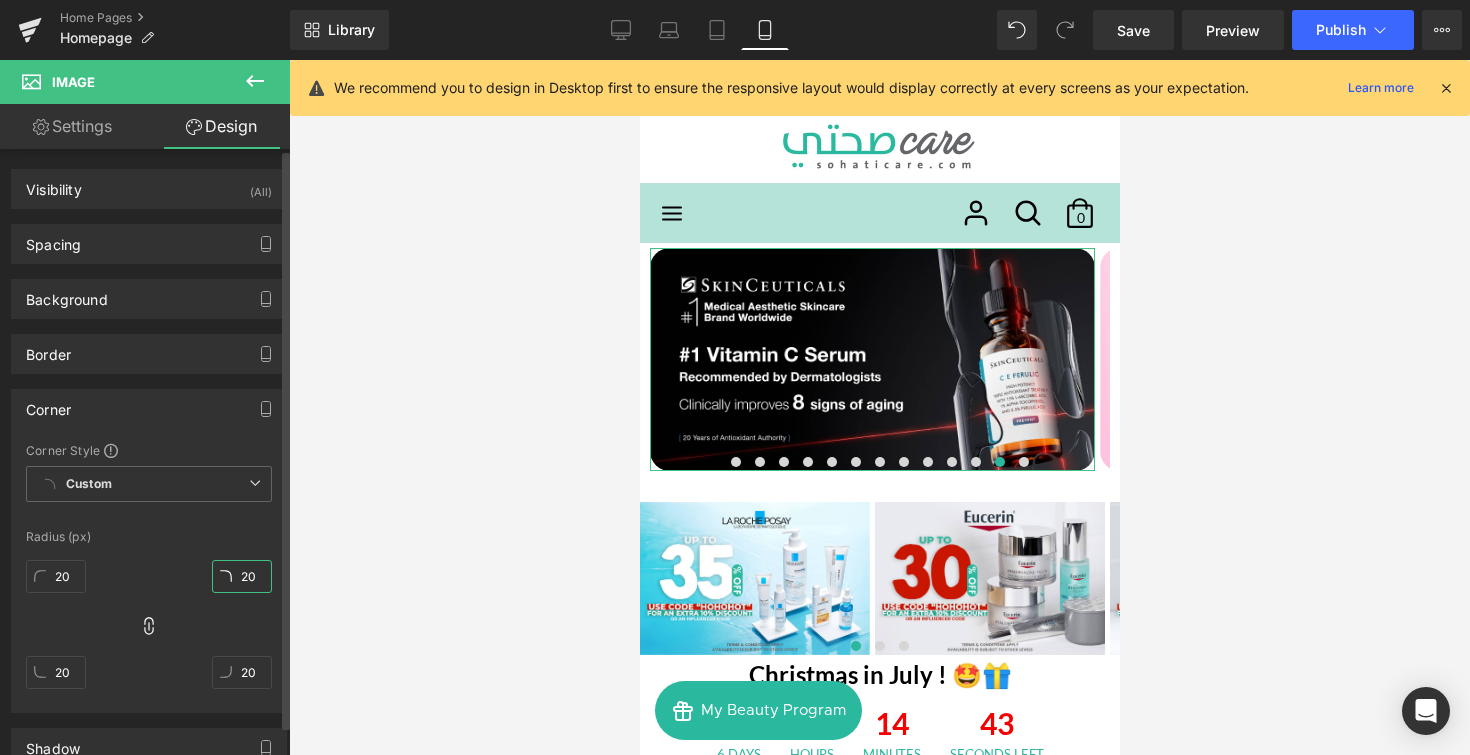 click on "20" at bounding box center [242, 576] 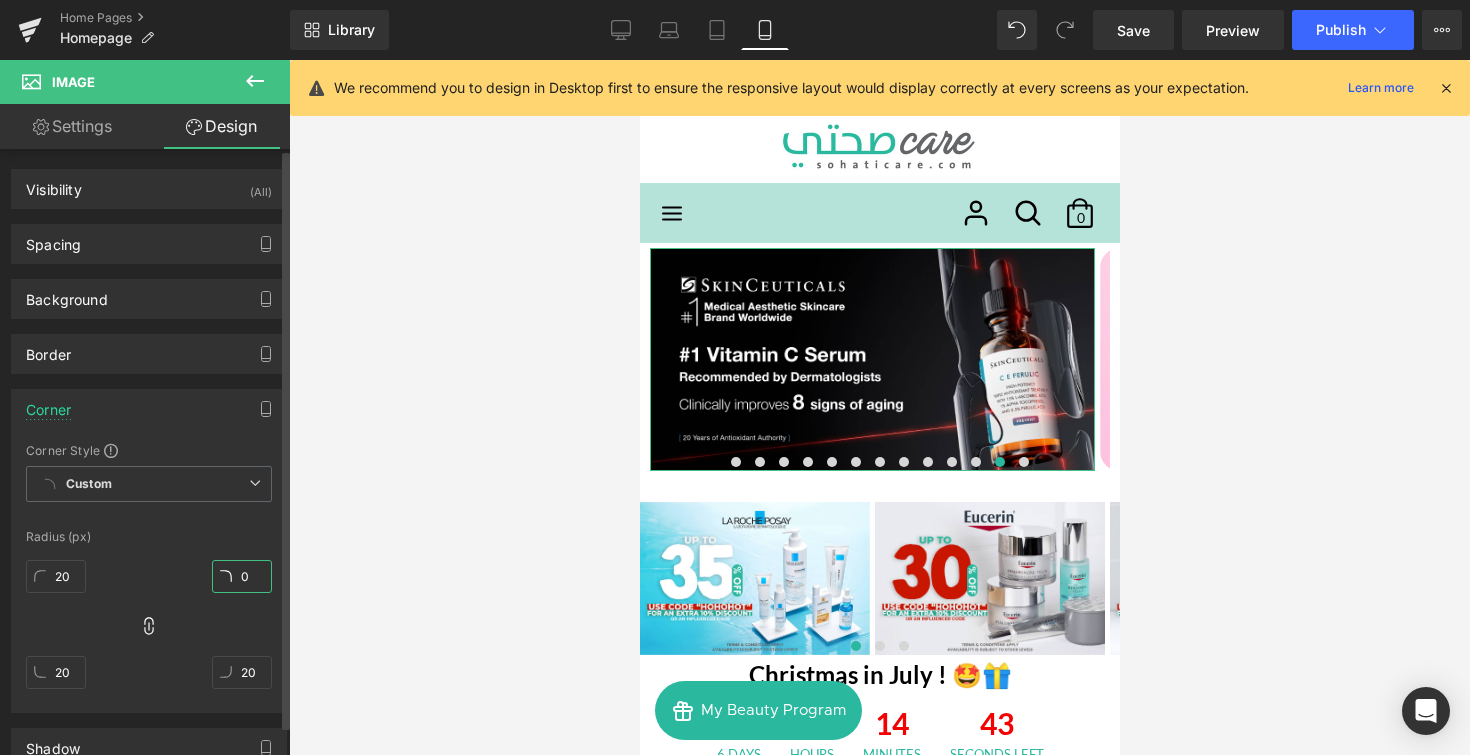 type on "0" 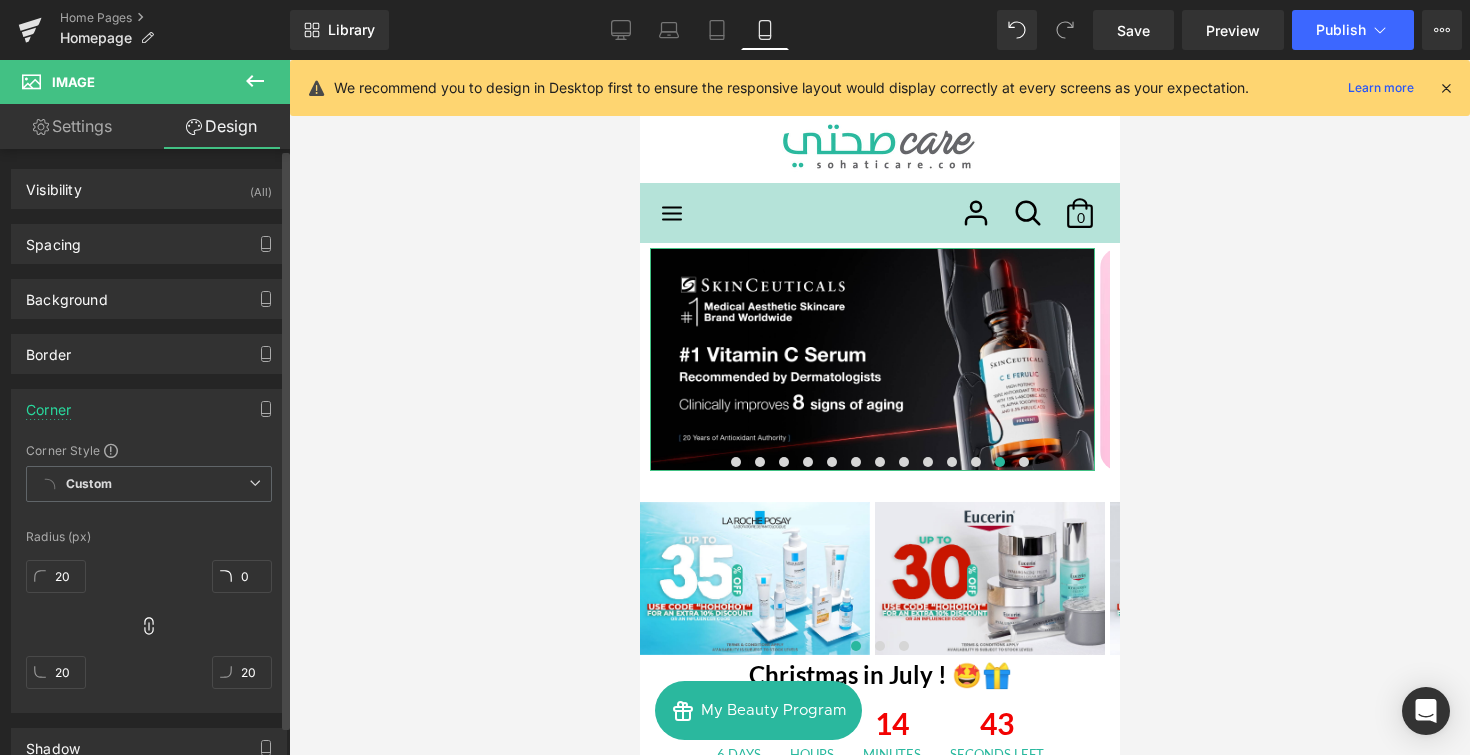 click on "Corner Style Custom
Custom
Setup Global Style
Custom
Setup Global Style
Radius (px)
20
0
20
20" at bounding box center (149, 577) 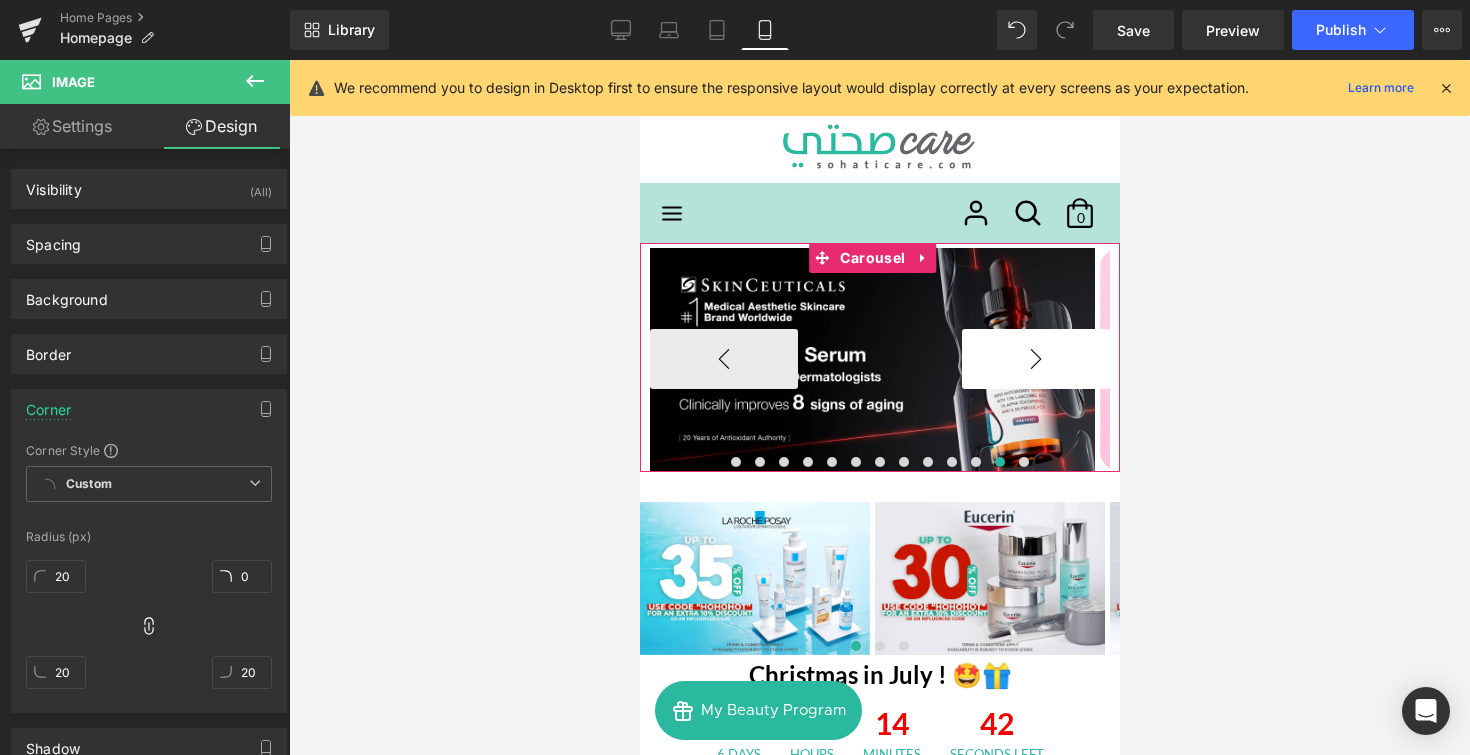 click on "›" at bounding box center (1035, 359) 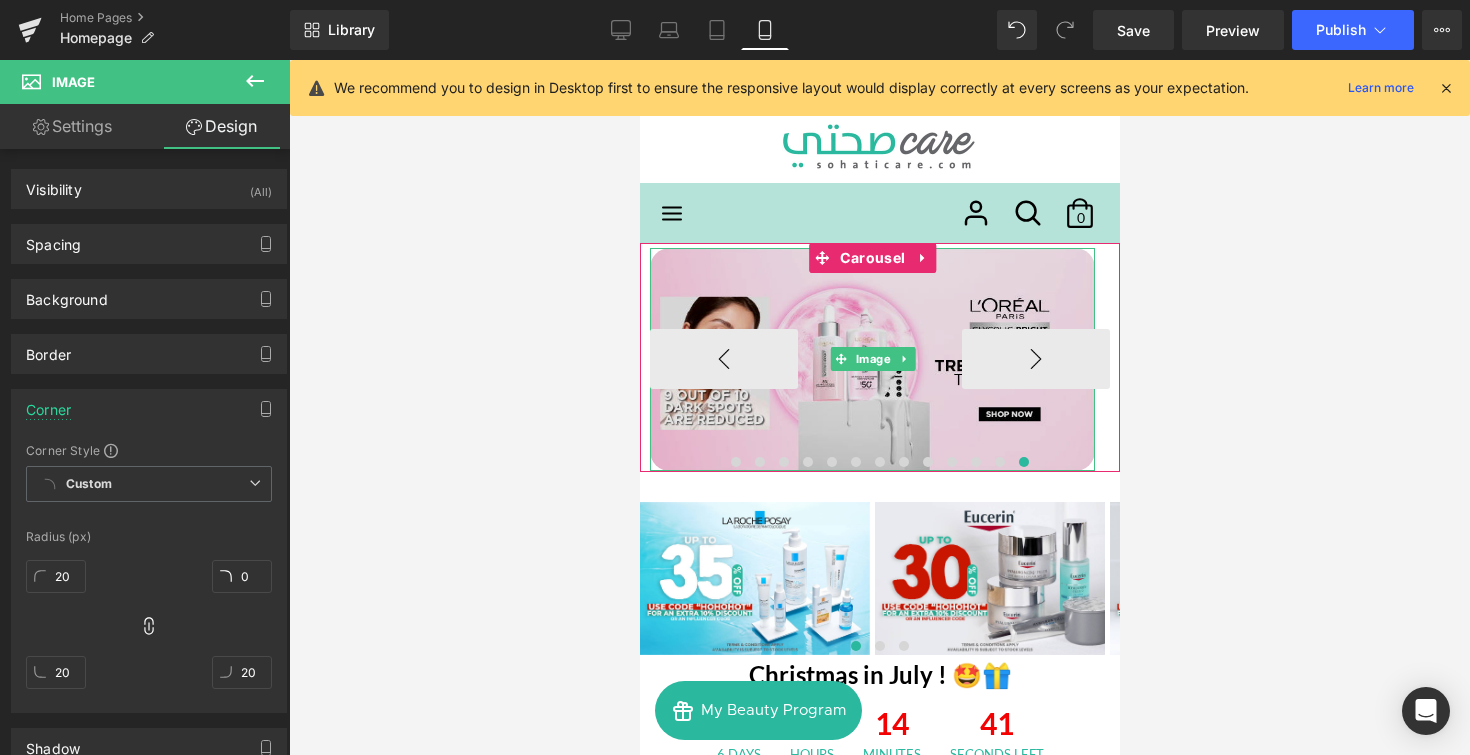 click at bounding box center [871, 359] 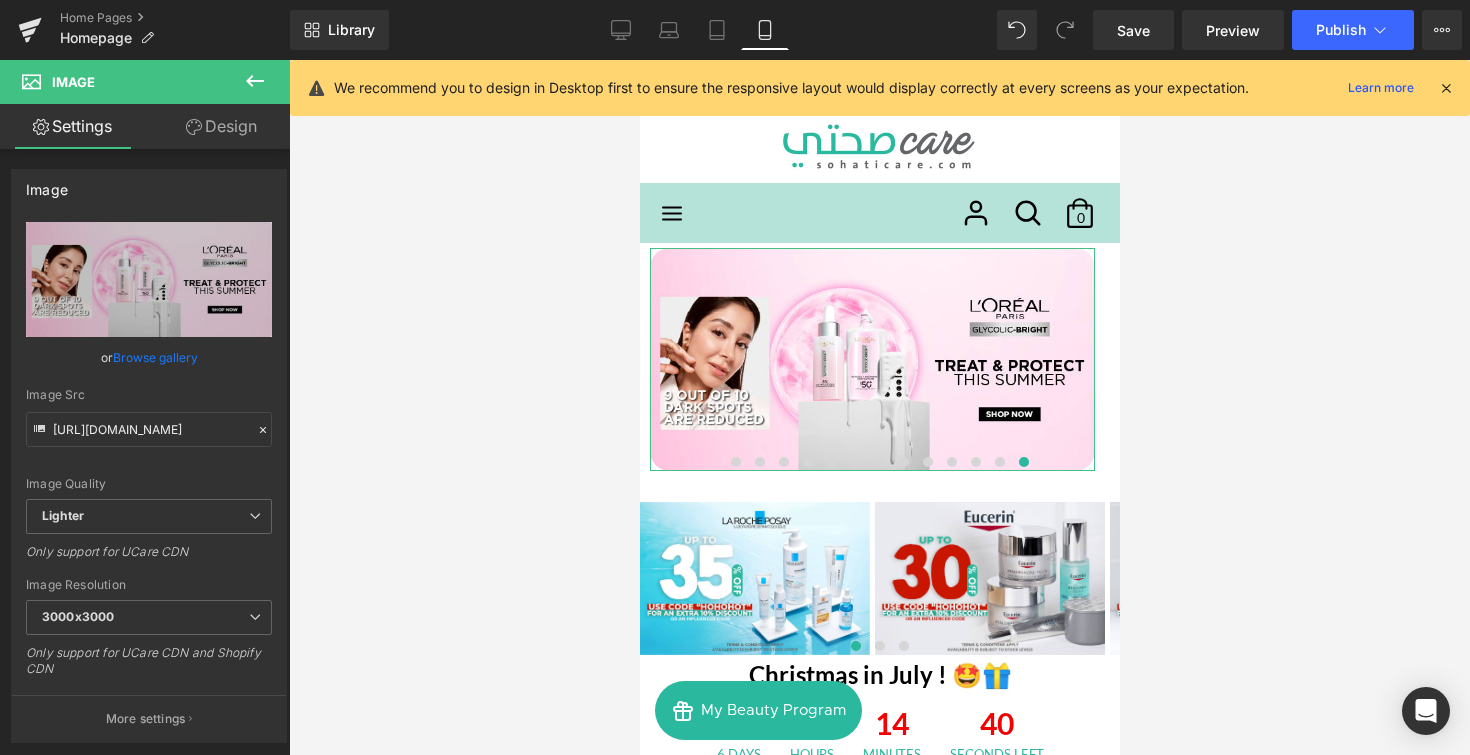 click on "Design" at bounding box center [221, 126] 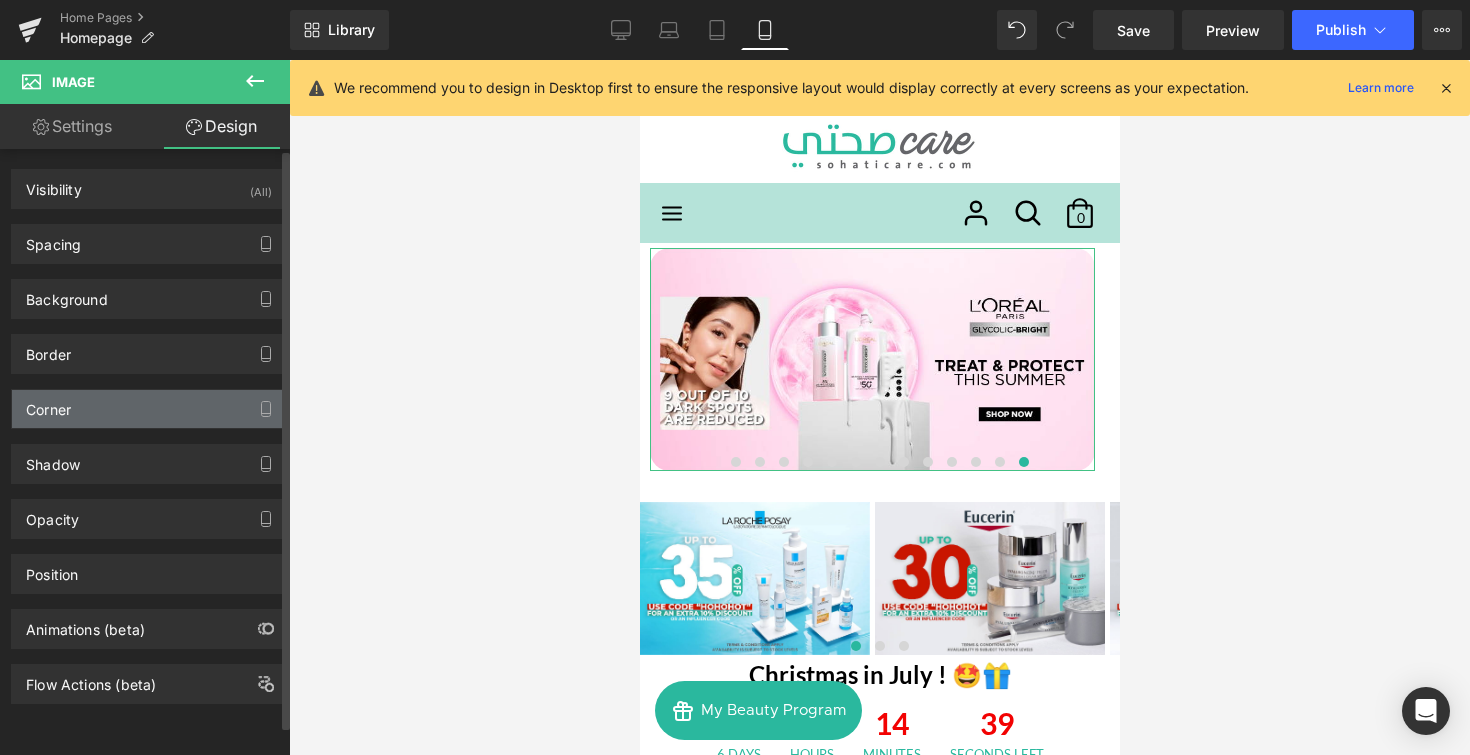 click on "Corner" at bounding box center [149, 409] 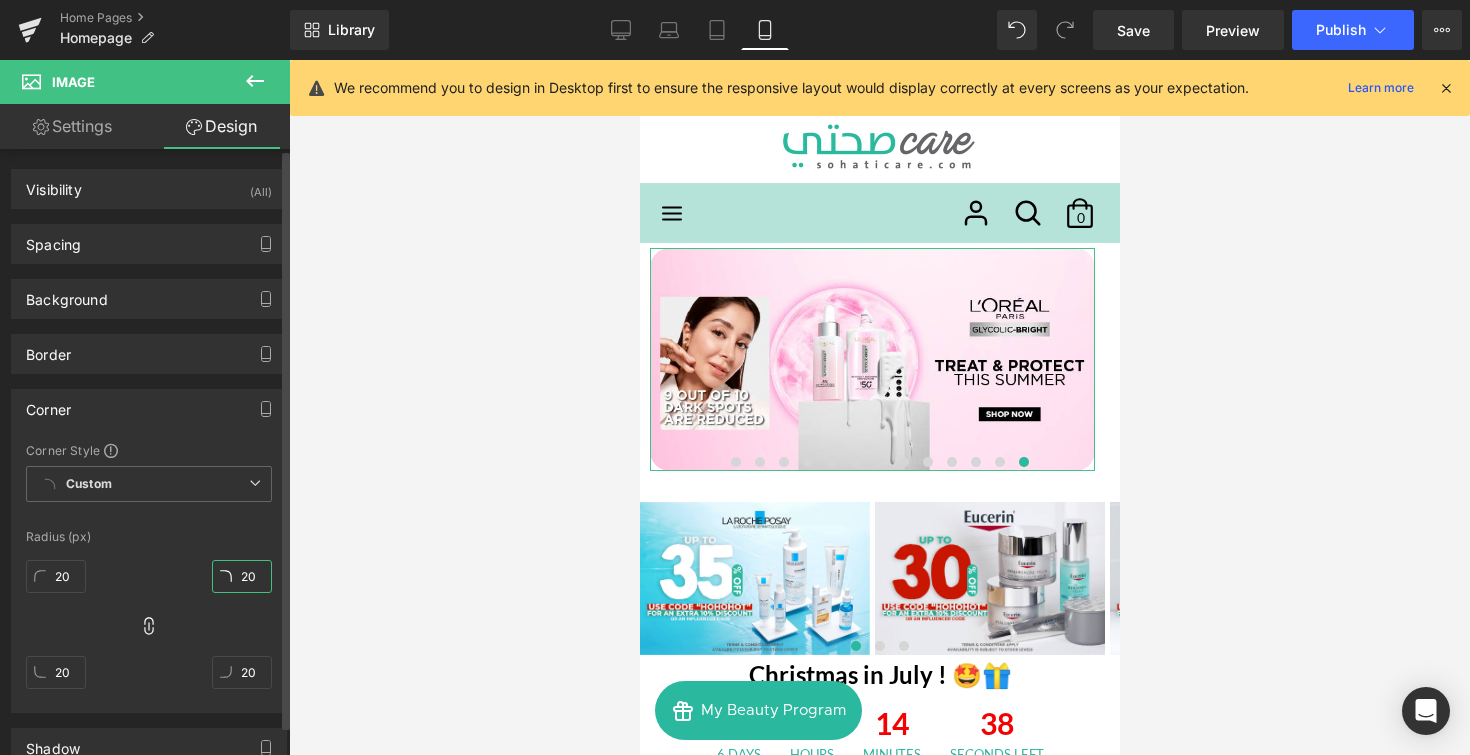 click on "20" at bounding box center (242, 576) 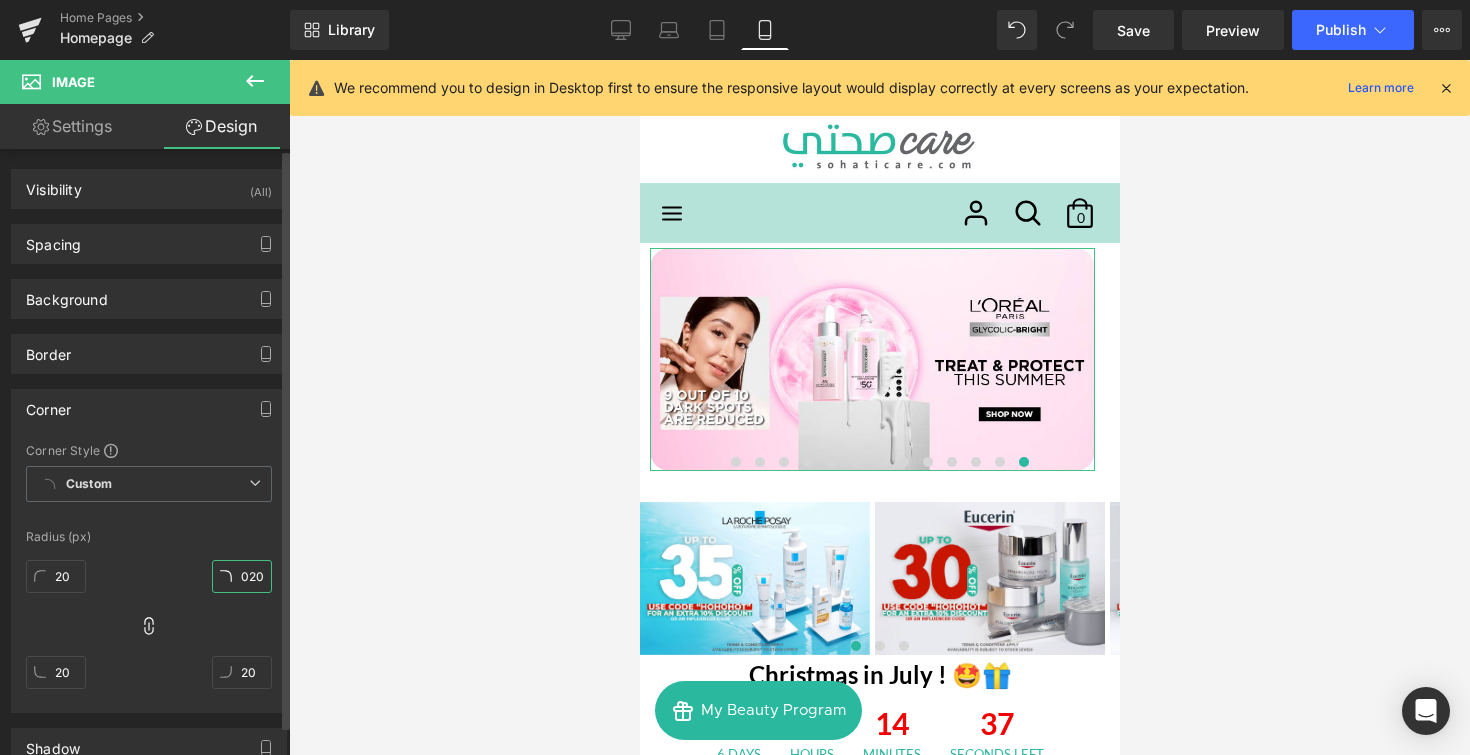 click on "020" at bounding box center [242, 576] 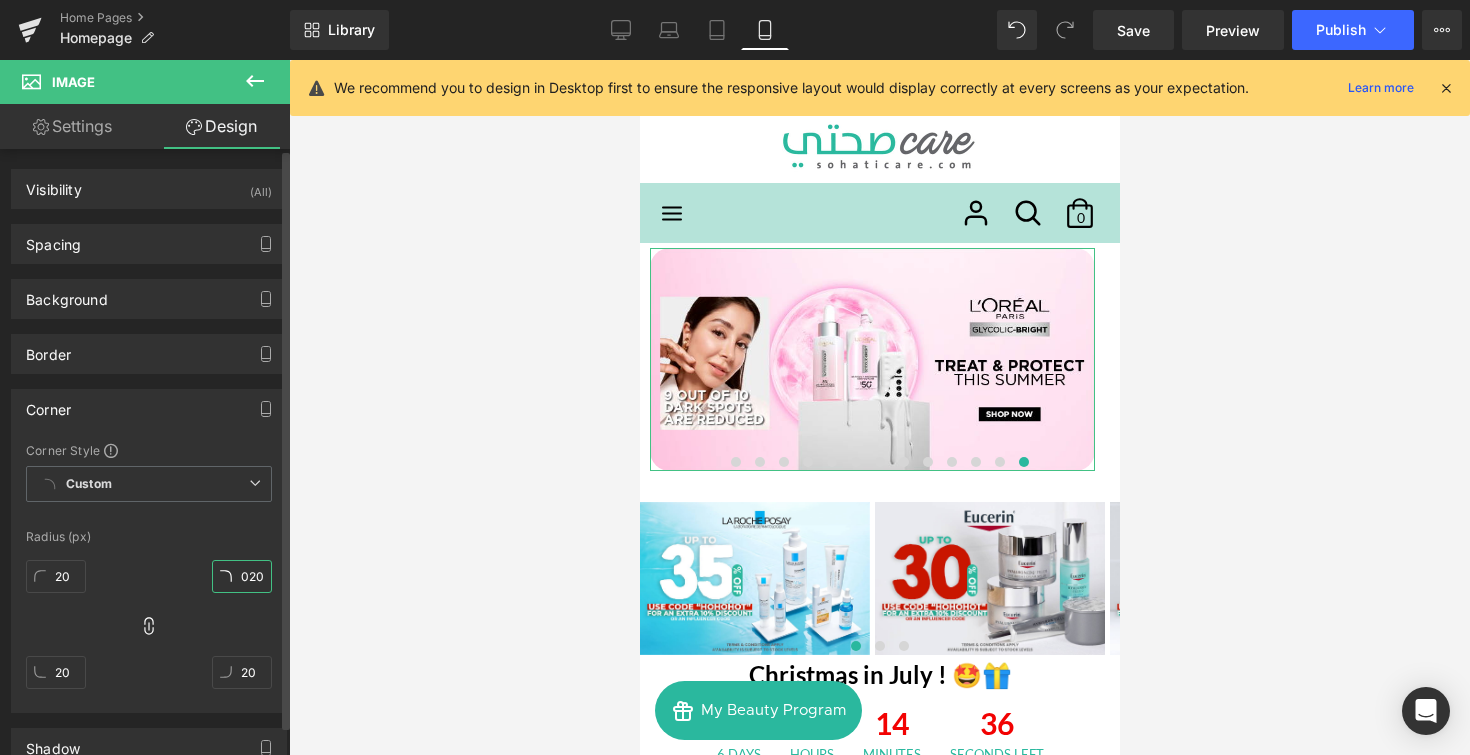 click on "020" at bounding box center (242, 576) 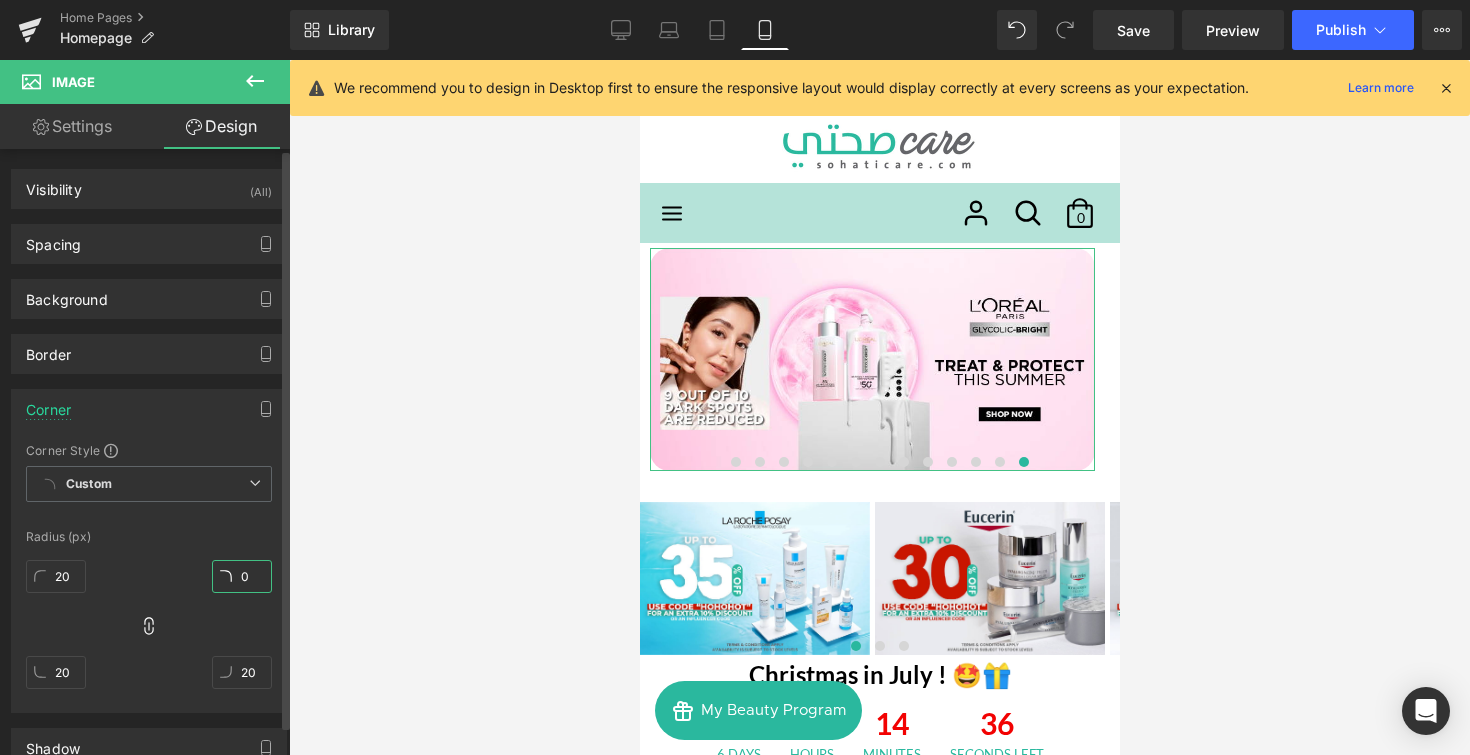 type on "0" 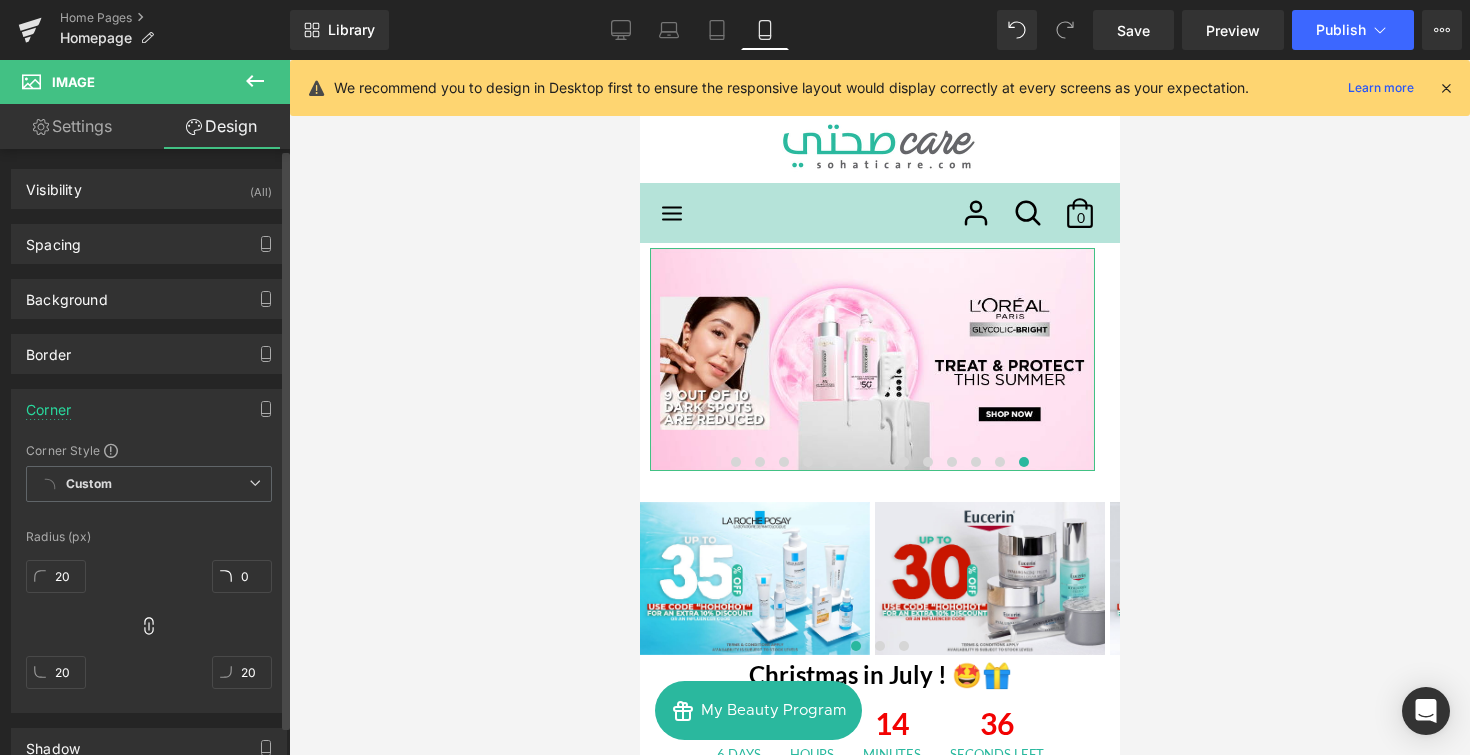 click on "Radius (px)" at bounding box center (149, 537) 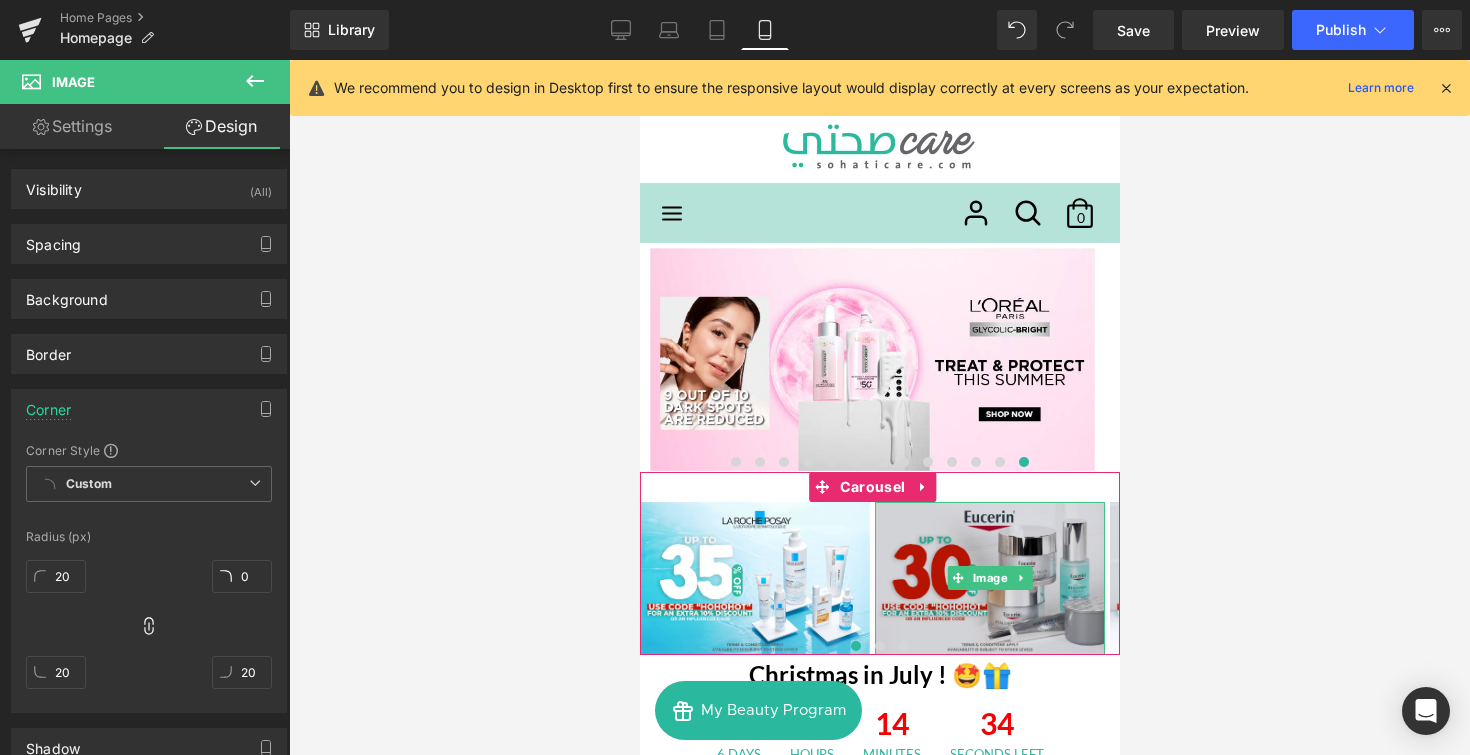 click at bounding box center [989, 578] 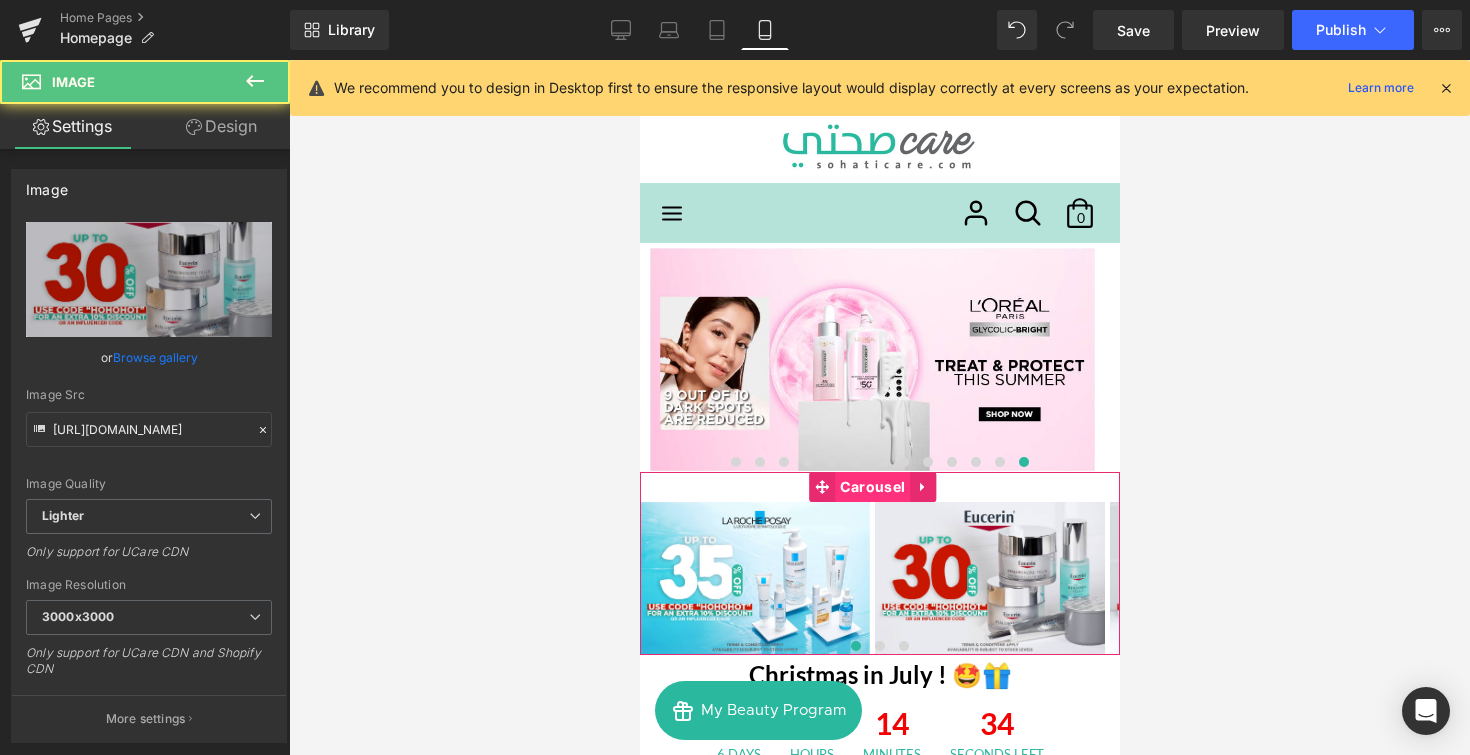 click on "Carousel" at bounding box center (871, 487) 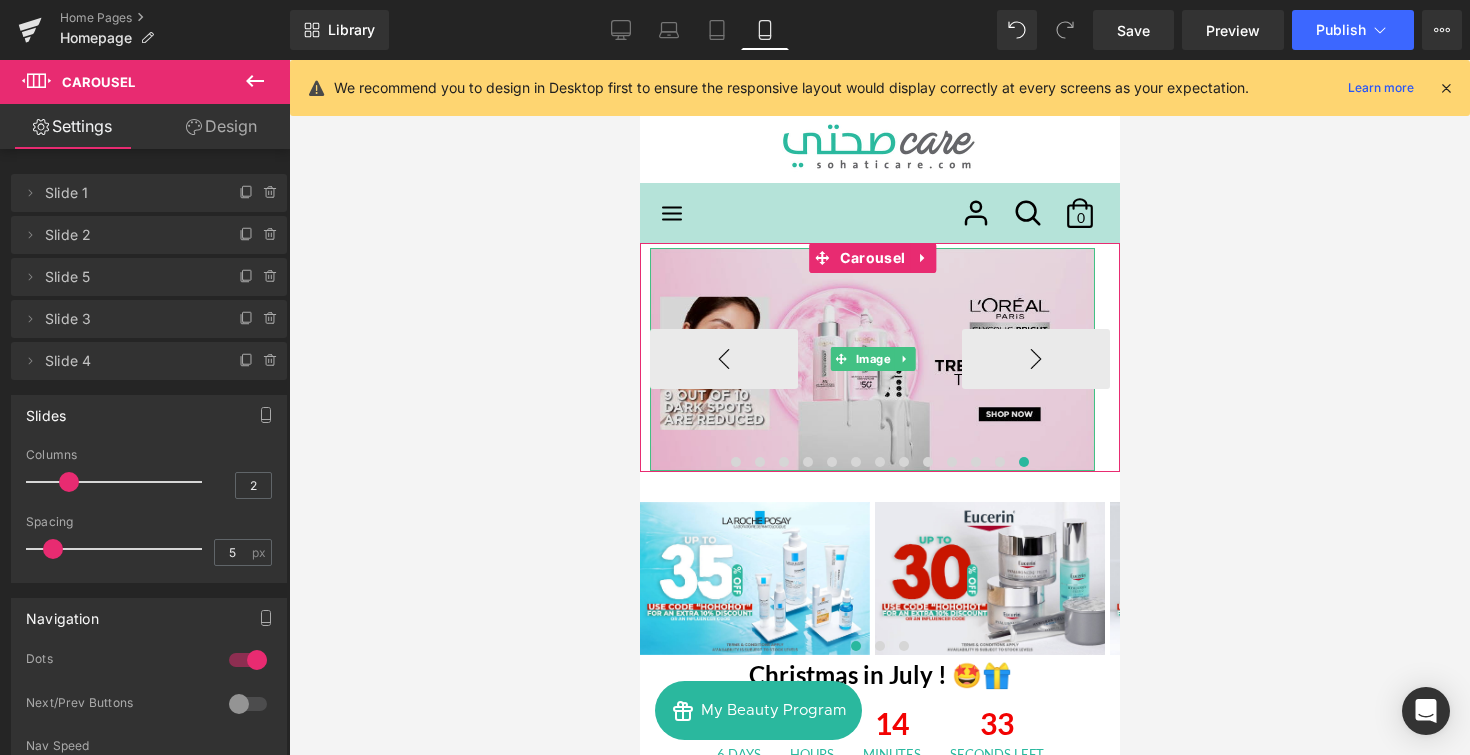 click at bounding box center (871, 359) 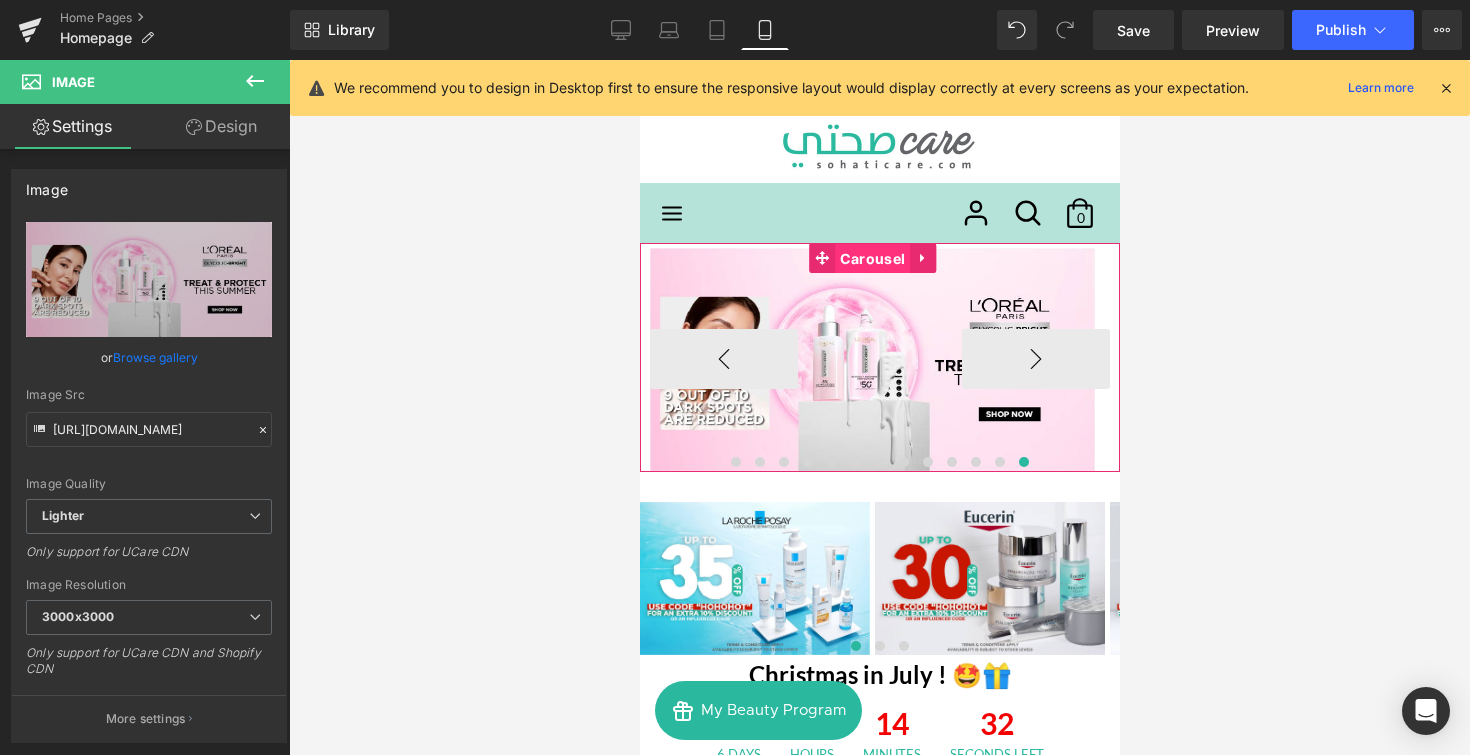 click on "Carousel" at bounding box center [871, 259] 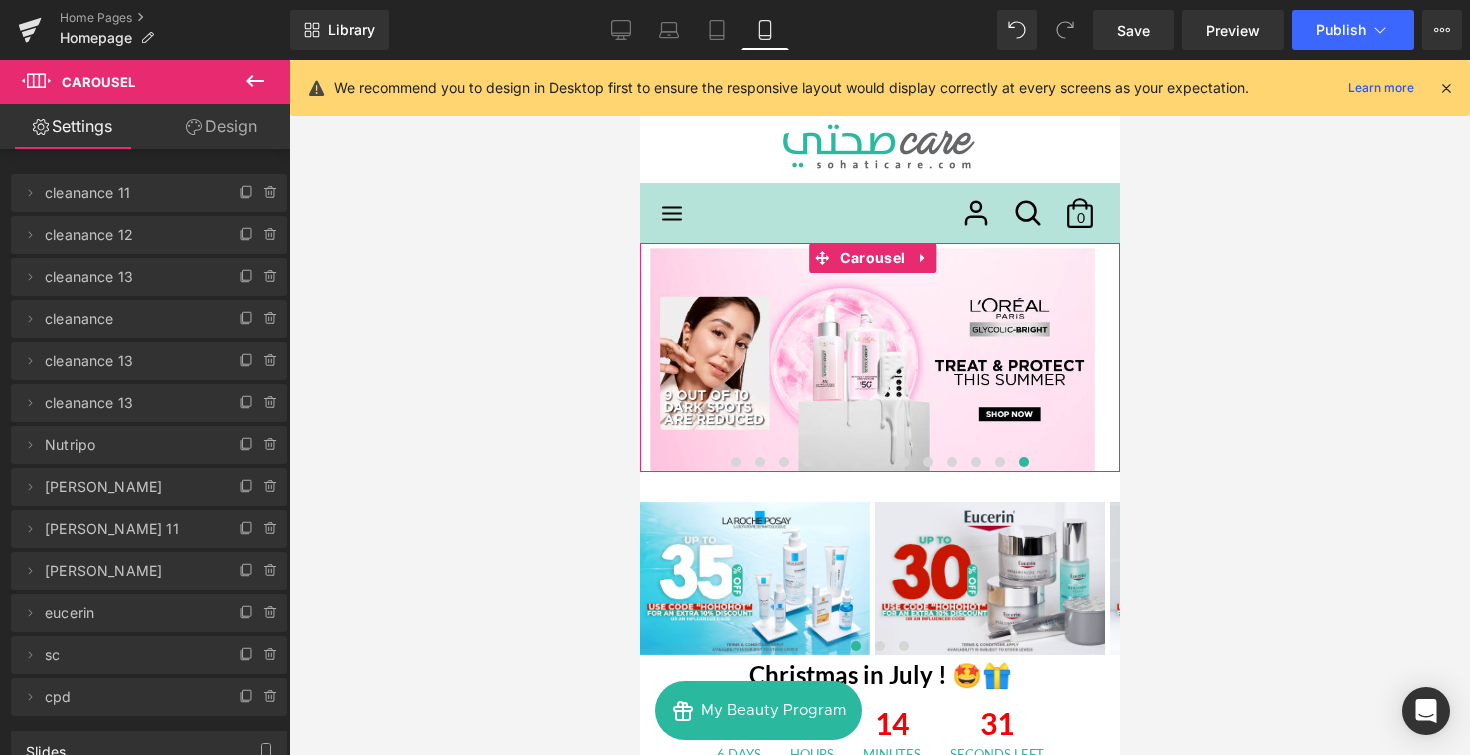 click on "Design" at bounding box center (221, 126) 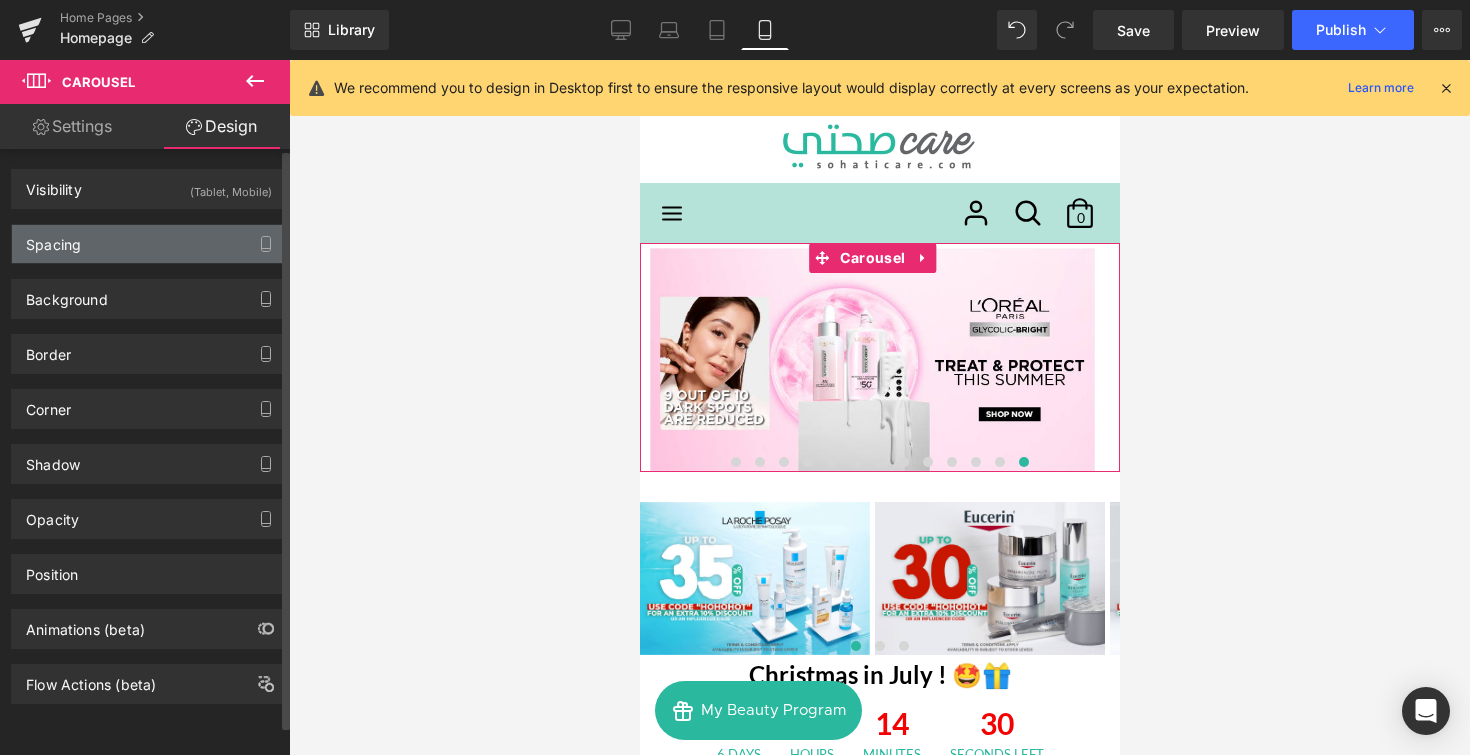 click on "Spacing" at bounding box center (149, 244) 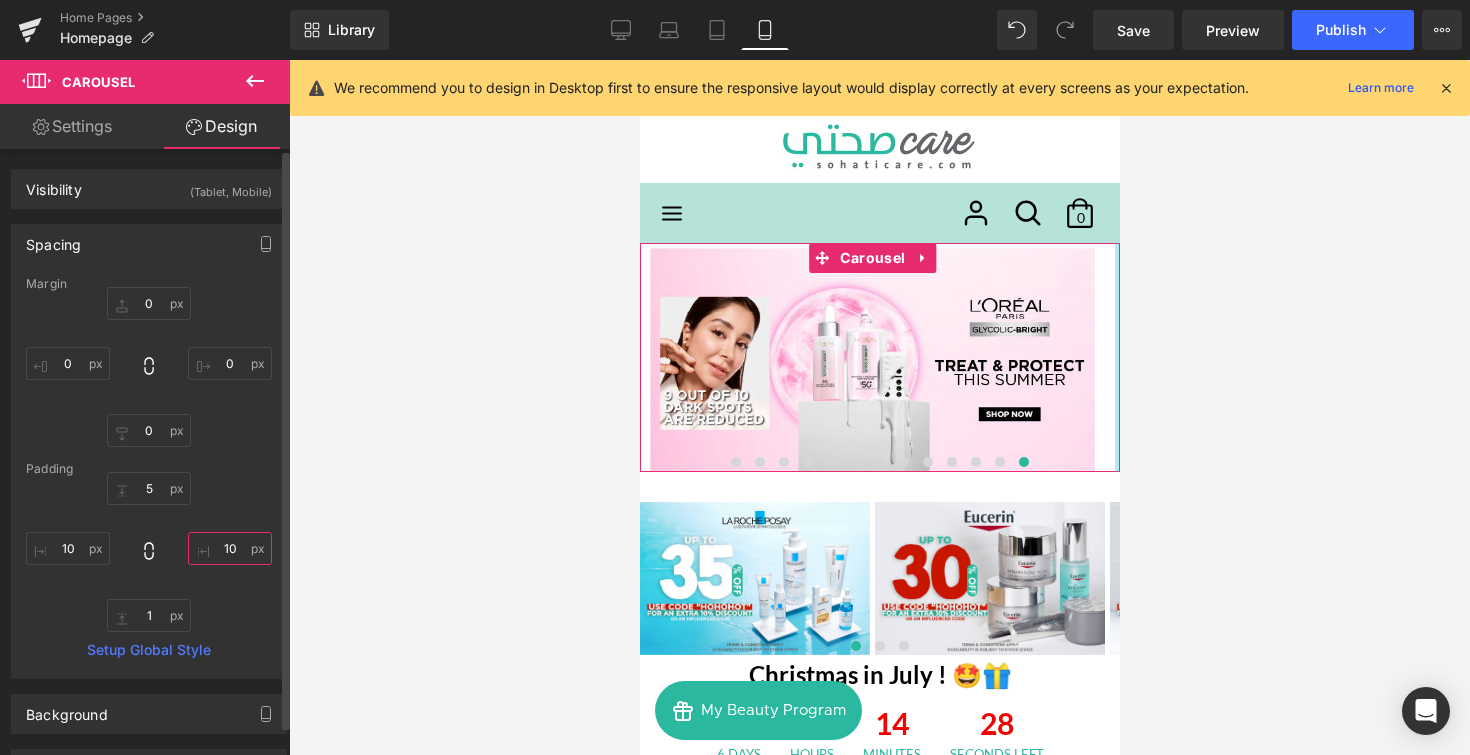 click on "10" at bounding box center (230, 548) 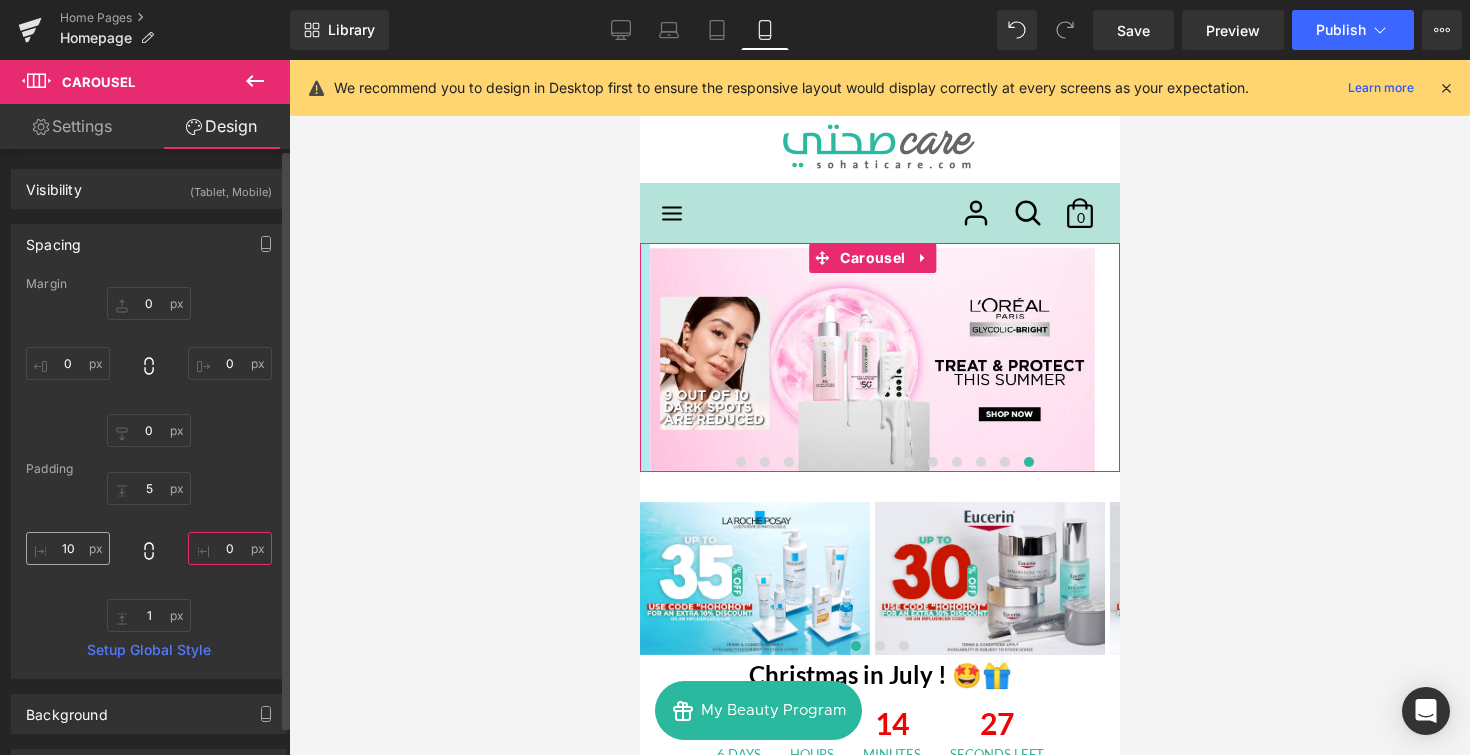 type on "0" 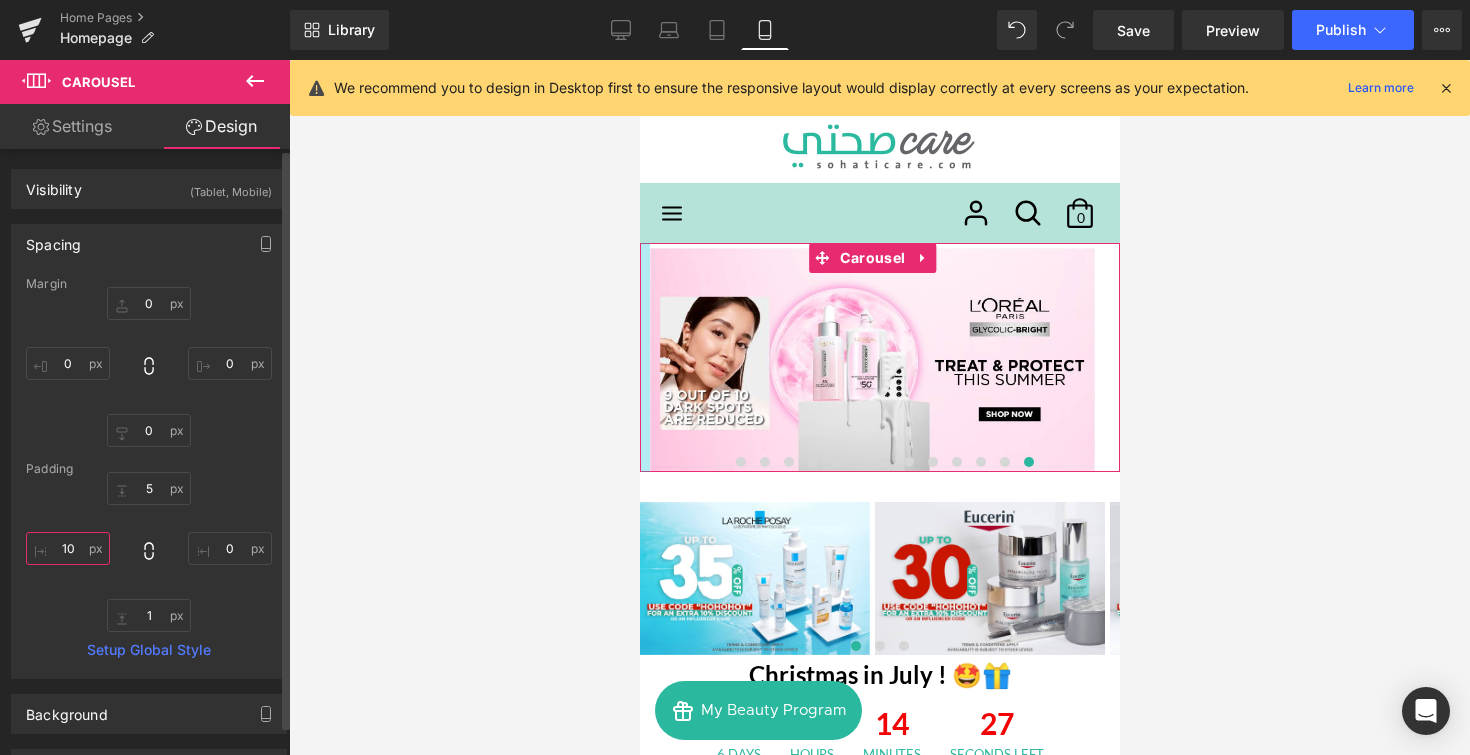 click on "10" at bounding box center [68, 548] 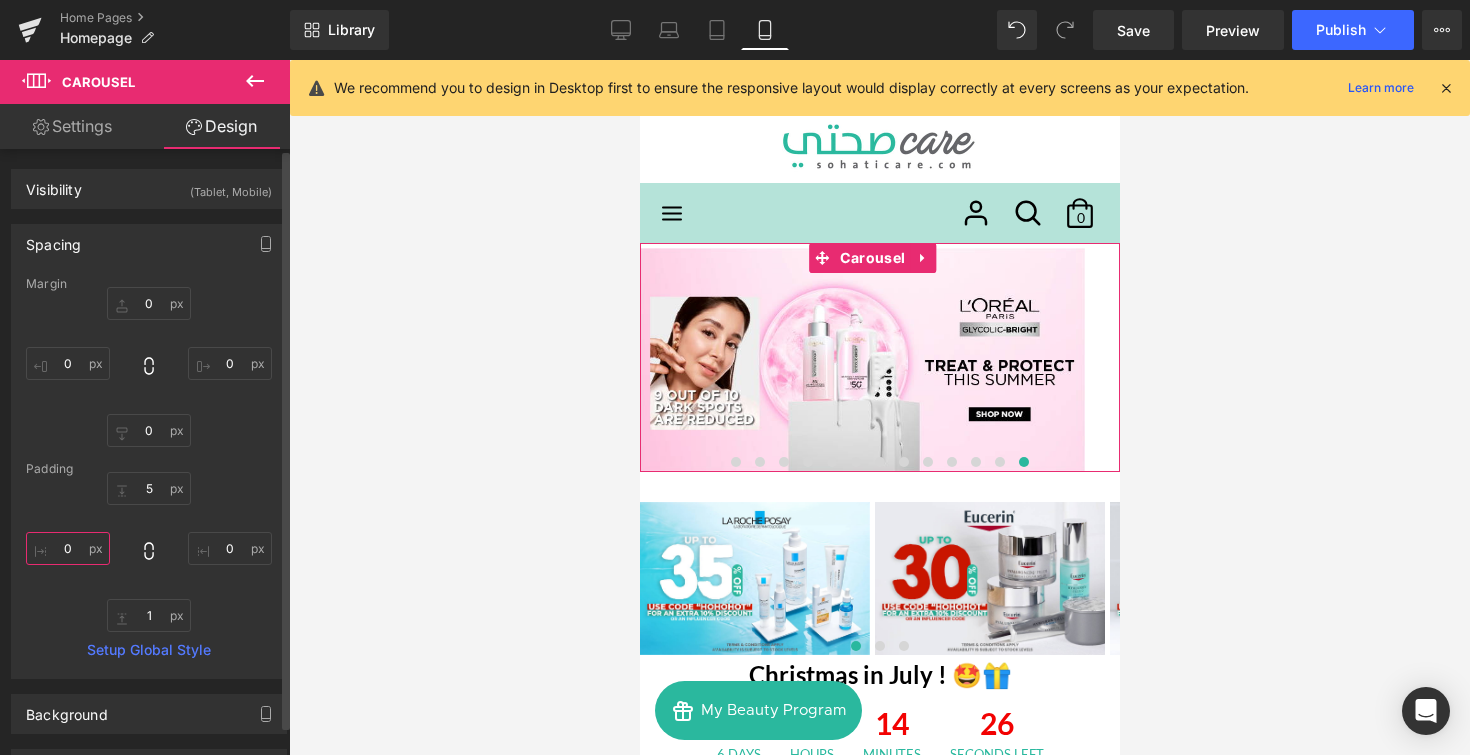 type on "0" 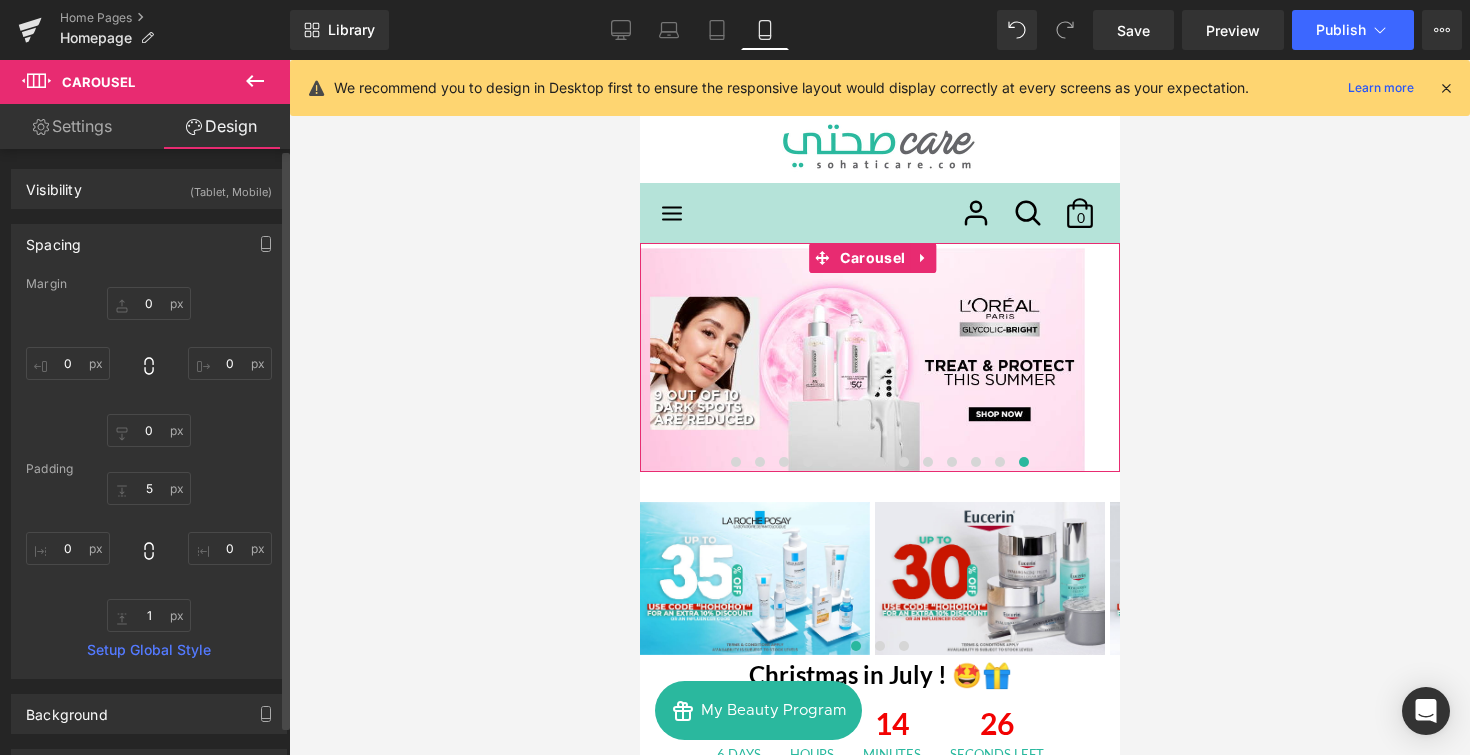 click on "5
0
1
0" at bounding box center (149, 552) 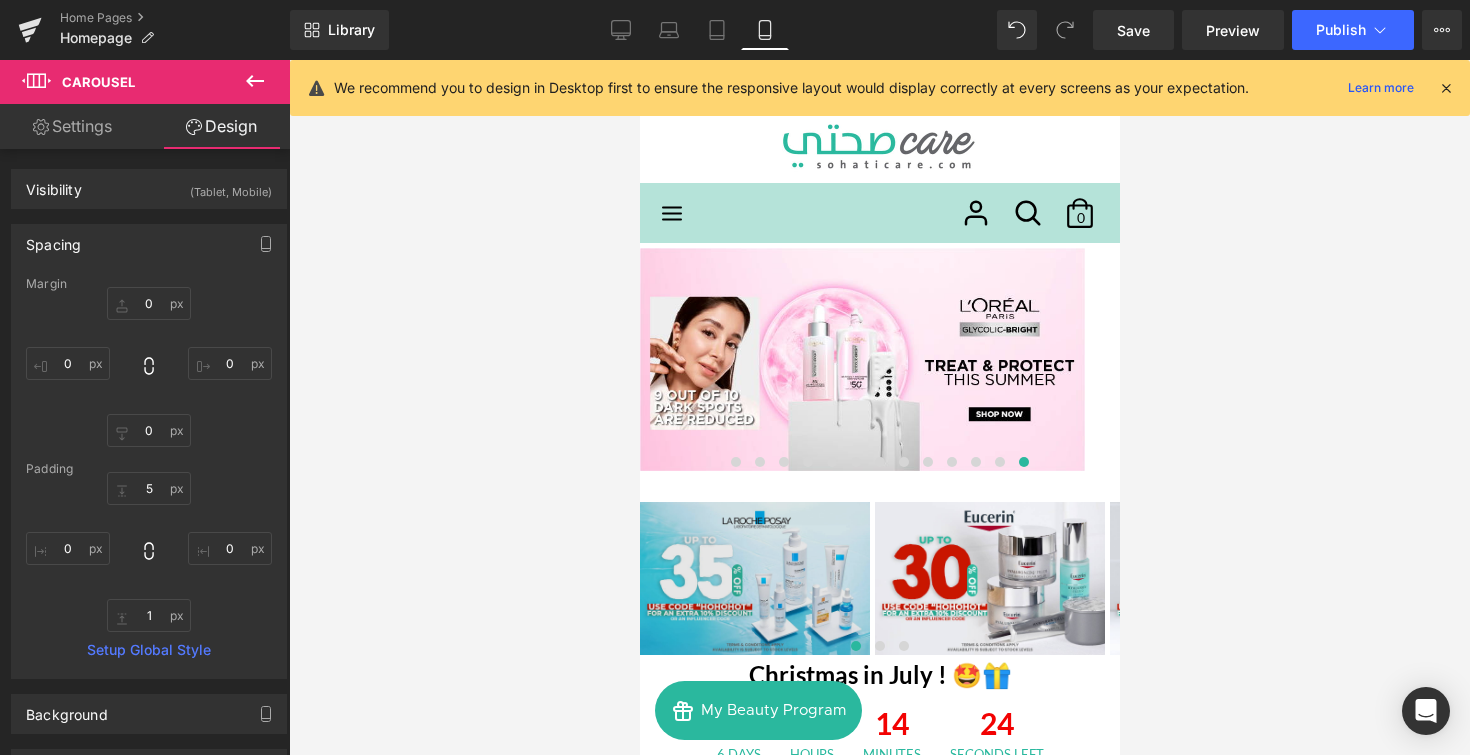click at bounding box center (754, 578) 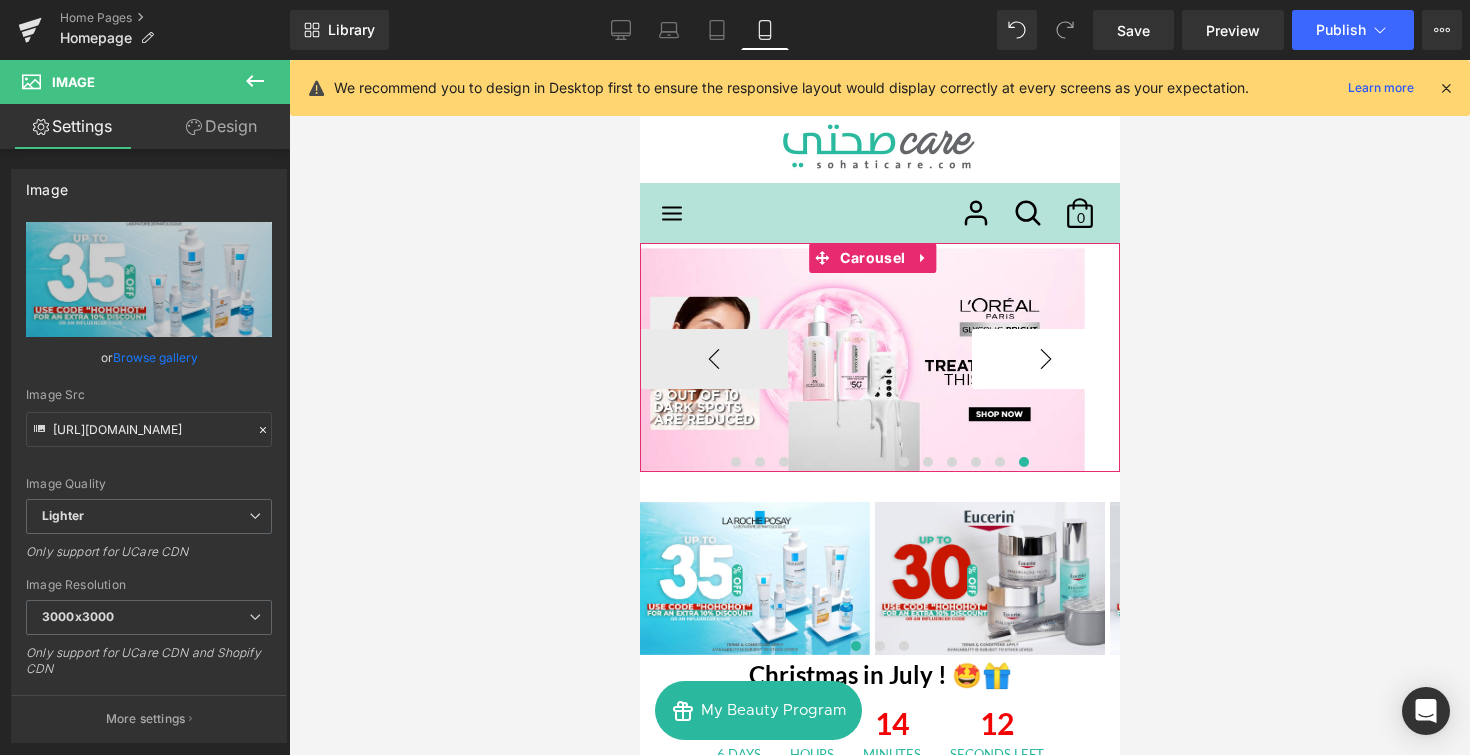 click on "›" at bounding box center [1045, 359] 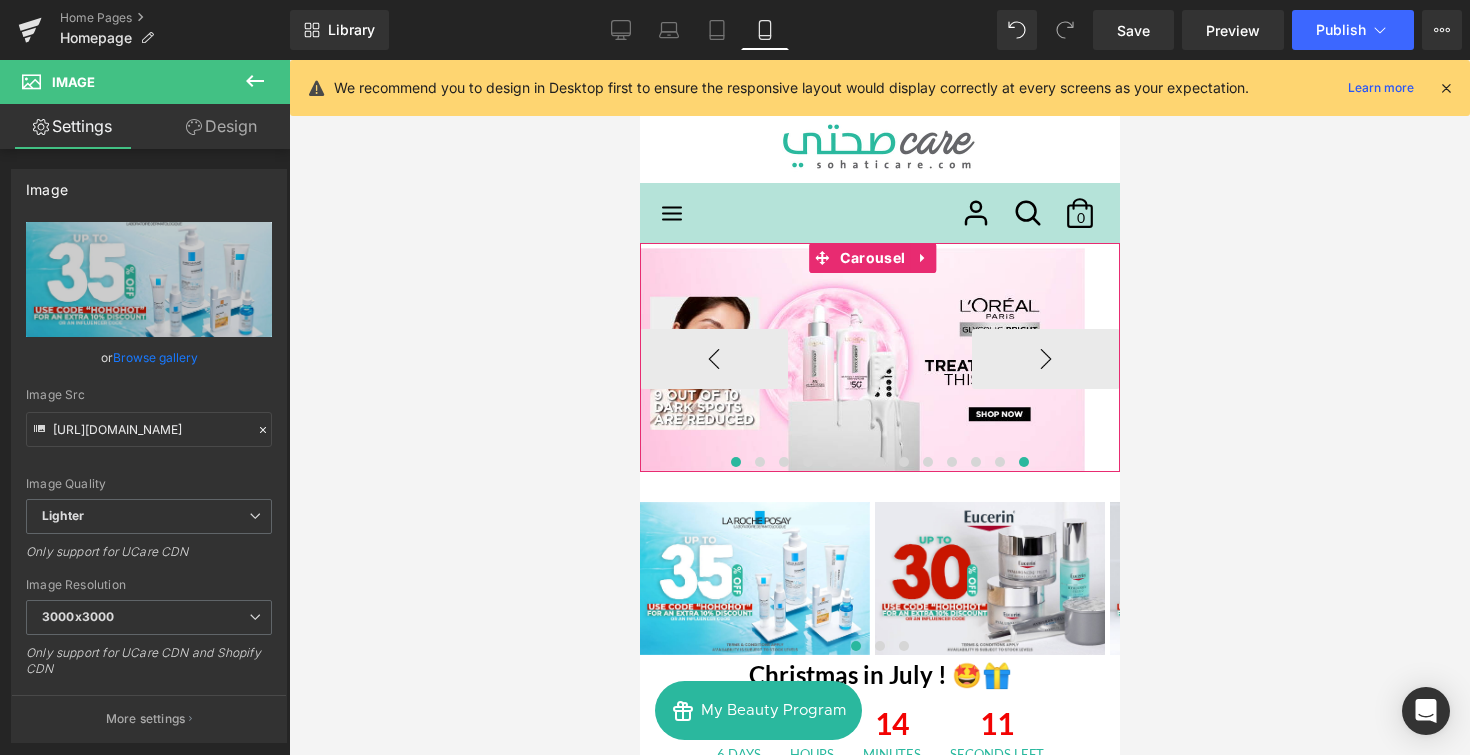click at bounding box center (735, 462) 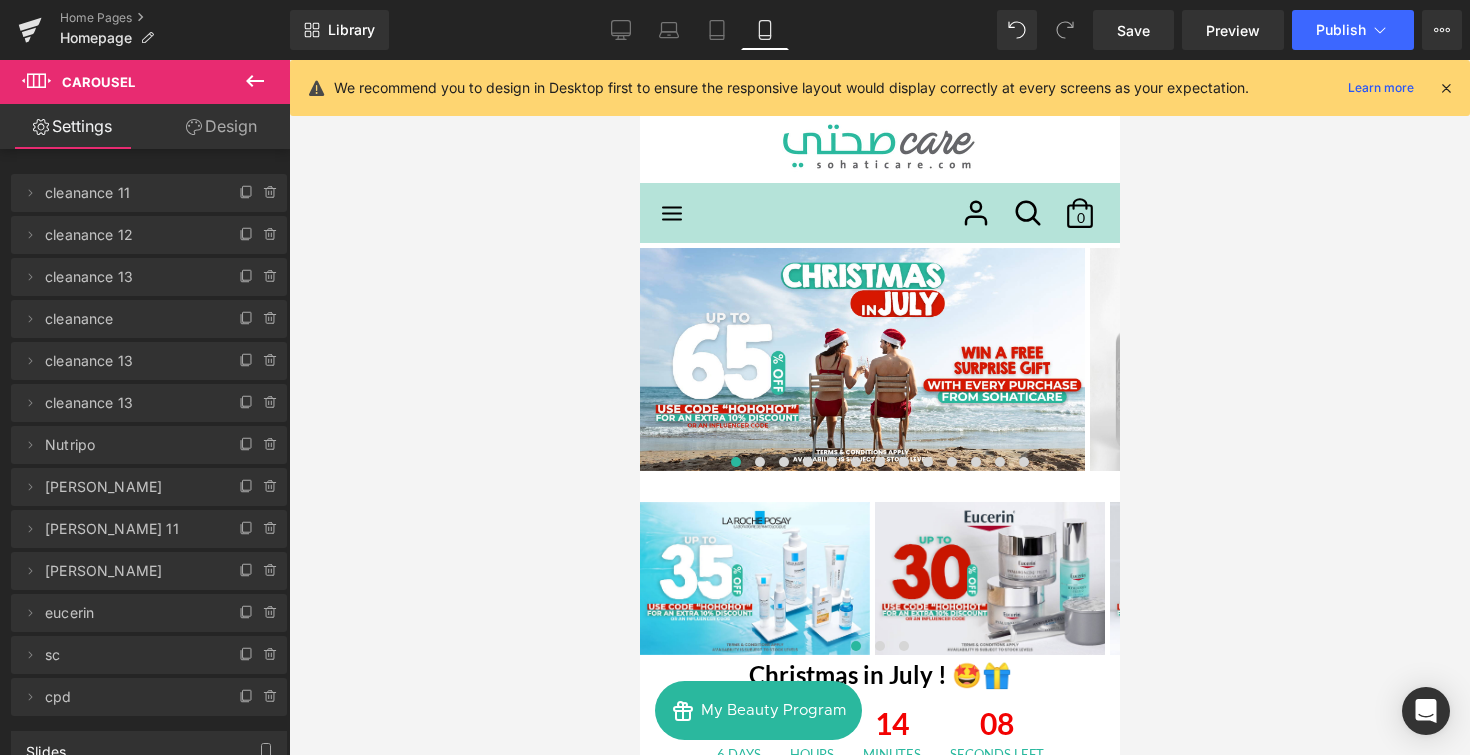 click on "Search
Search our store
Close search
"My Beauty" Loyalty Program
Log in
Create account
Search
Search
Search our store
Close search
0" at bounding box center [879, 213] 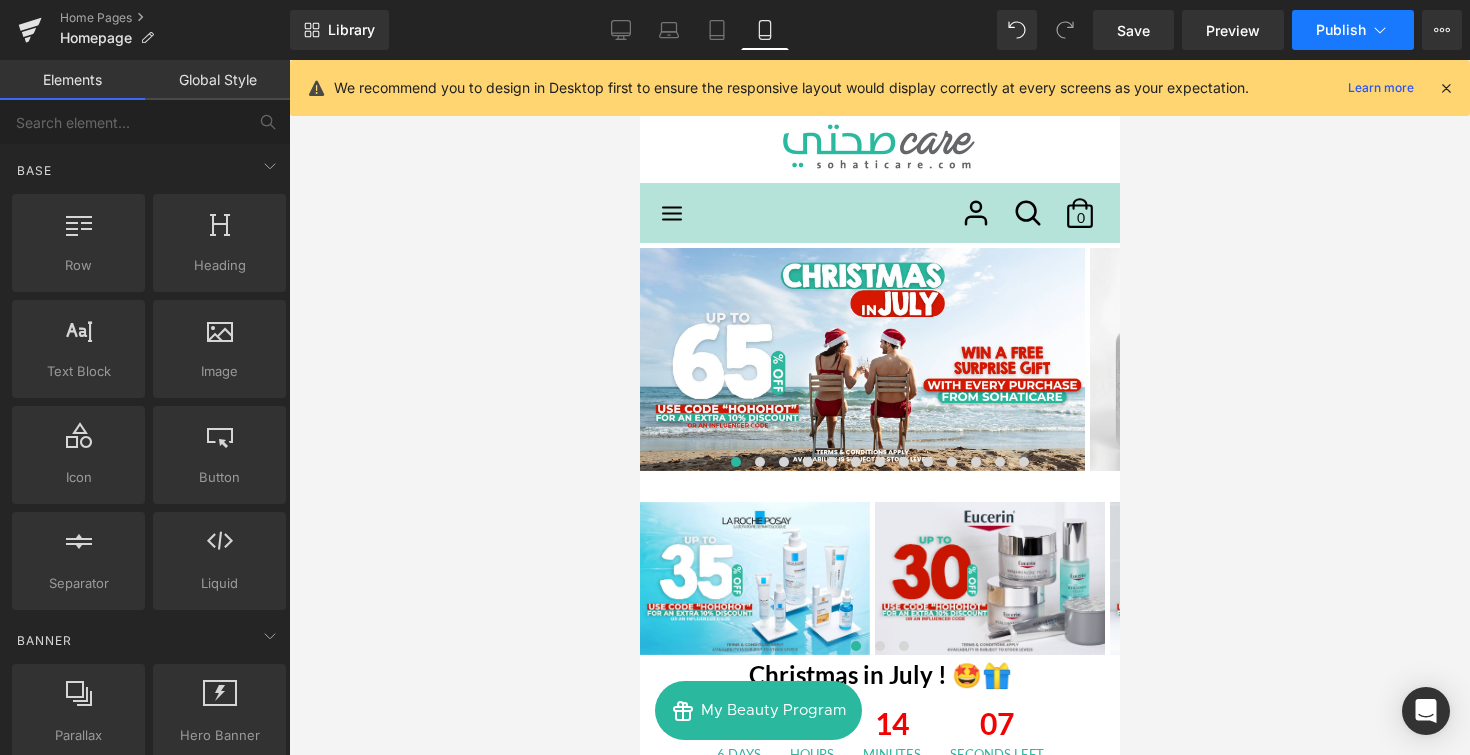 click on "Publish" at bounding box center (1353, 30) 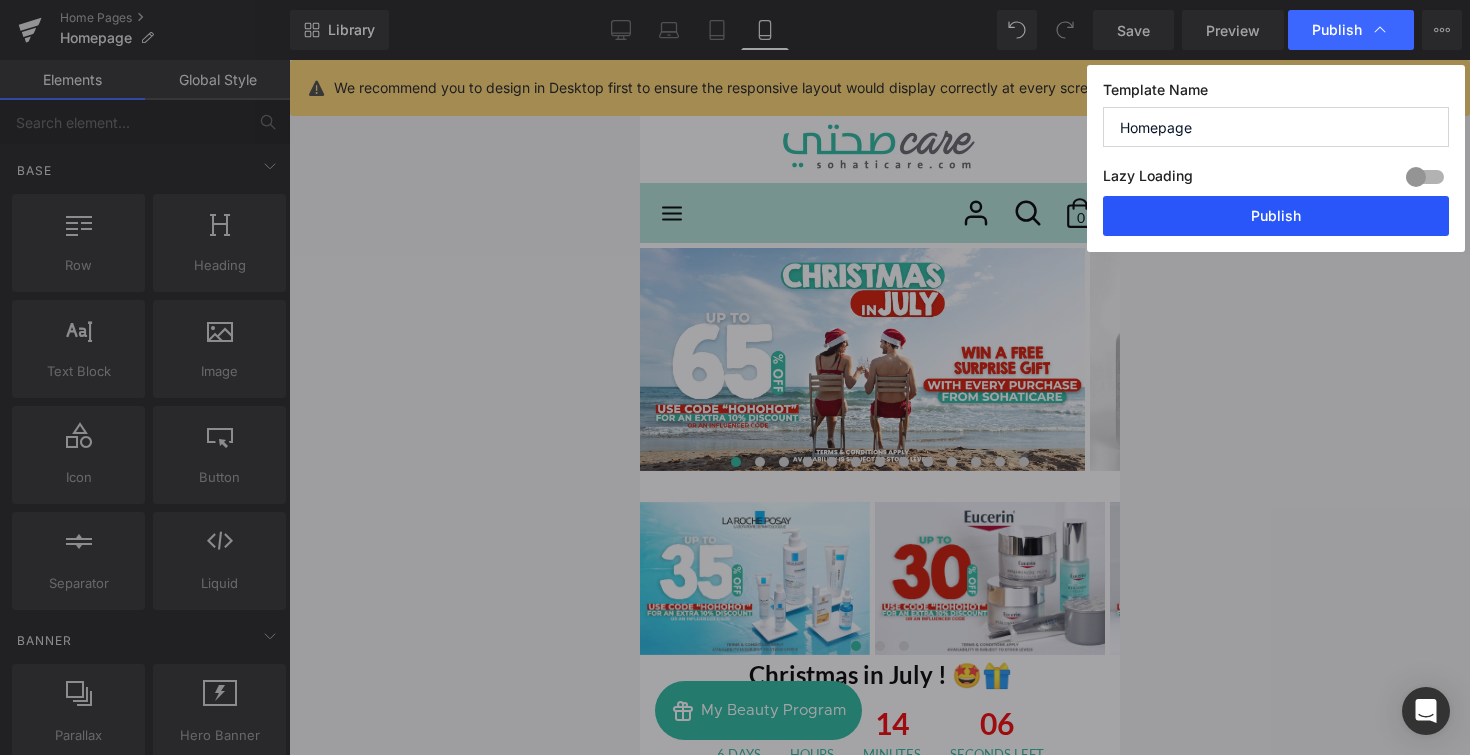 click on "Publish" at bounding box center (1276, 216) 